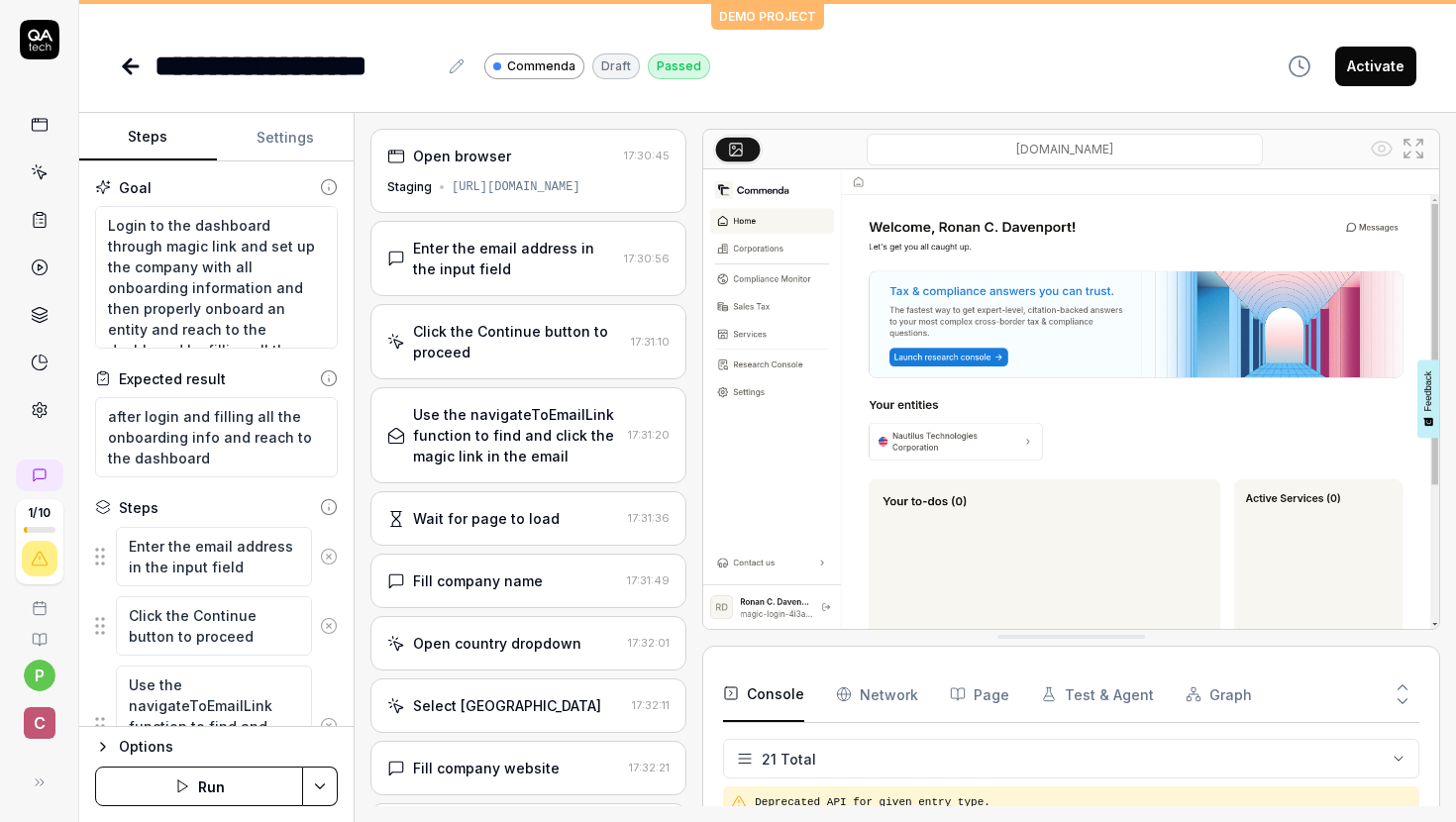 scroll, scrollTop: 0, scrollLeft: 0, axis: both 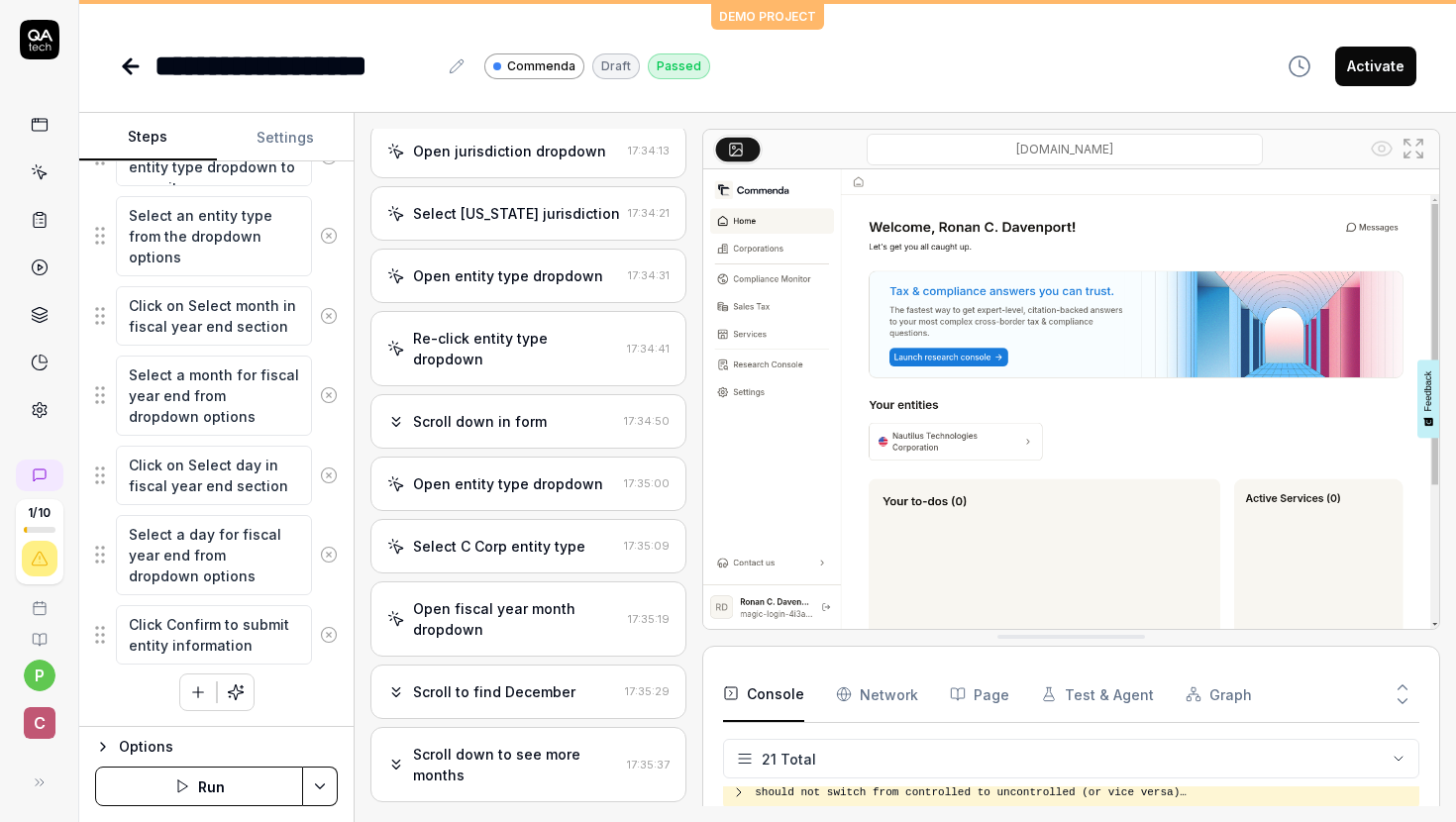 click on "Enter the email address in the input field Click the Continue button to proceed Use the navigateToEmailLink function to find and click the magic link in the email Fill out the name field Click on the role dropdown to open it Select a role from the dropdown options Enter a valid phone number in the input field Enter a valid phone number in the input field for example-8887526055.  do not change anything just  put thuis mumber value when you reach to phone number input Click the Next button to proceed with the onboarding process Enter the company name in the input field Click on the country dropdown to open it Select a country from the dropdown options Enter the company website in the input field Click the Next button to proceed with the onboarding process Wait for the loading page to complete Click on the Get started button in the Onboard your entities section Click the Add an entity button to open the entity modal Click on the Select country dropdown in the entity modal" at bounding box center (216, -601) 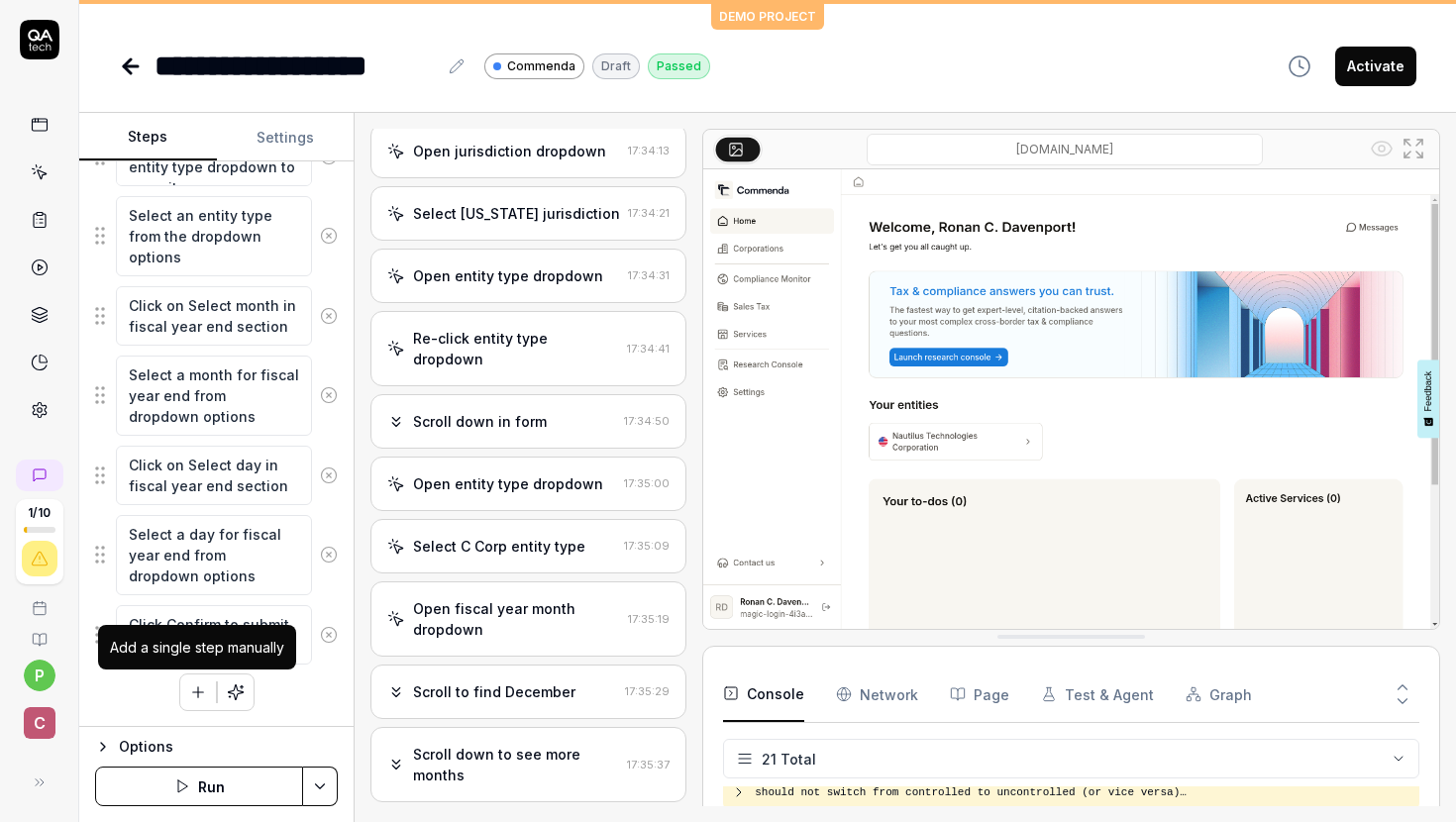 click 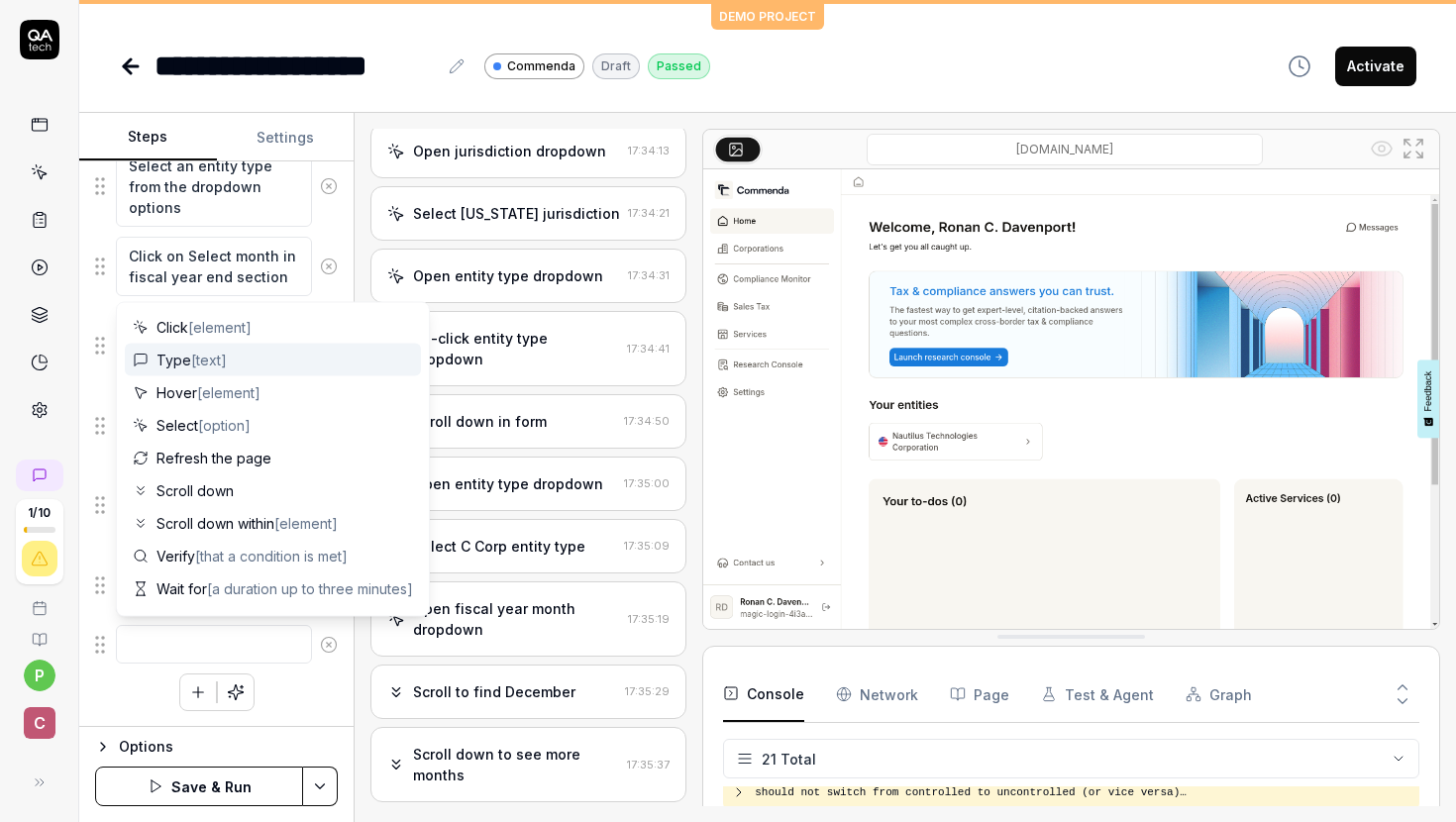 click on "[text]" at bounding box center (209, 360) 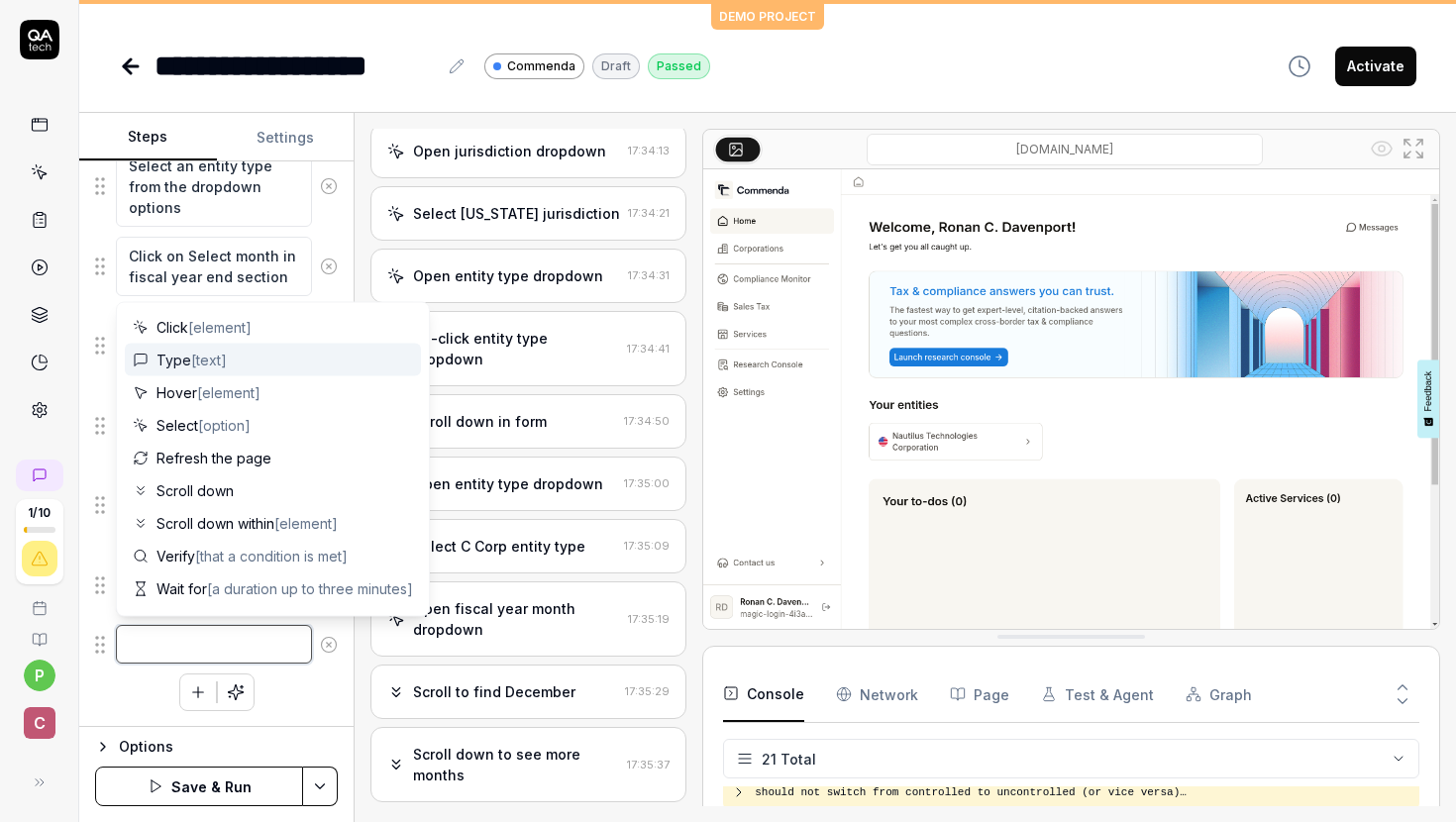type on "*" 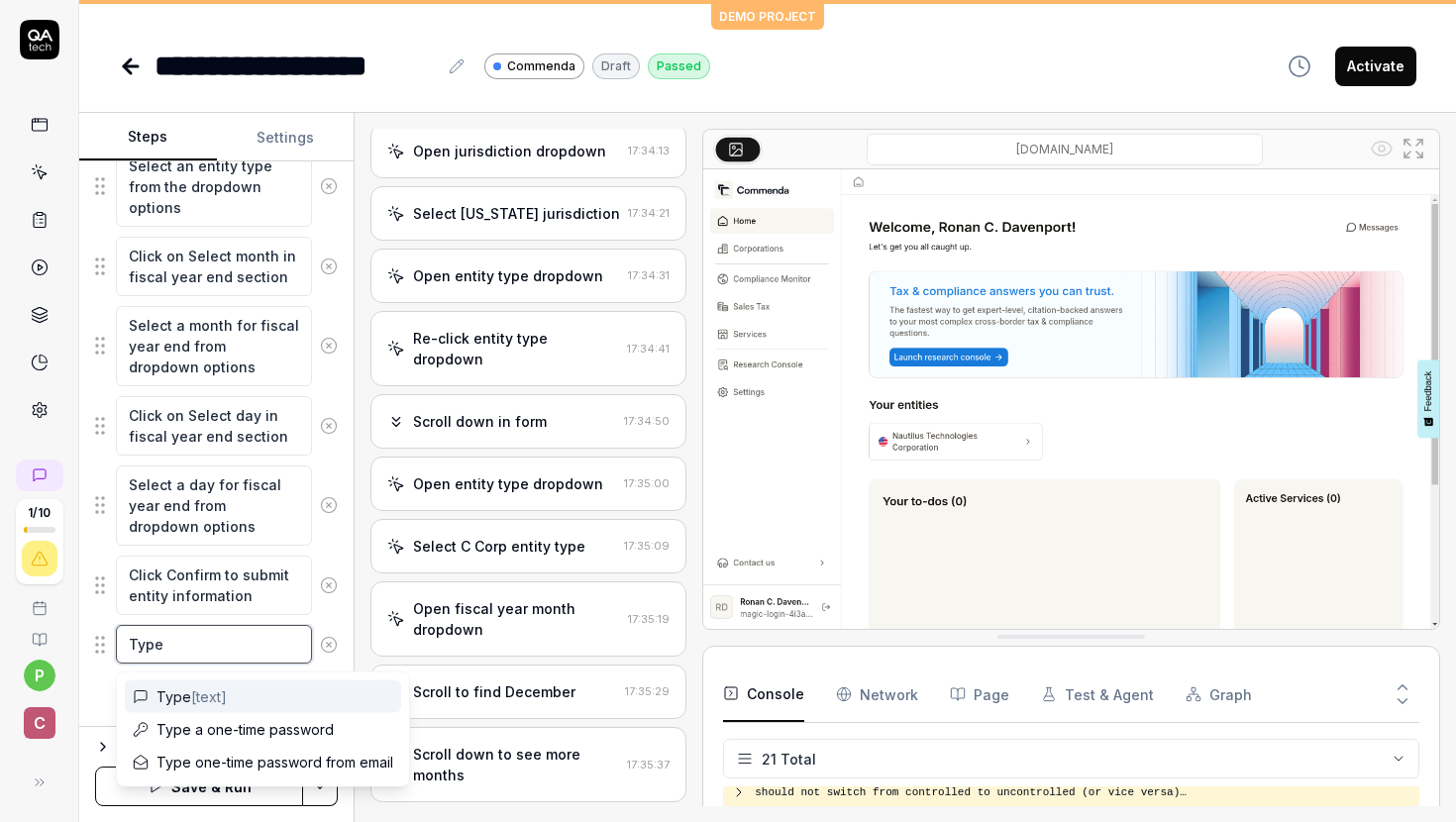 type on "*" 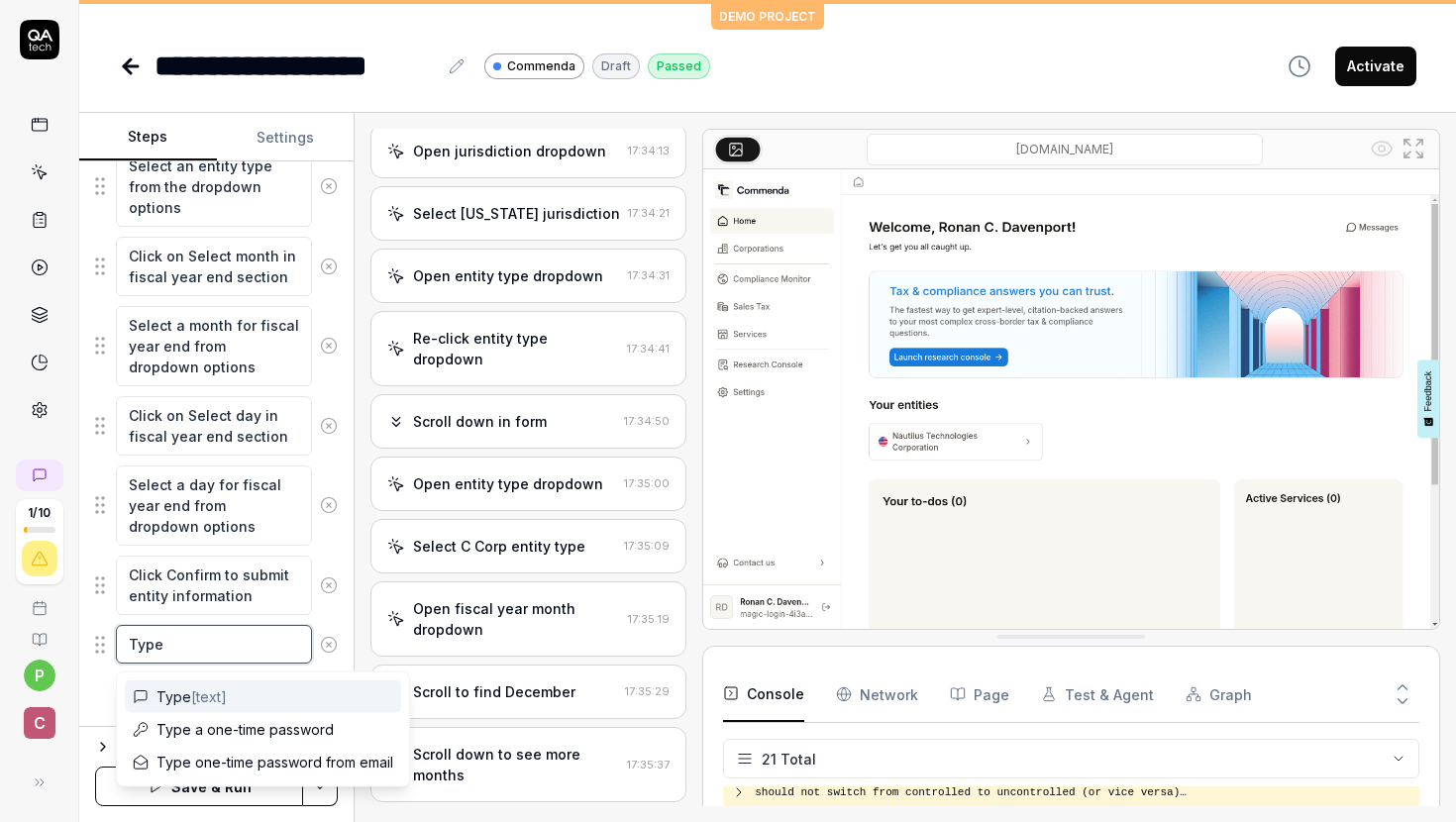type on "Type n" 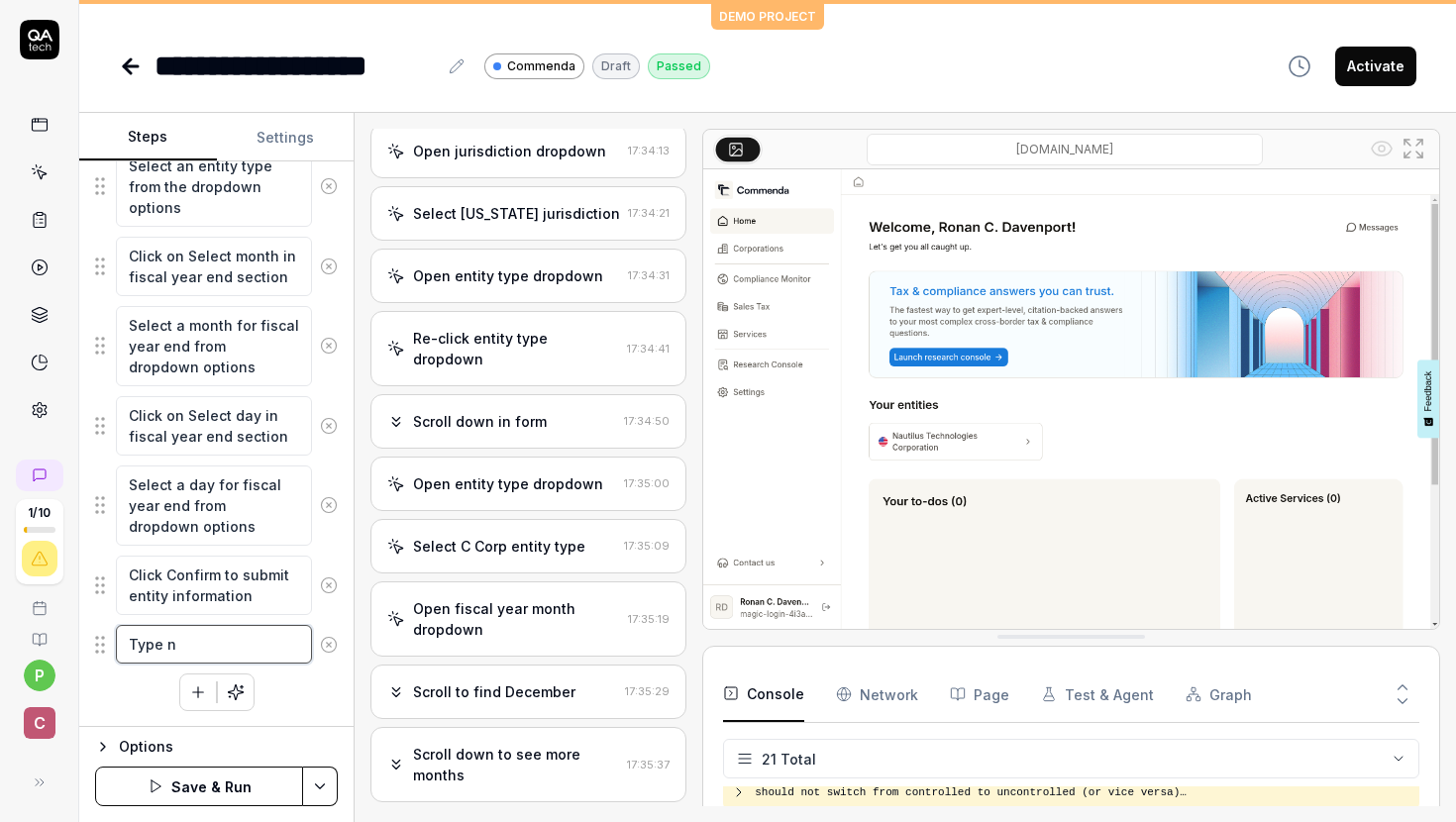type on "*" 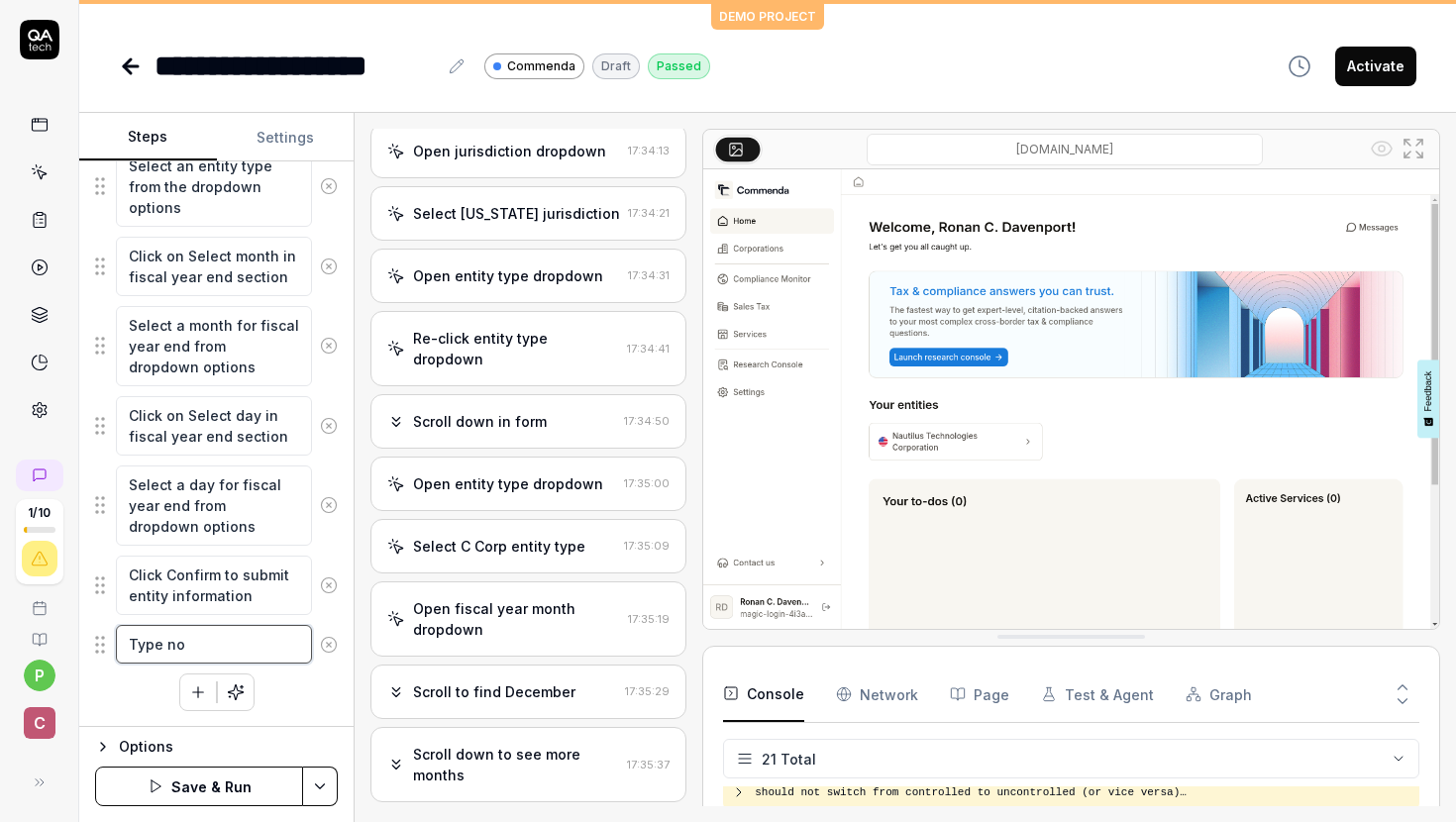 type on "*" 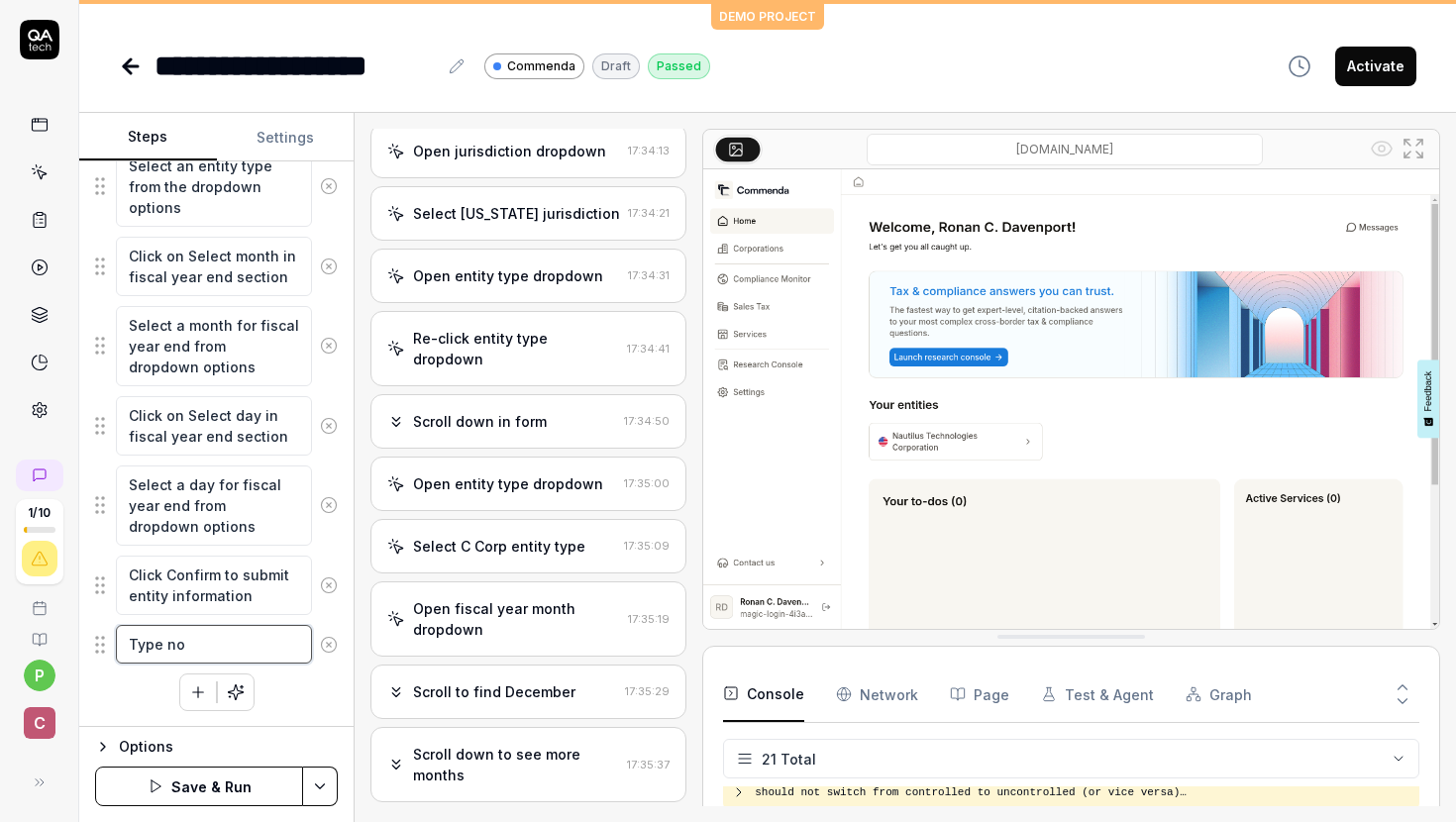 type on "Type now" 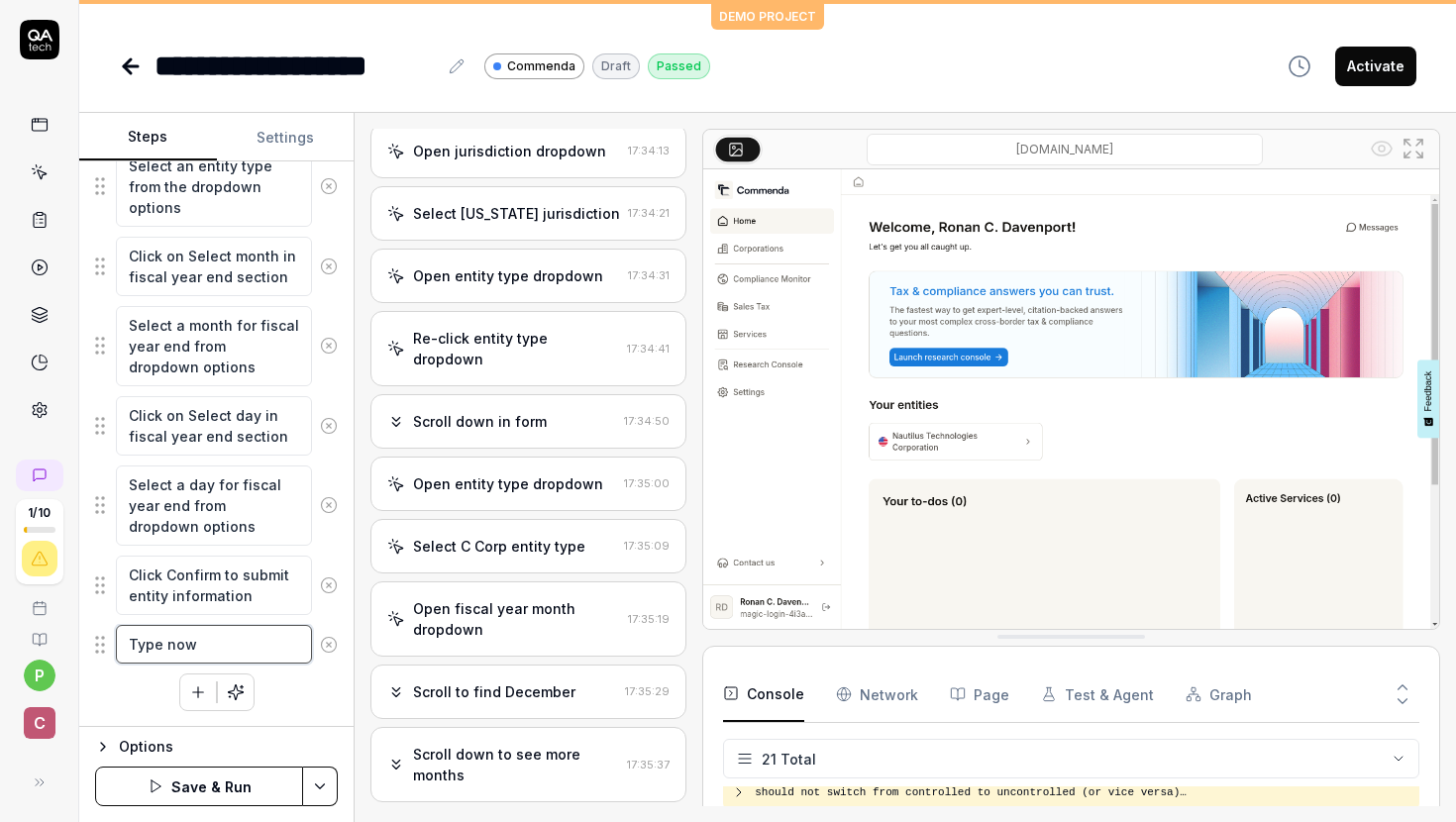 type on "*" 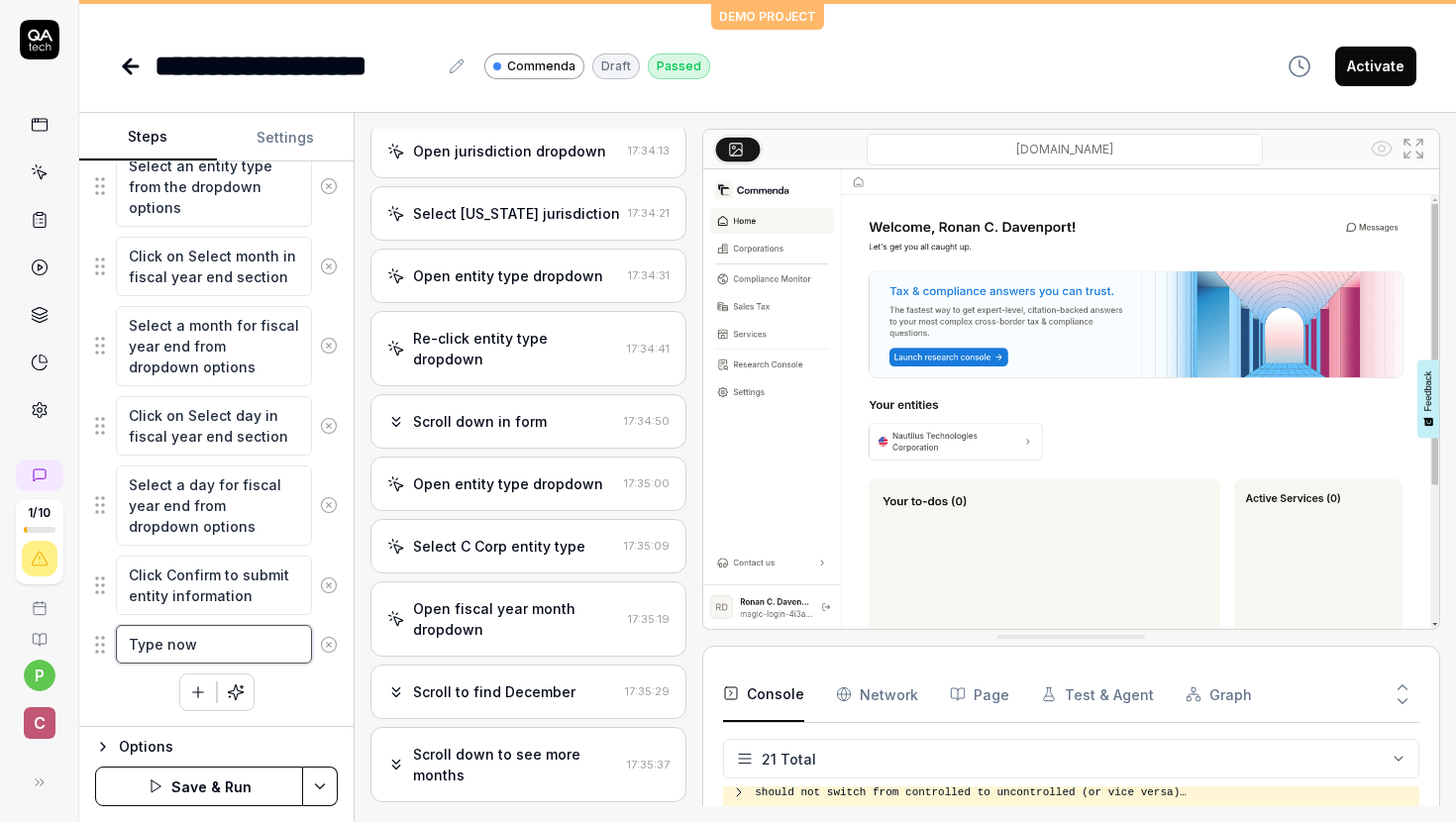 type on "Type no" 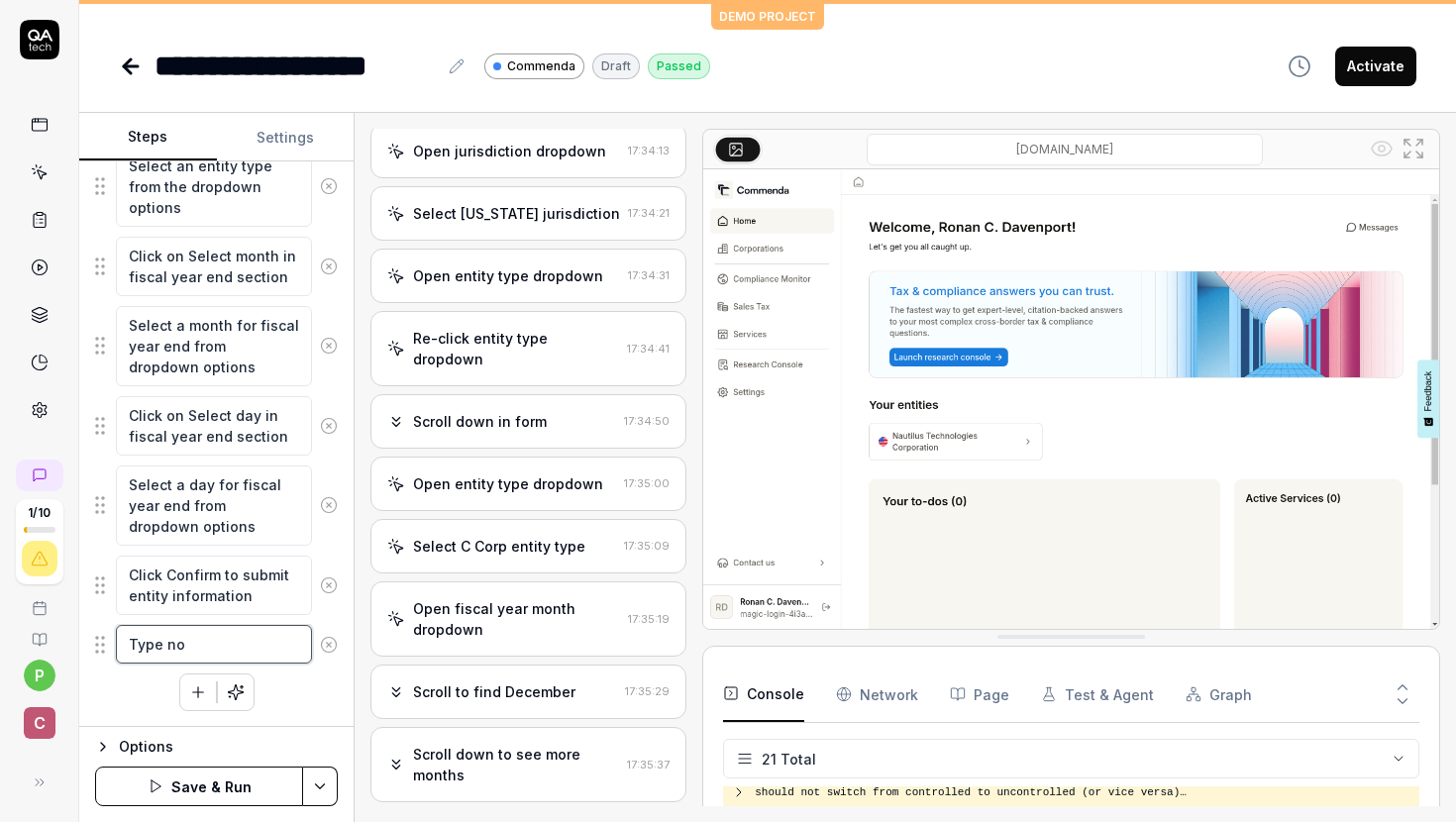 type on "*" 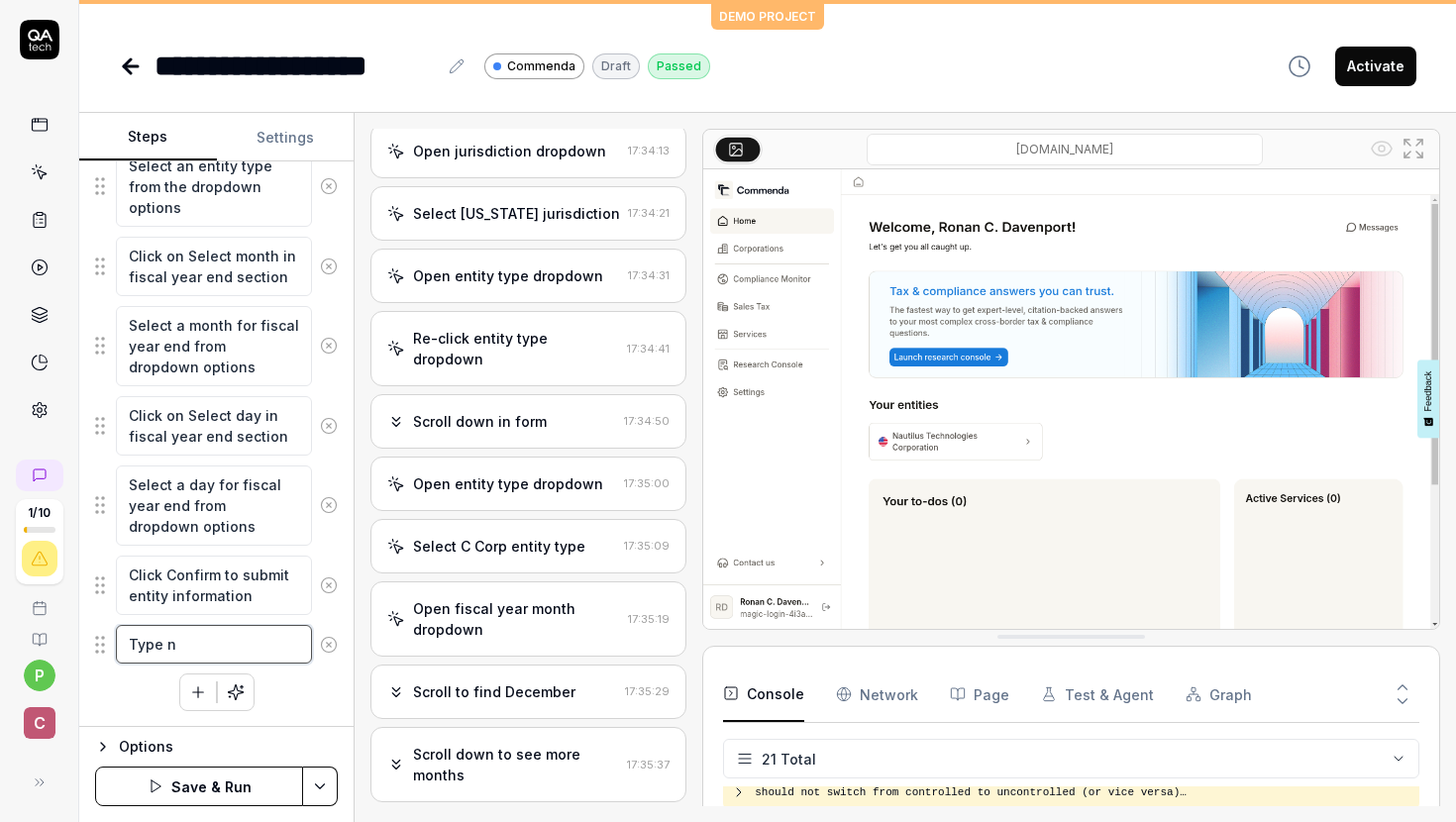 type on "*" 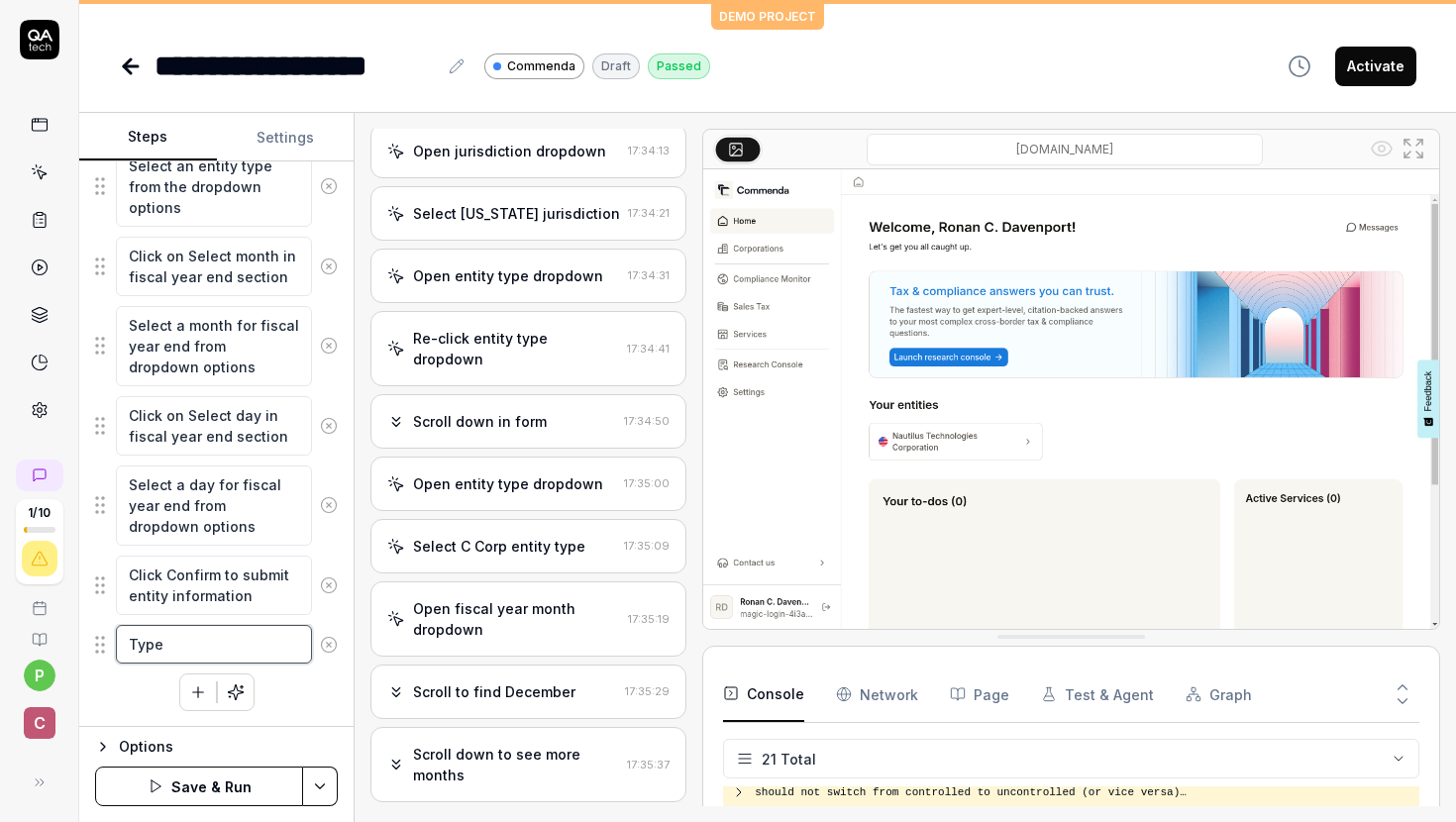 type on "*" 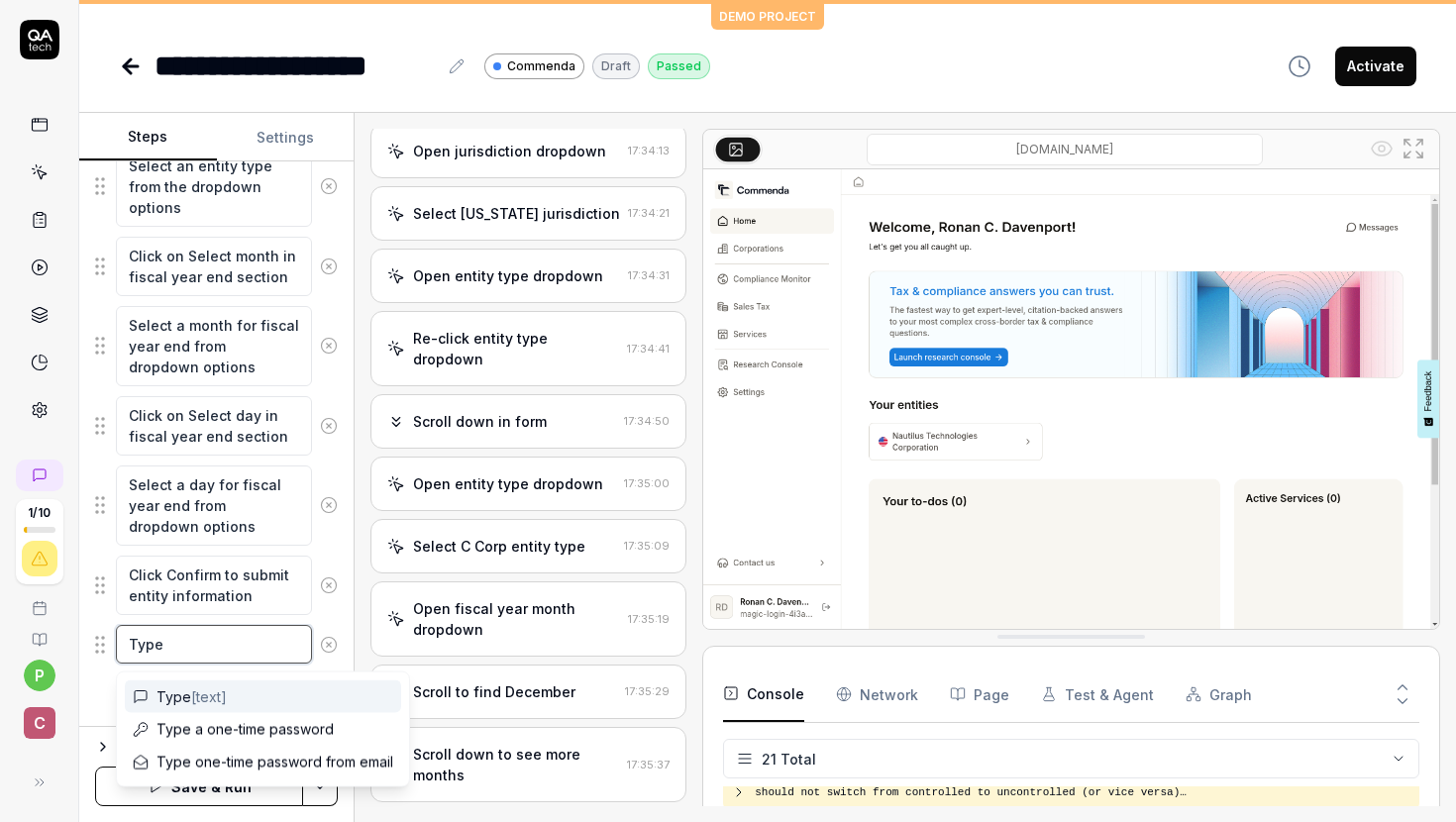 type on "*" 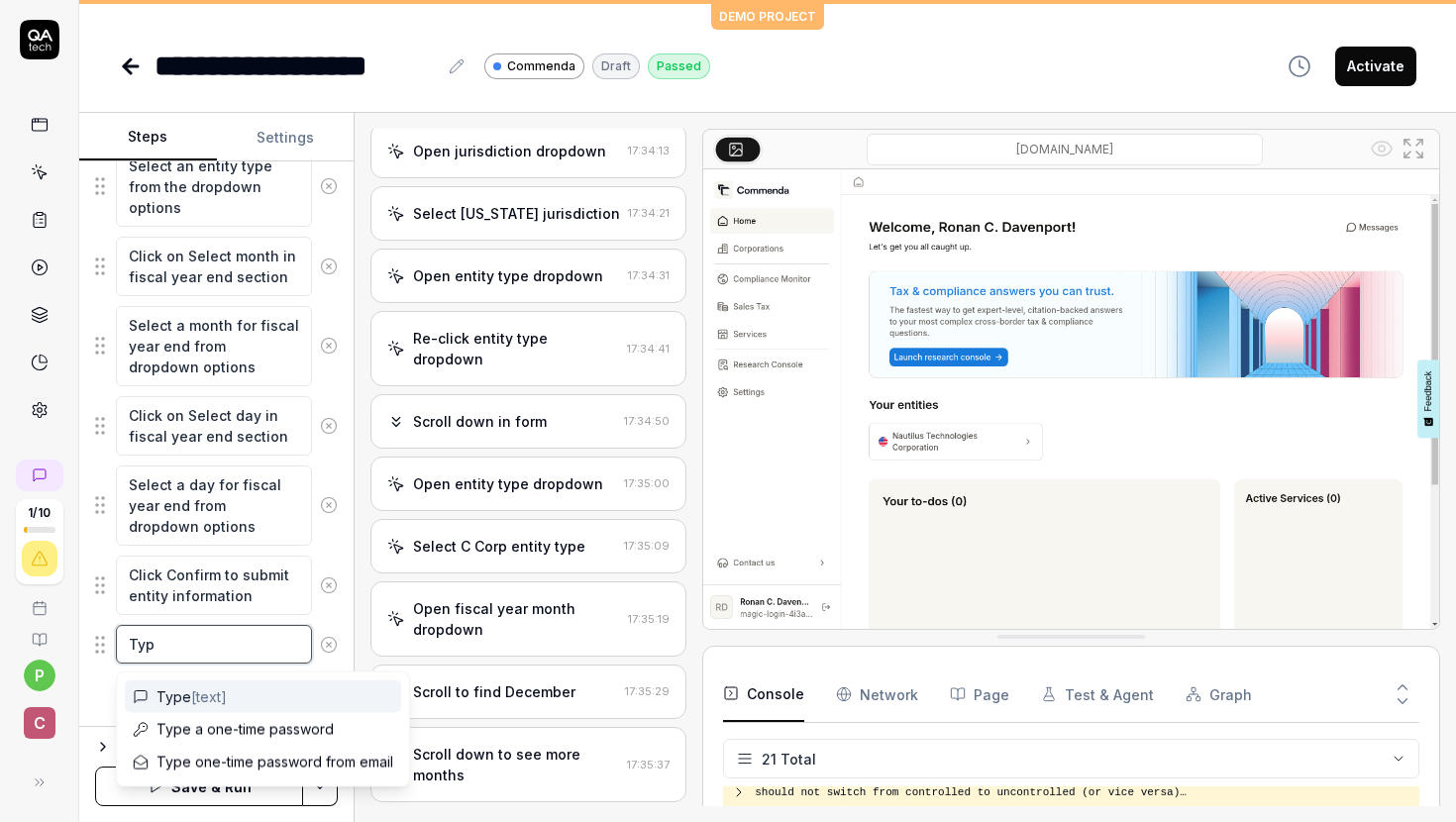 type on "*" 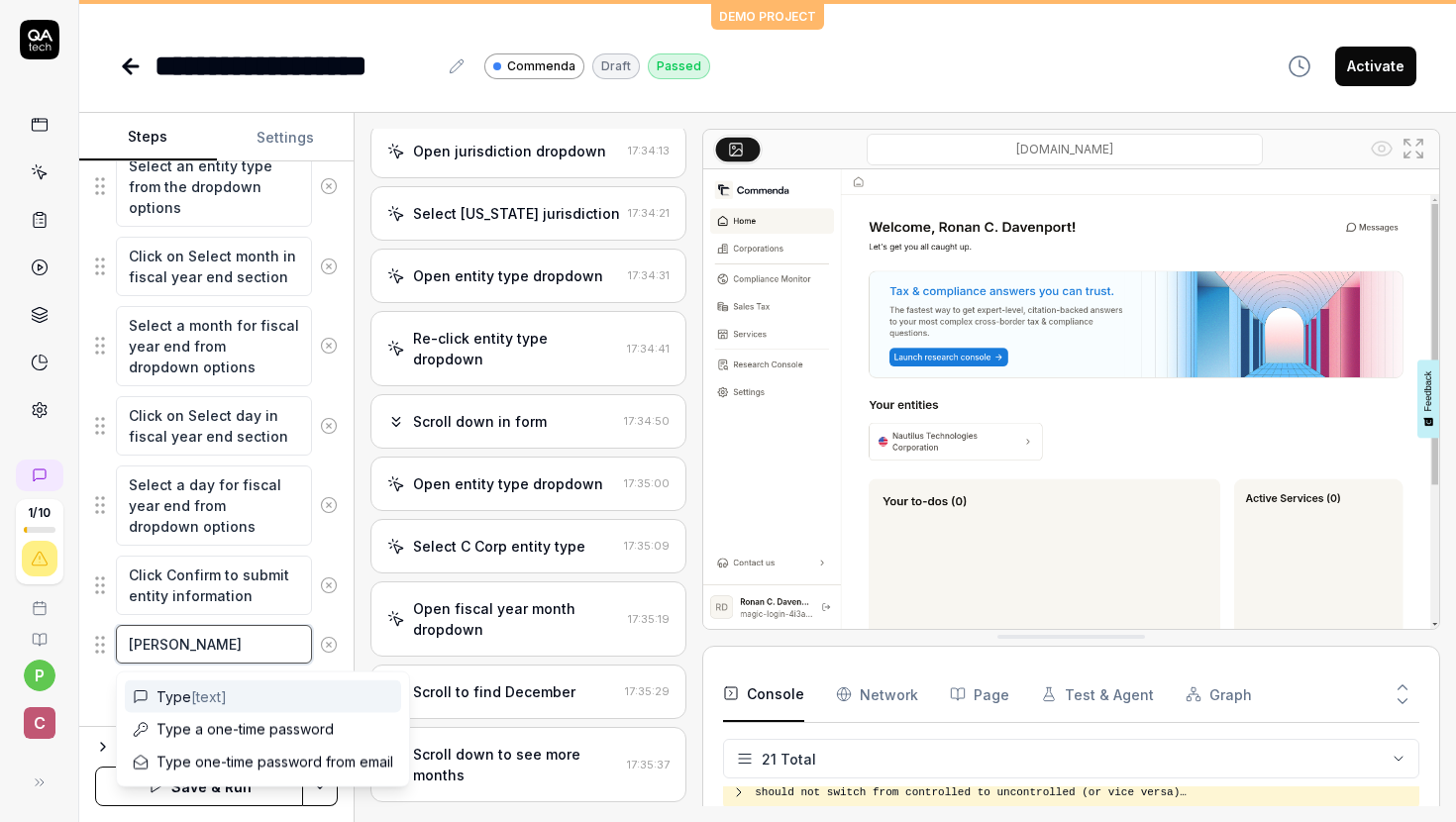 type on "*" 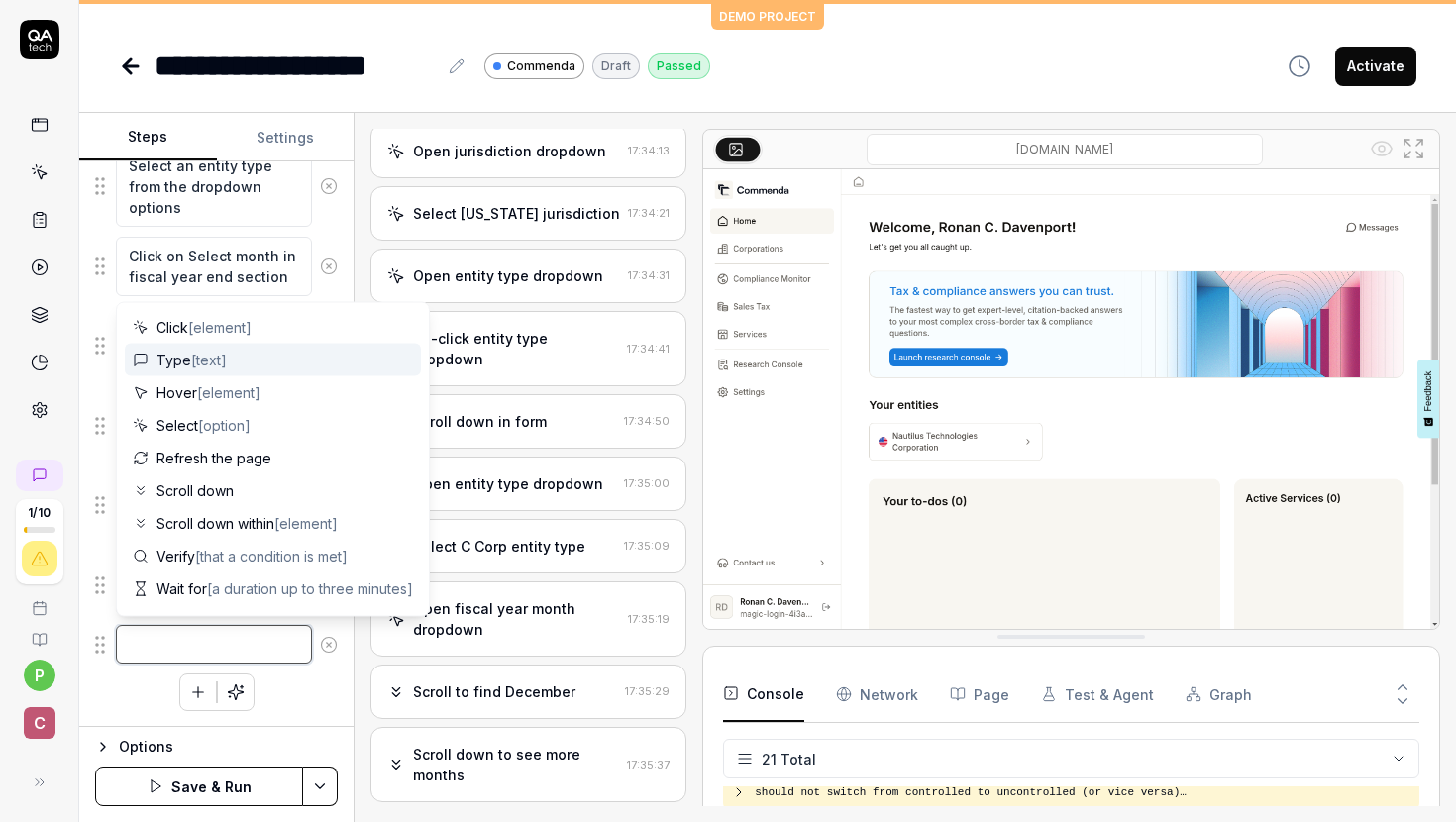 type 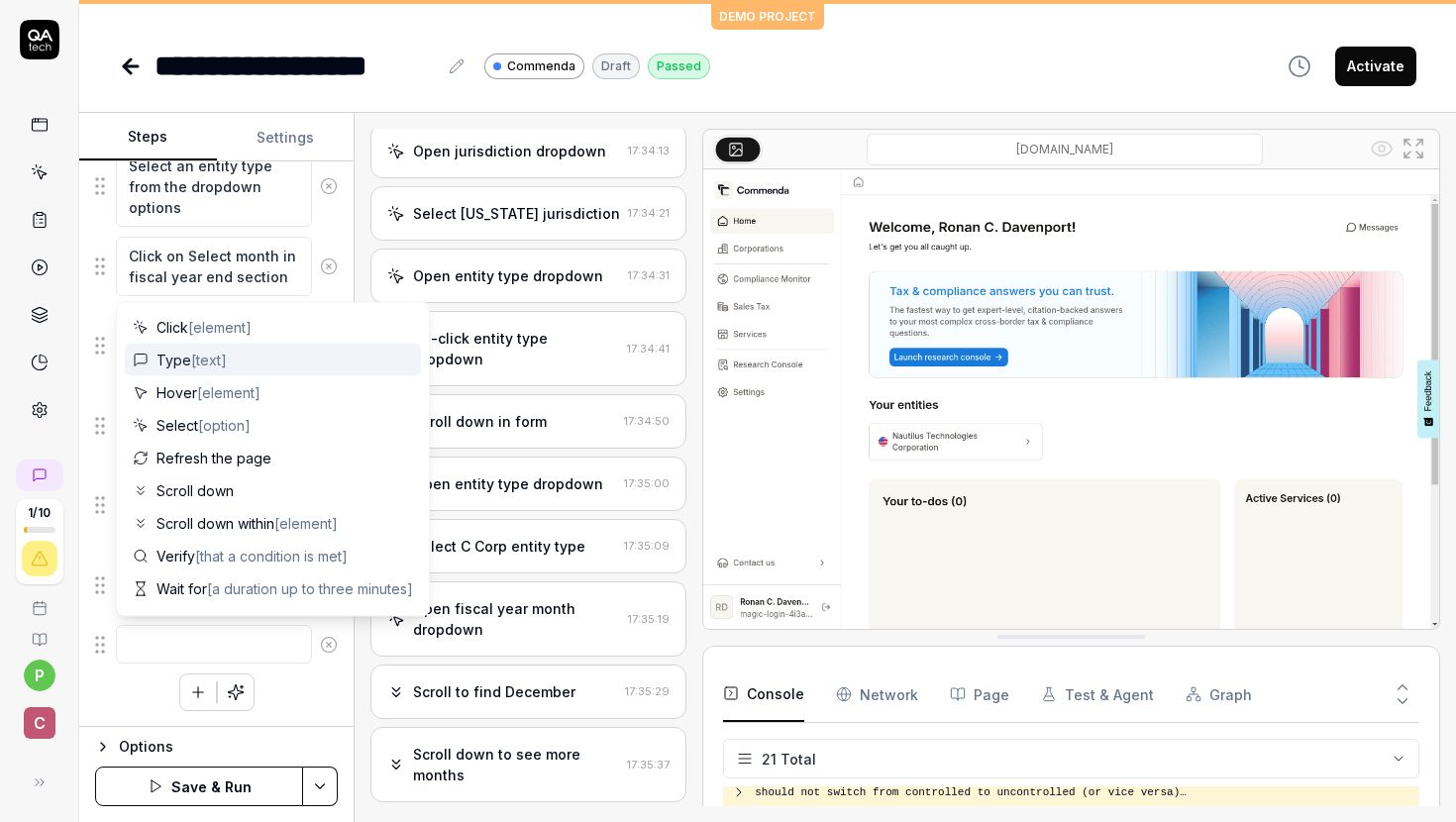 click 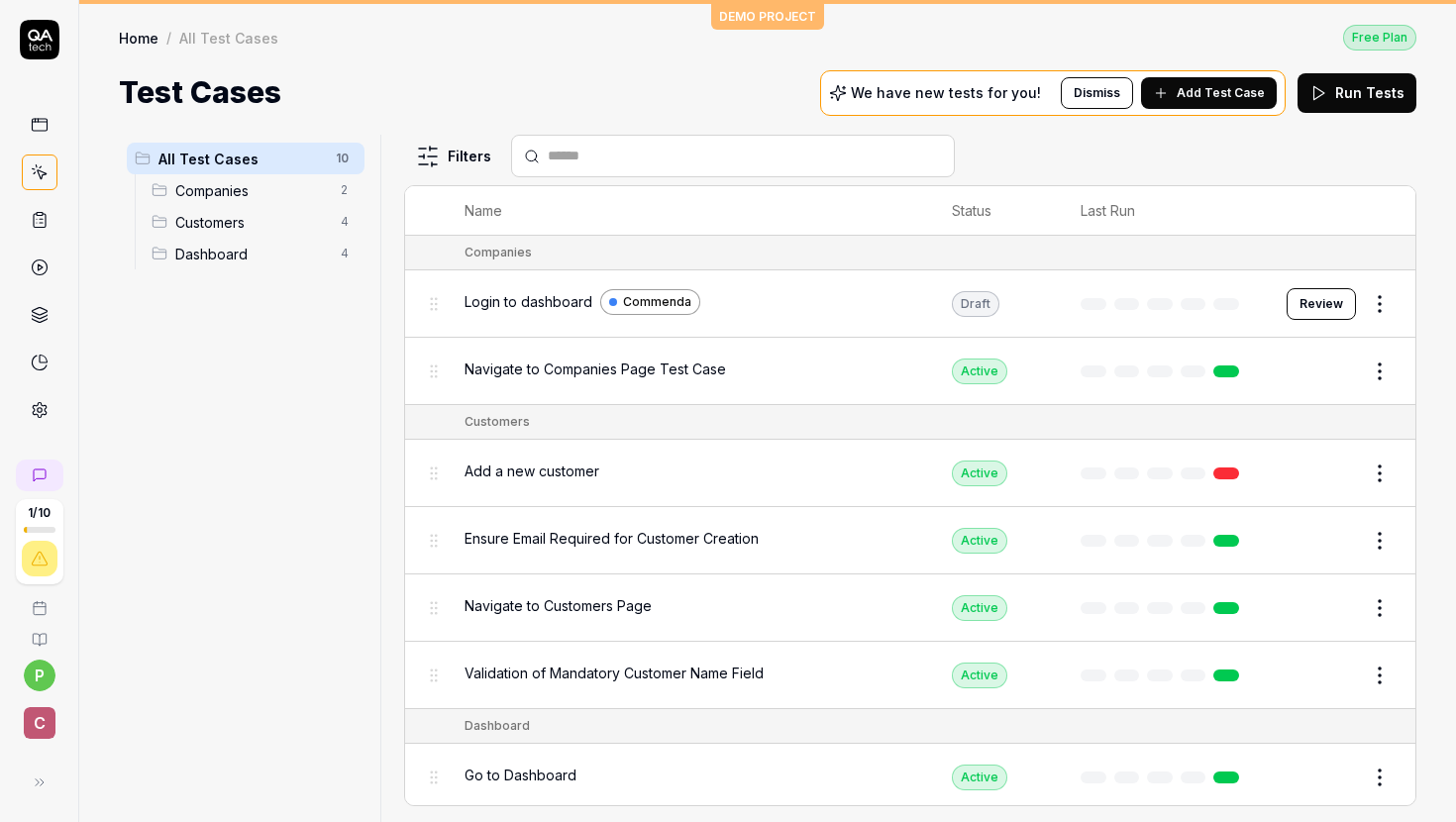 click on "Login to dashboard" at bounding box center [528, 301] 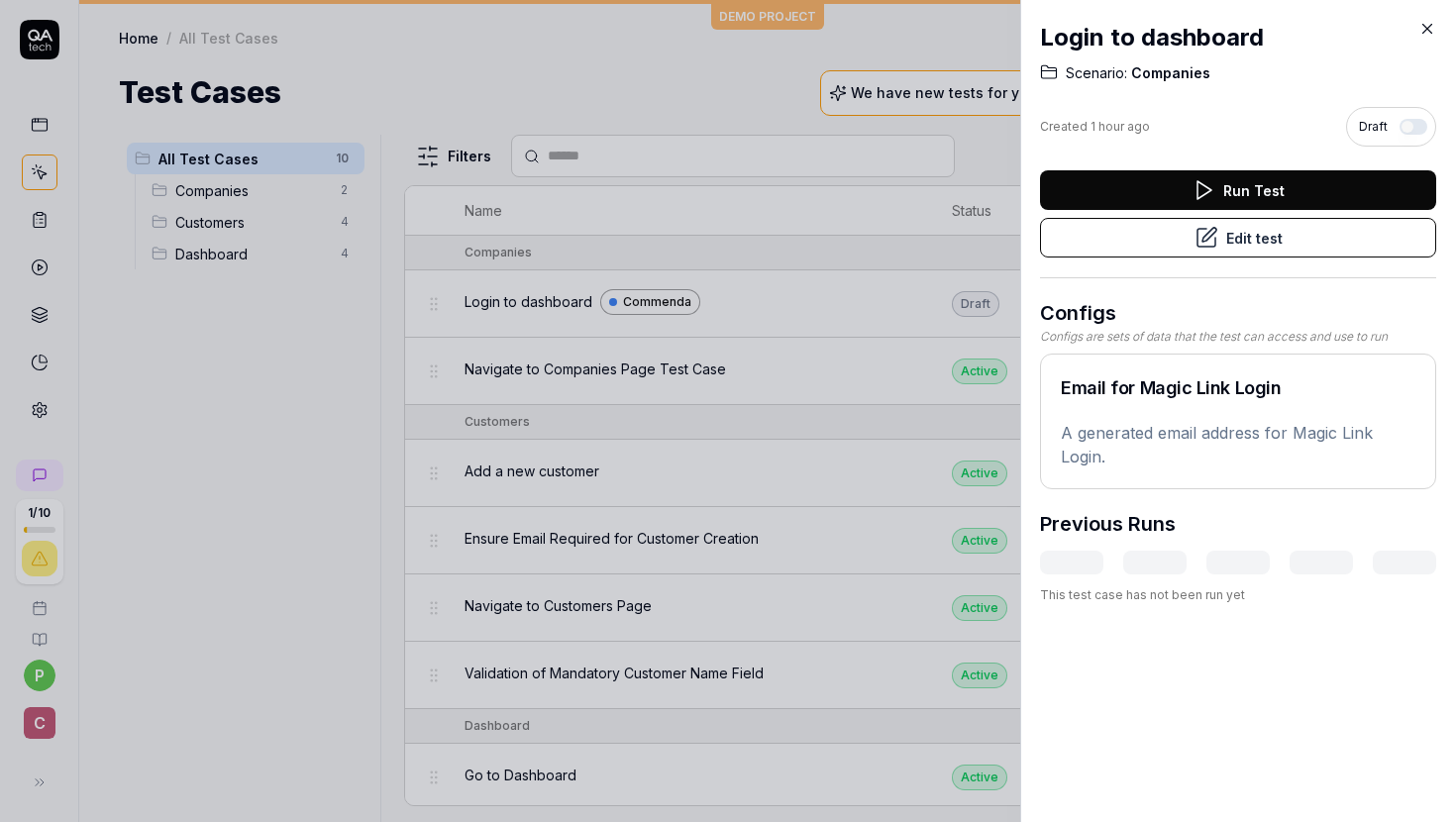 click on "Edit test" at bounding box center (1238, 238) 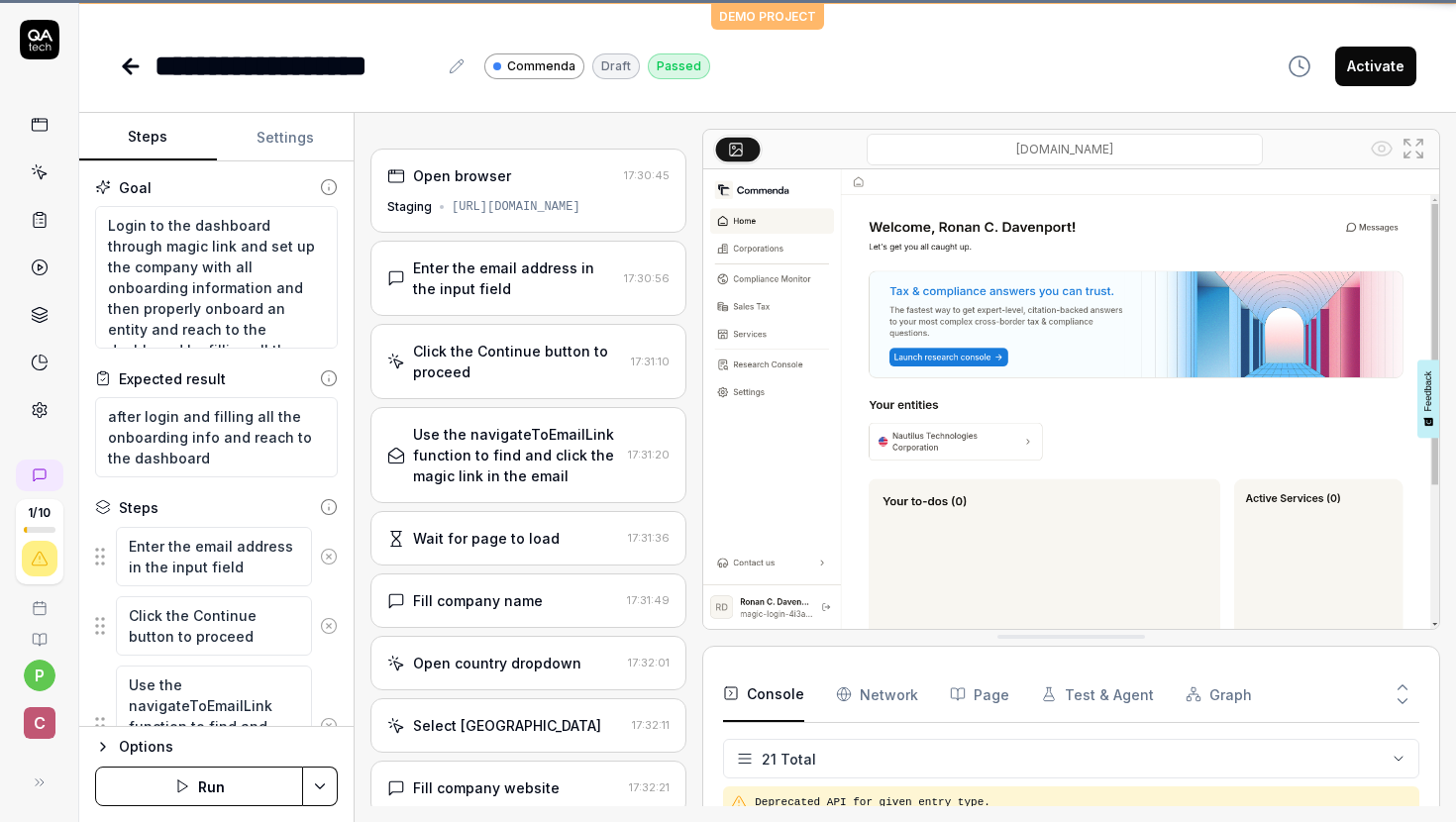 scroll, scrollTop: 876, scrollLeft: 0, axis: vertical 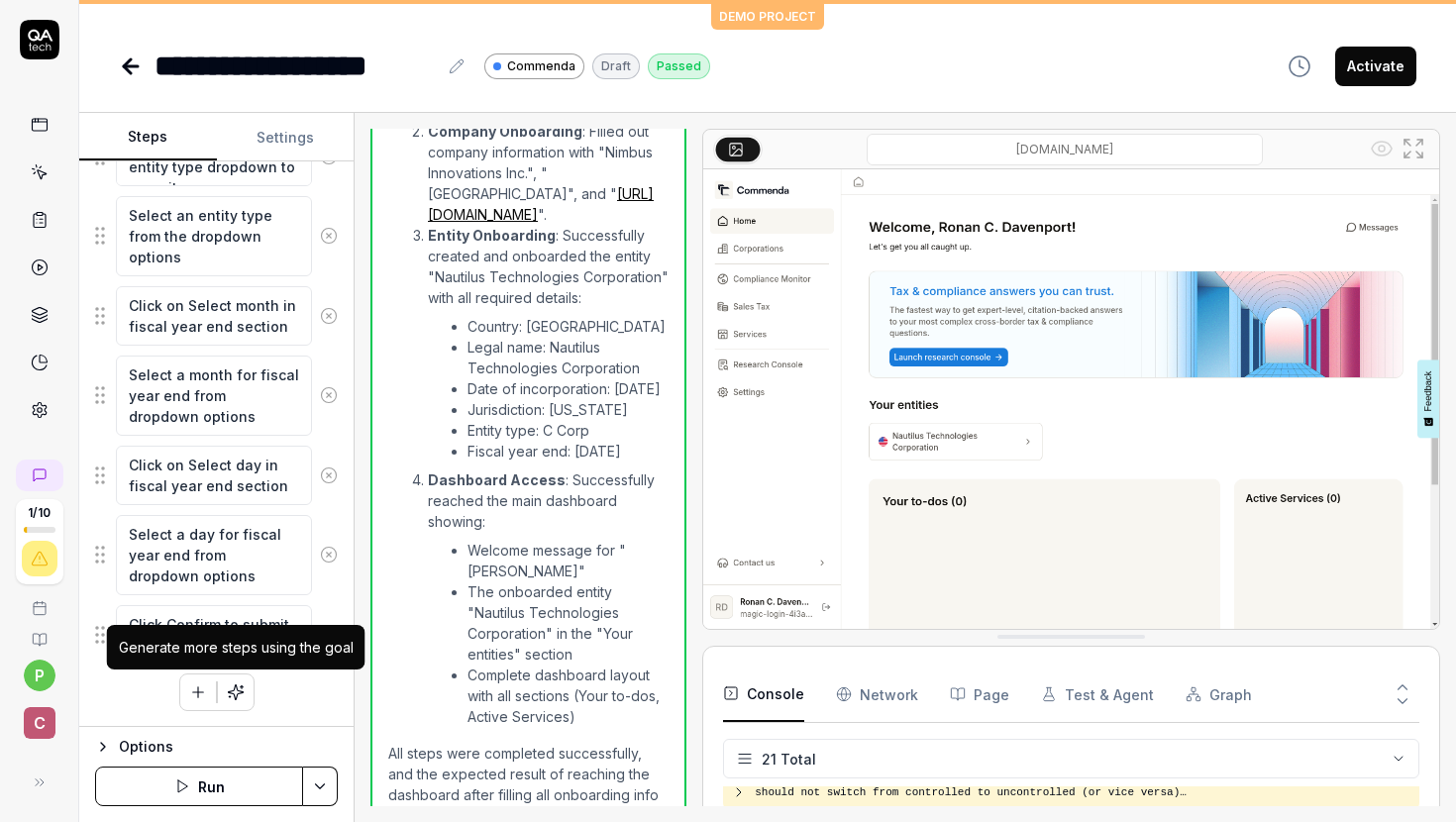 click 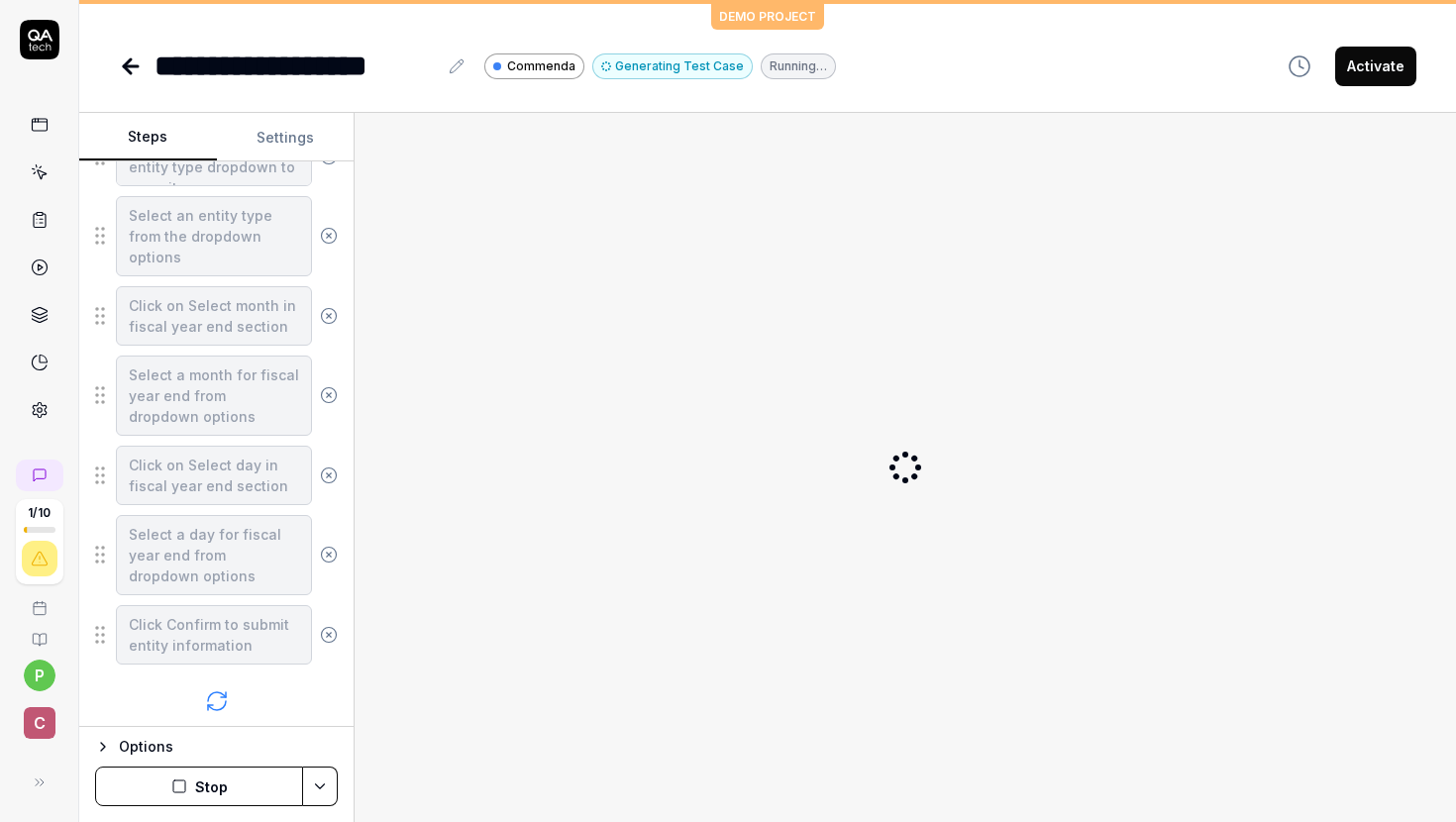 scroll, scrollTop: 2552, scrollLeft: 0, axis: vertical 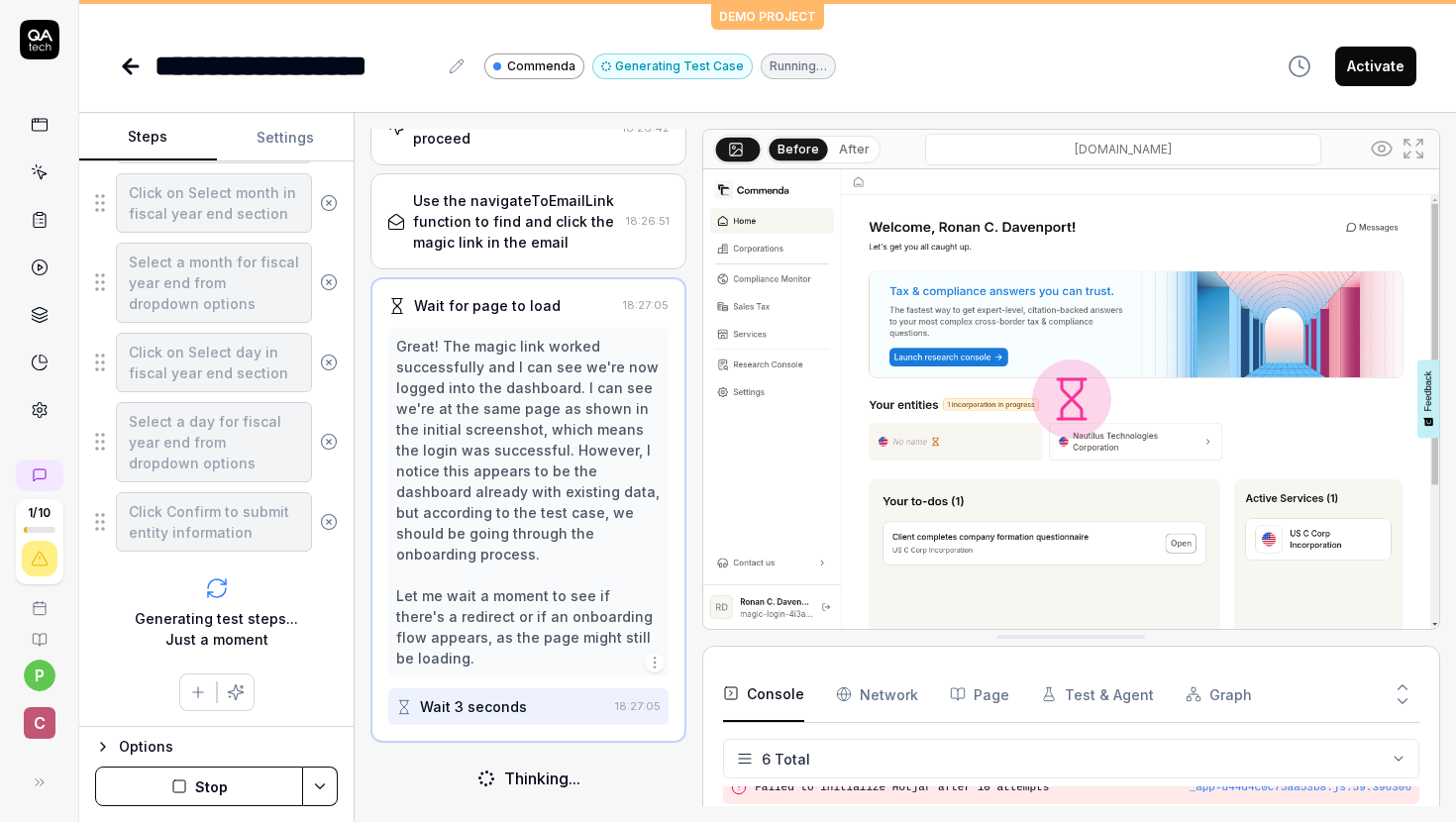 click on "Stop" at bounding box center [199, 786] 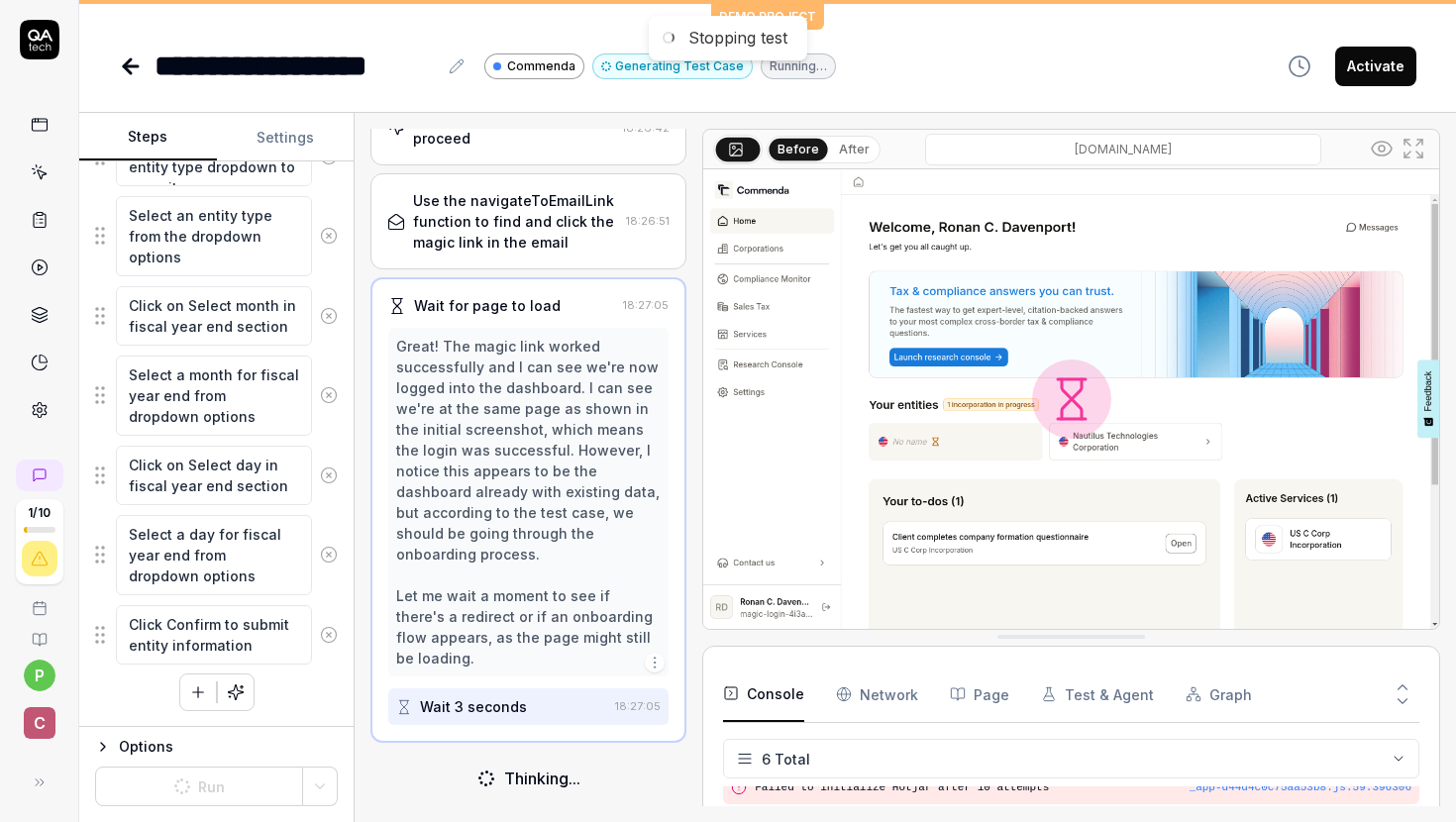 scroll, scrollTop: 2439, scrollLeft: 0, axis: vertical 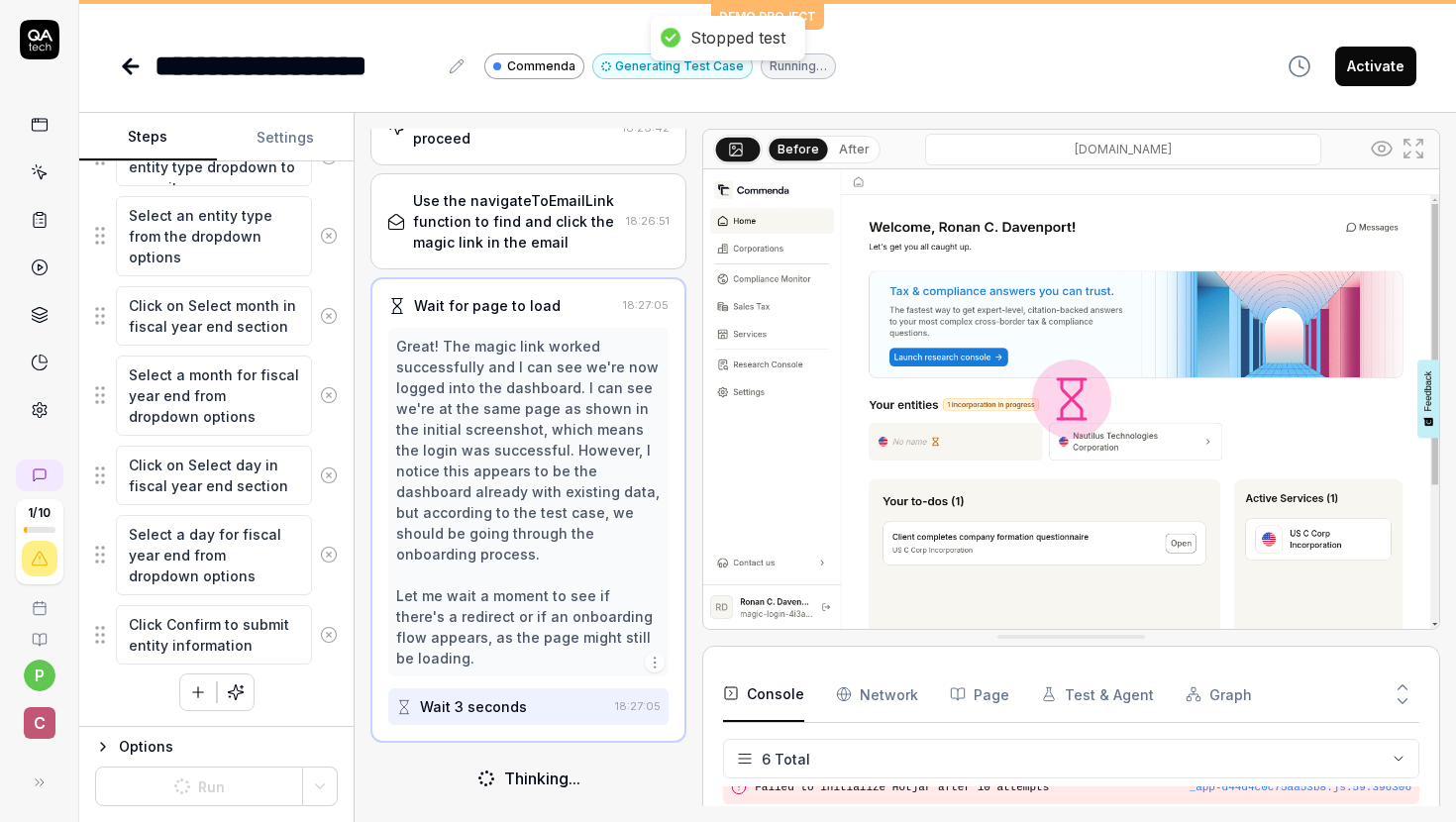 type on "*" 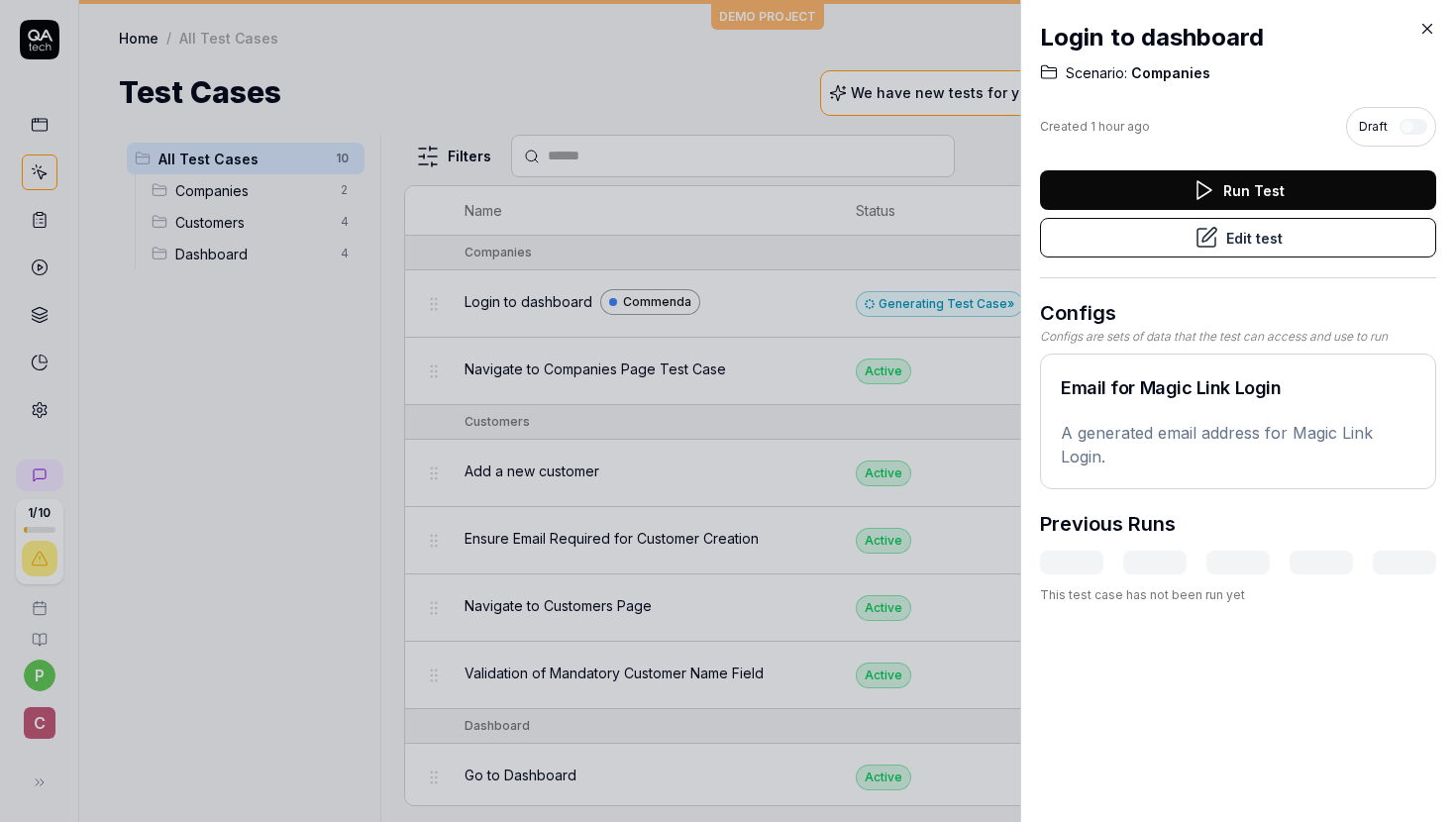 click at bounding box center (728, 411) 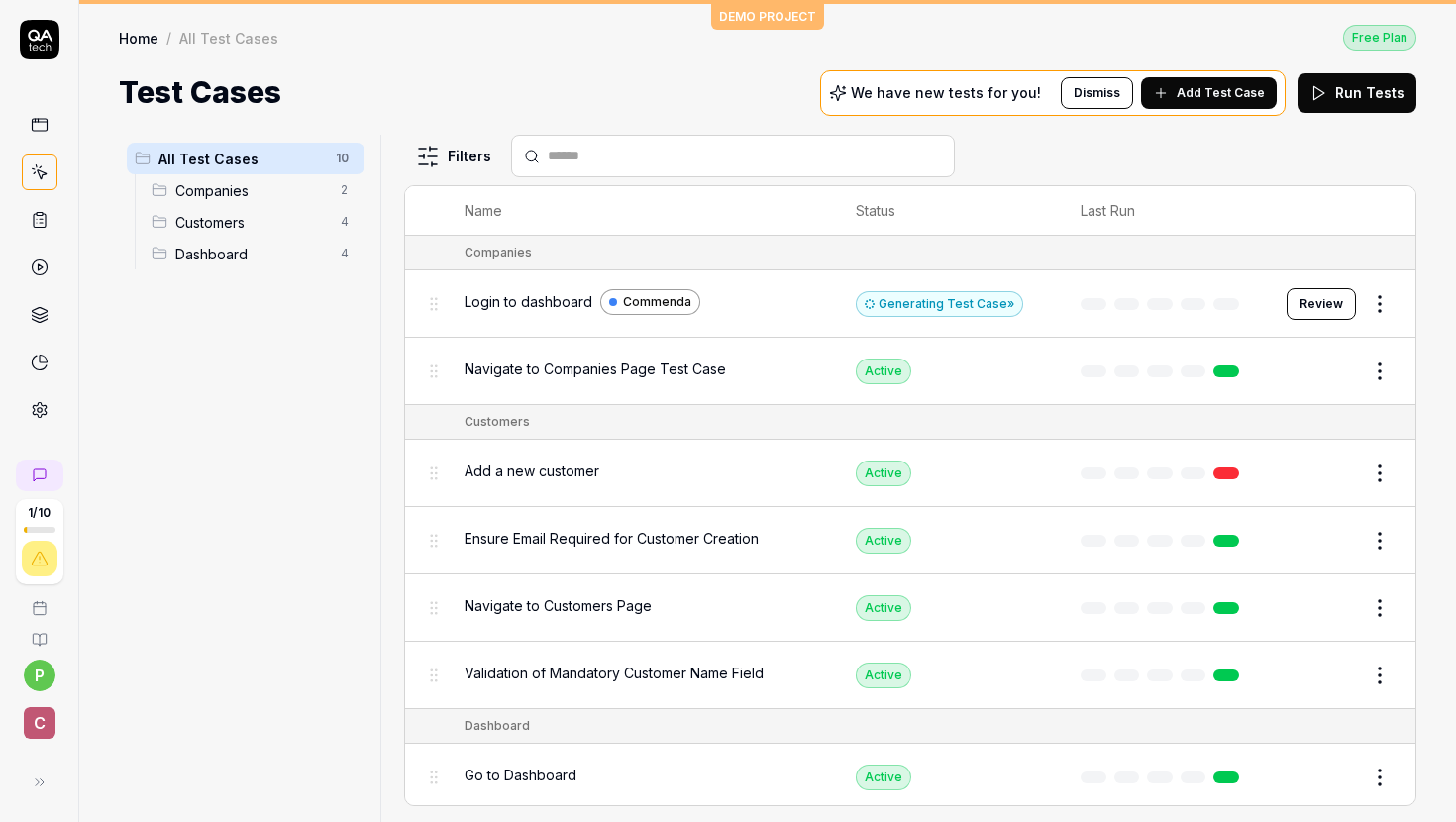 click on "Status" at bounding box center [948, 211] 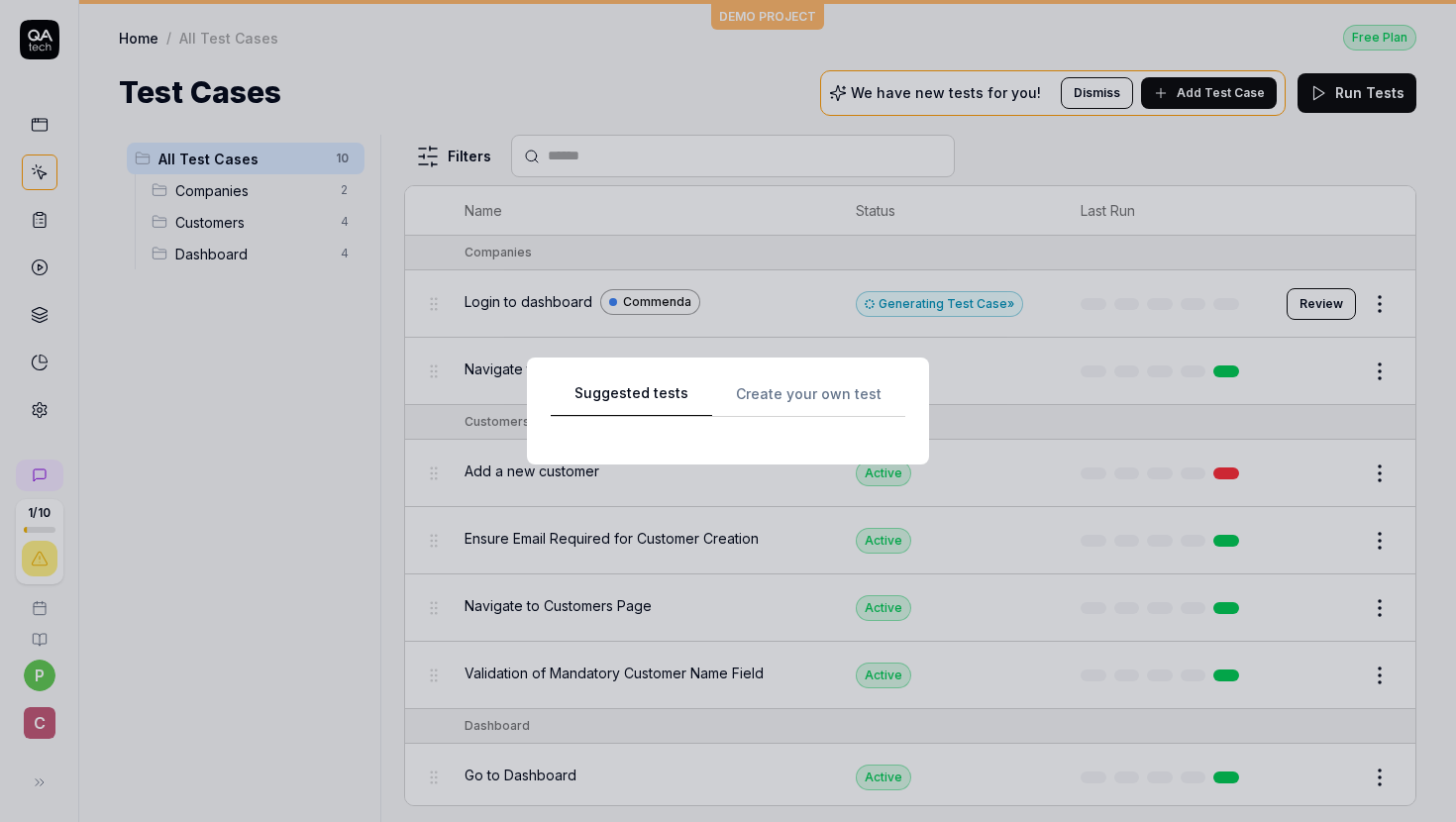 scroll, scrollTop: 0, scrollLeft: 0, axis: both 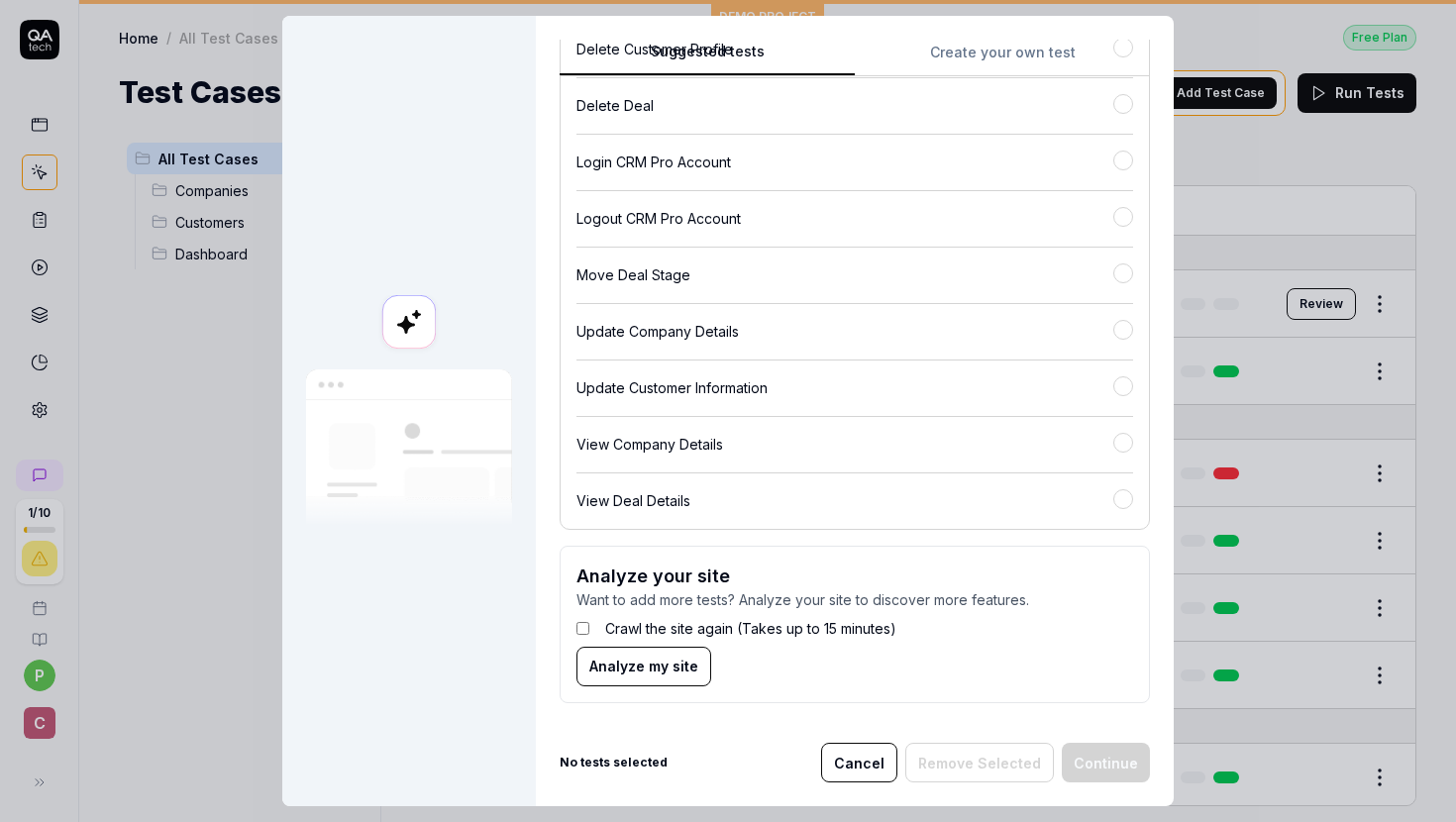 click on "Create your own test" at bounding box center [1002, 58] 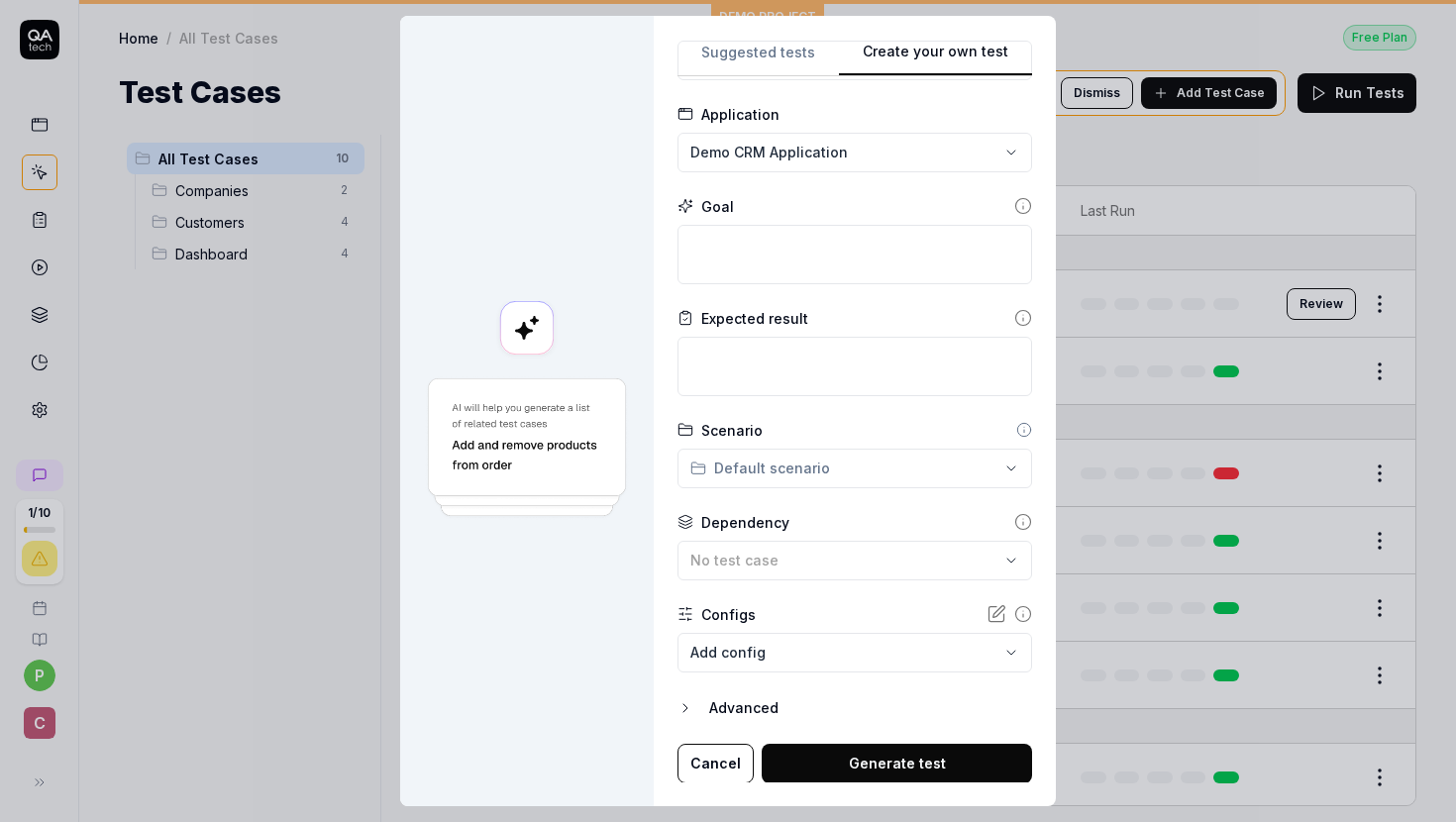 click on "**********" at bounding box center (728, 411) 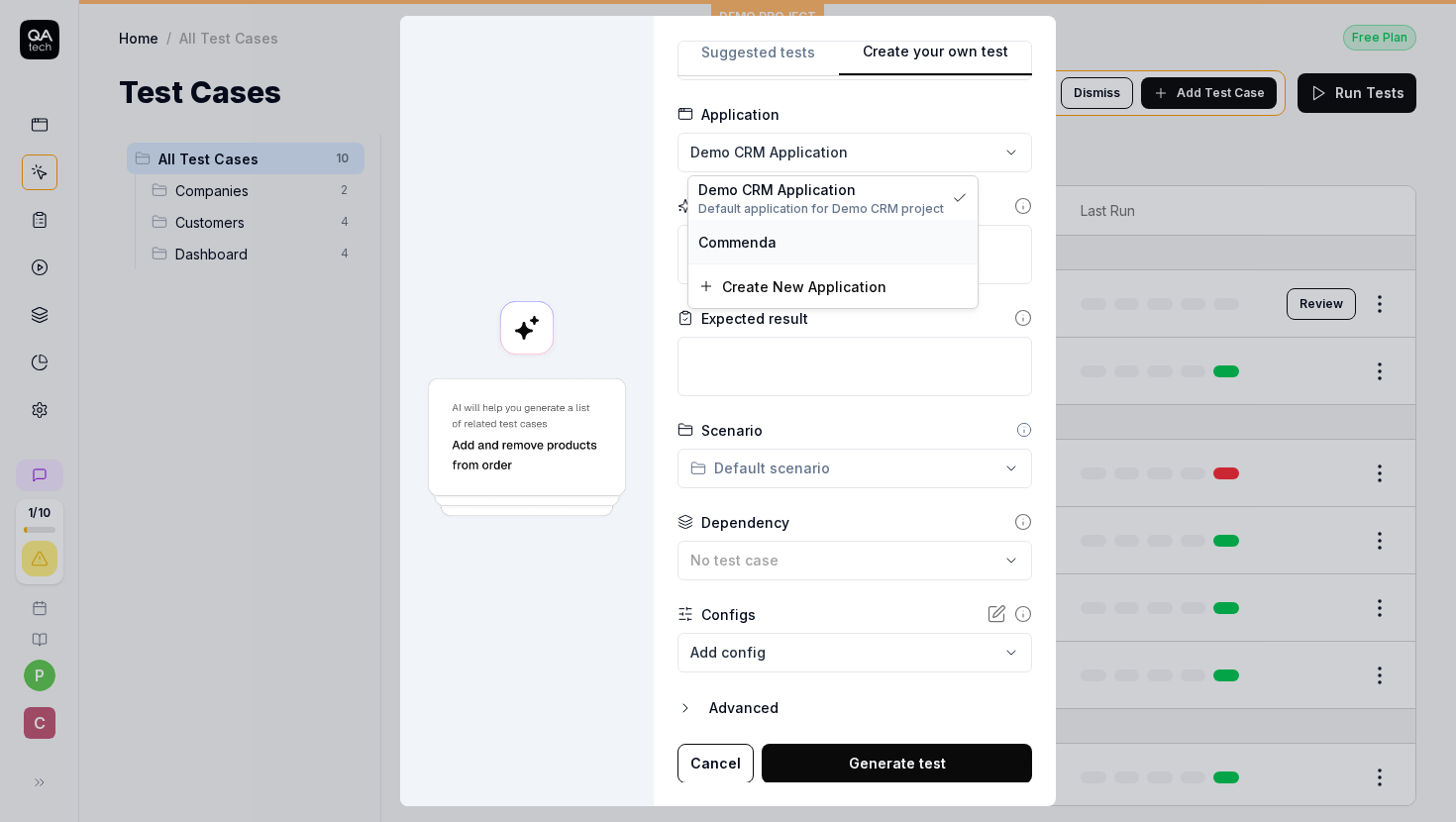 click on "Commenda" at bounding box center [737, 242] 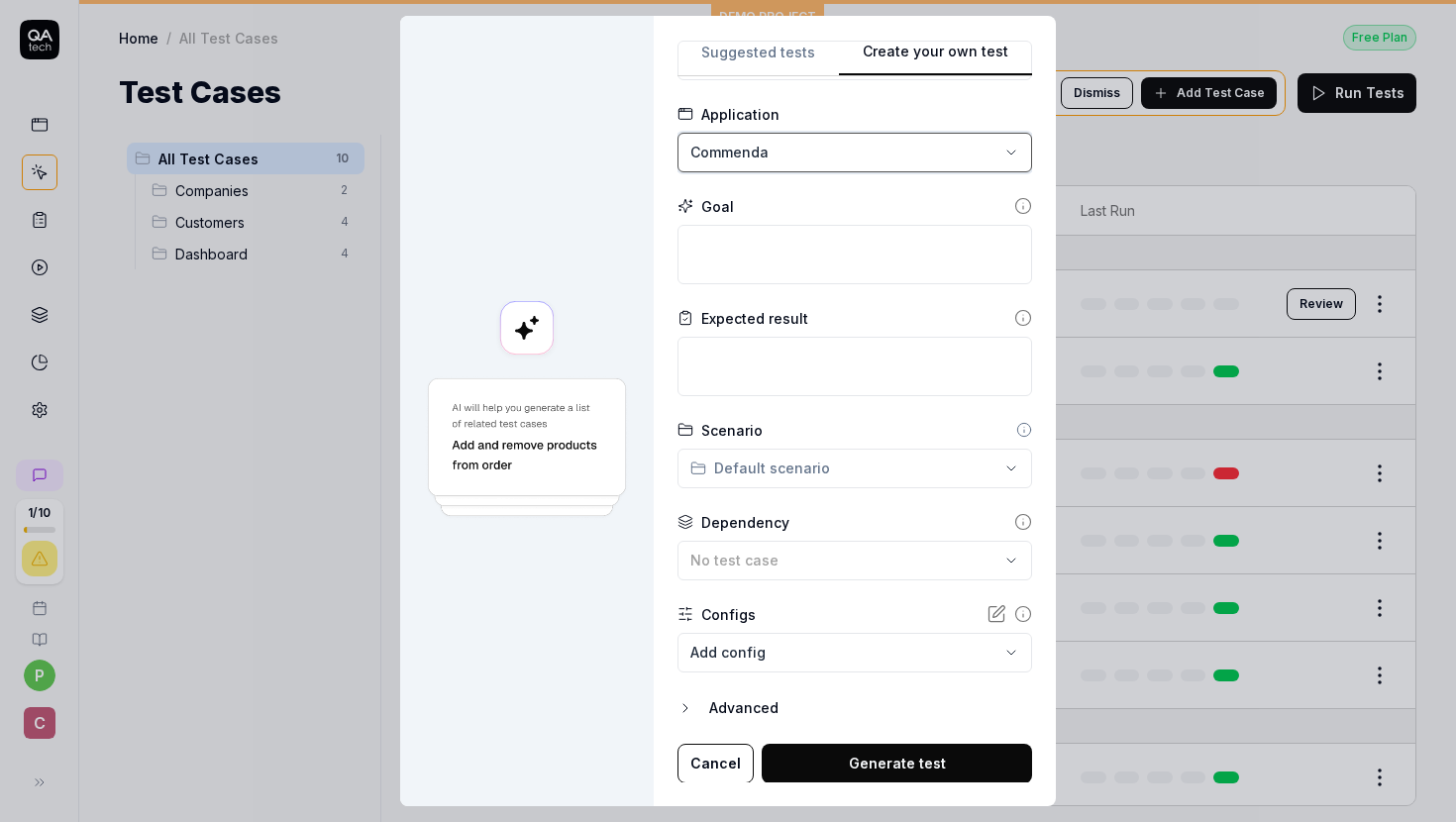 scroll, scrollTop: 0, scrollLeft: 0, axis: both 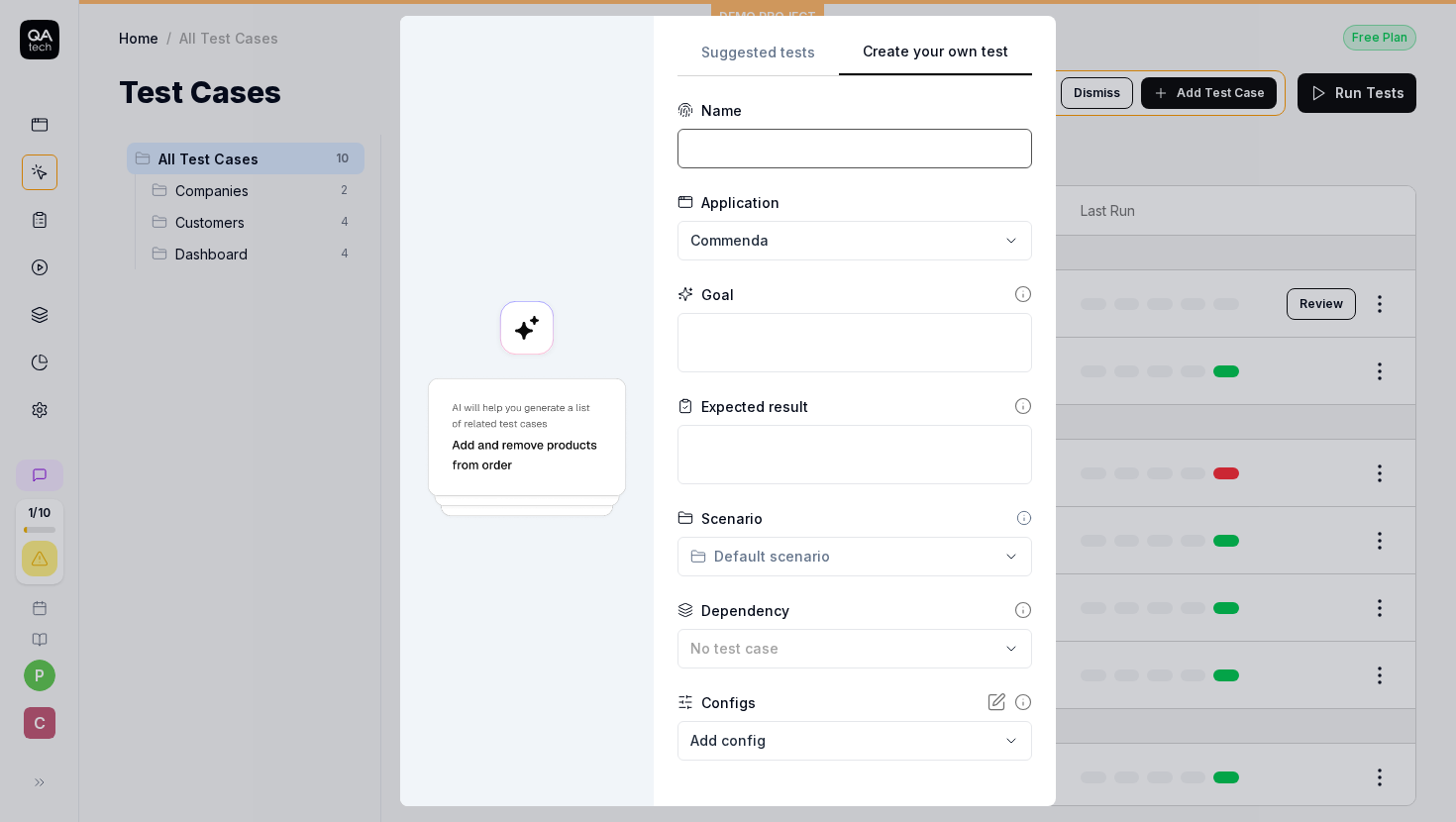 click at bounding box center [855, 149] 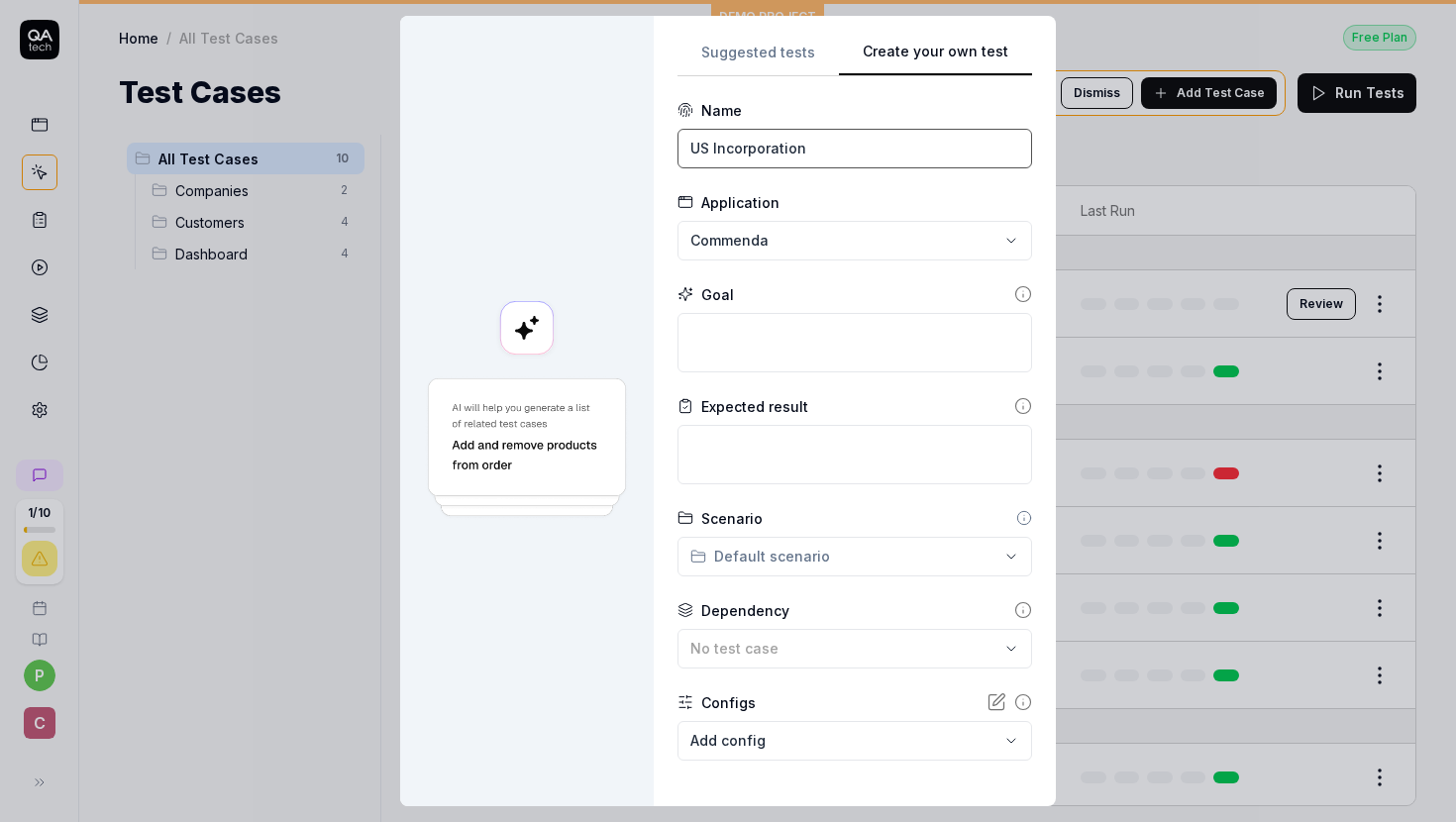 type on "US Incorporation" 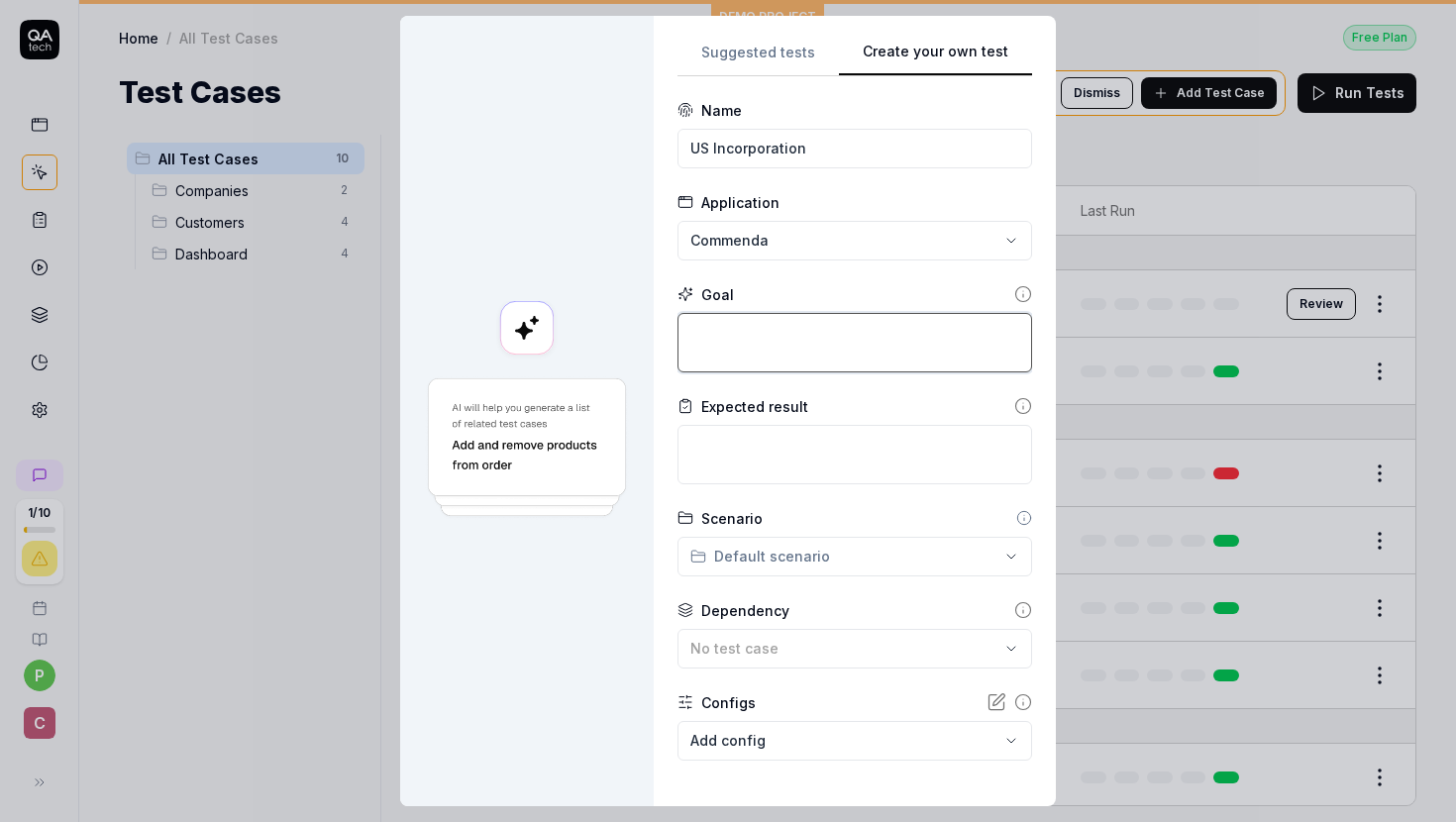 click at bounding box center (855, 343) 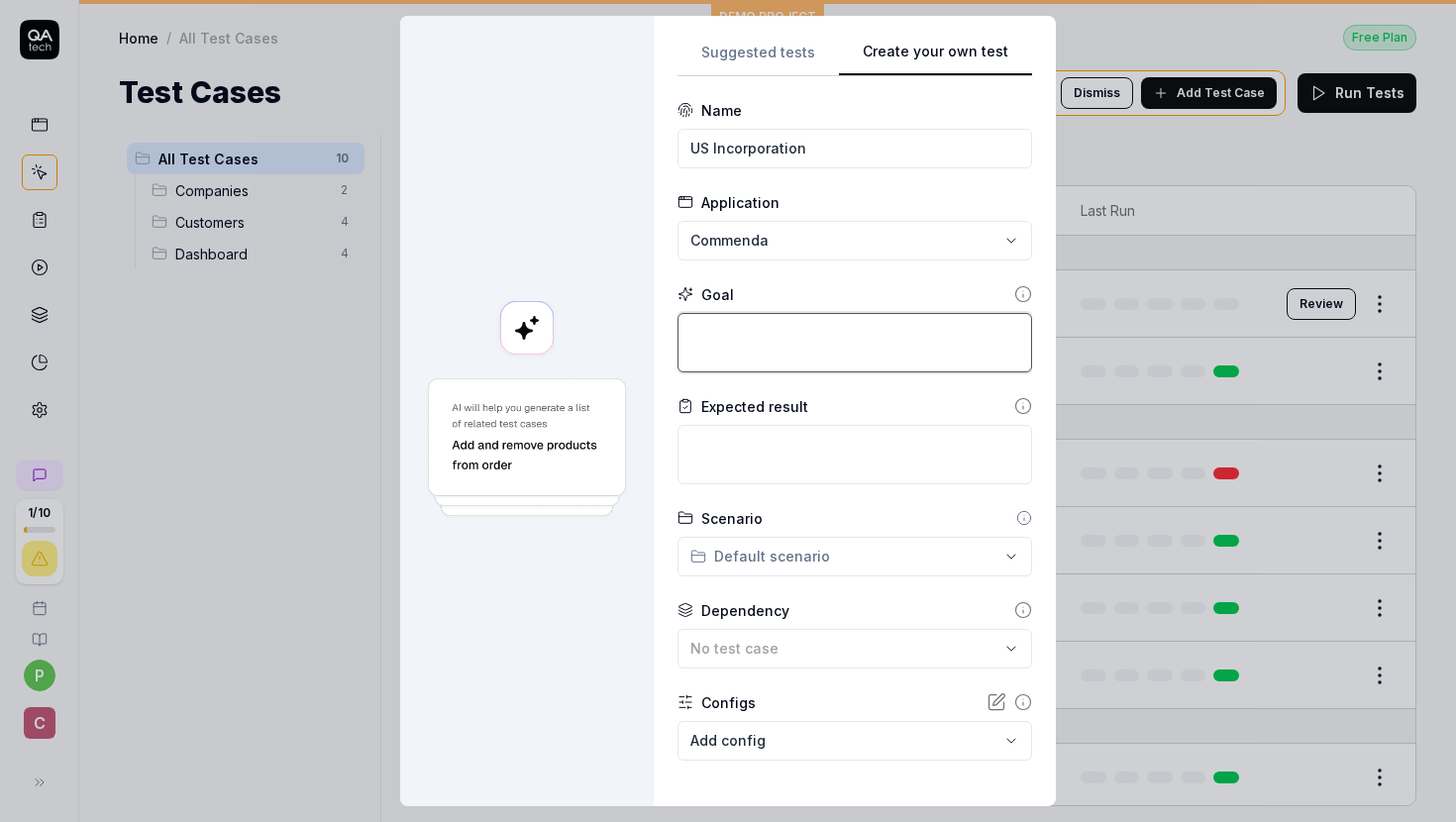 type on "*" 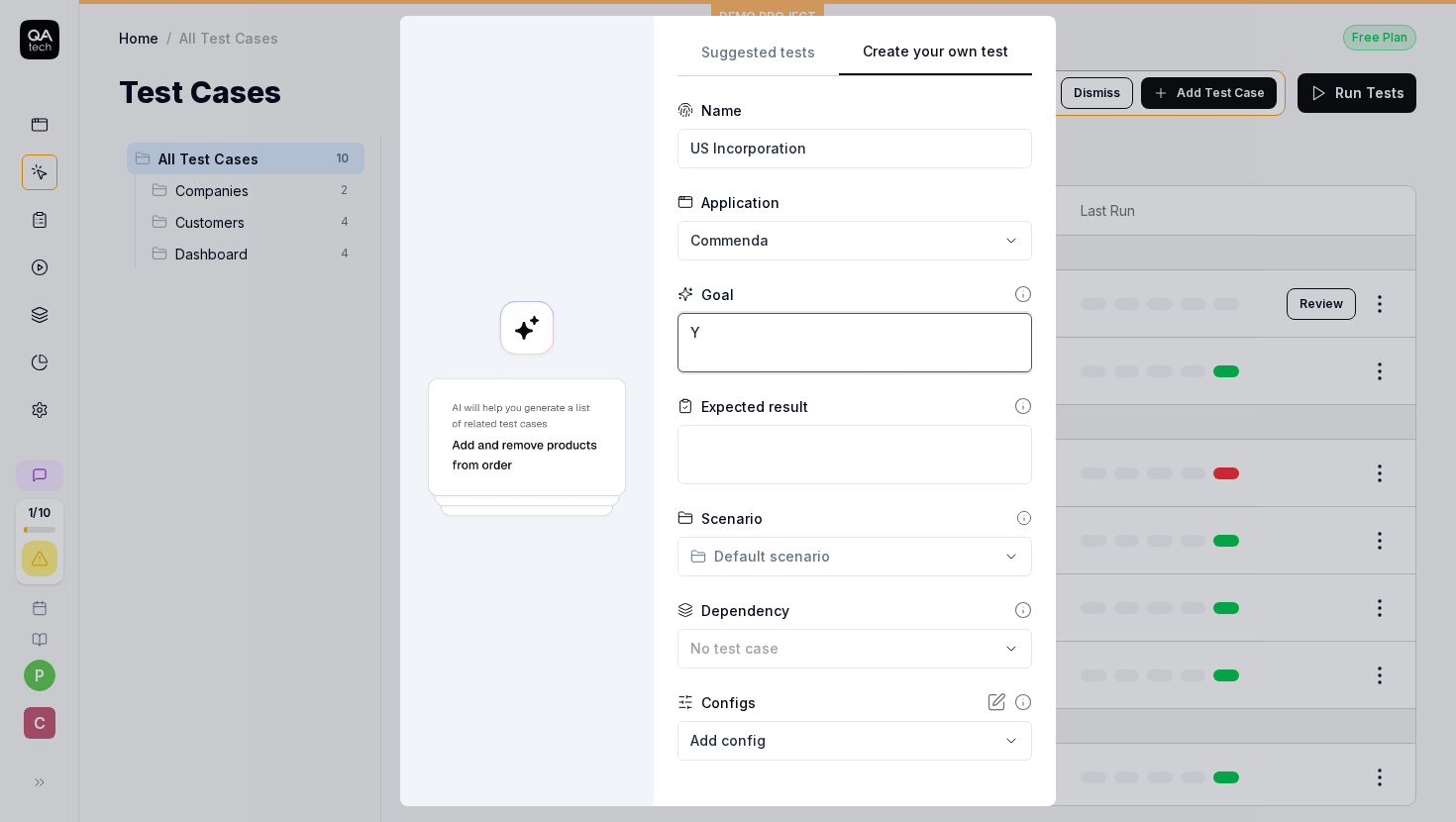 type on "*" 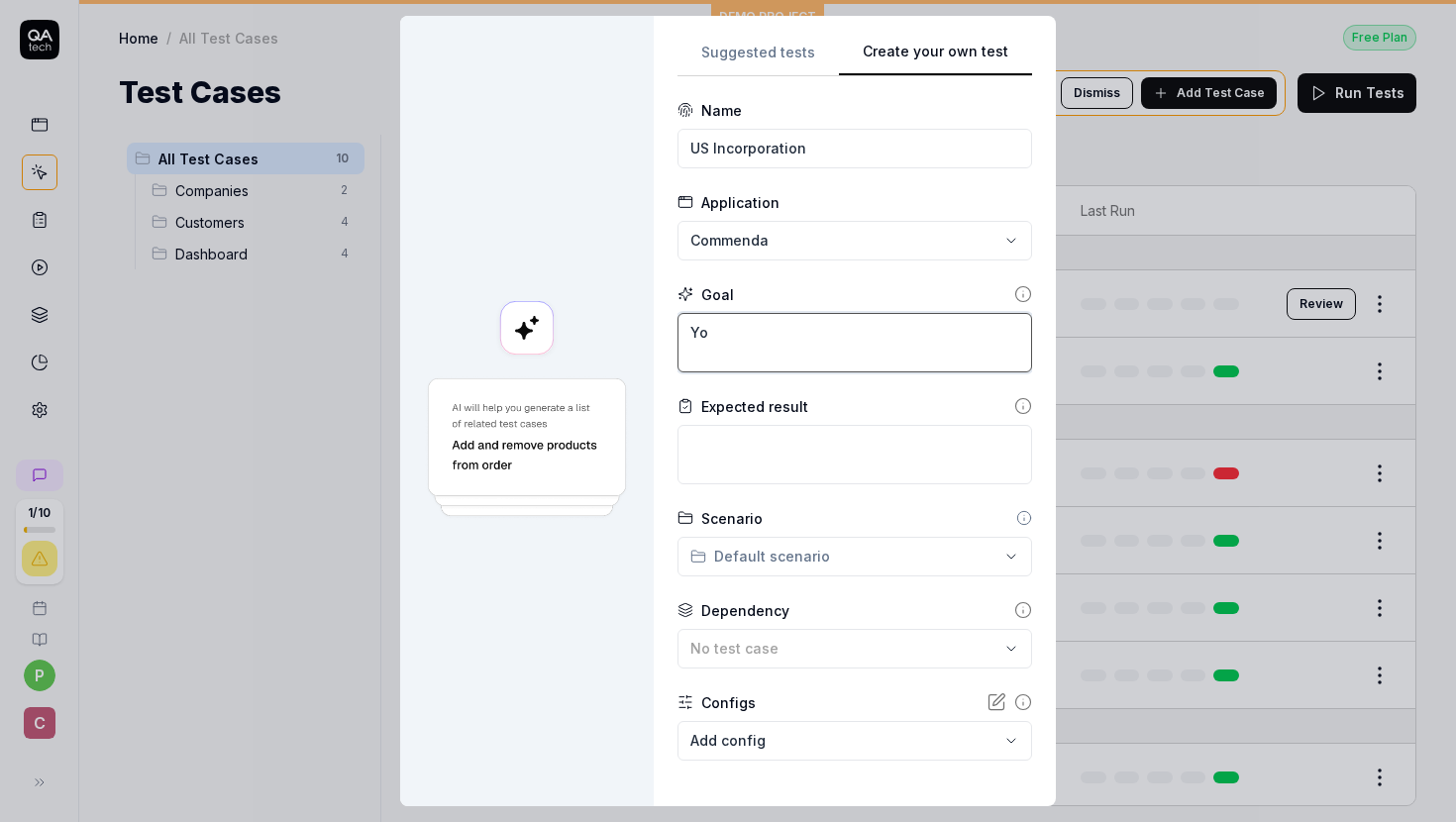 type on "*" 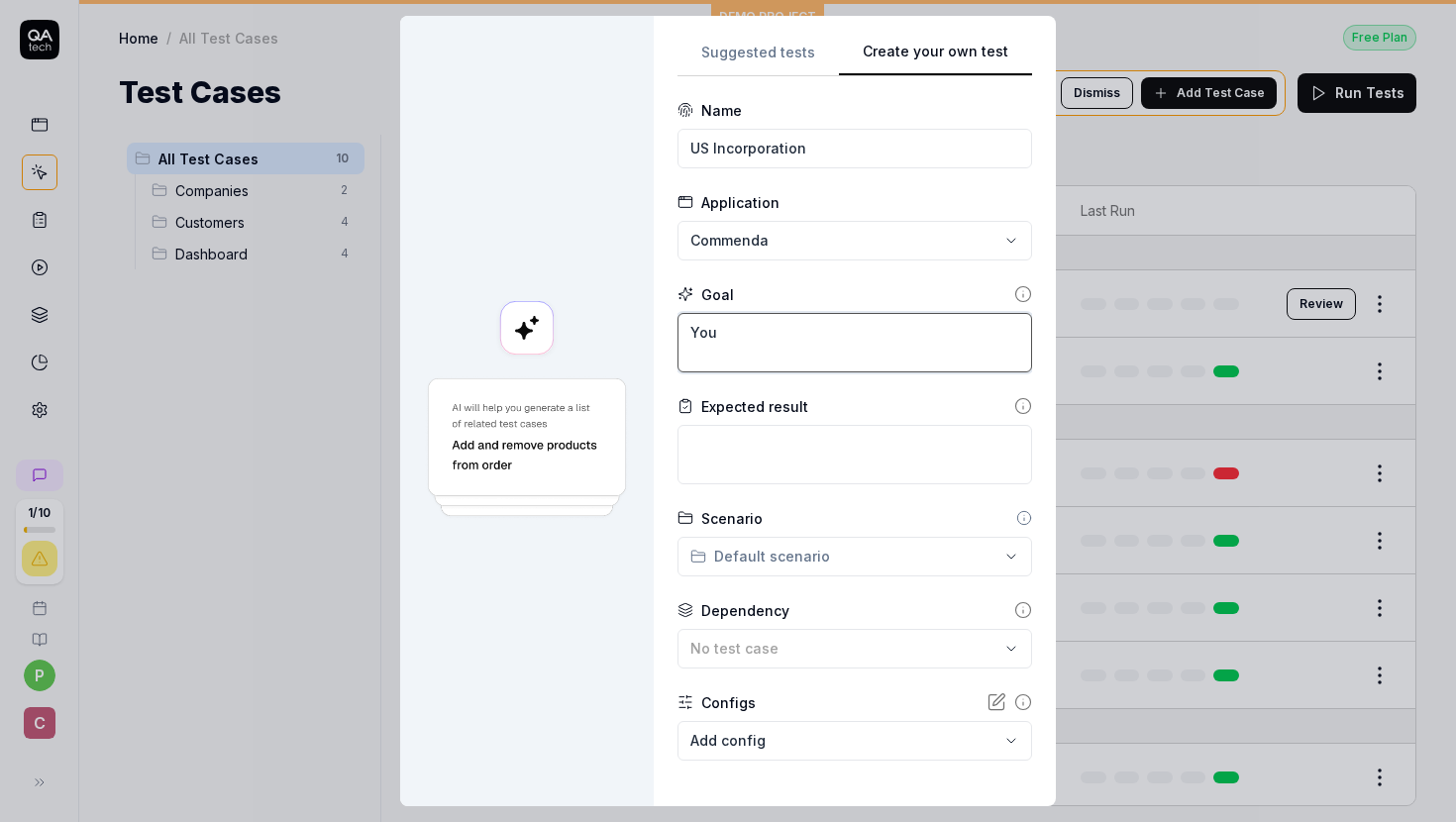 type on "*" 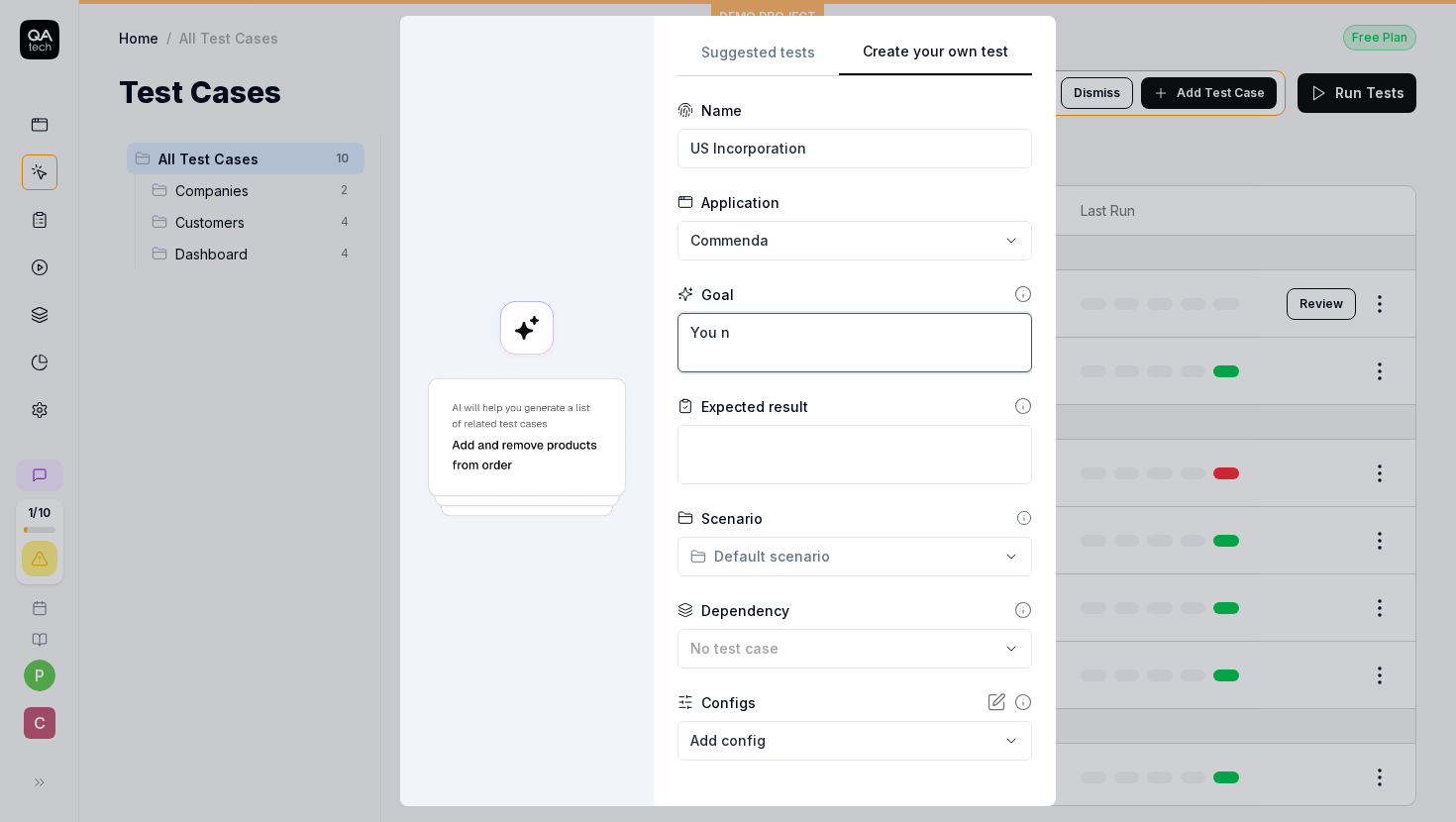 type on "*" 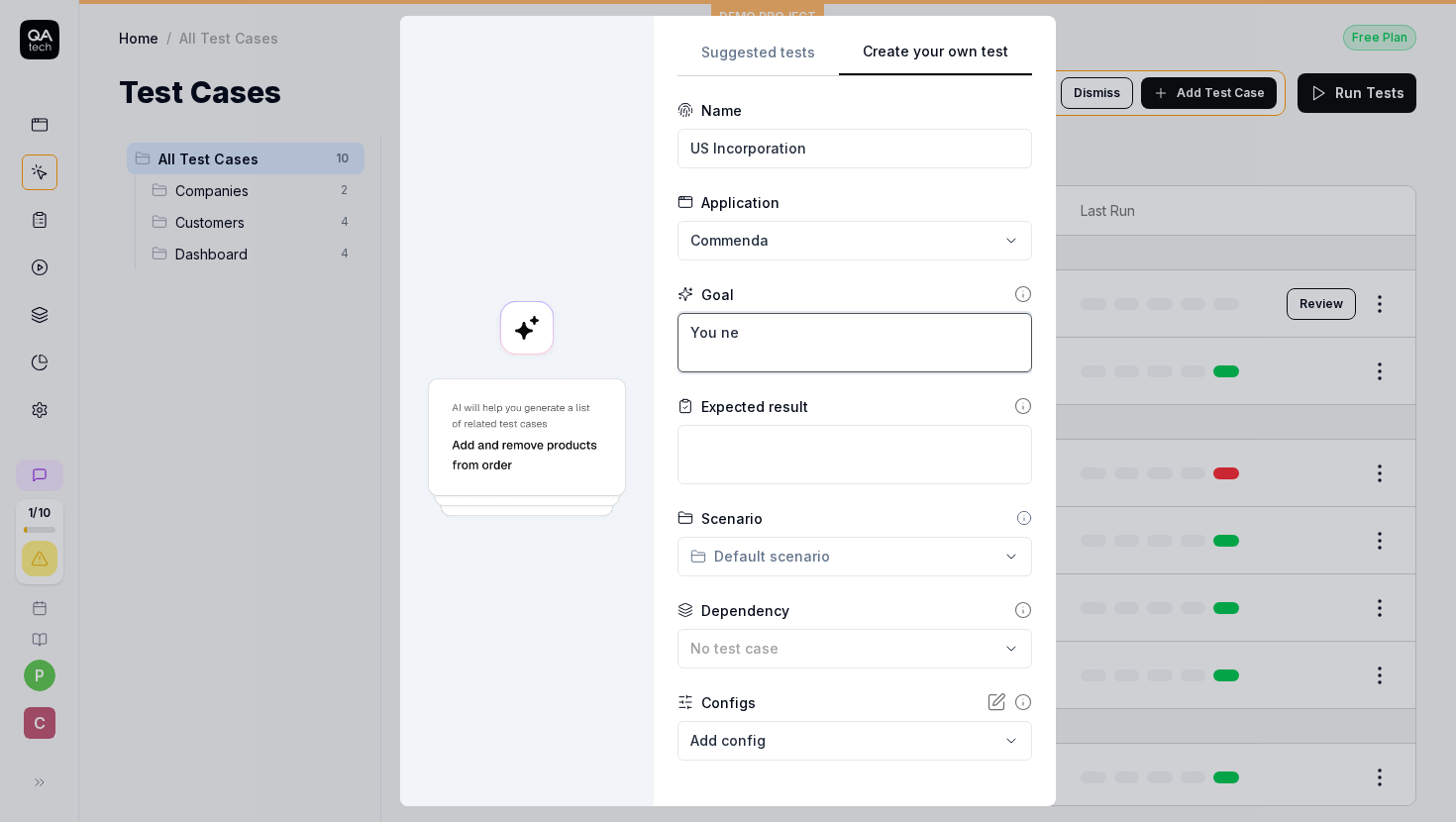type on "*" 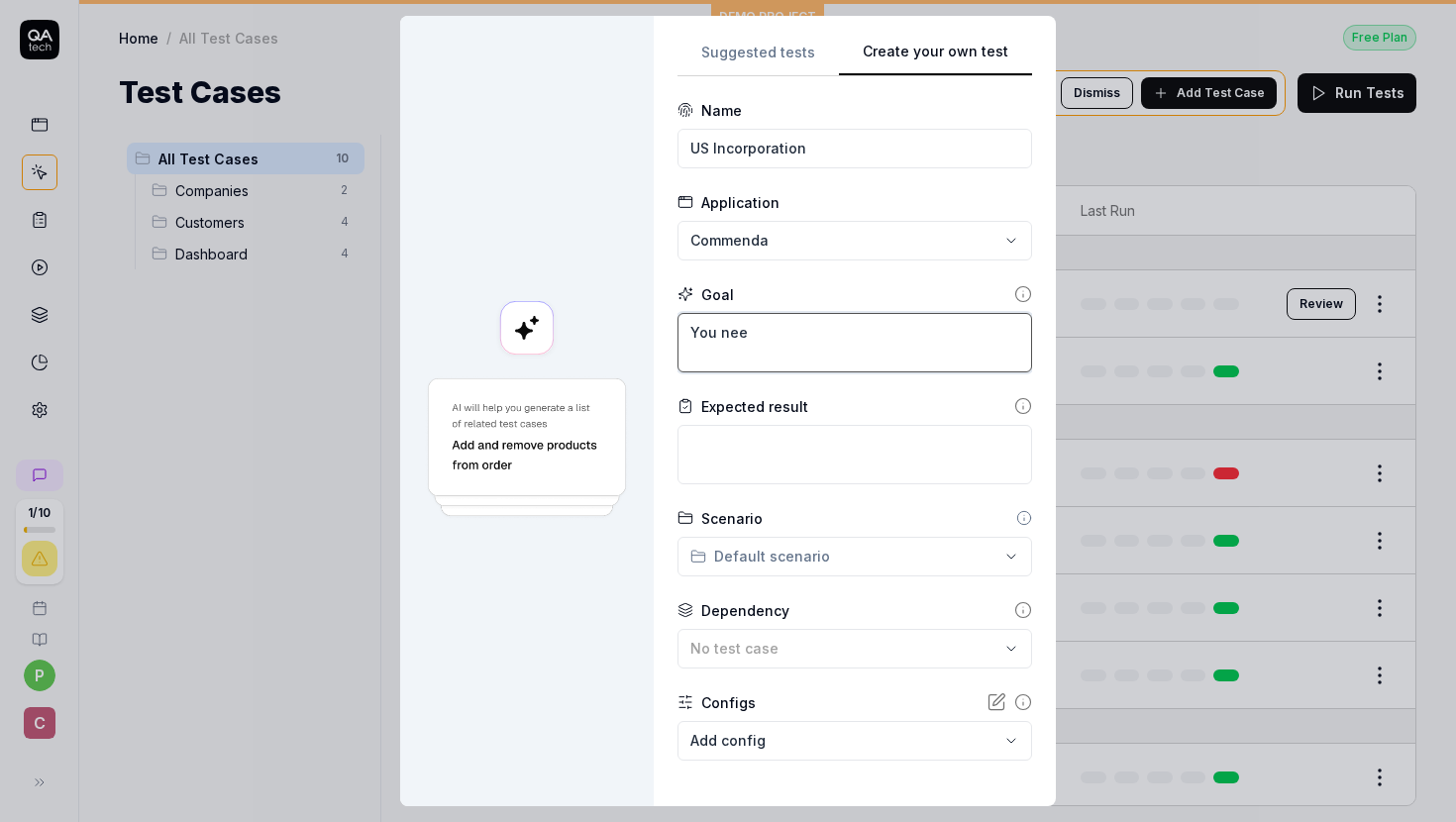 type on "*" 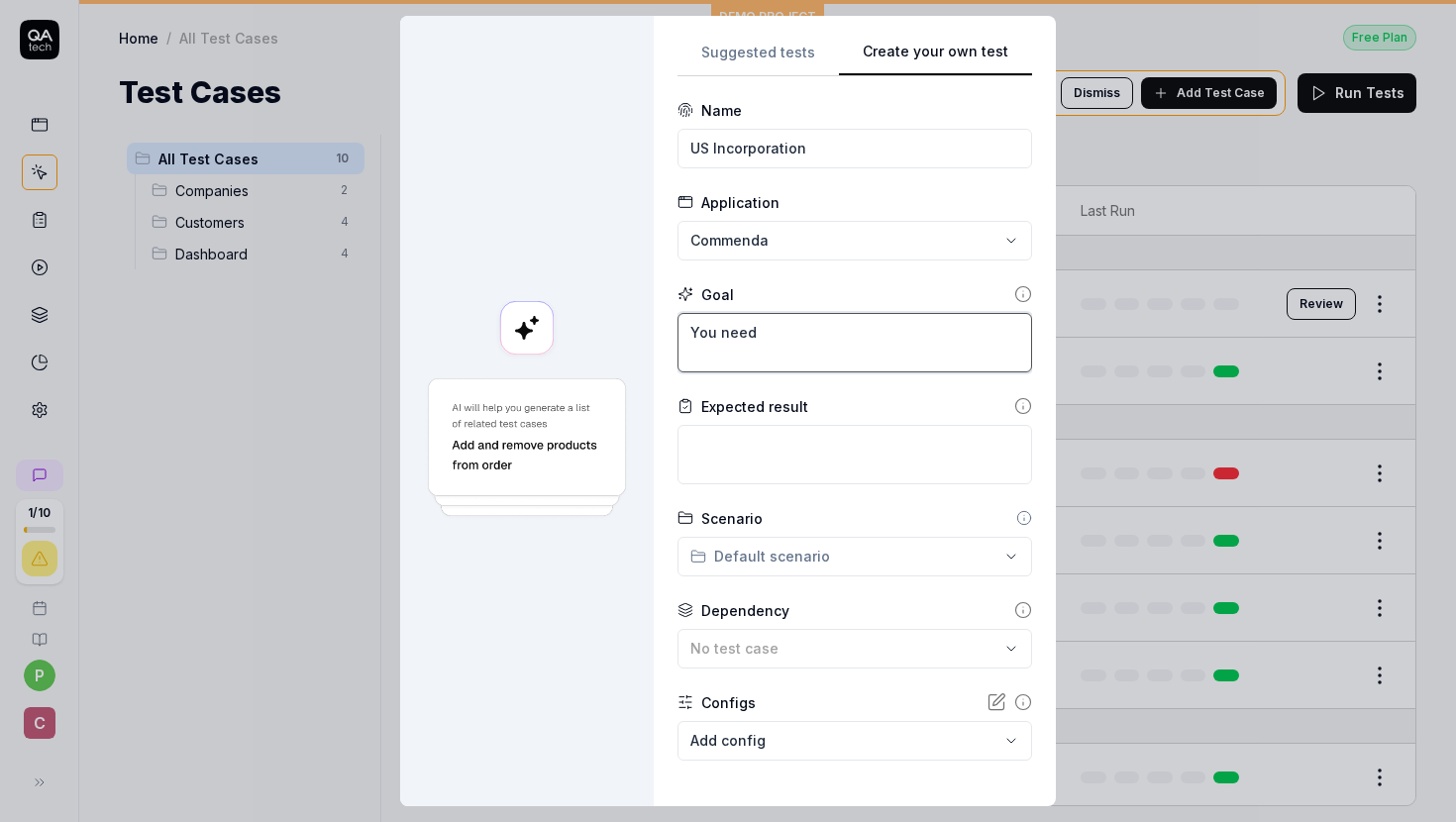 type on "*" 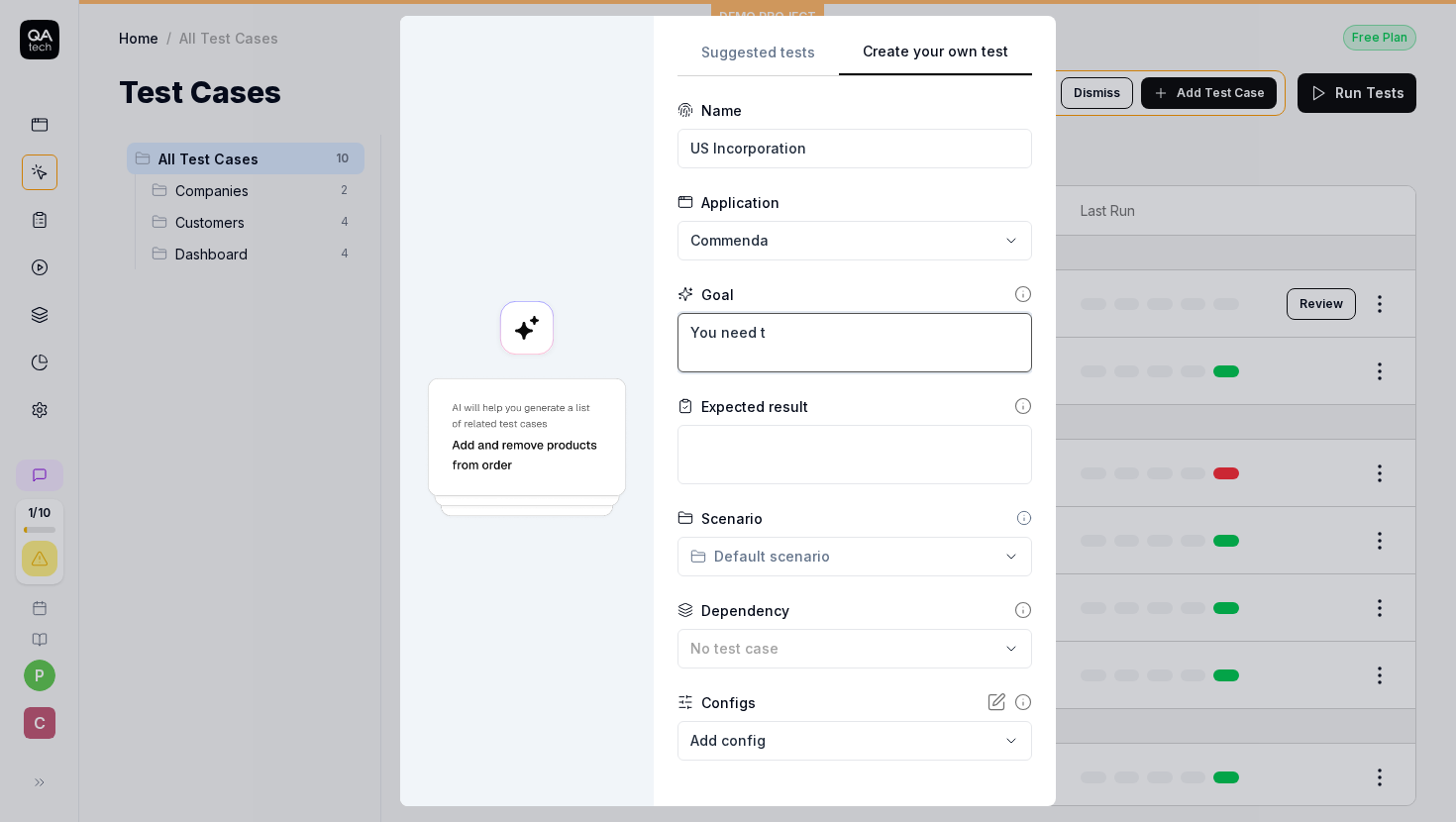 type on "*" 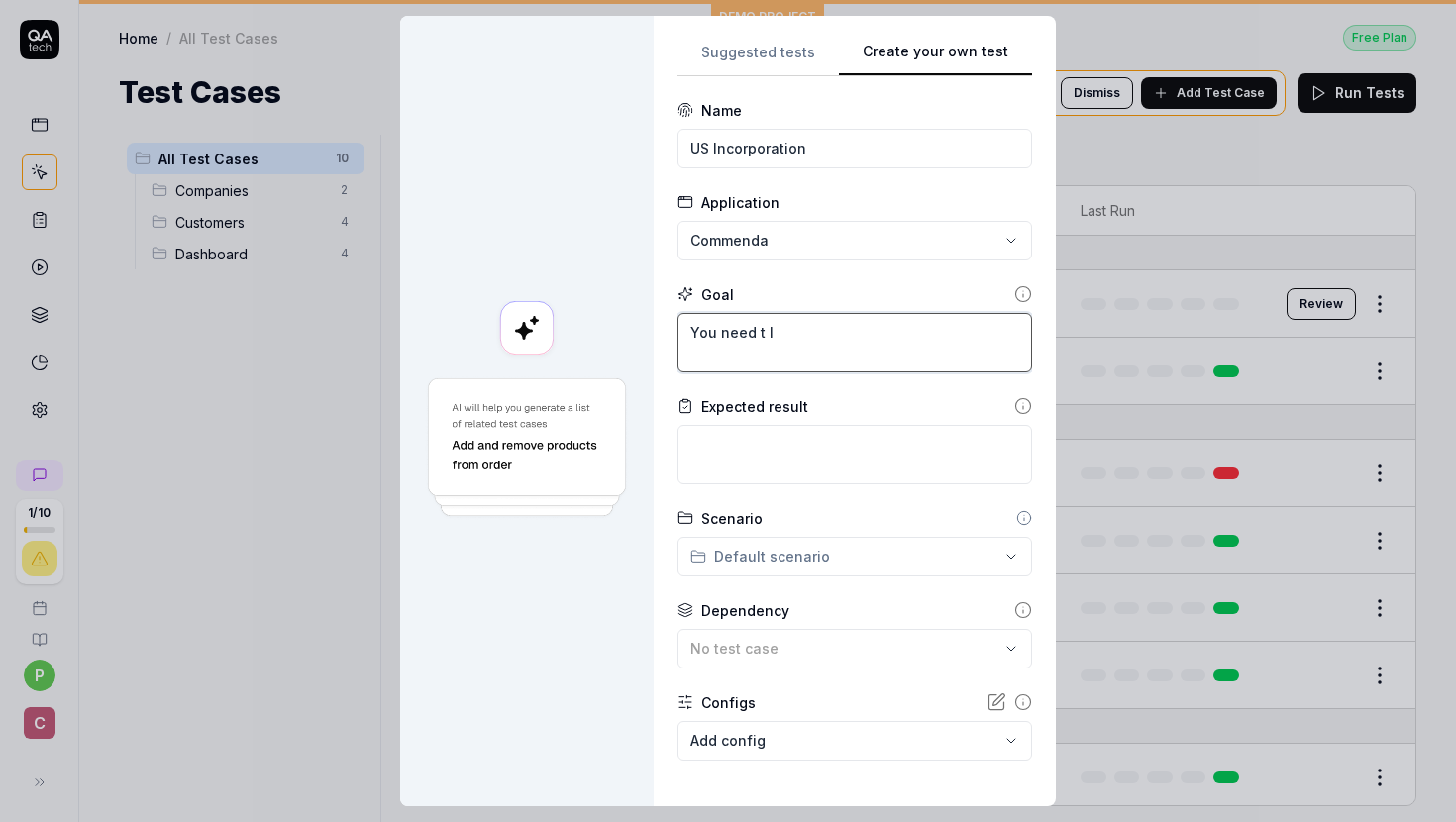 type on "*" 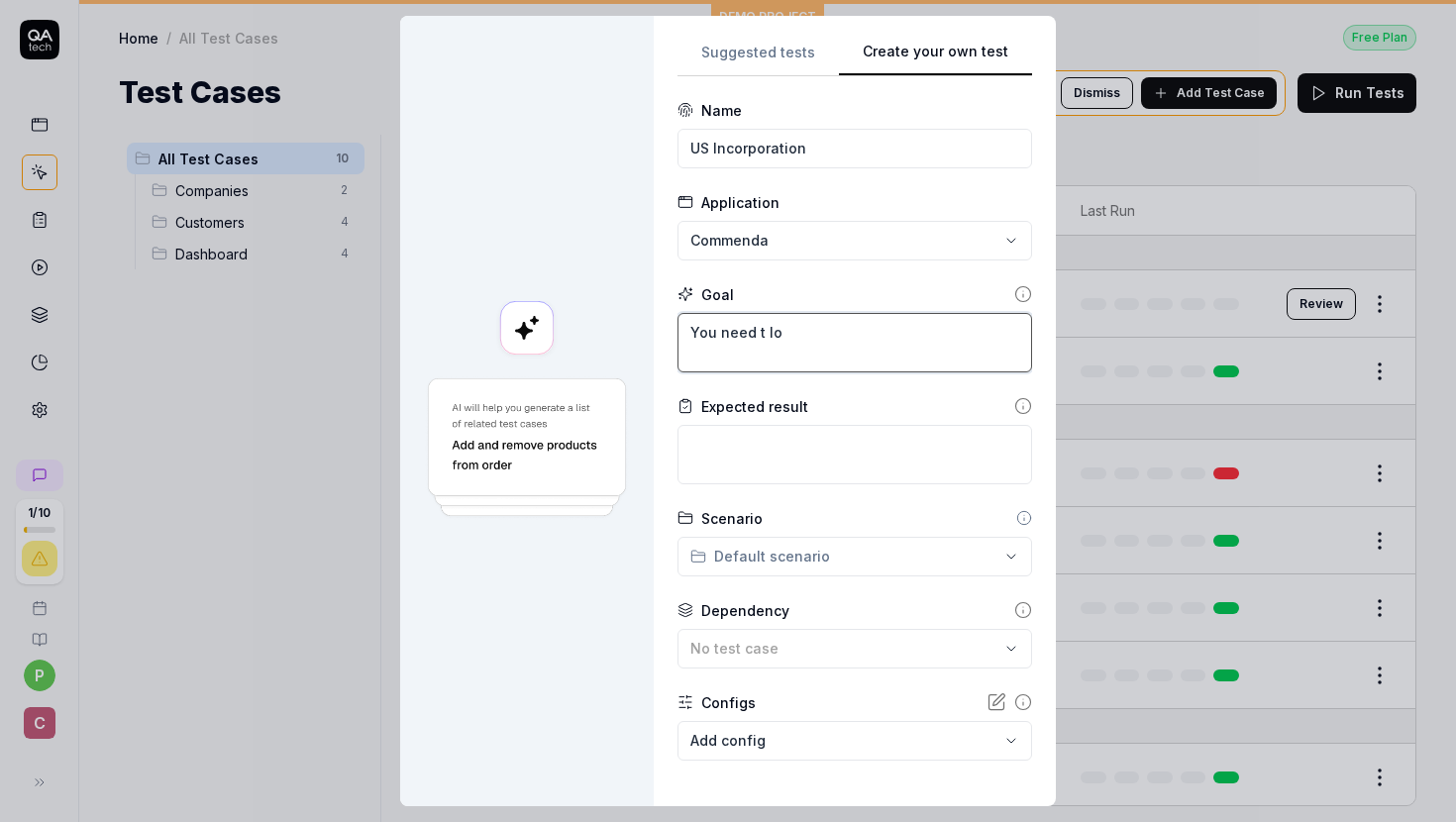 type on "*" 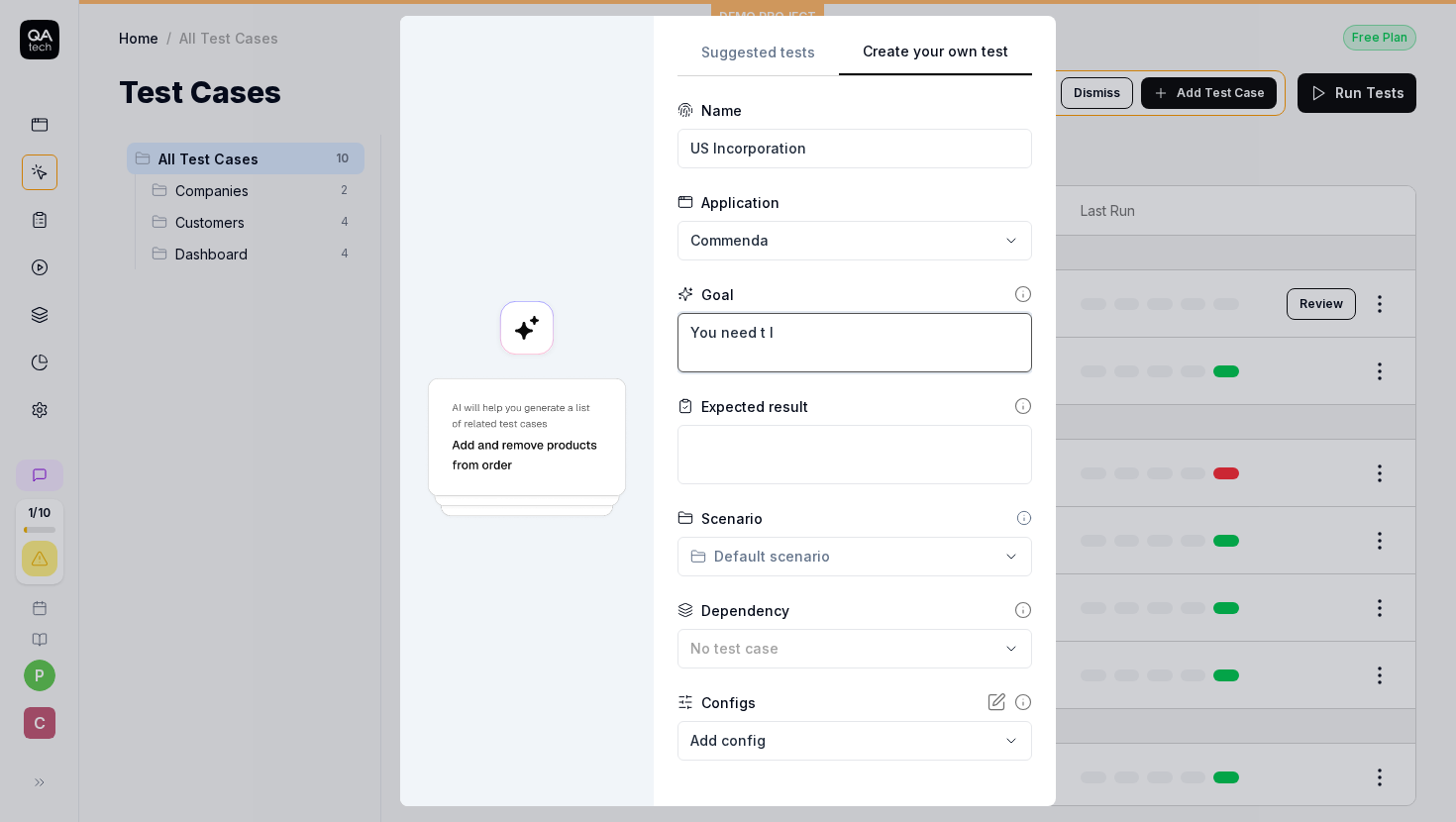 type on "*" 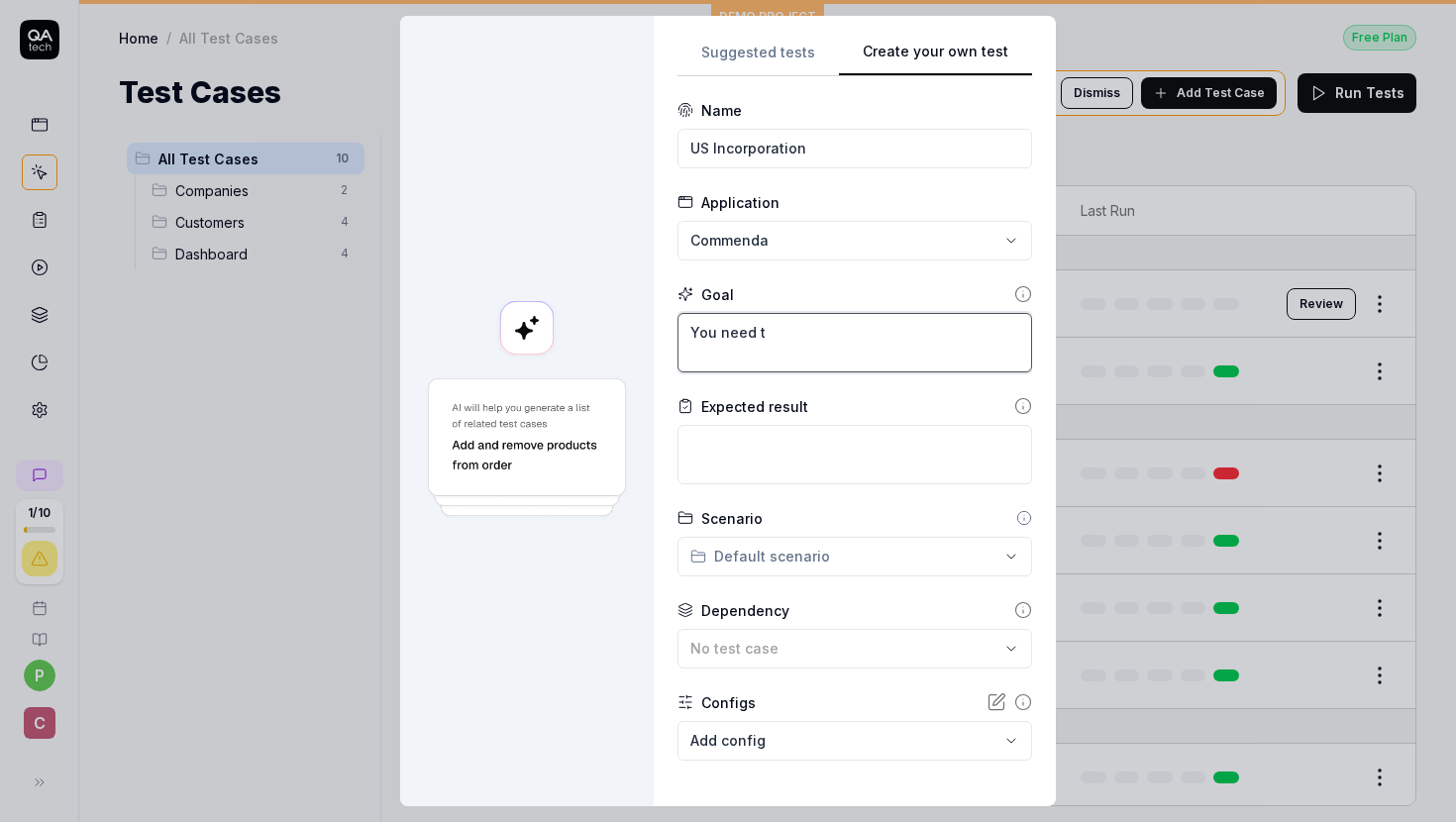 type on "*" 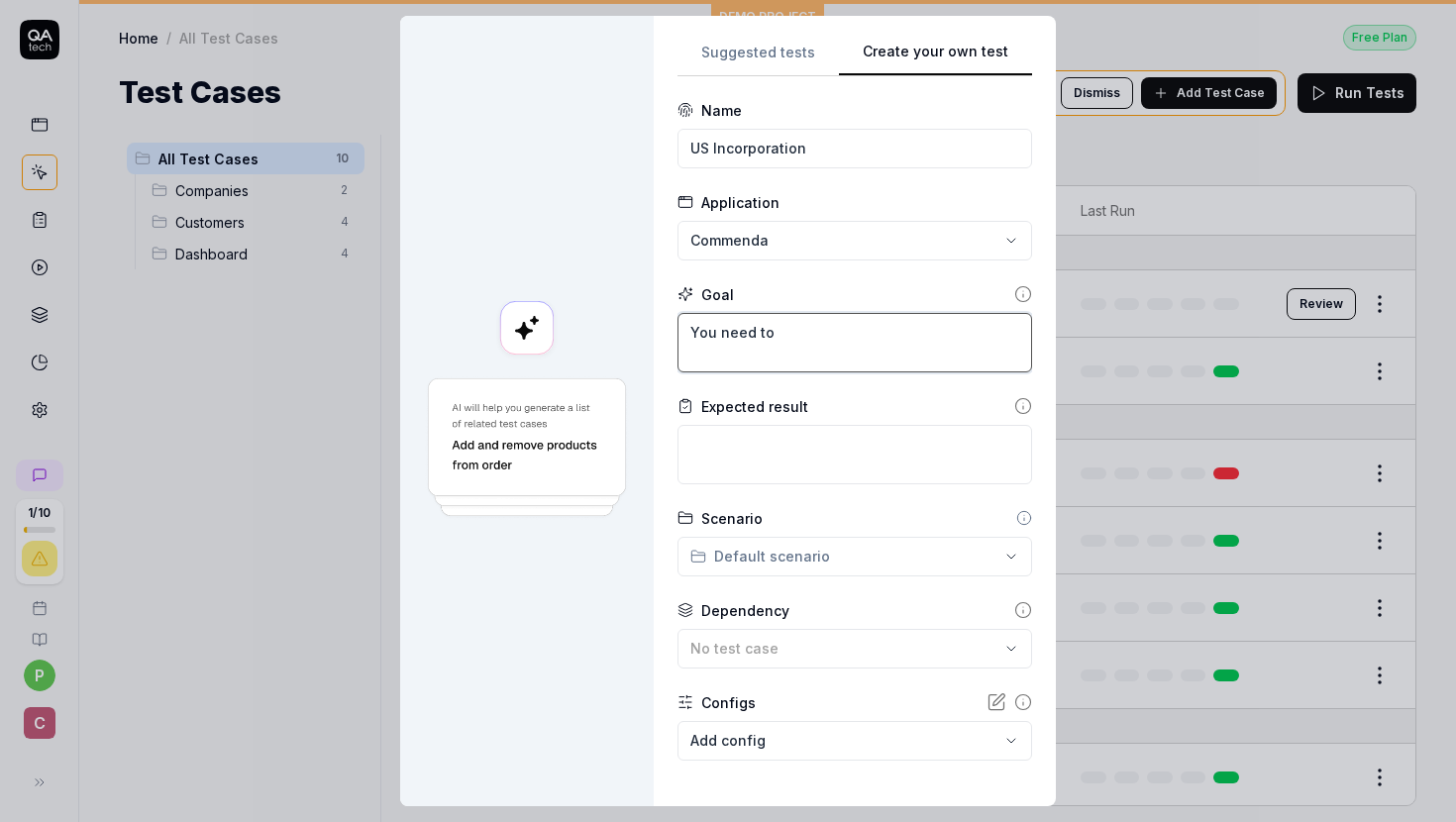 type on "*" 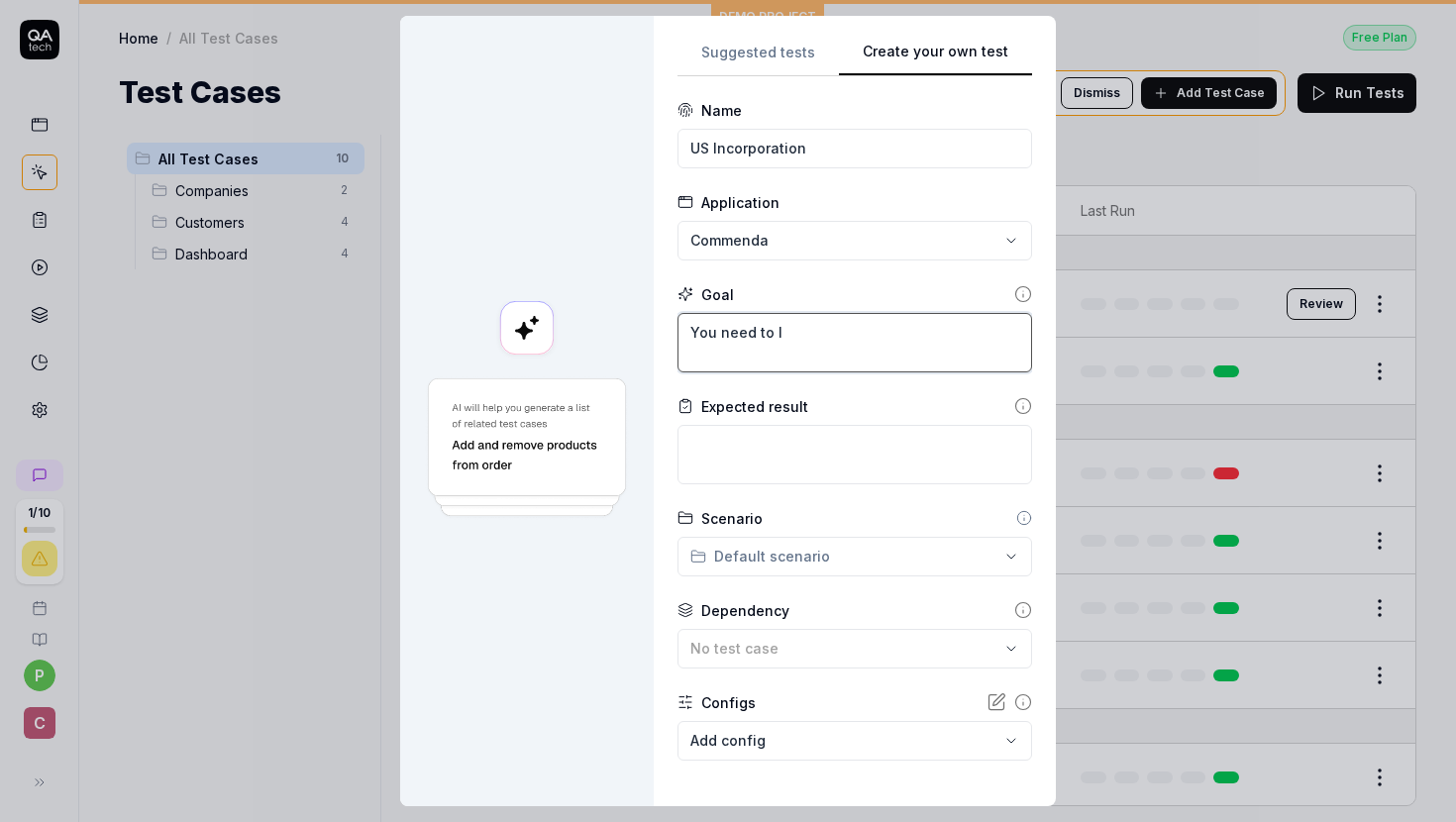type on "*" 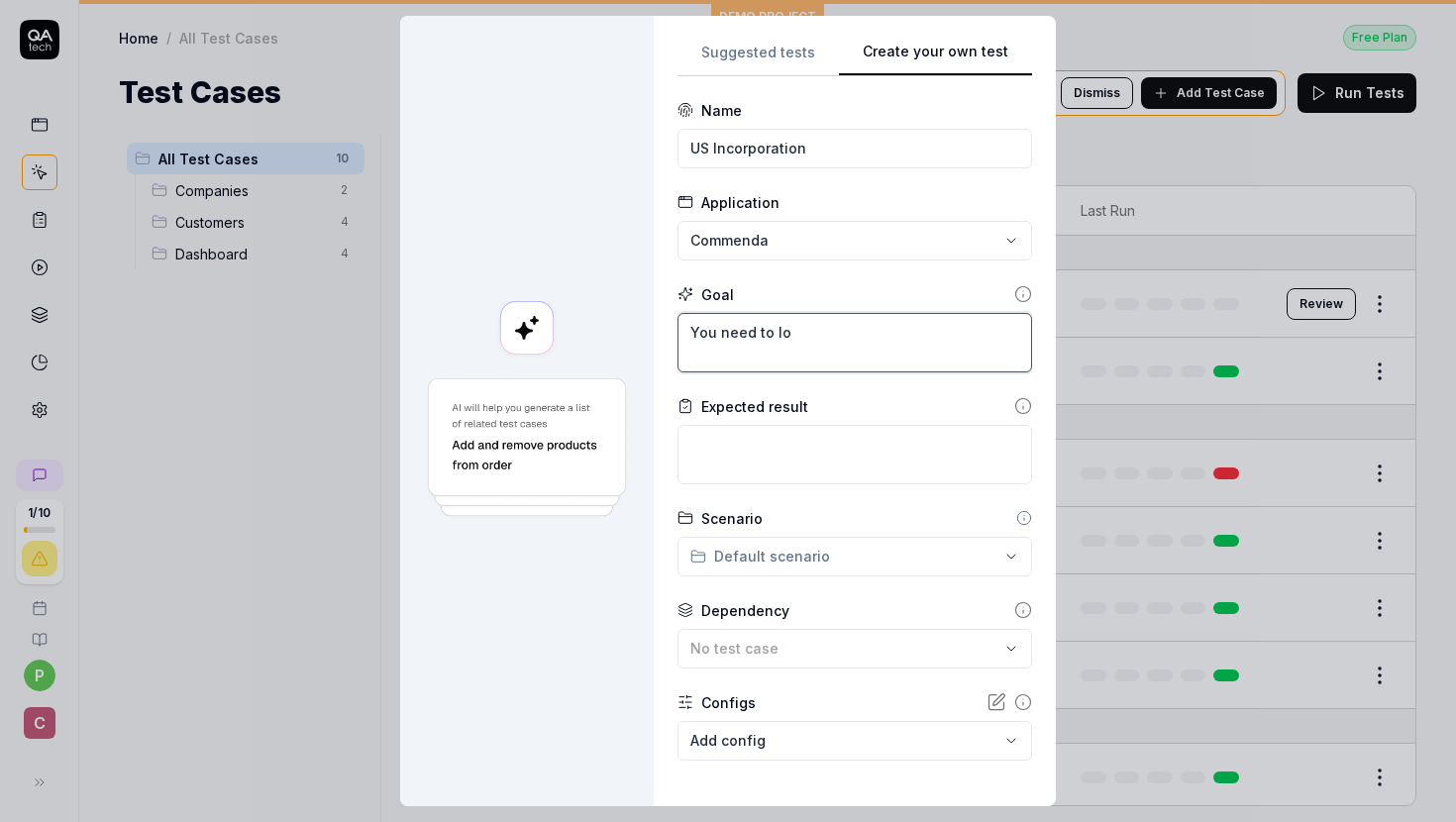 type on "*" 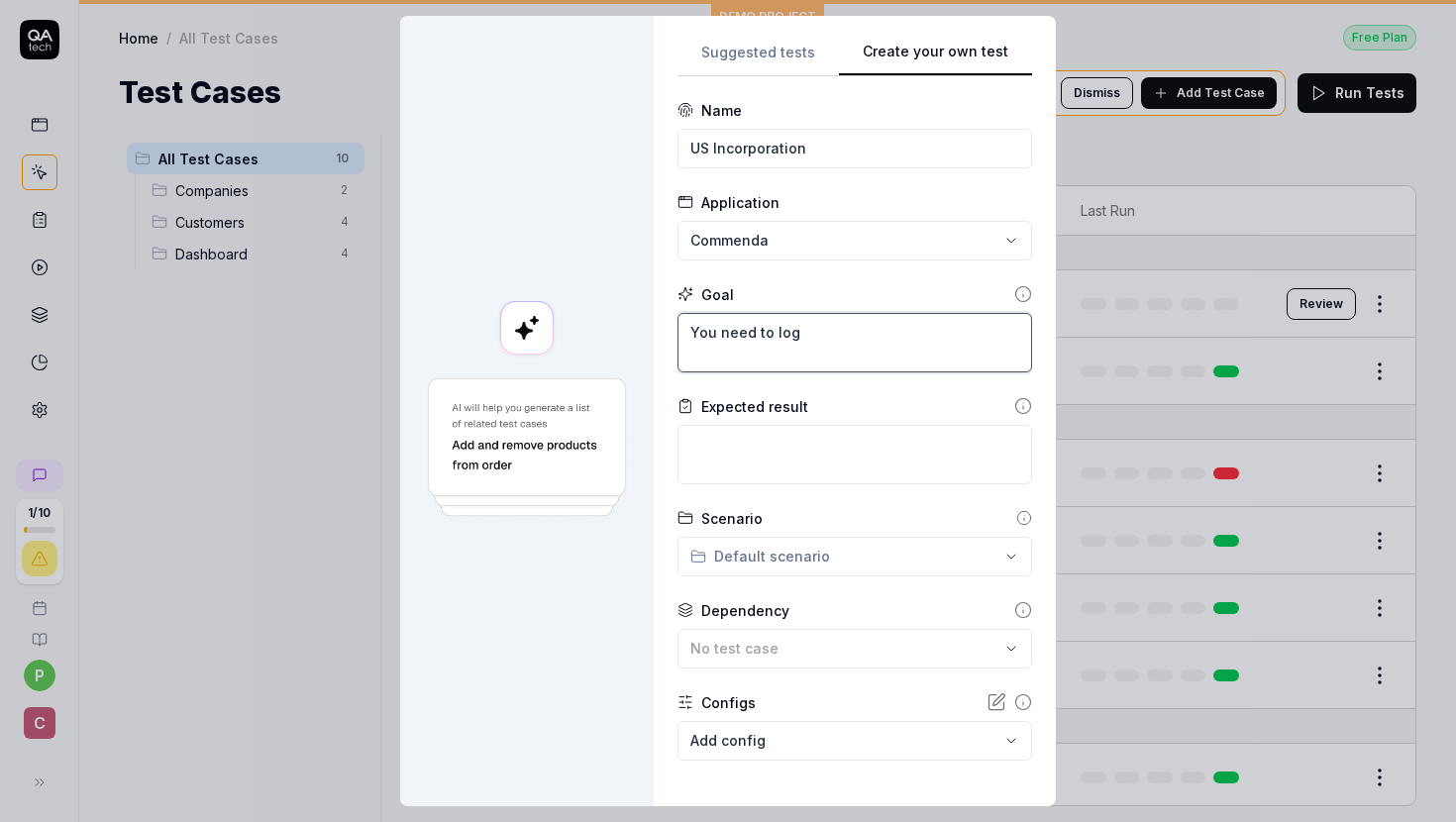 type on "*" 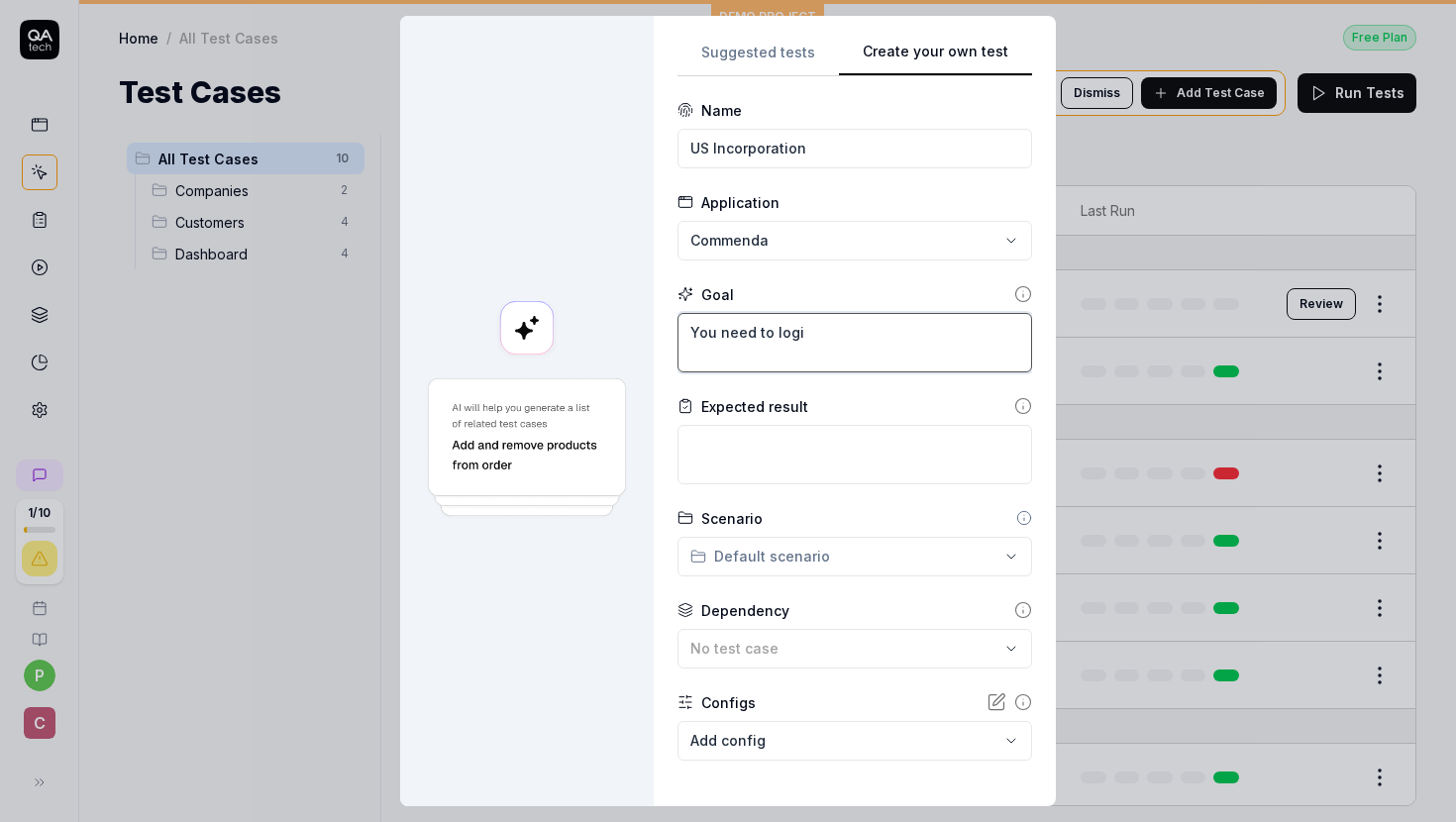 type on "You need to login" 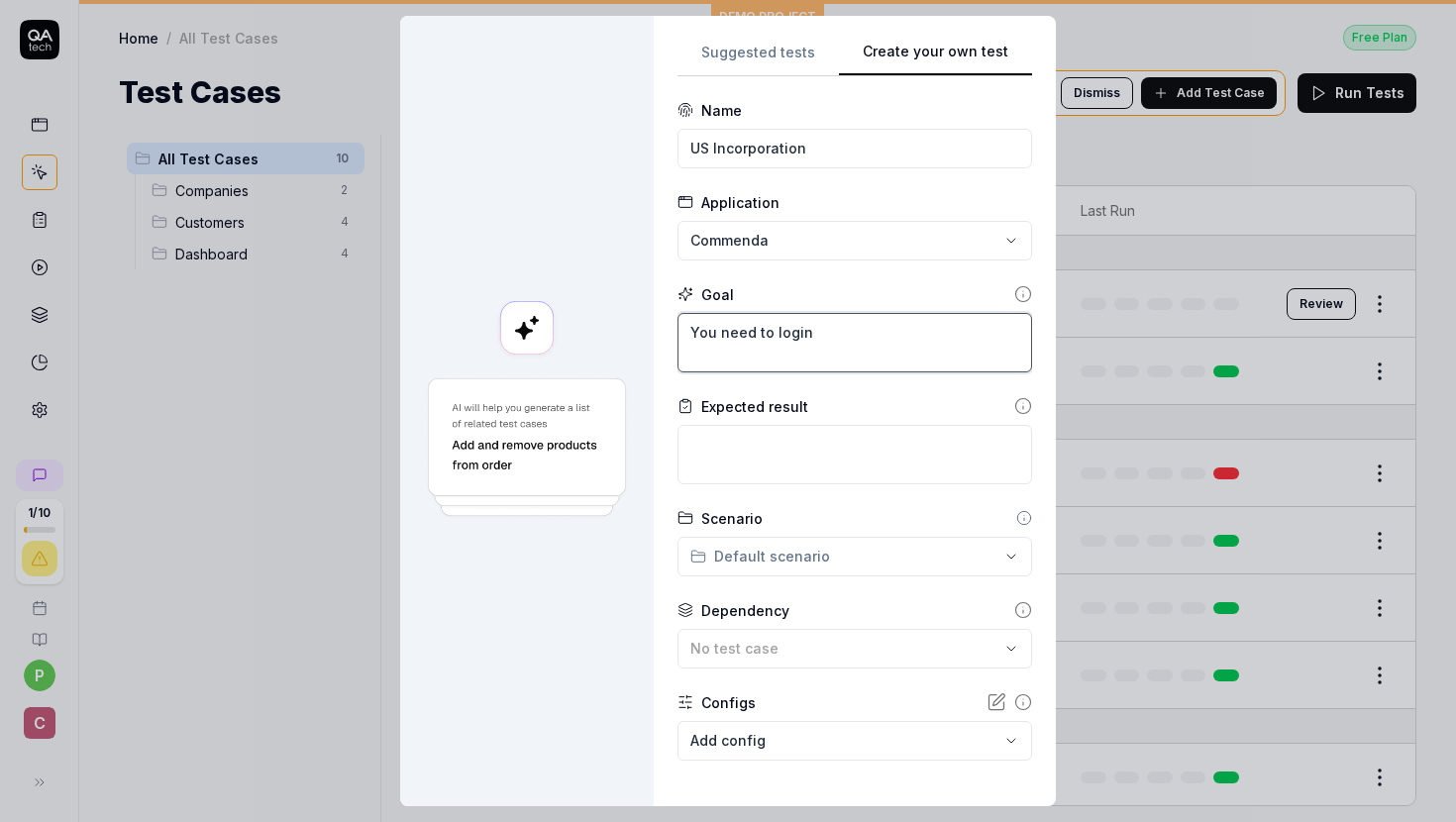 type on "*" 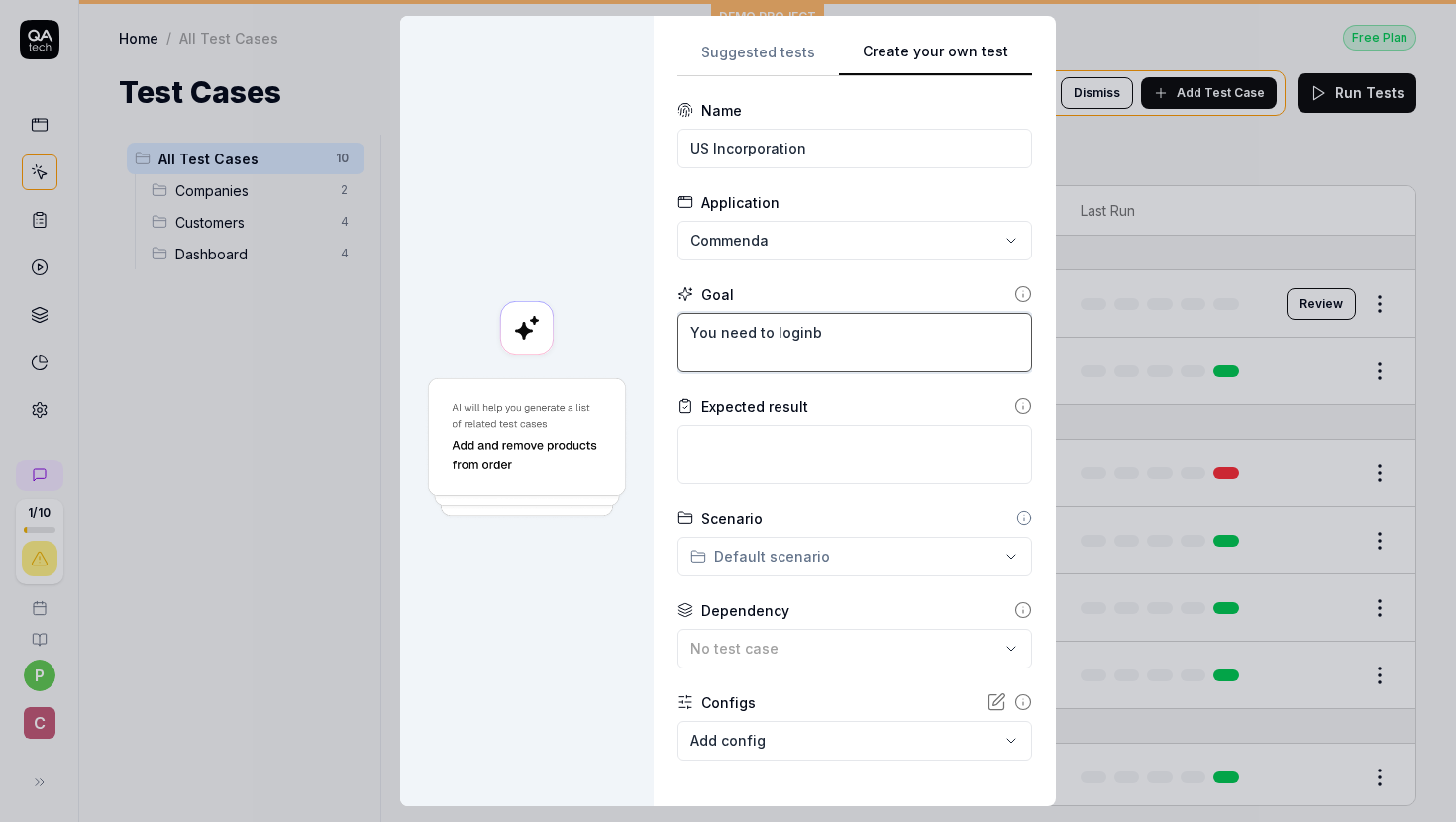 type on "*" 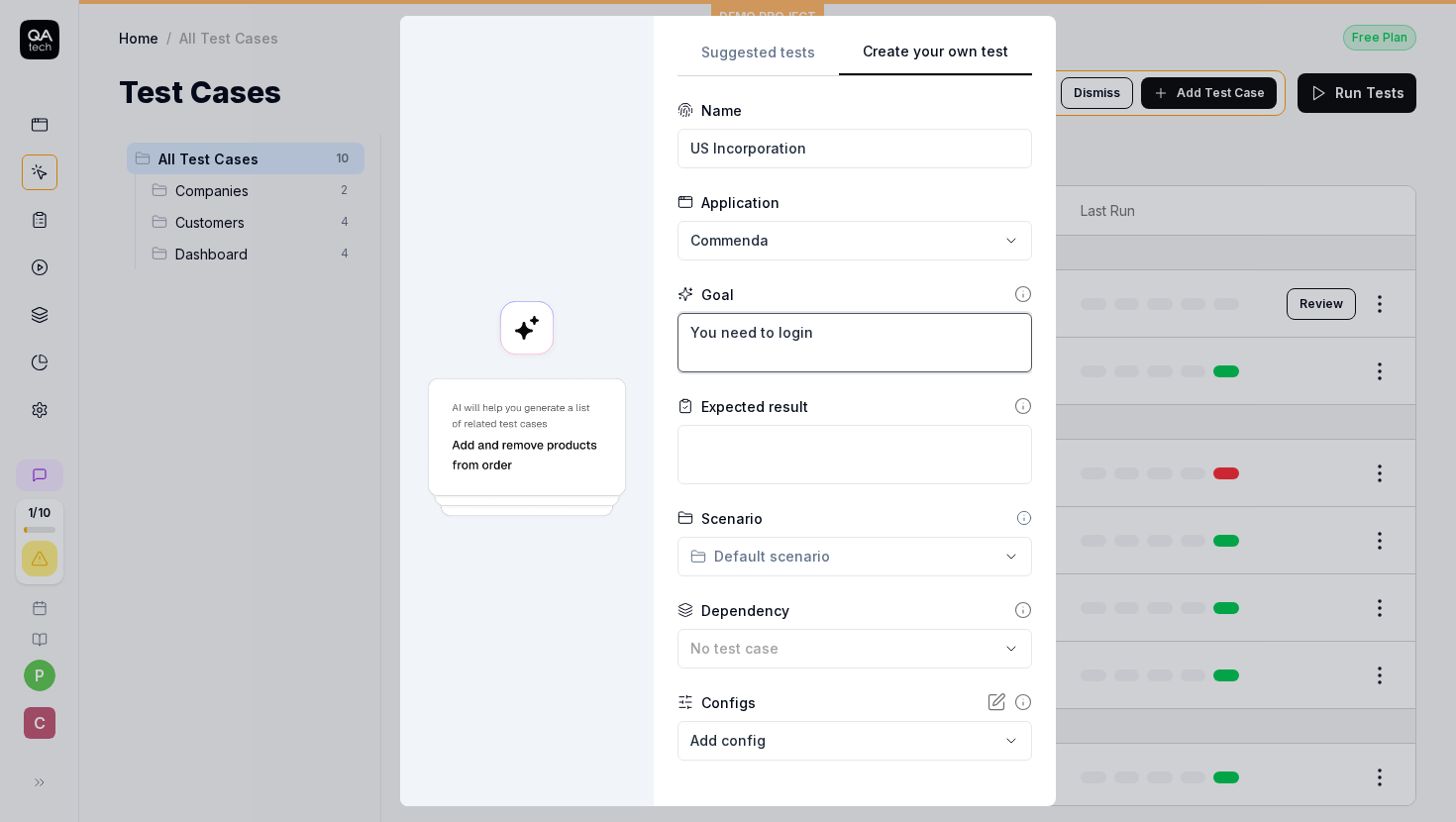 type on "*" 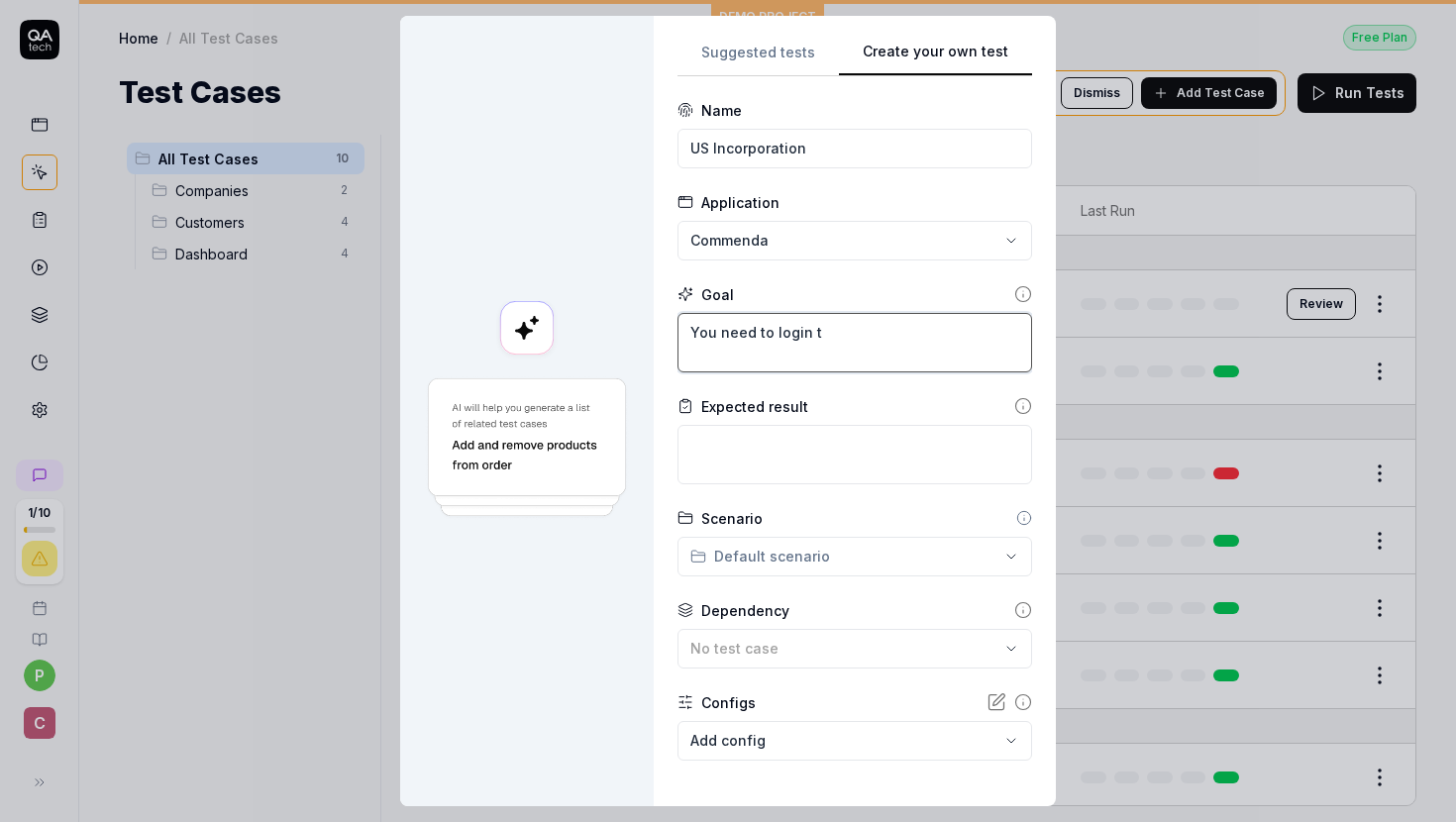 type on "*" 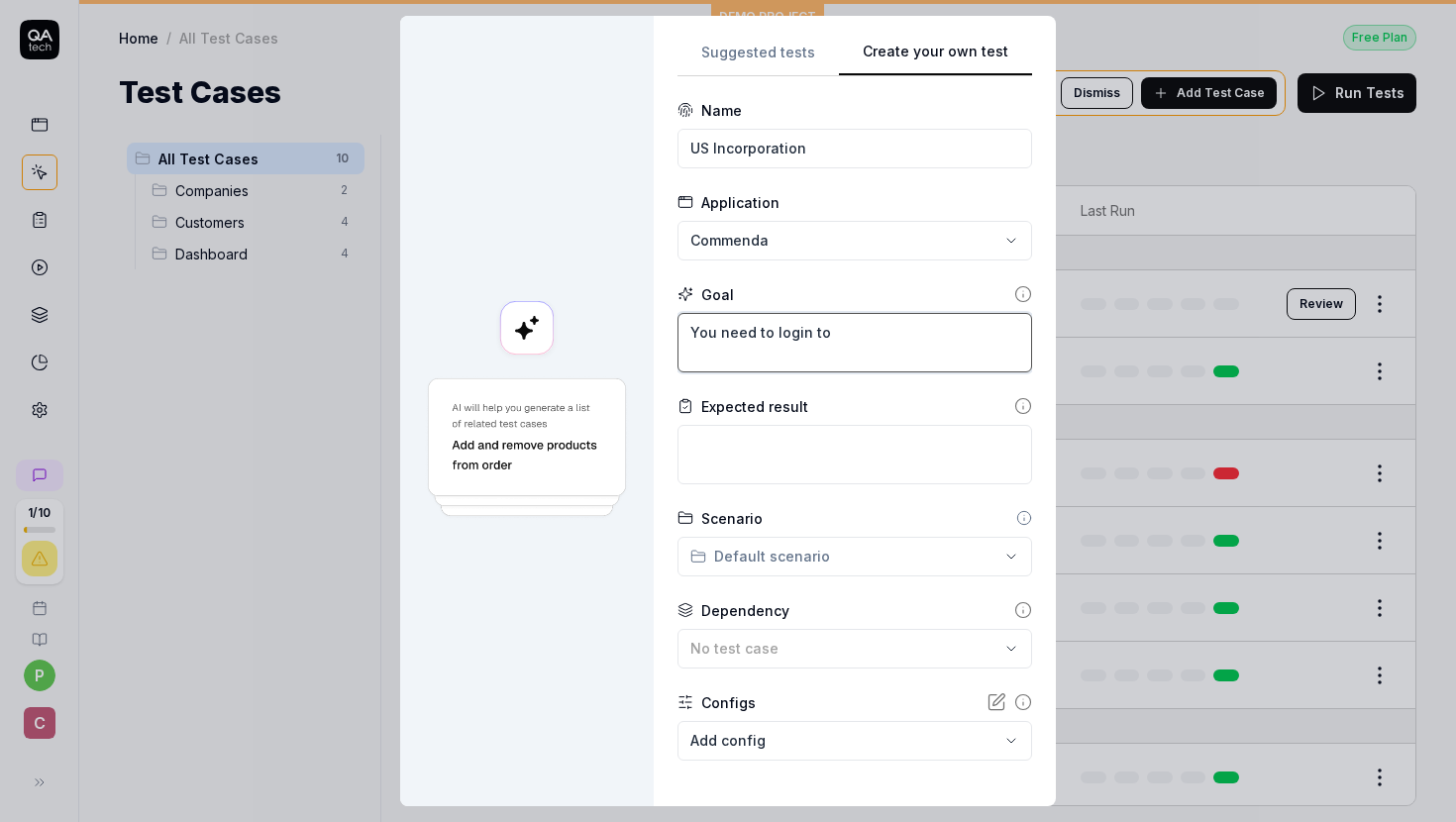 type on "*" 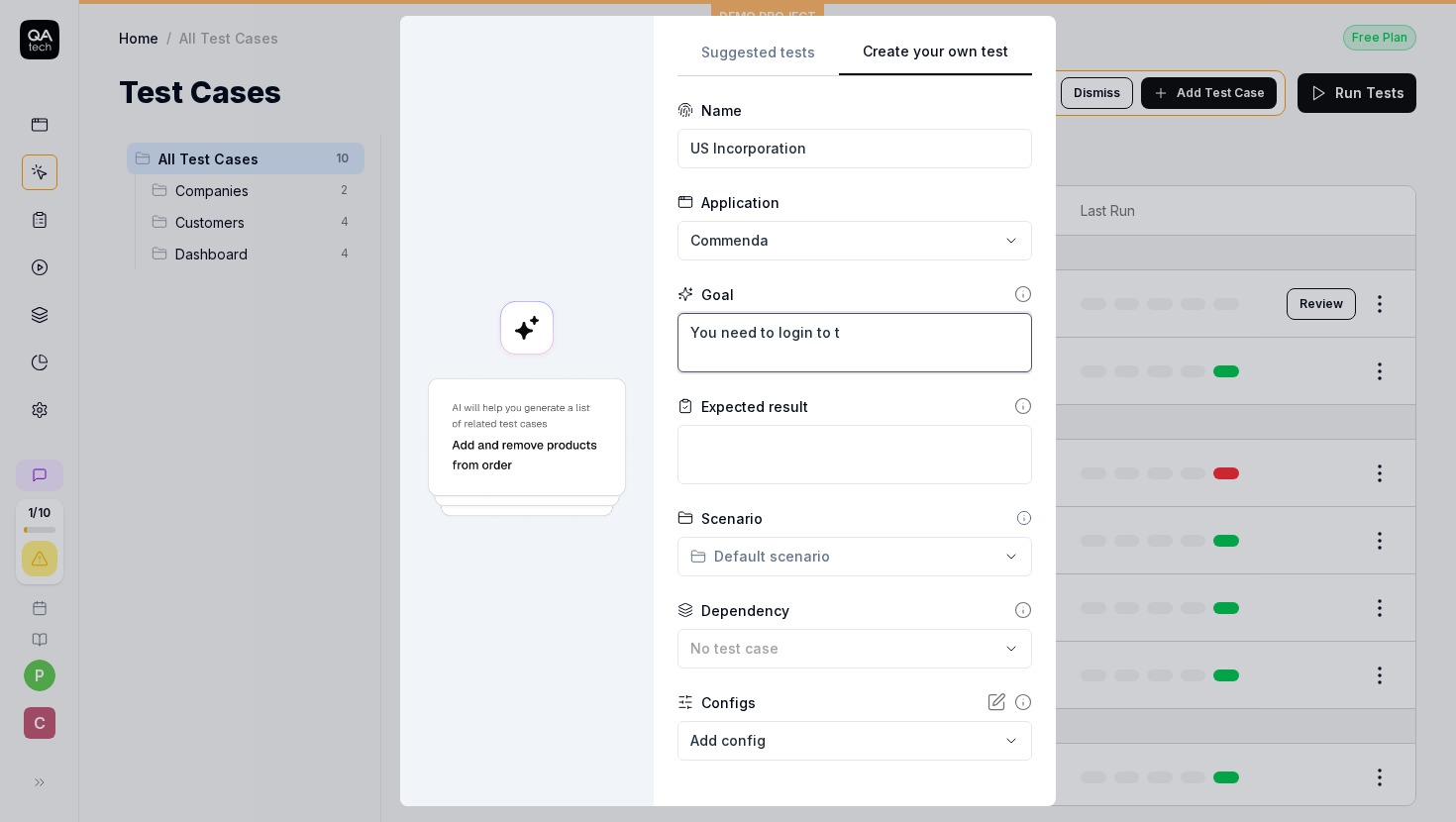 type on "*" 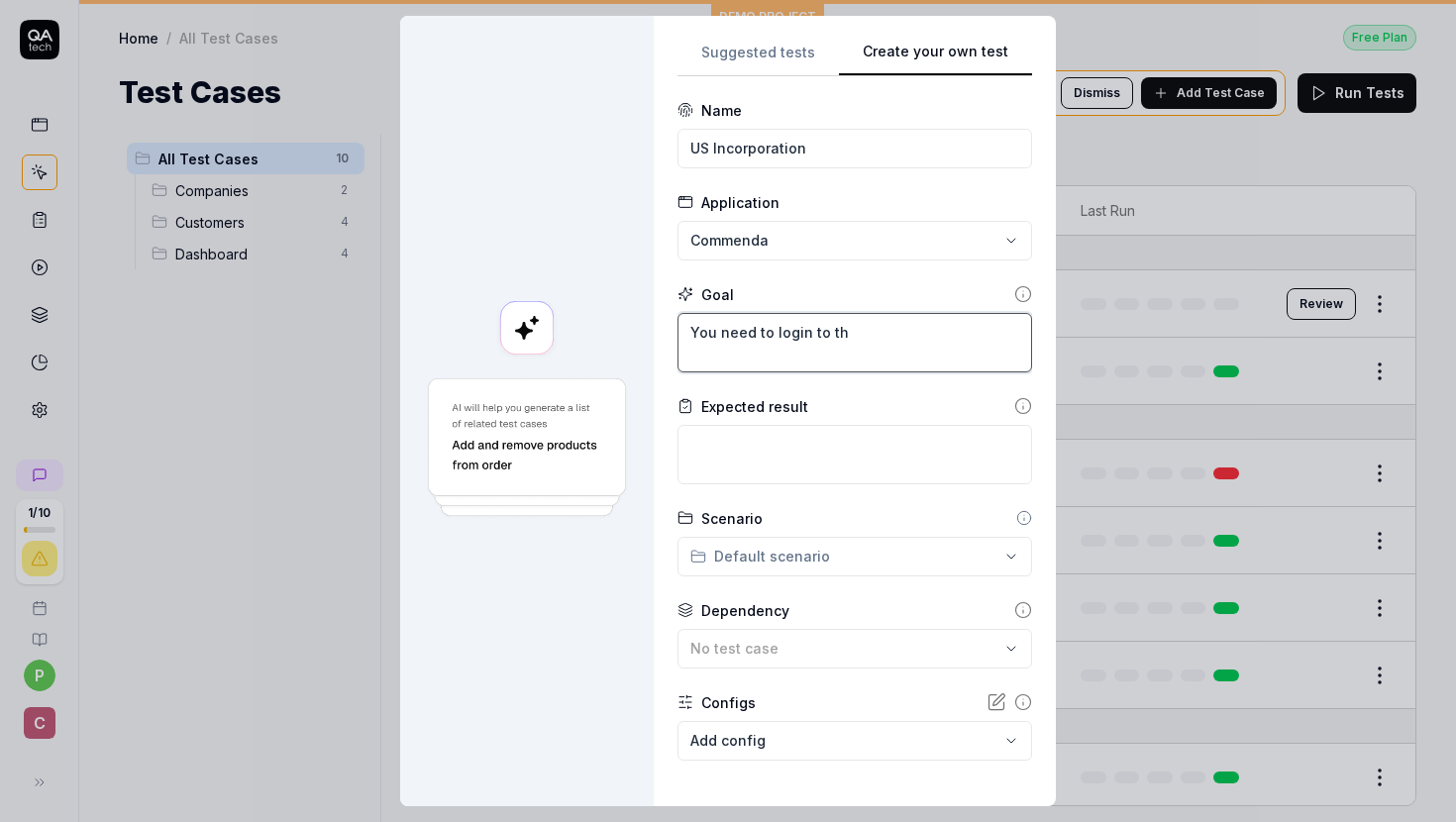 type on "*" 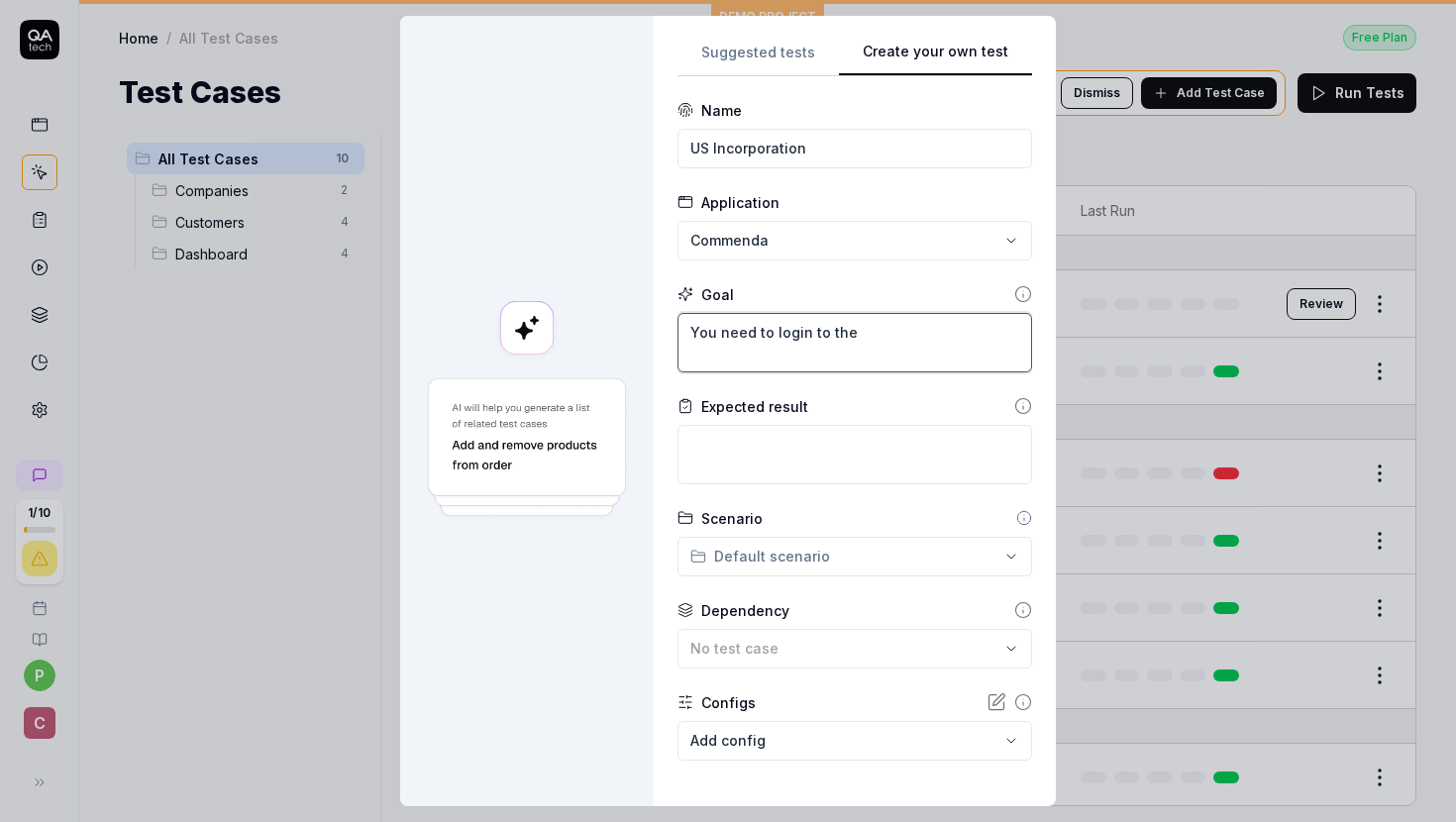 type on "*" 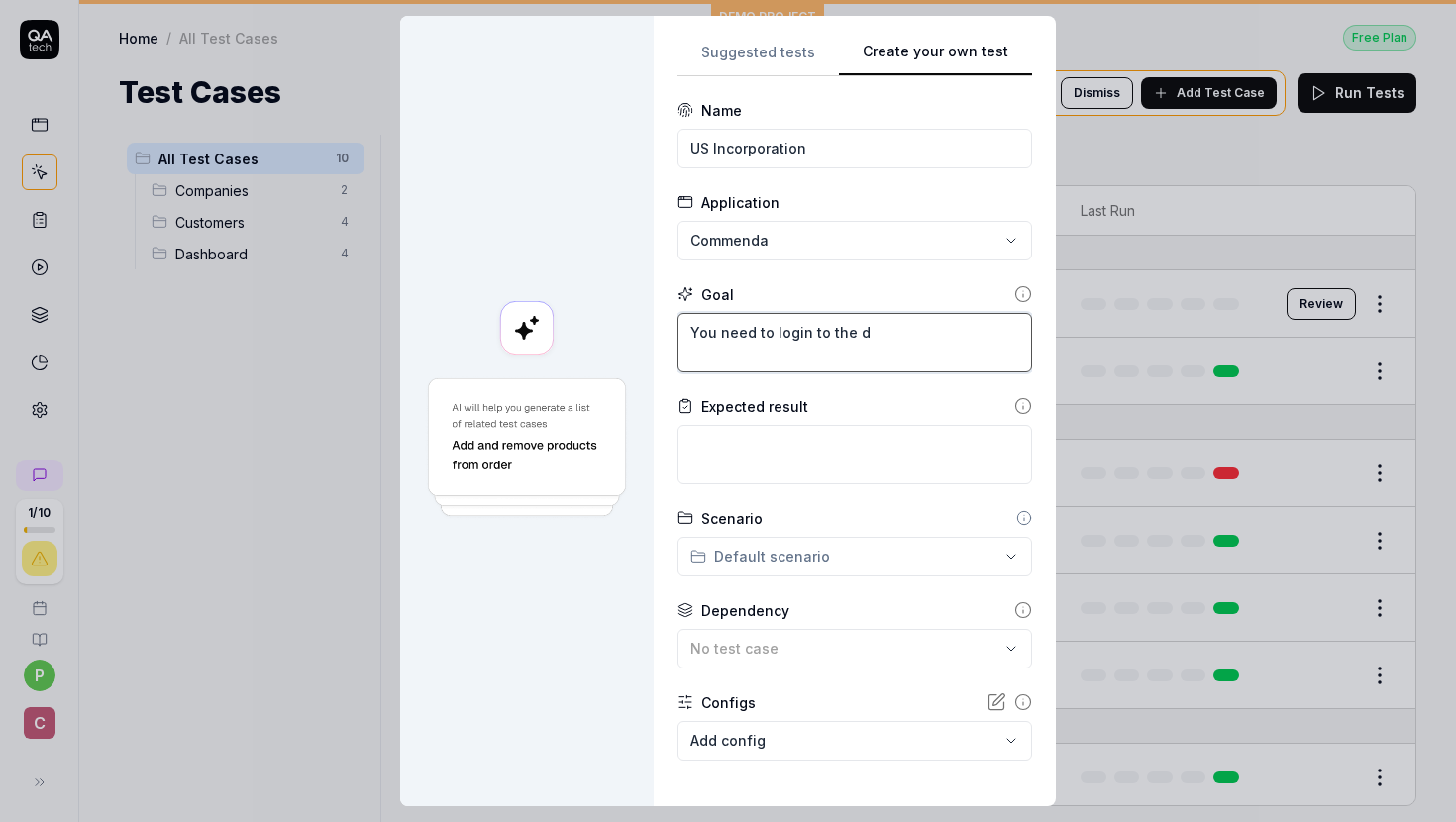 type on "*" 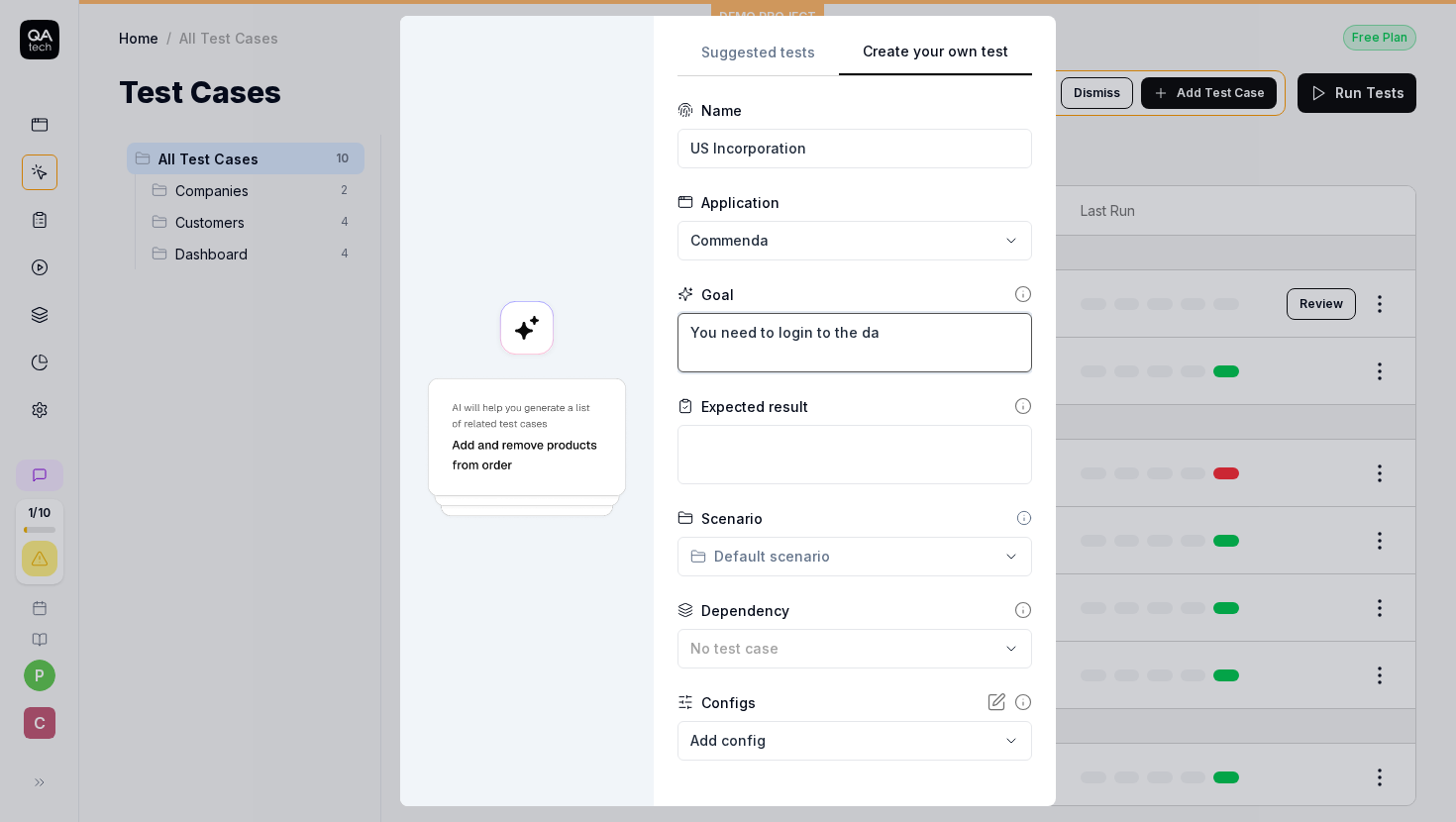 type on "*" 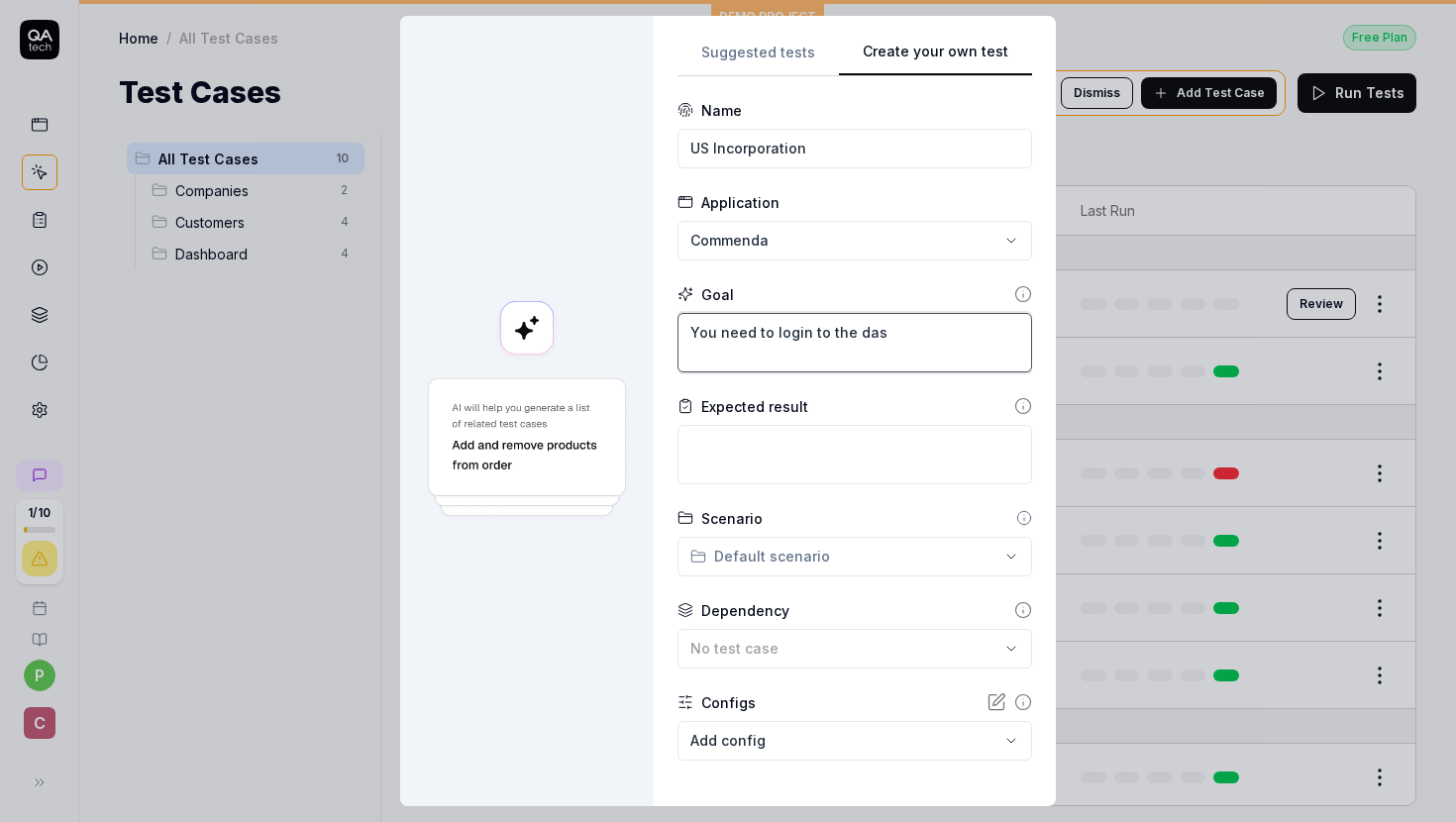 type on "You need to login to the dash" 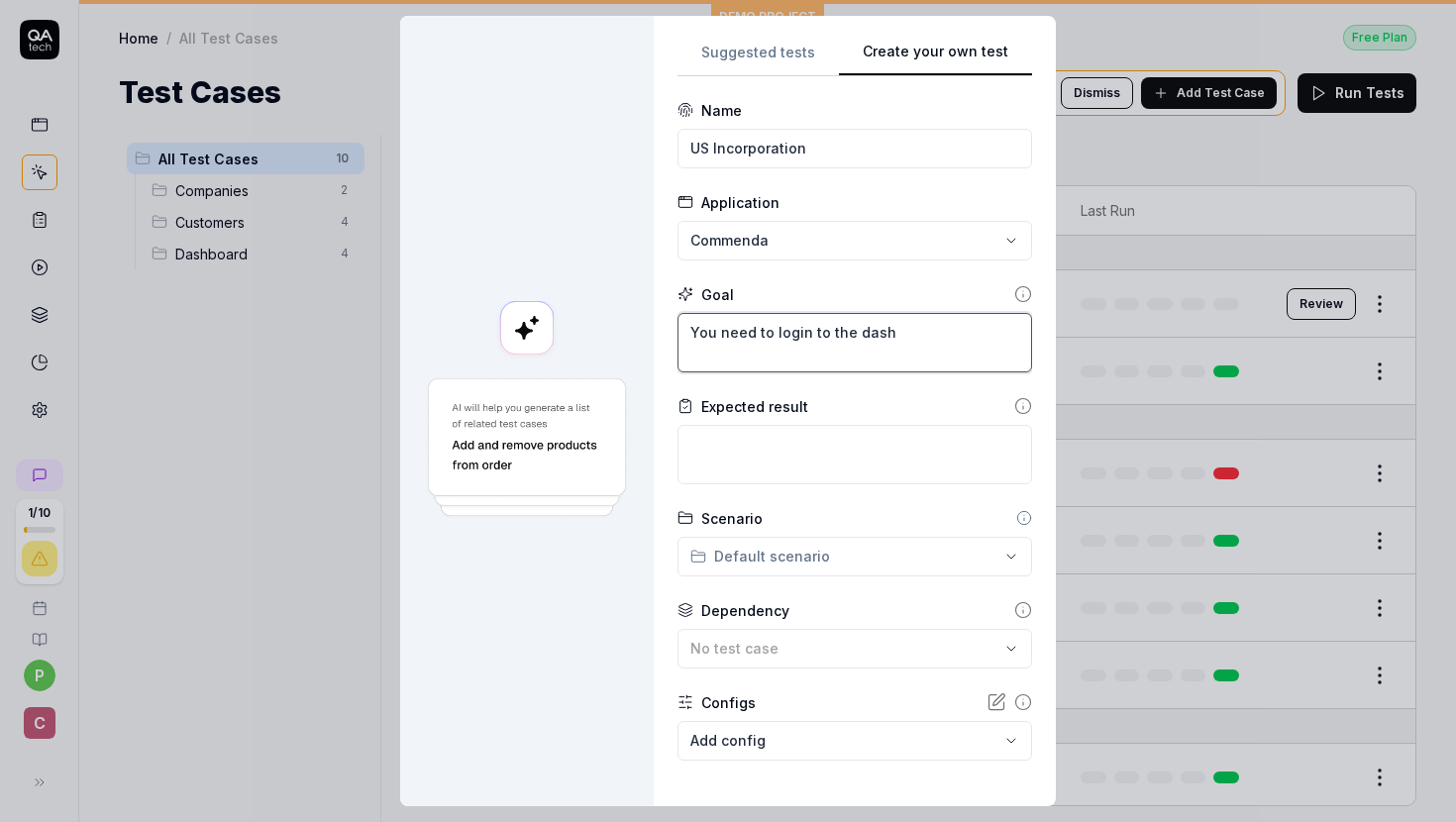 type on "*" 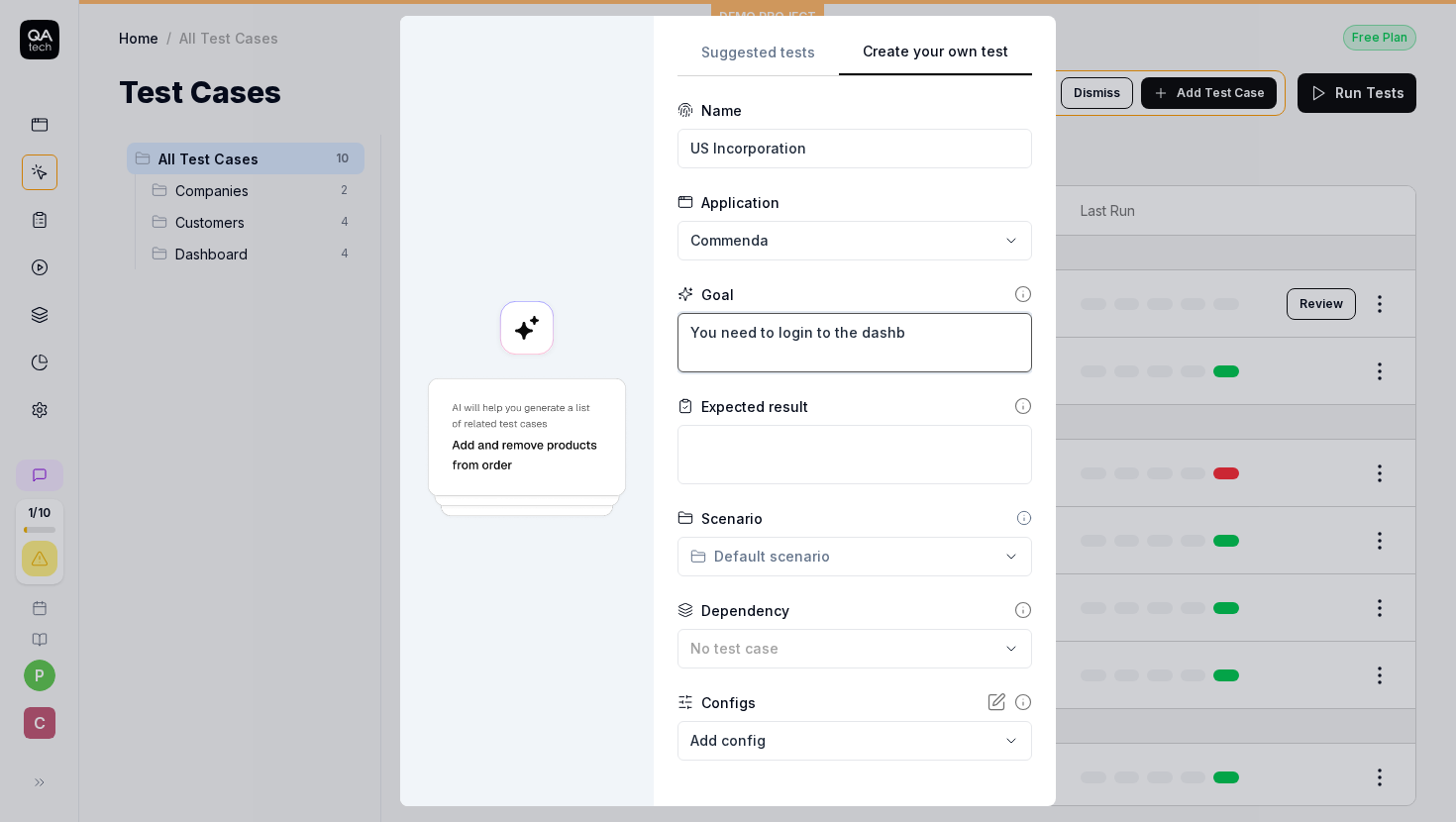type on "You need to login to the dashbo" 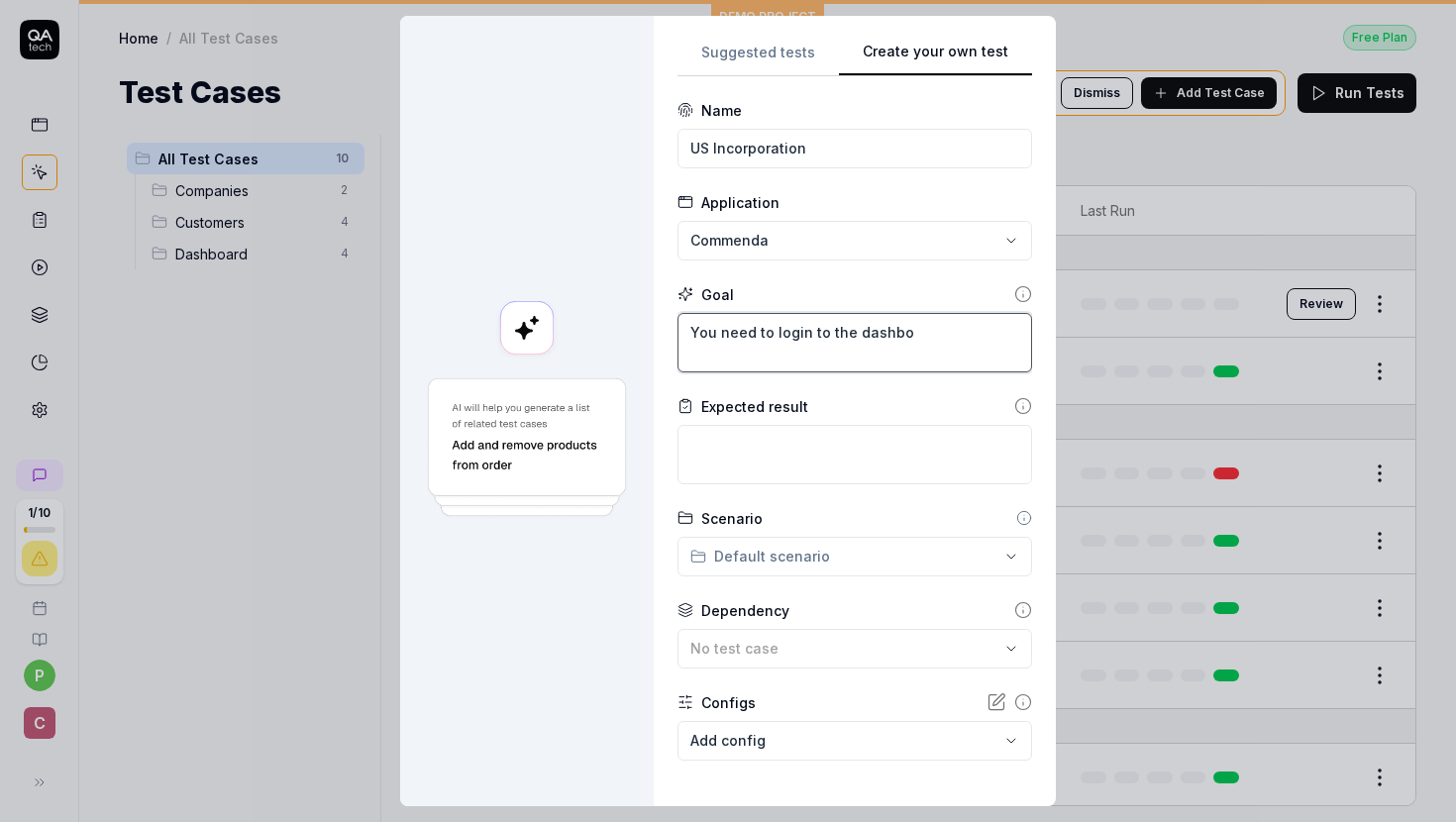 type on "*" 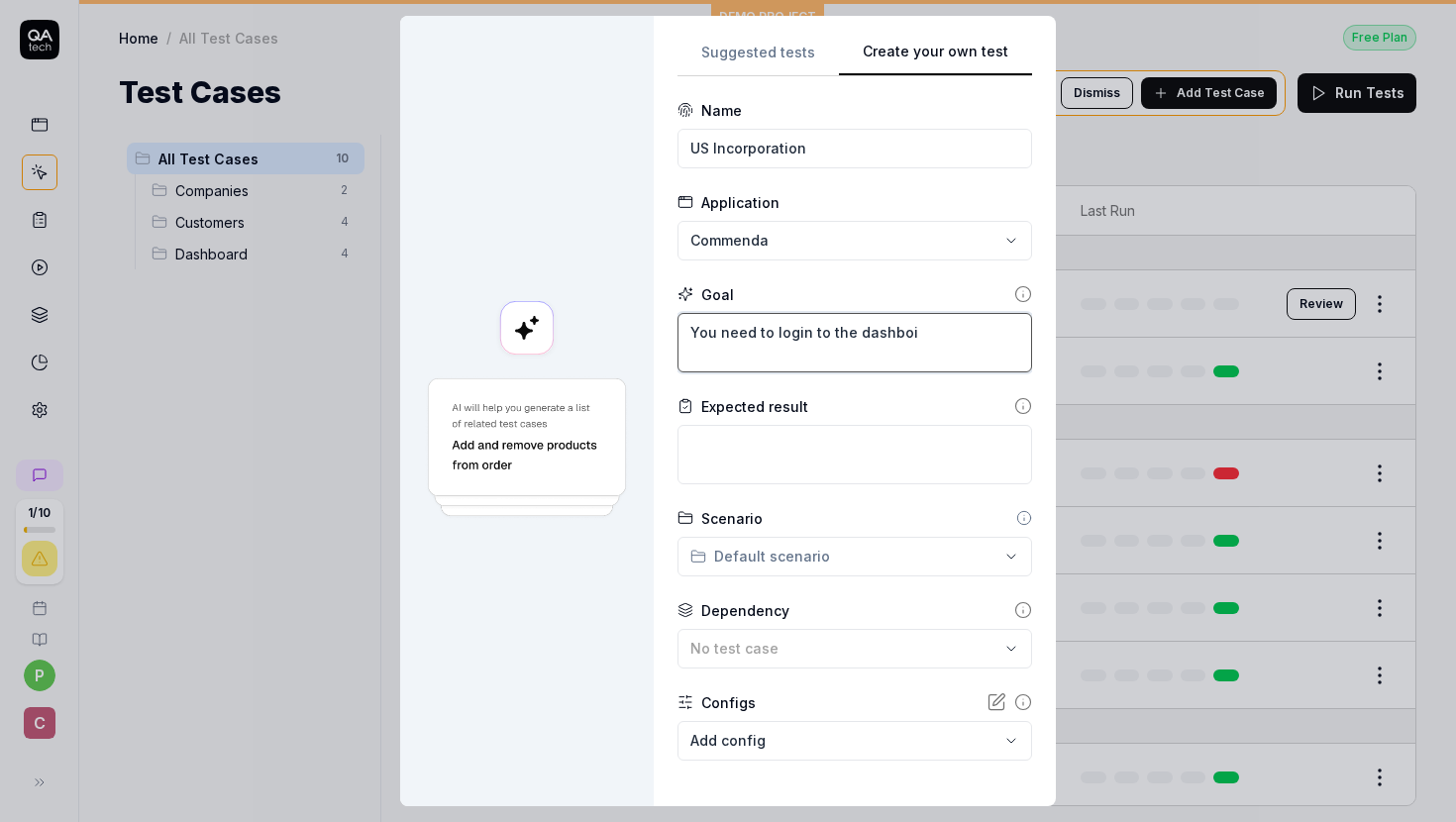 type on "*" 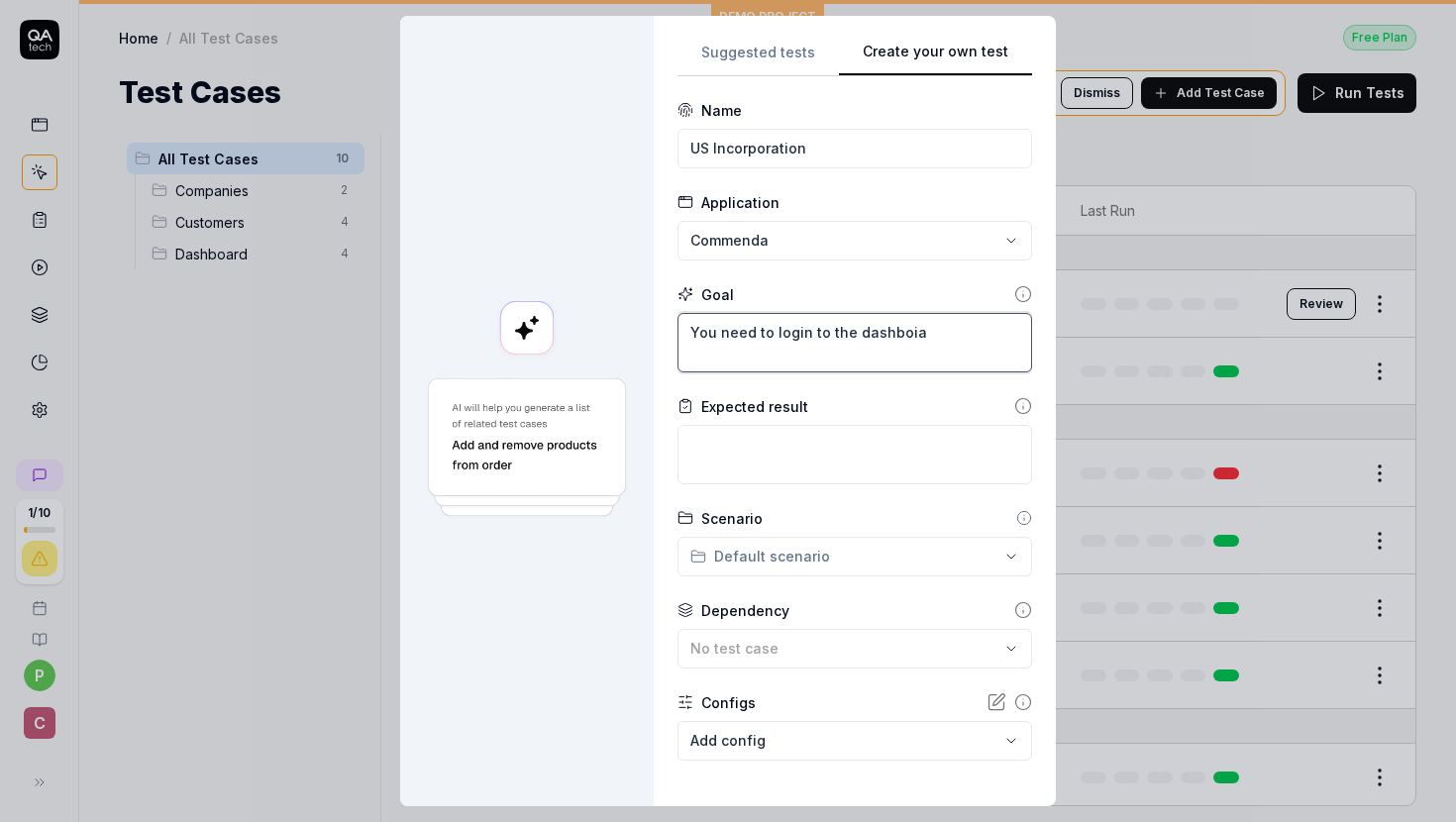 type on "*" 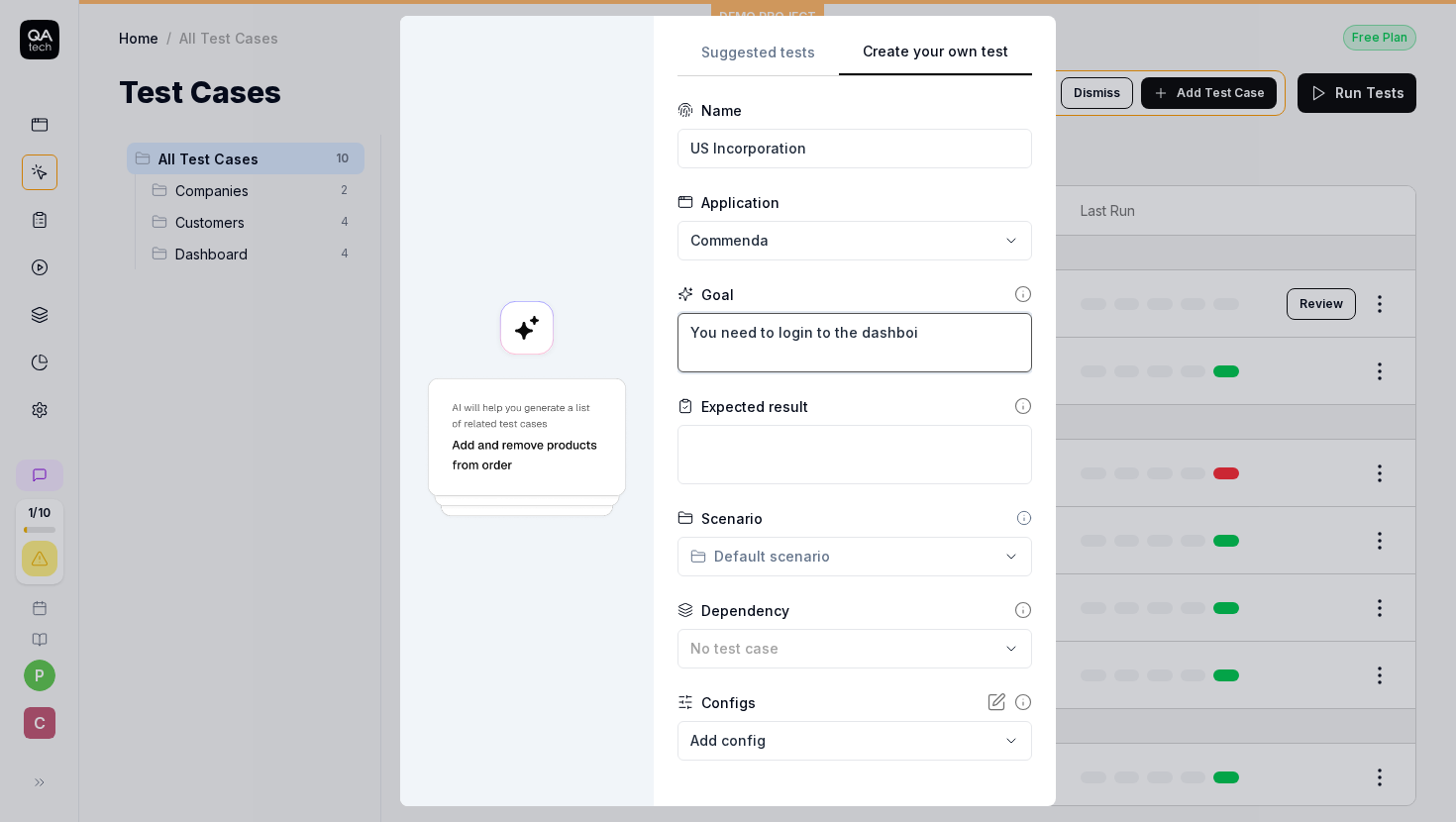 type on "*" 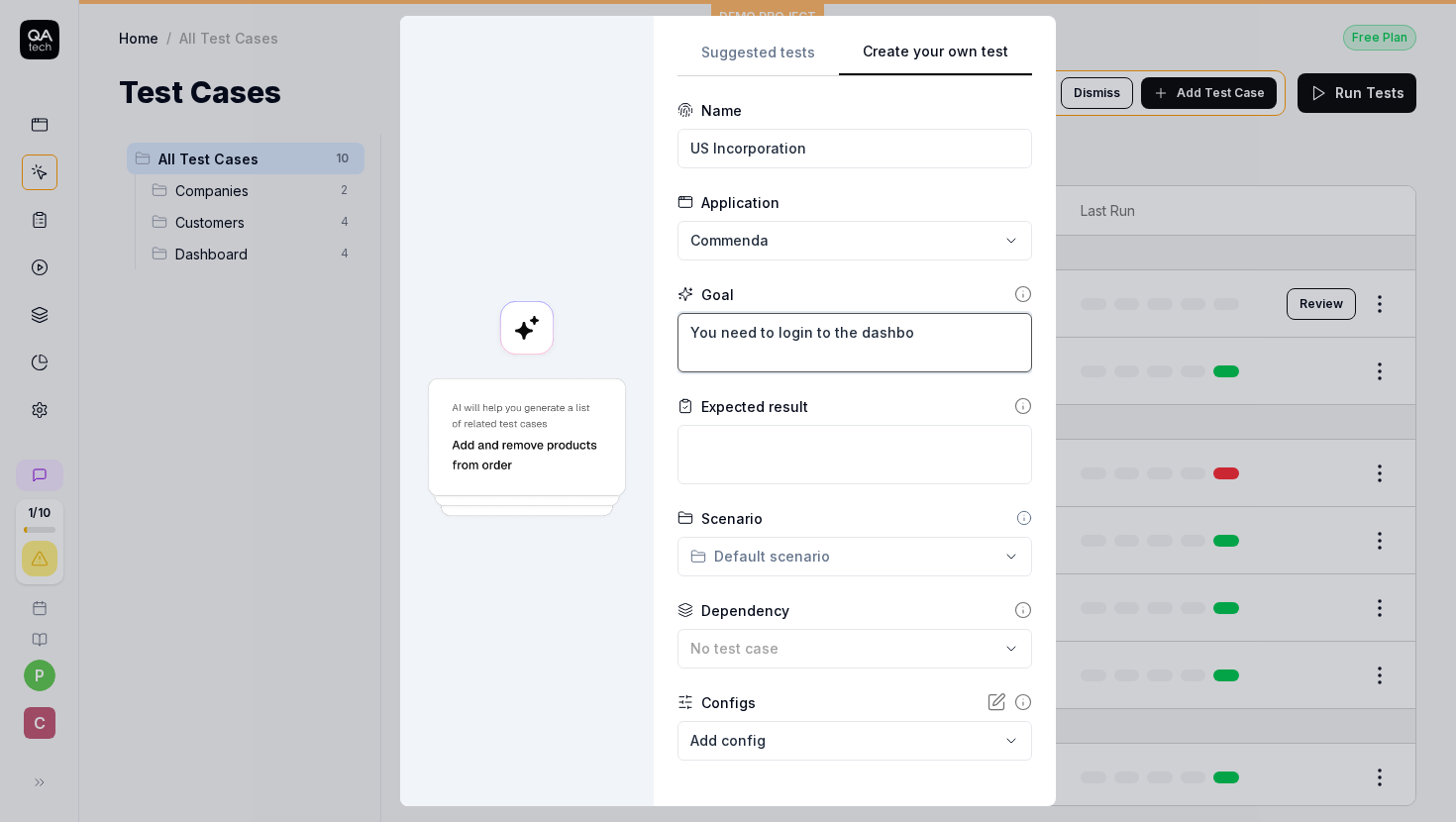 type on "*" 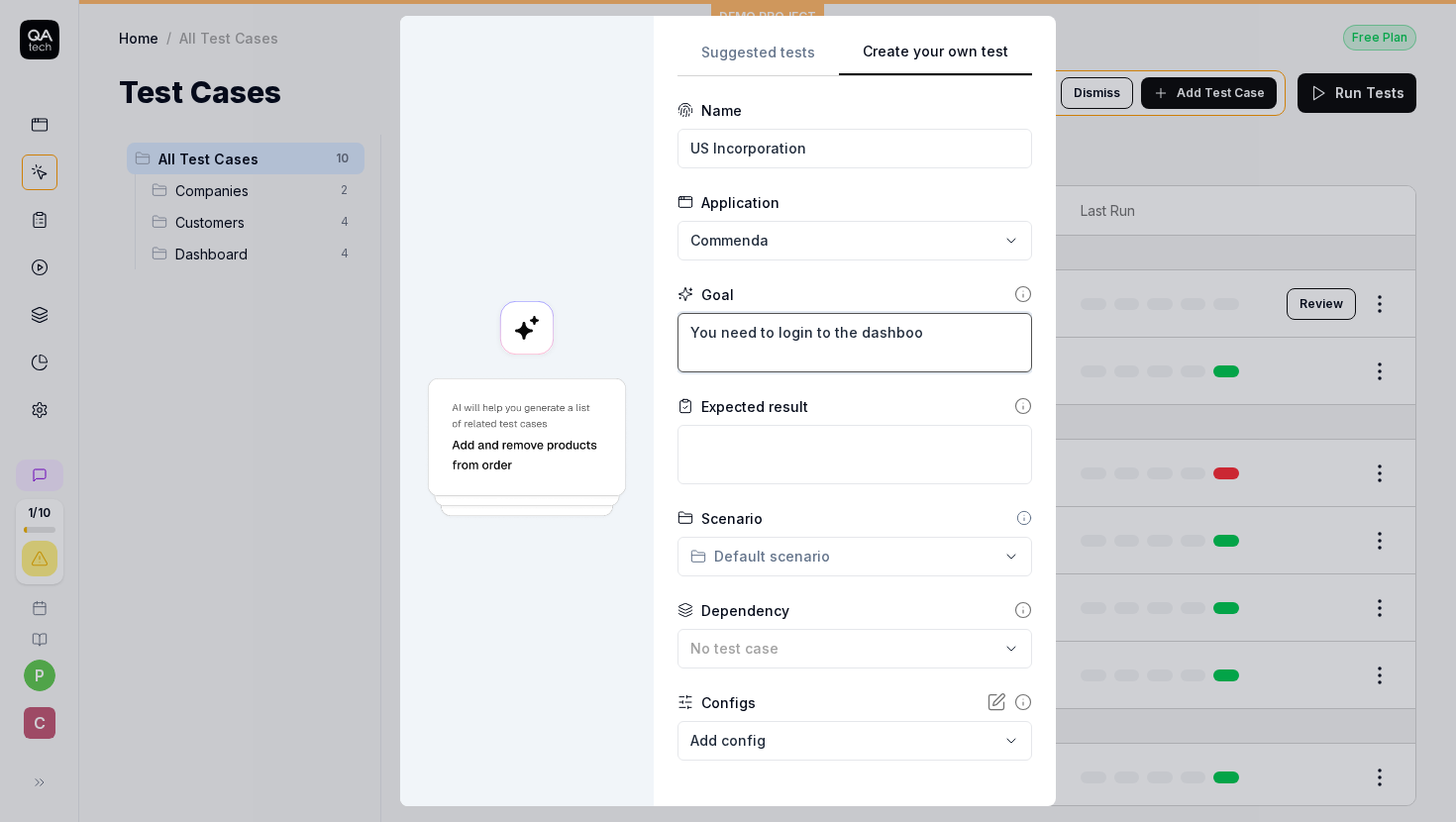 type on "*" 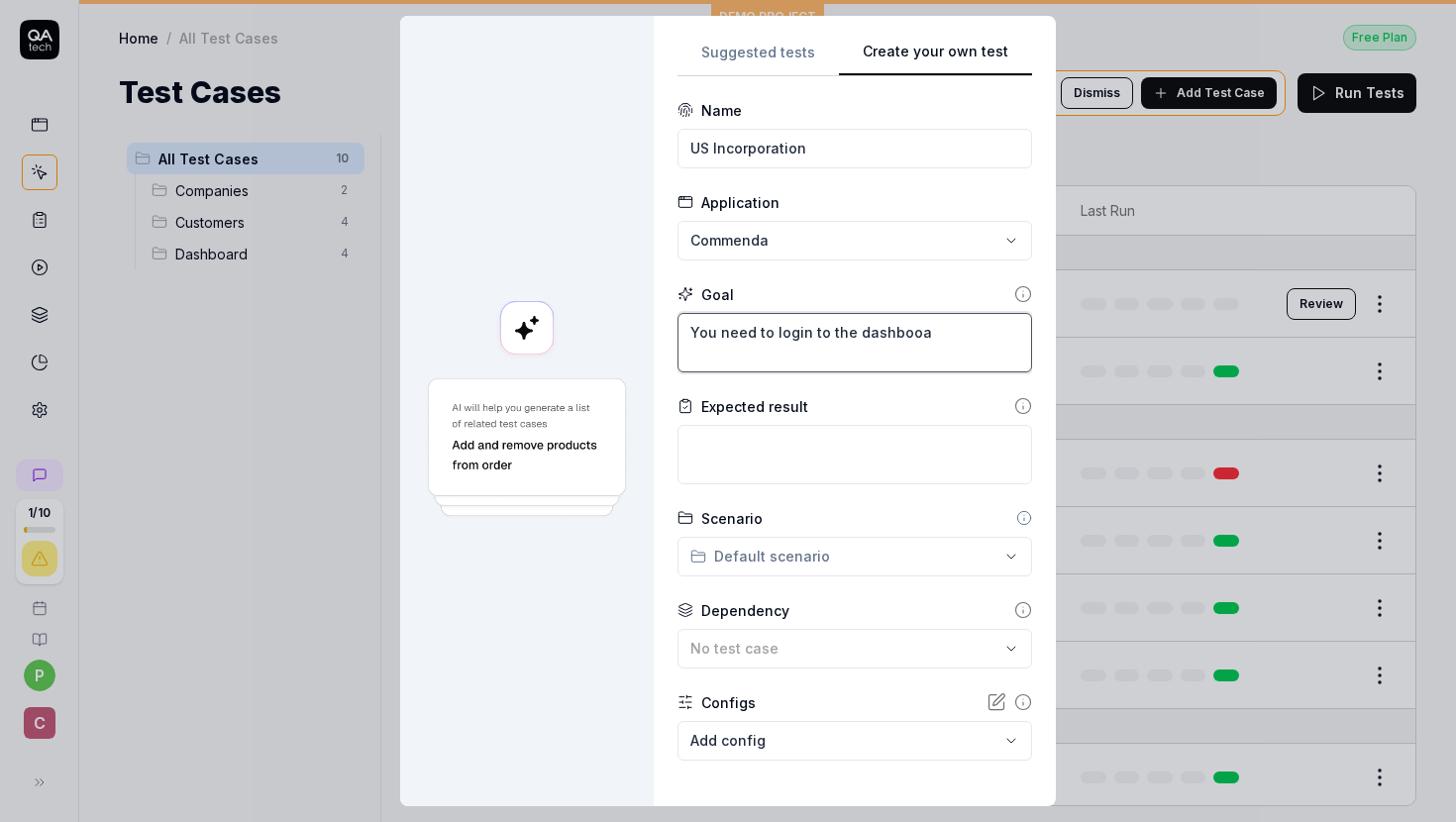 type on "*" 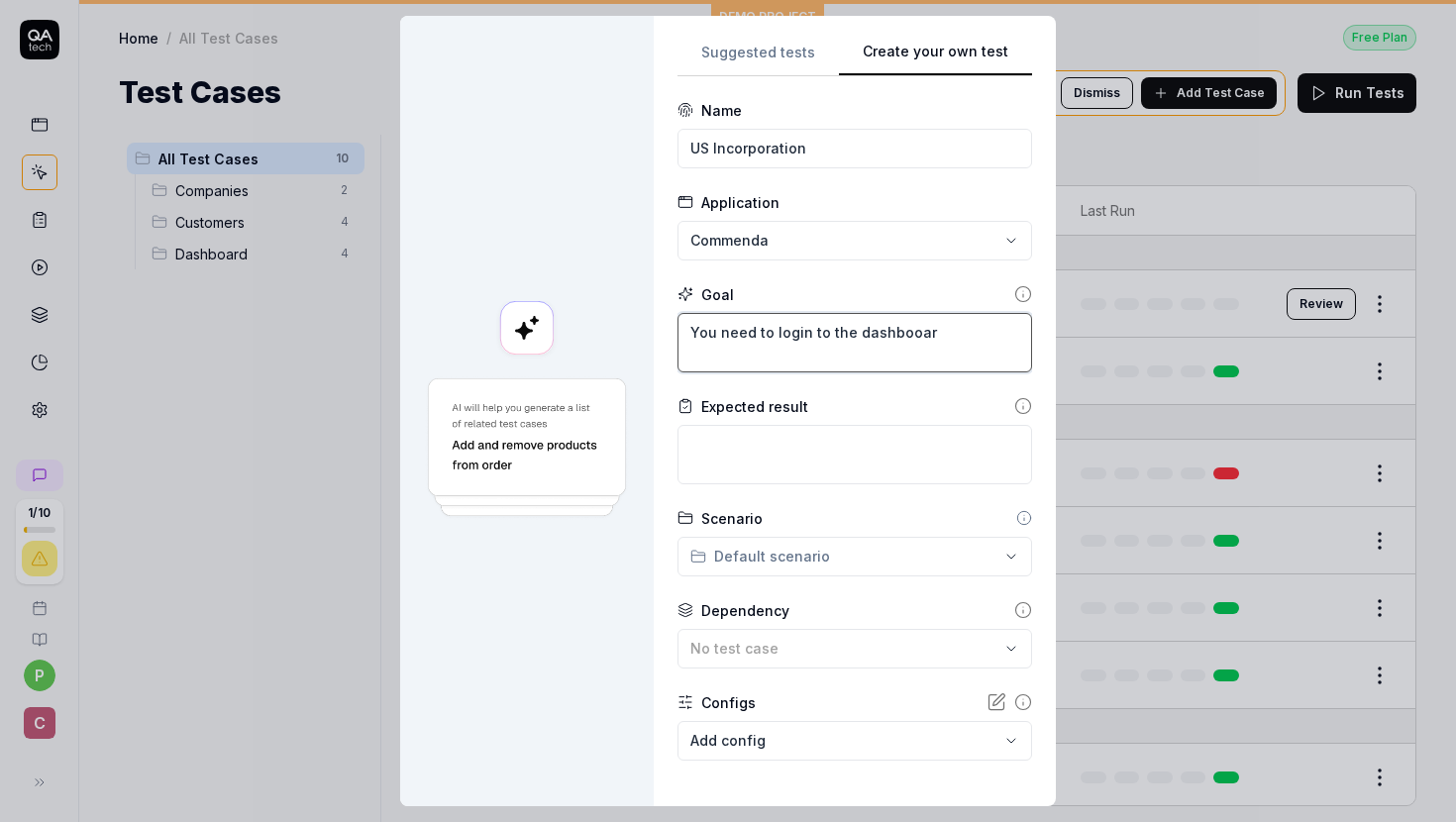 type on "*" 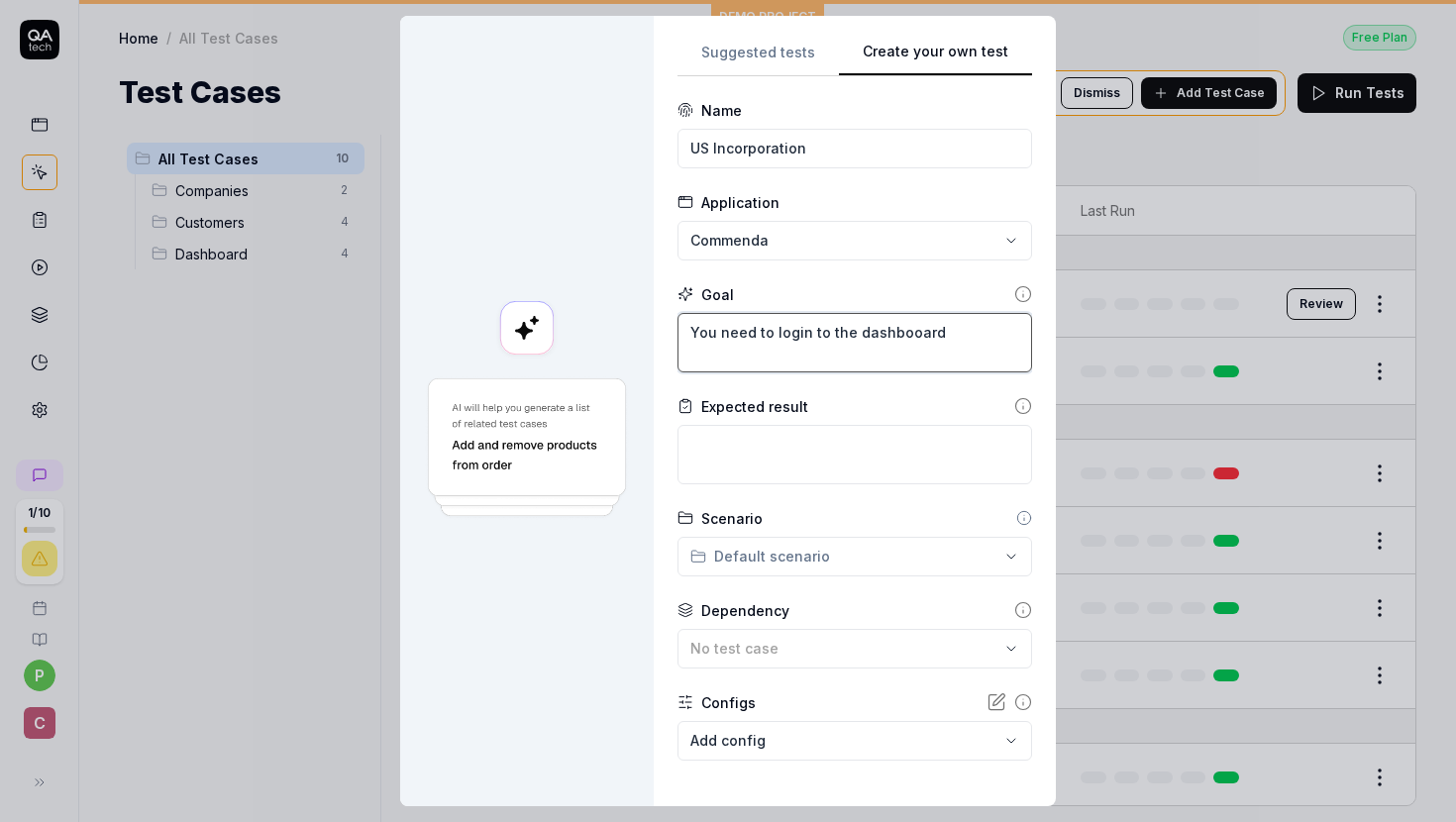 type on "*" 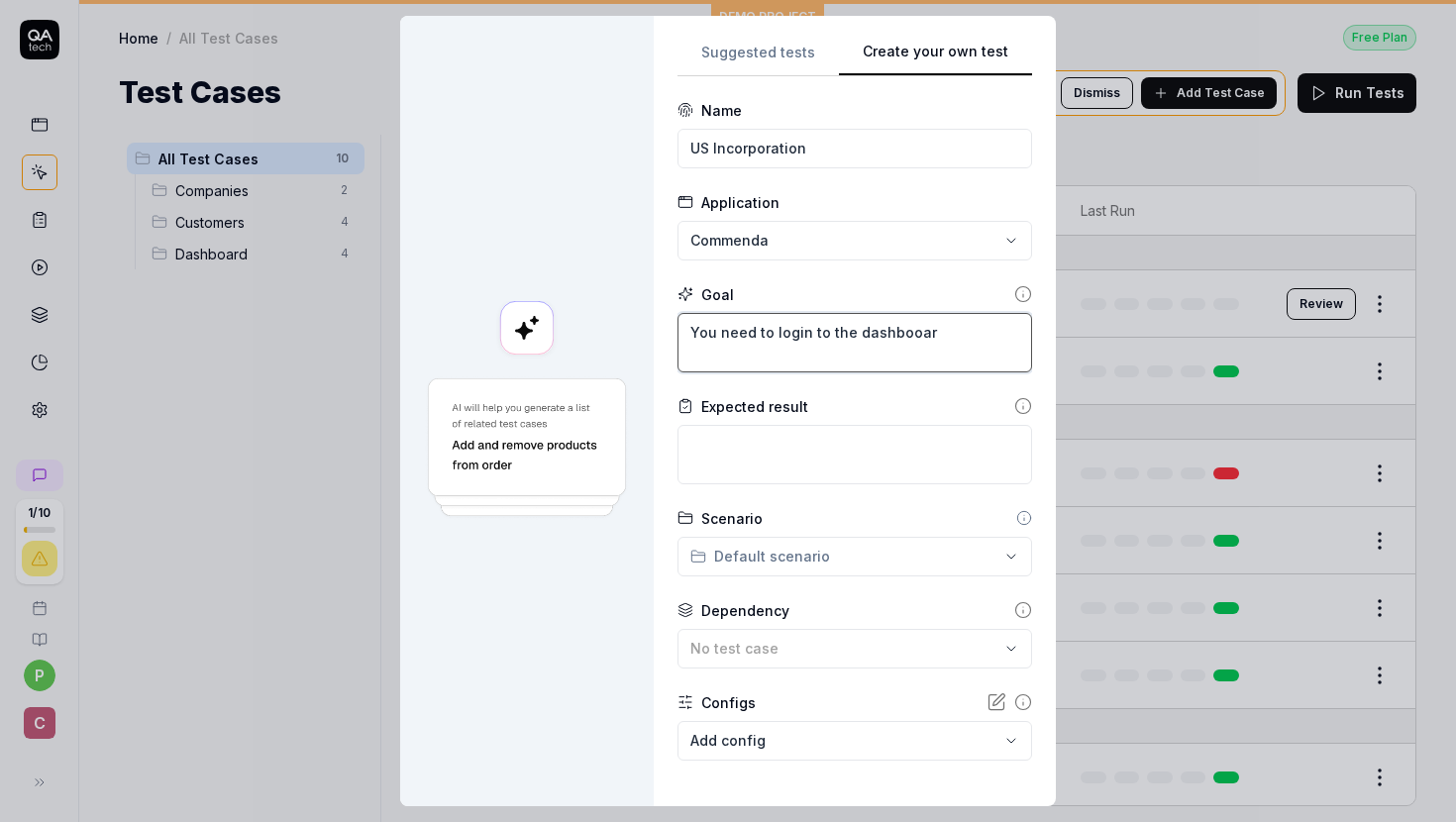 type on "*" 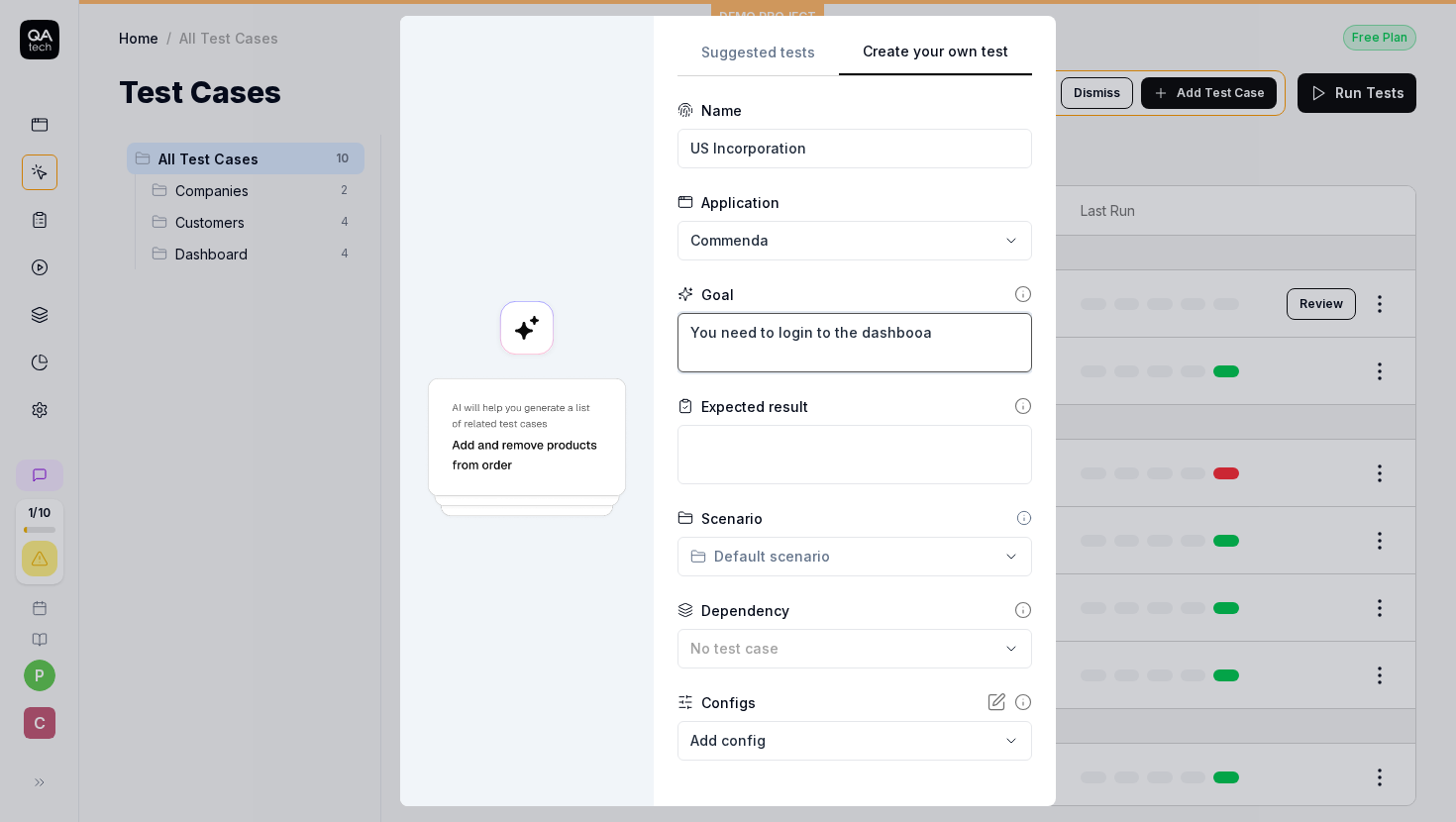 type on "*" 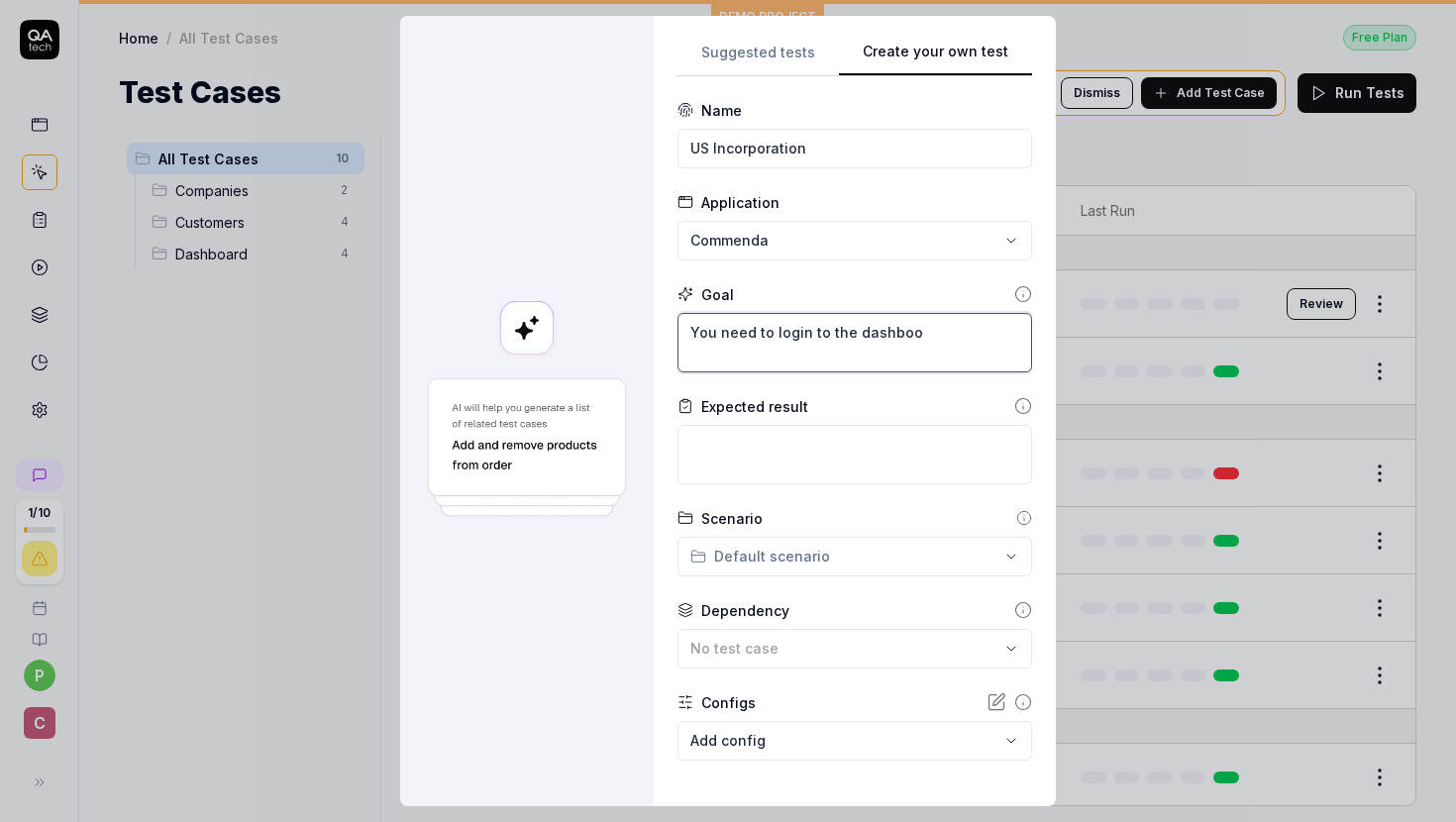 type on "*" 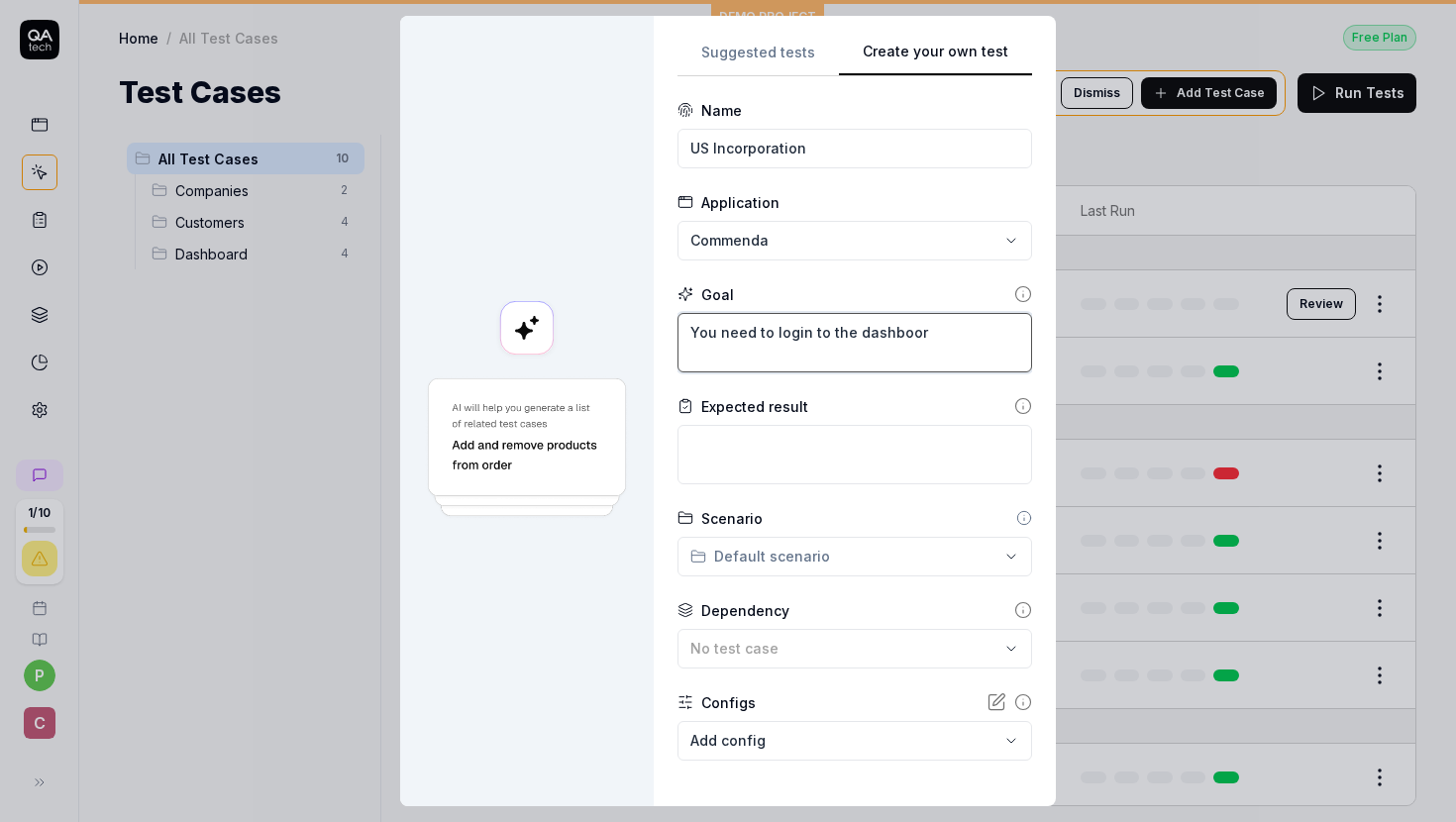 type on "*" 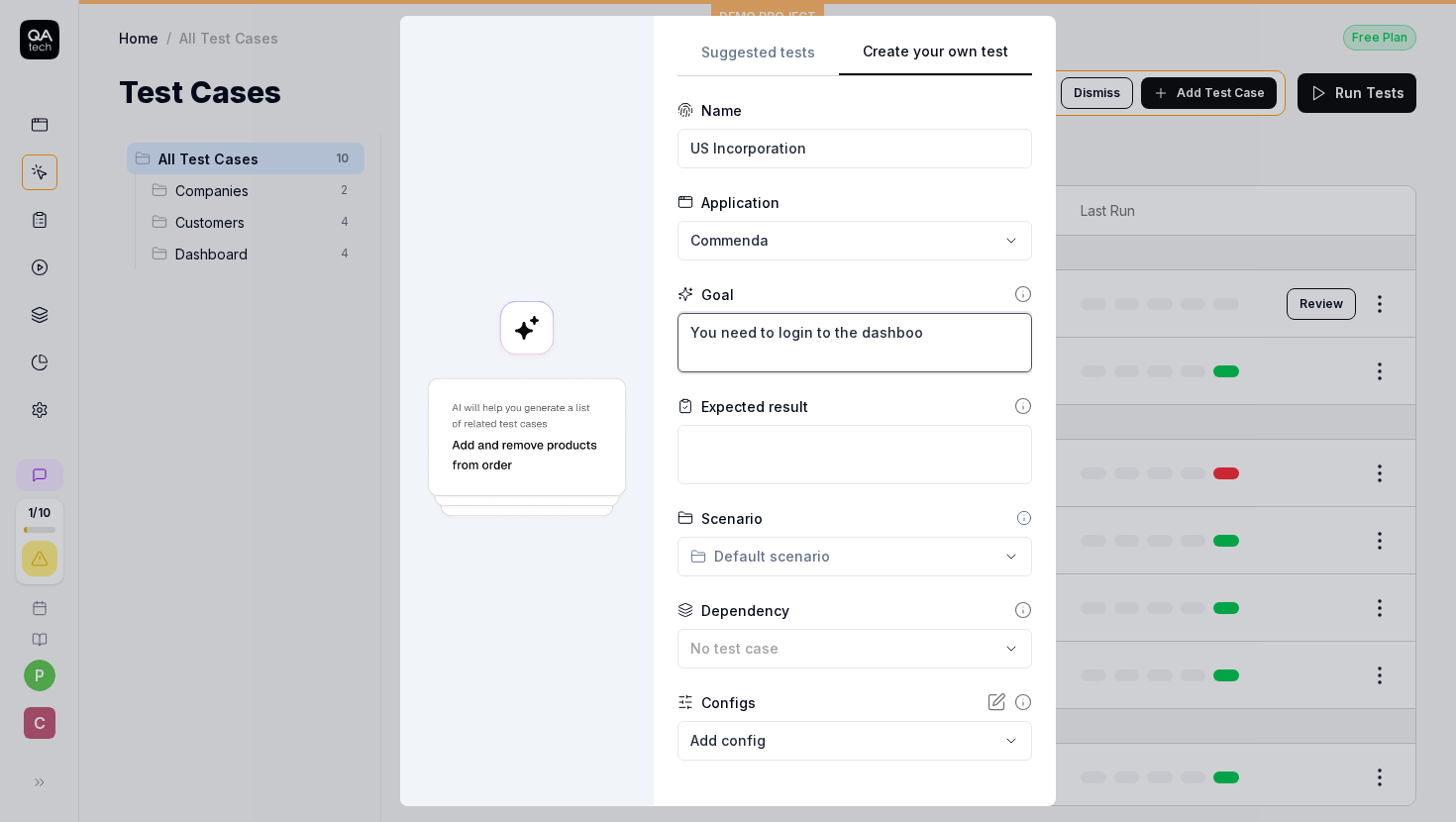 type on "*" 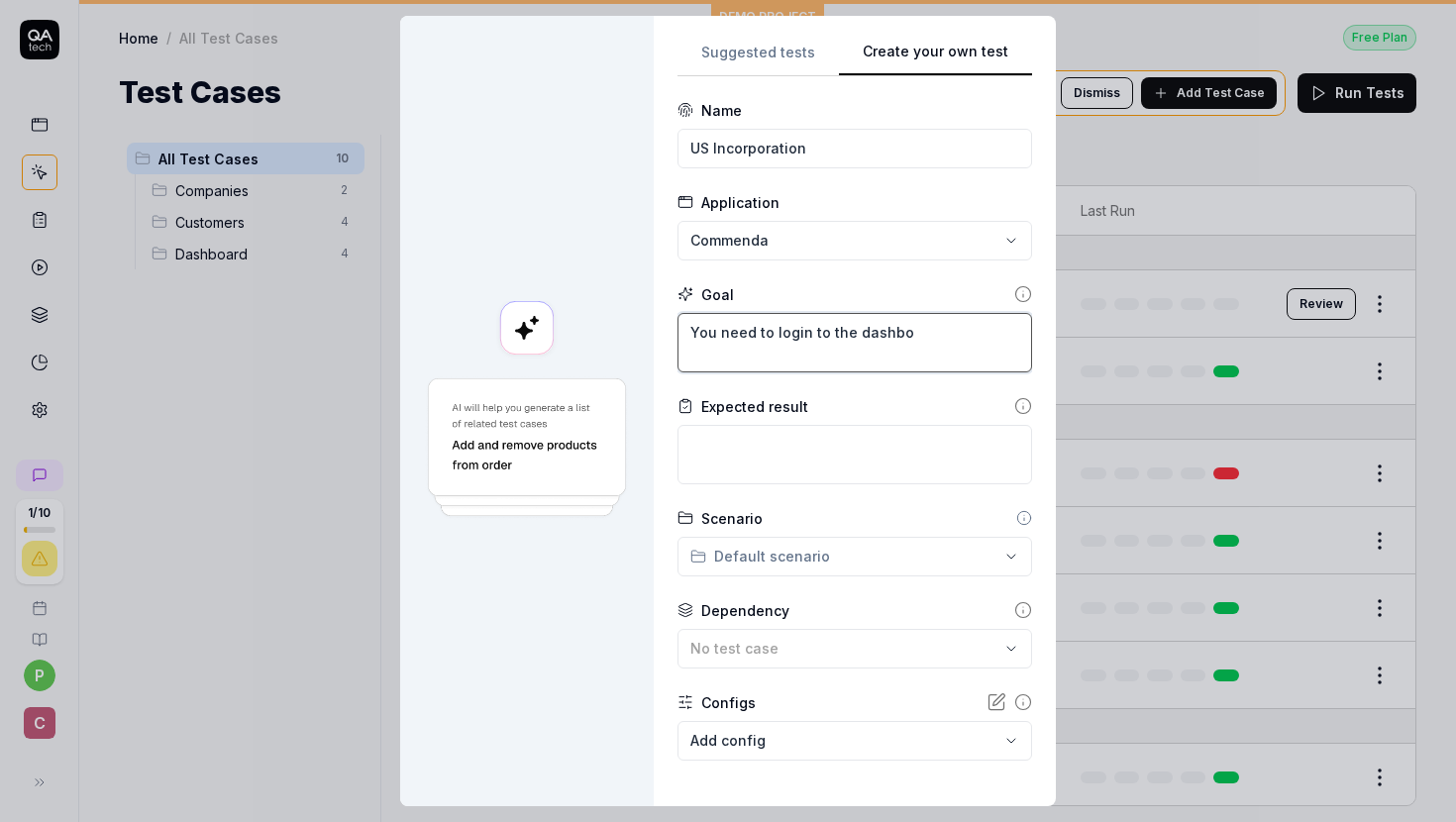 type on "*" 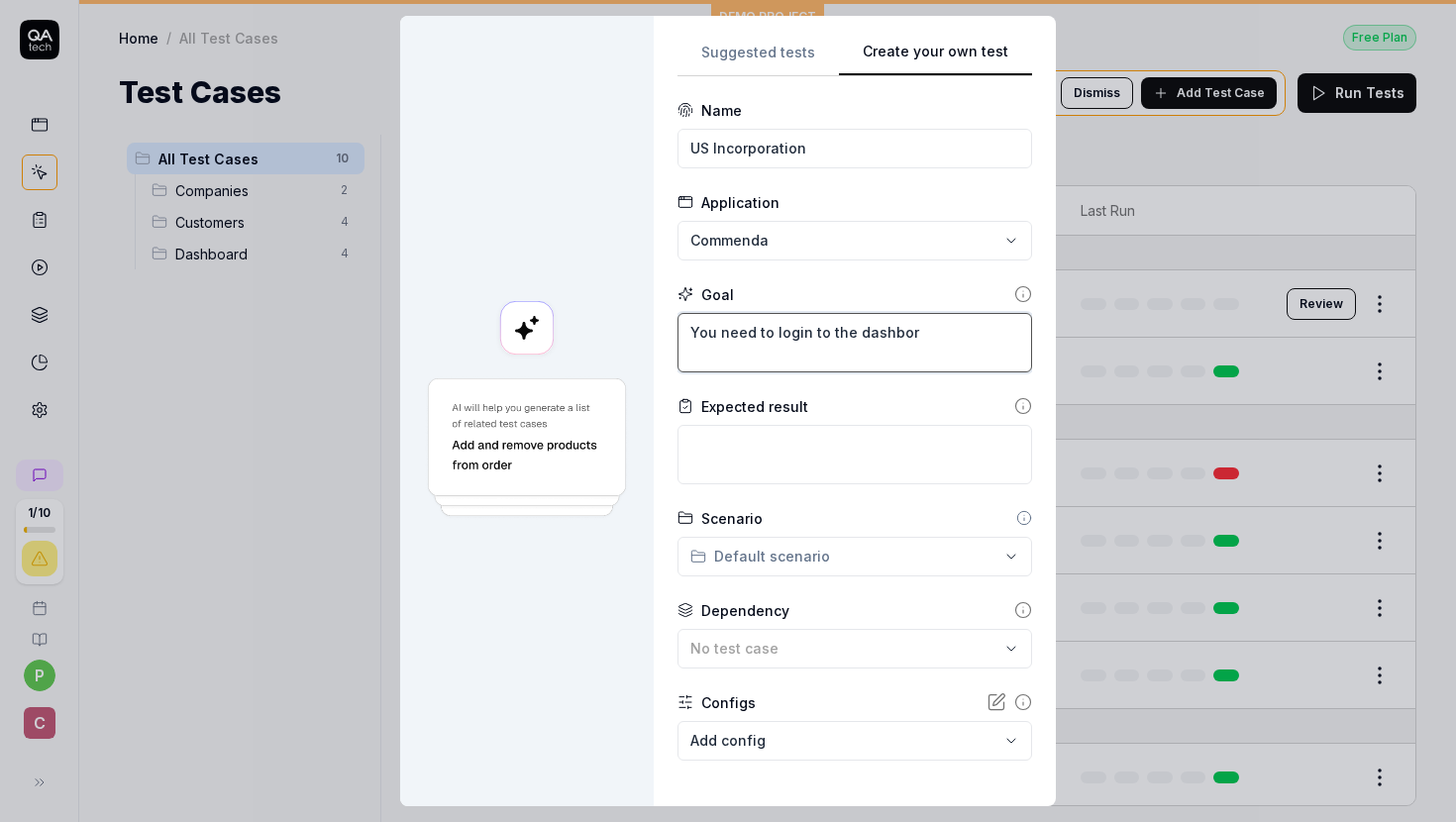 type on "*" 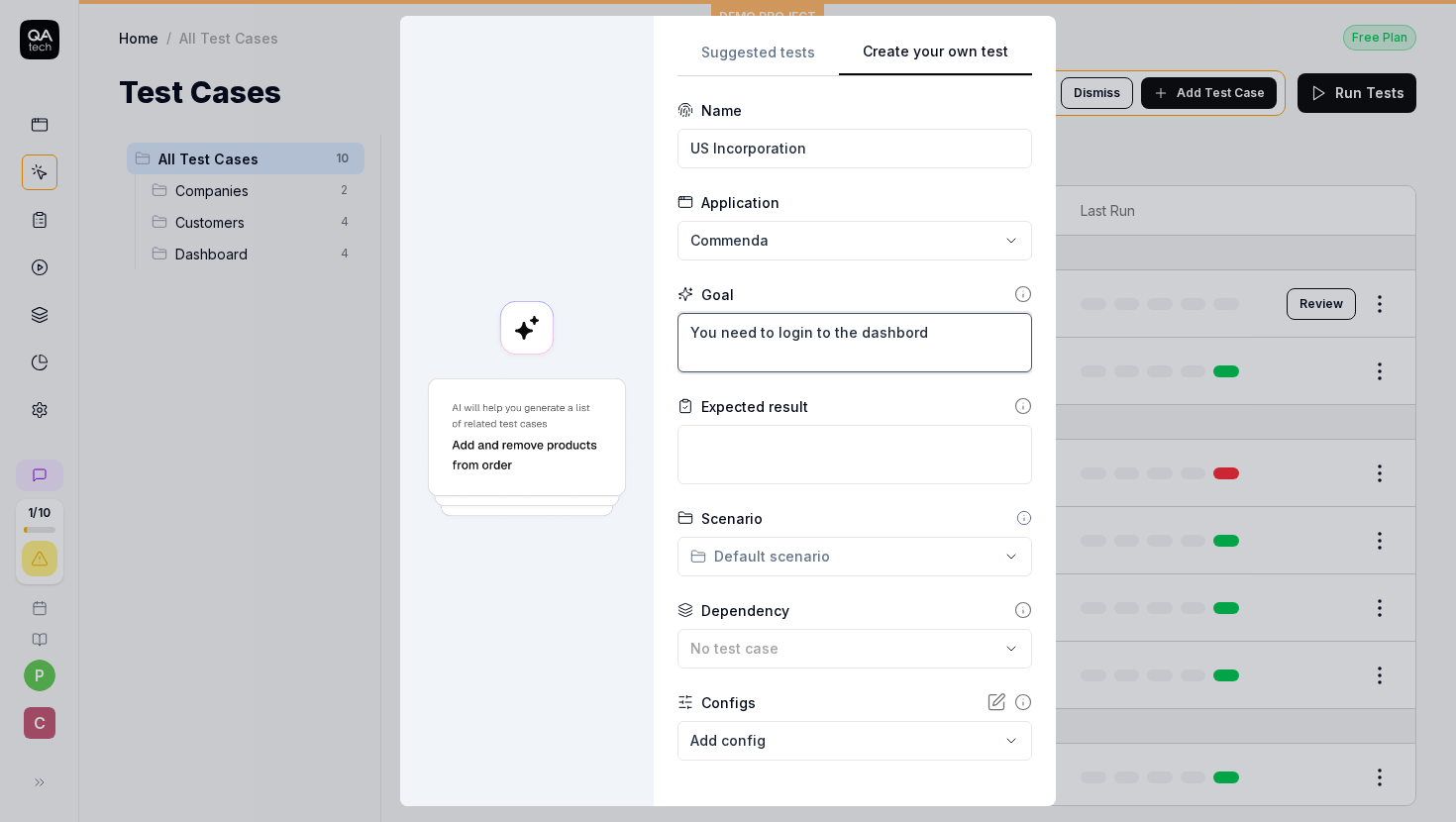 type on "*" 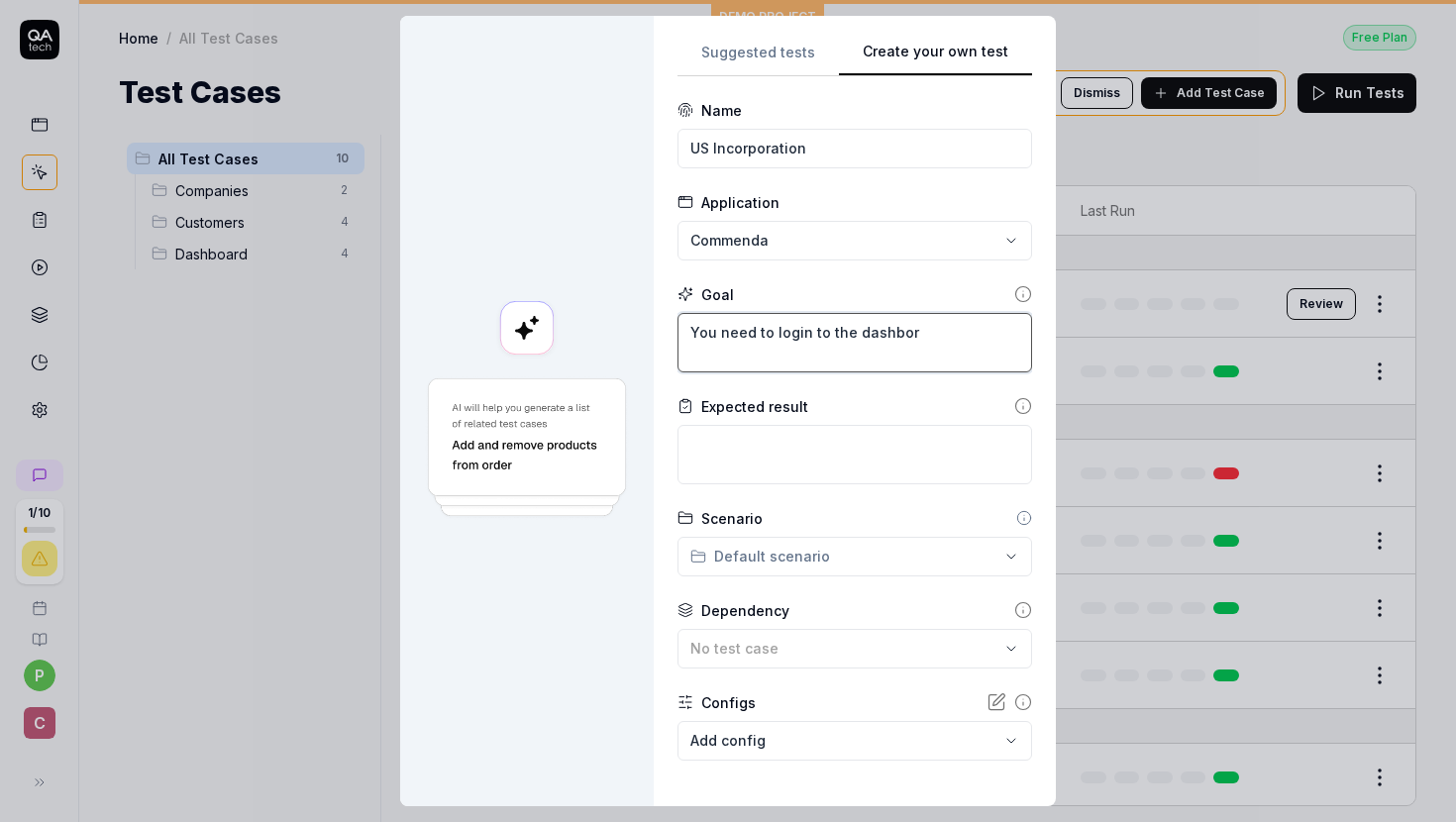 type on "*" 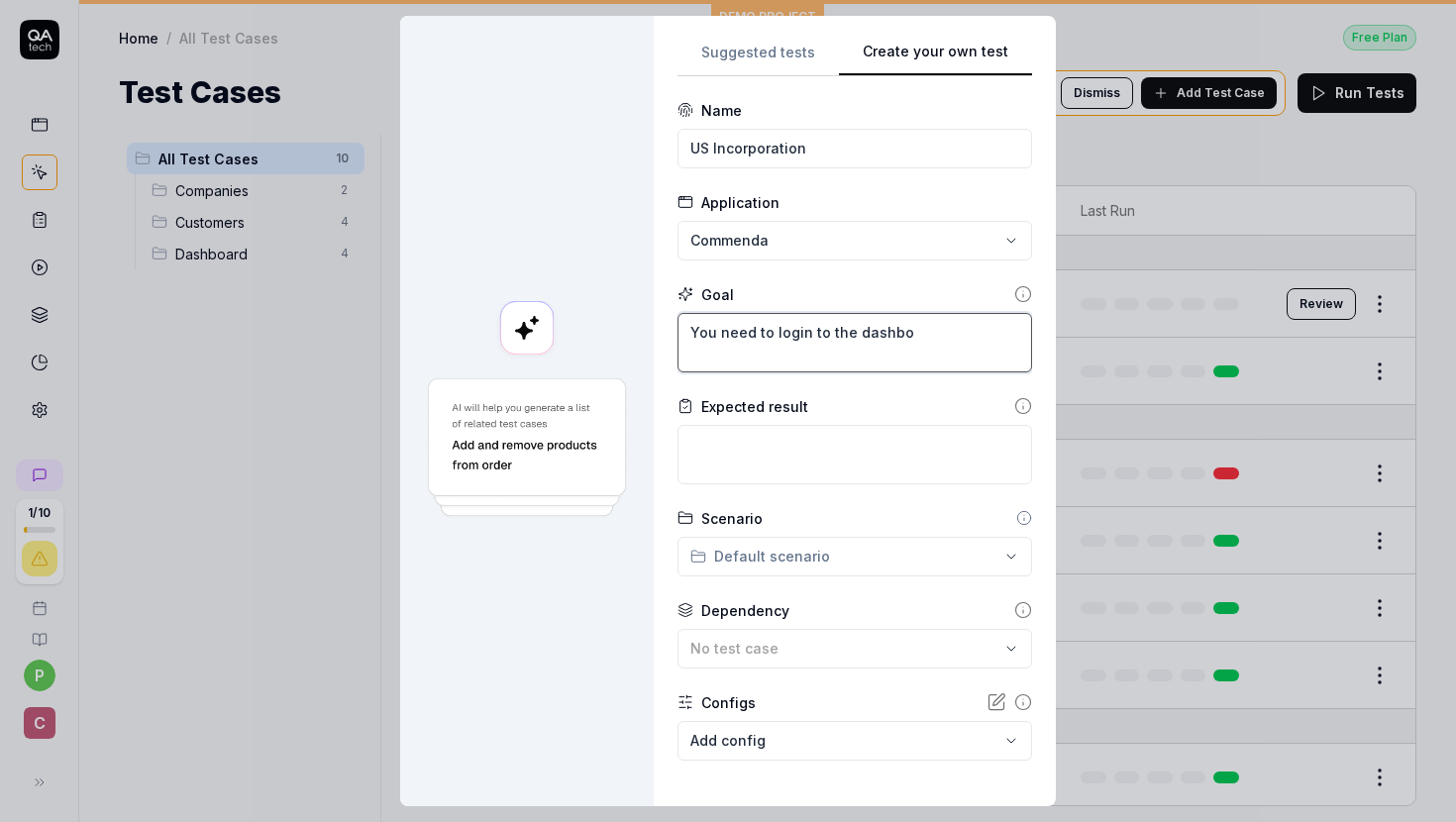 type on "*" 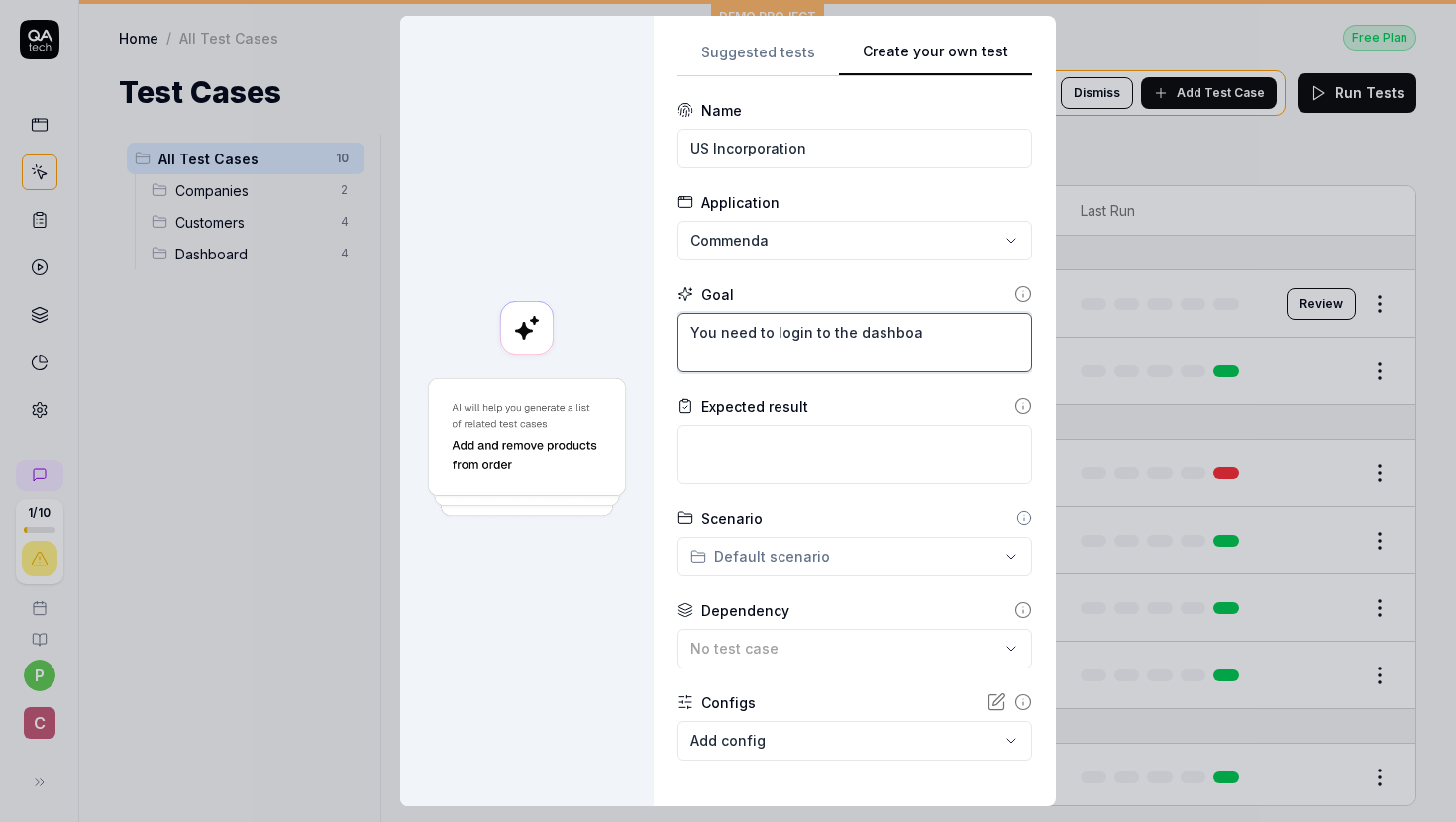 type on "*" 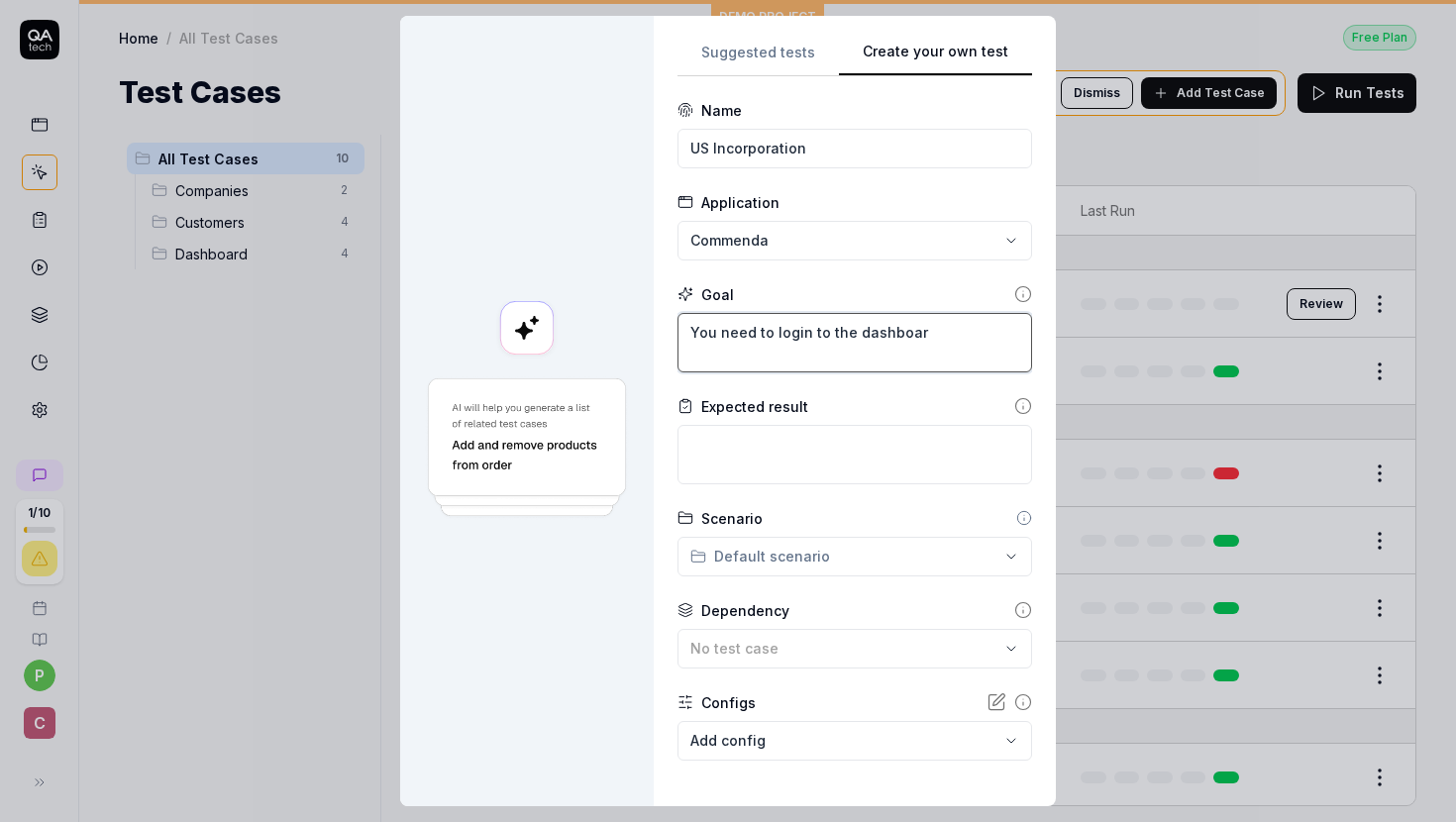 type on "*" 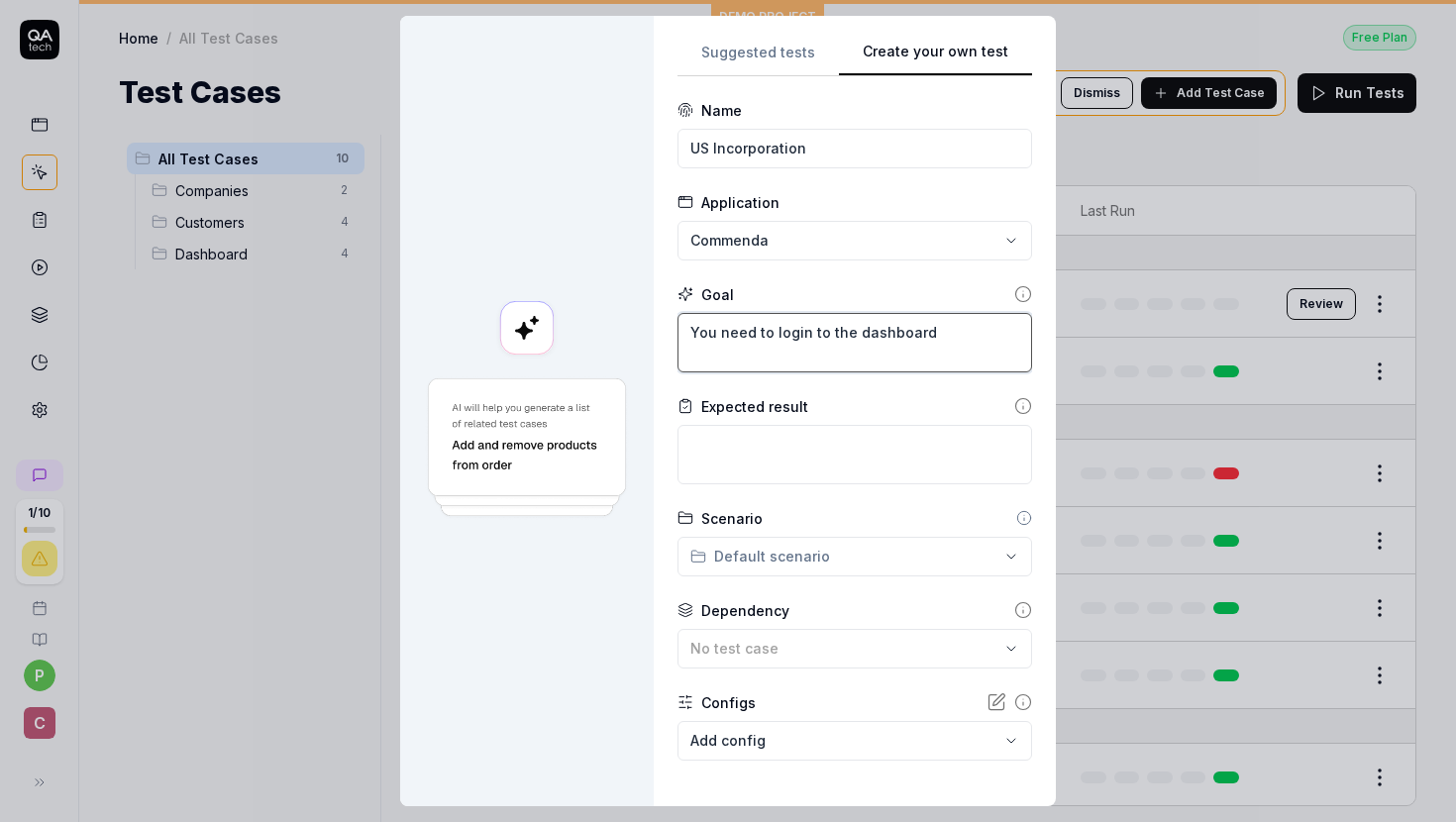 type on "*" 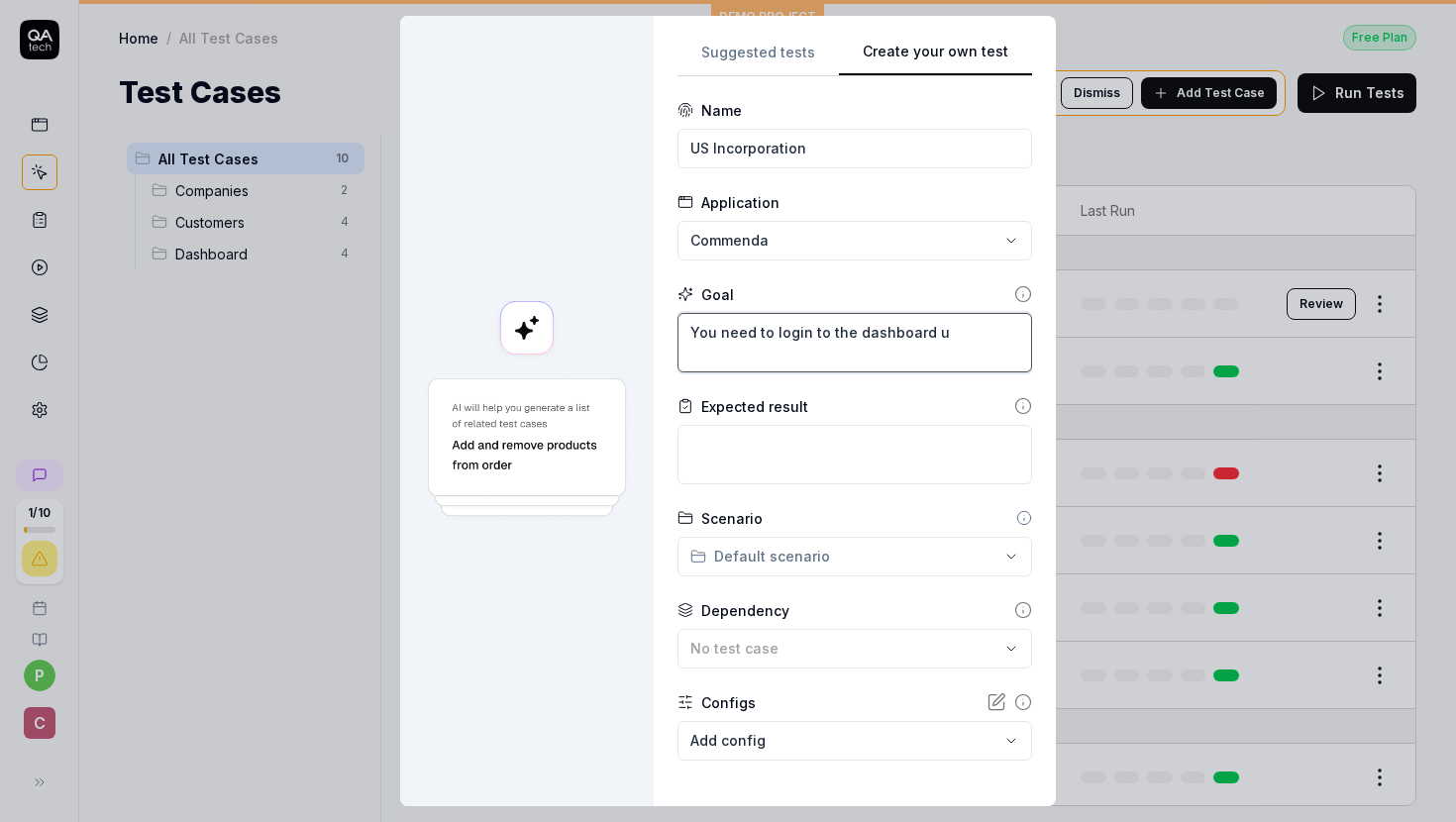type on "*" 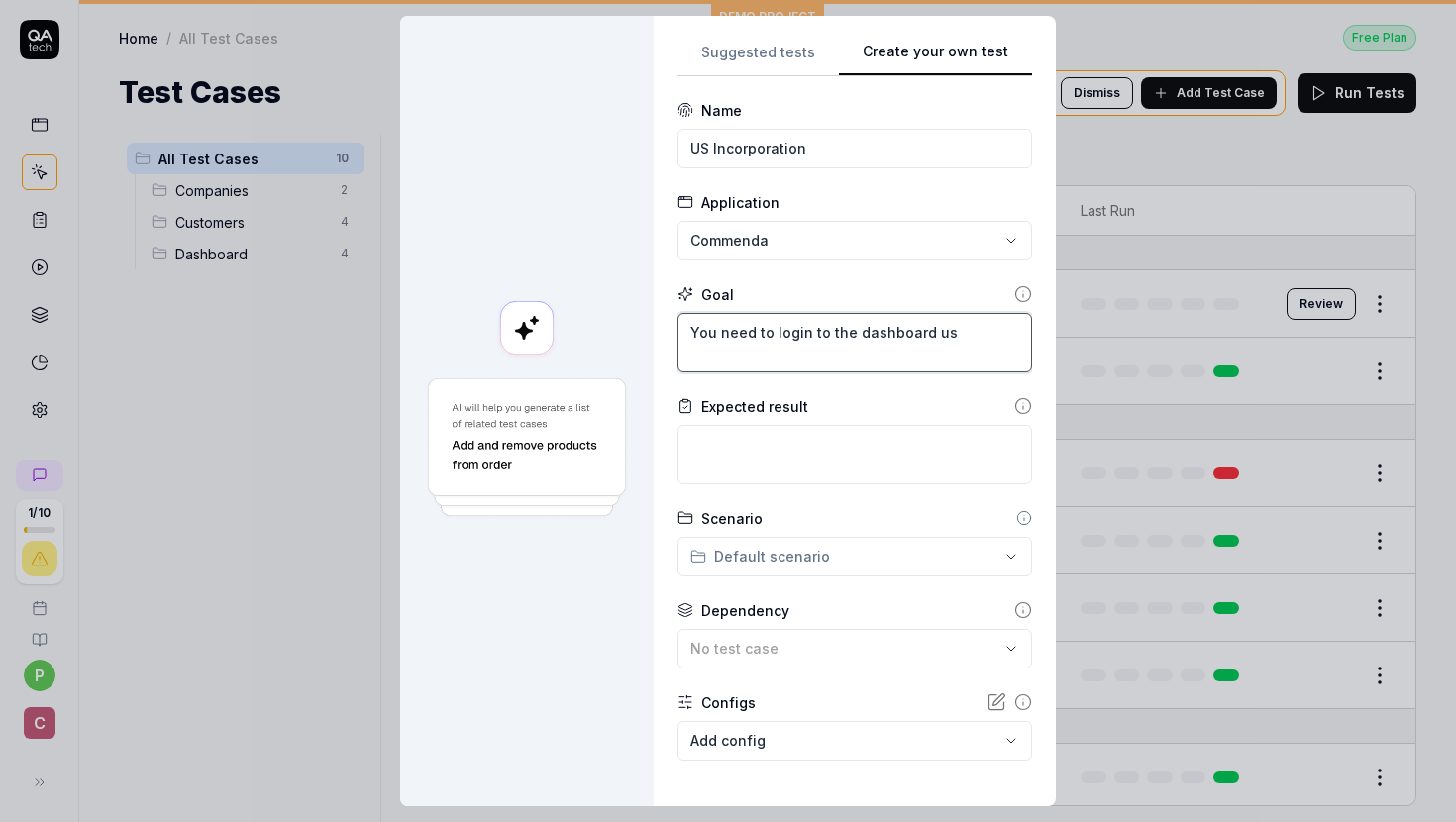 type on "*" 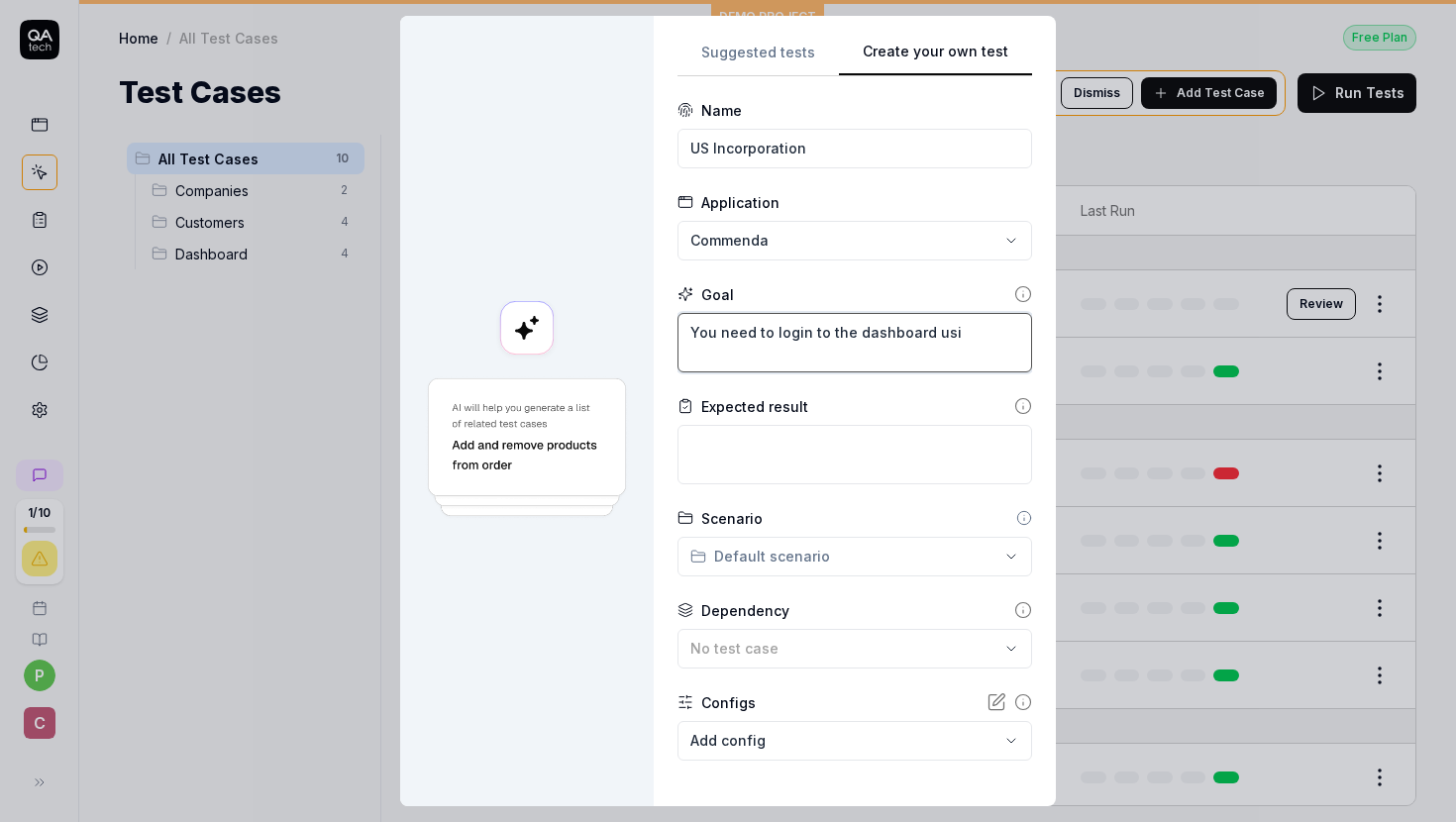 type on "*" 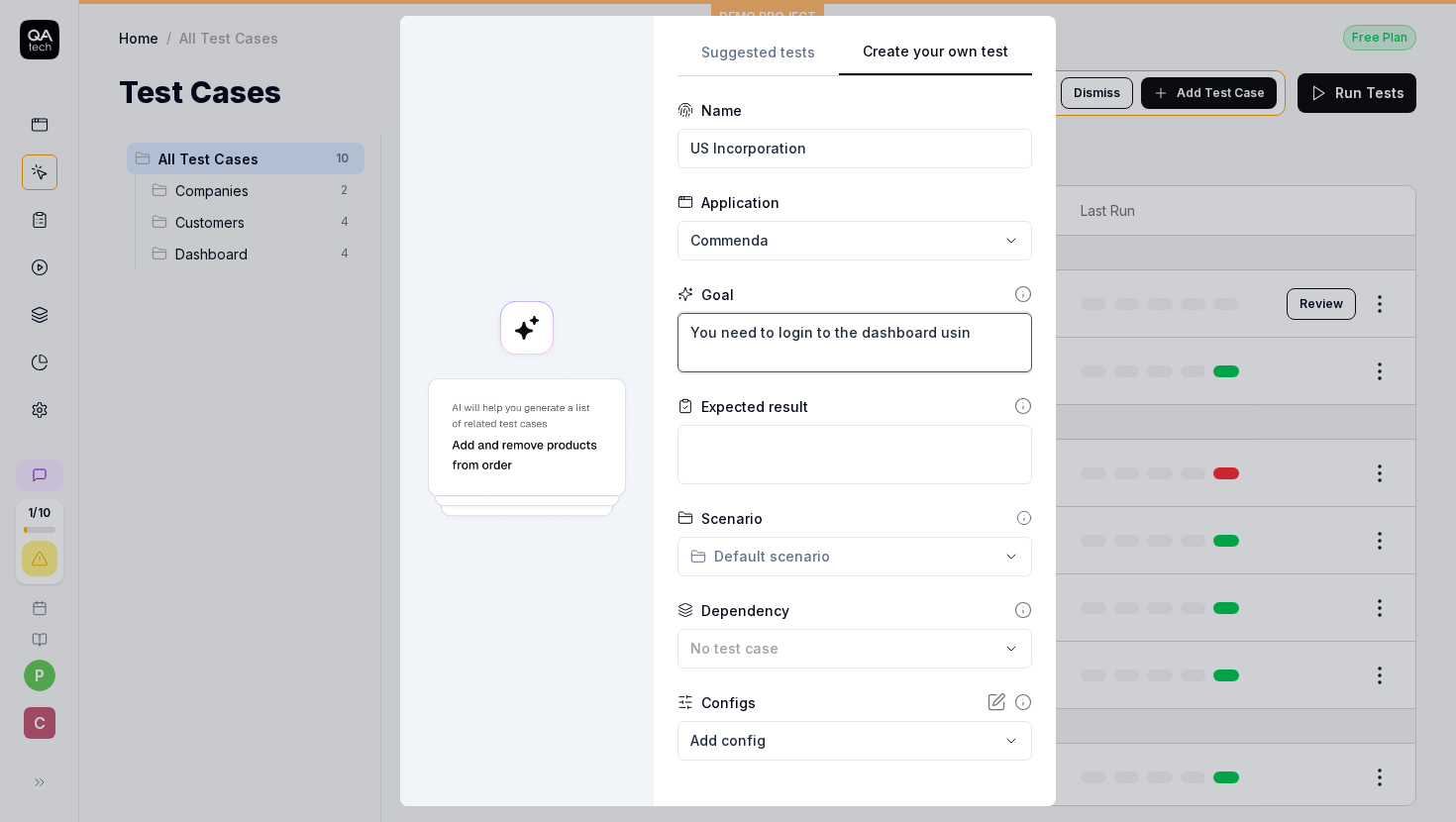 type on "*" 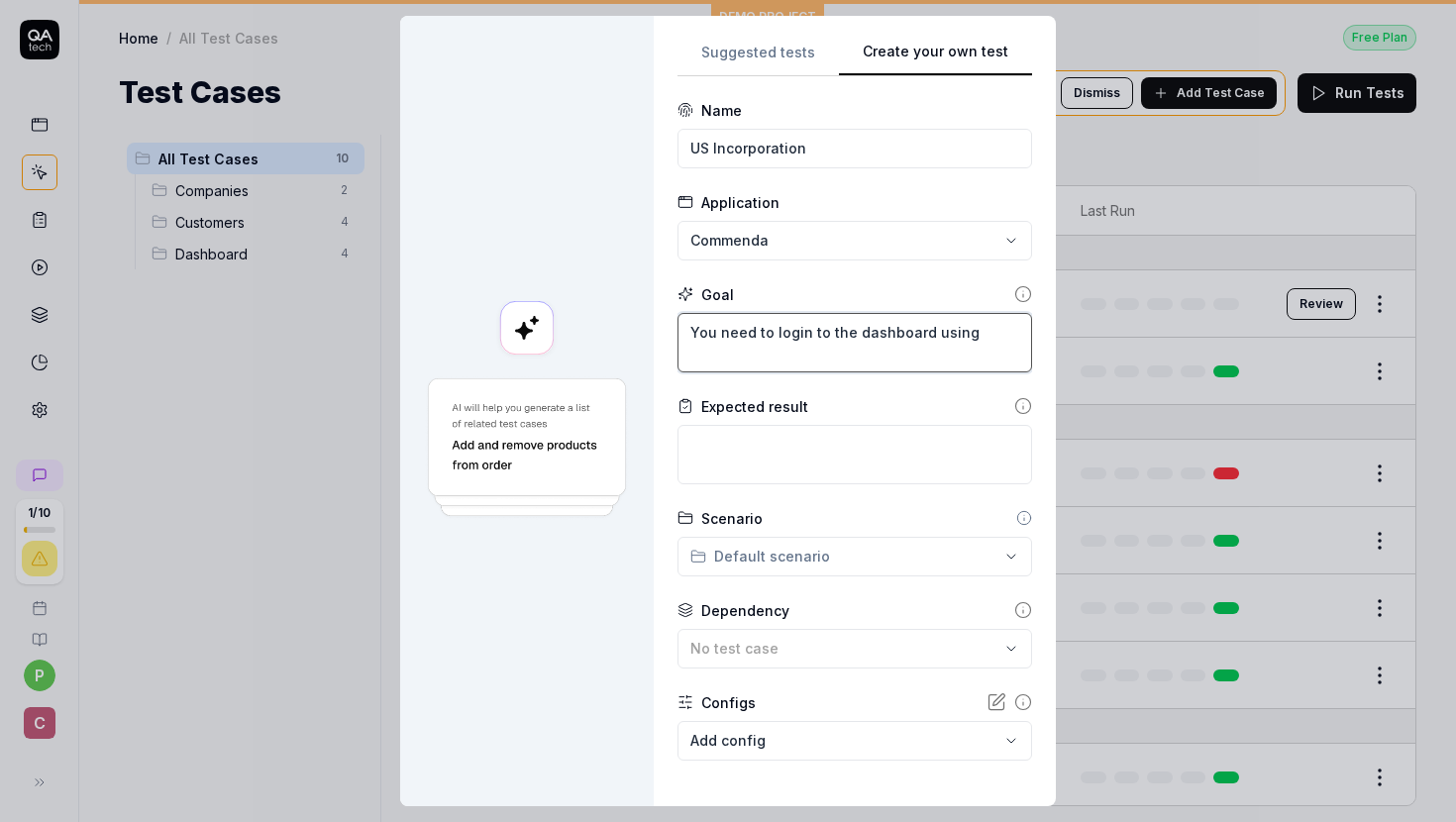 type on "*" 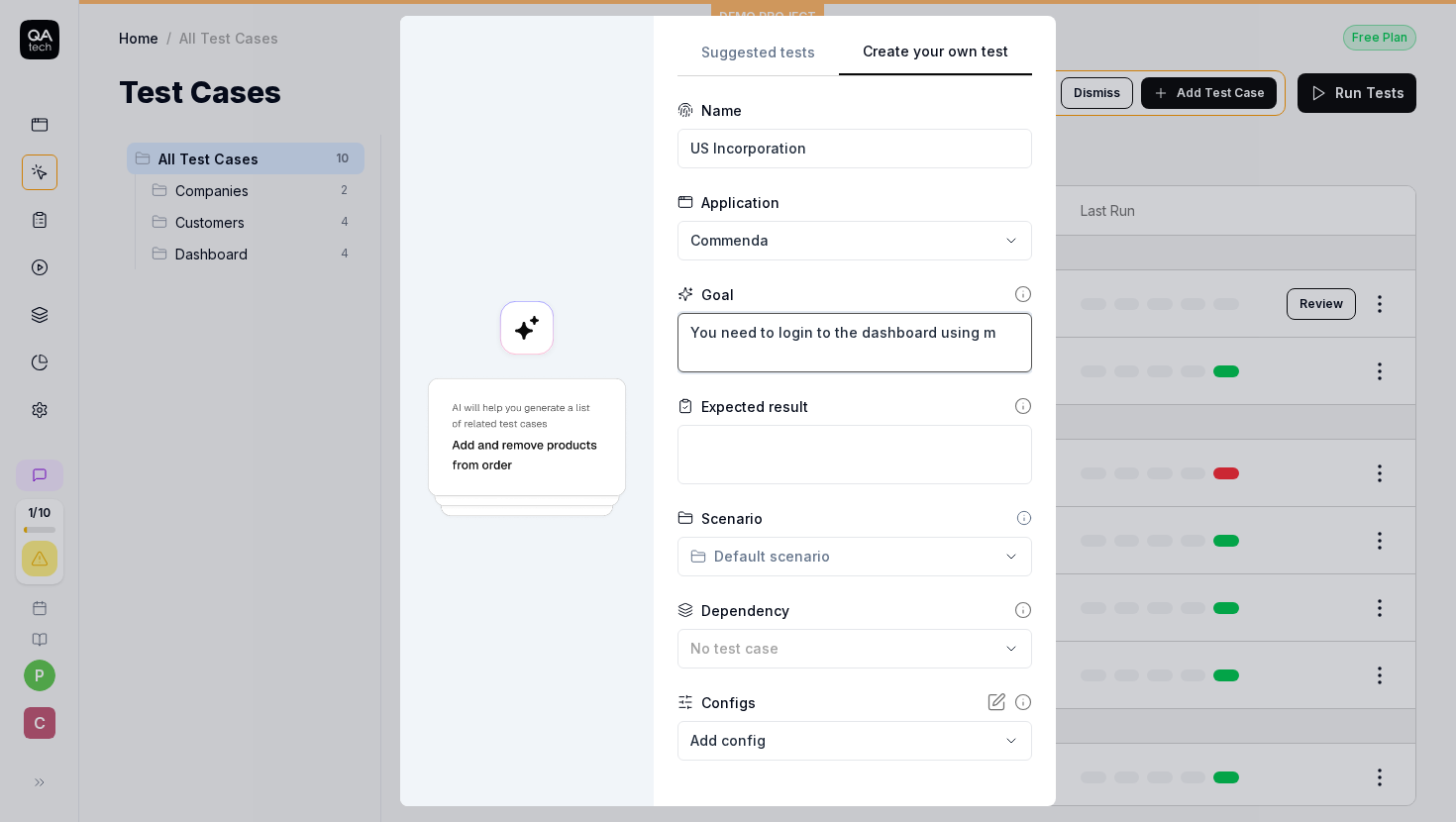 type on "*" 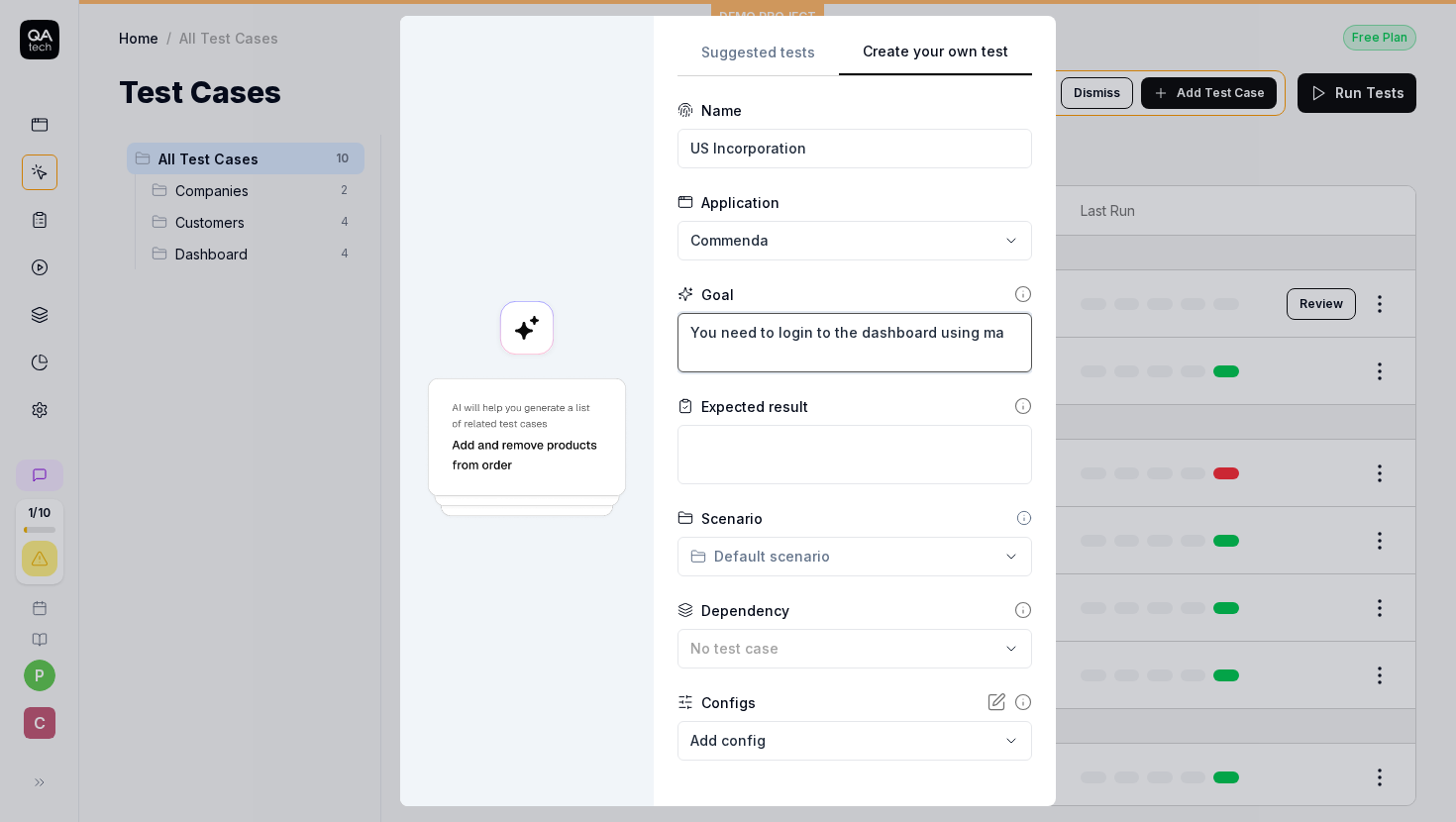 type on "*" 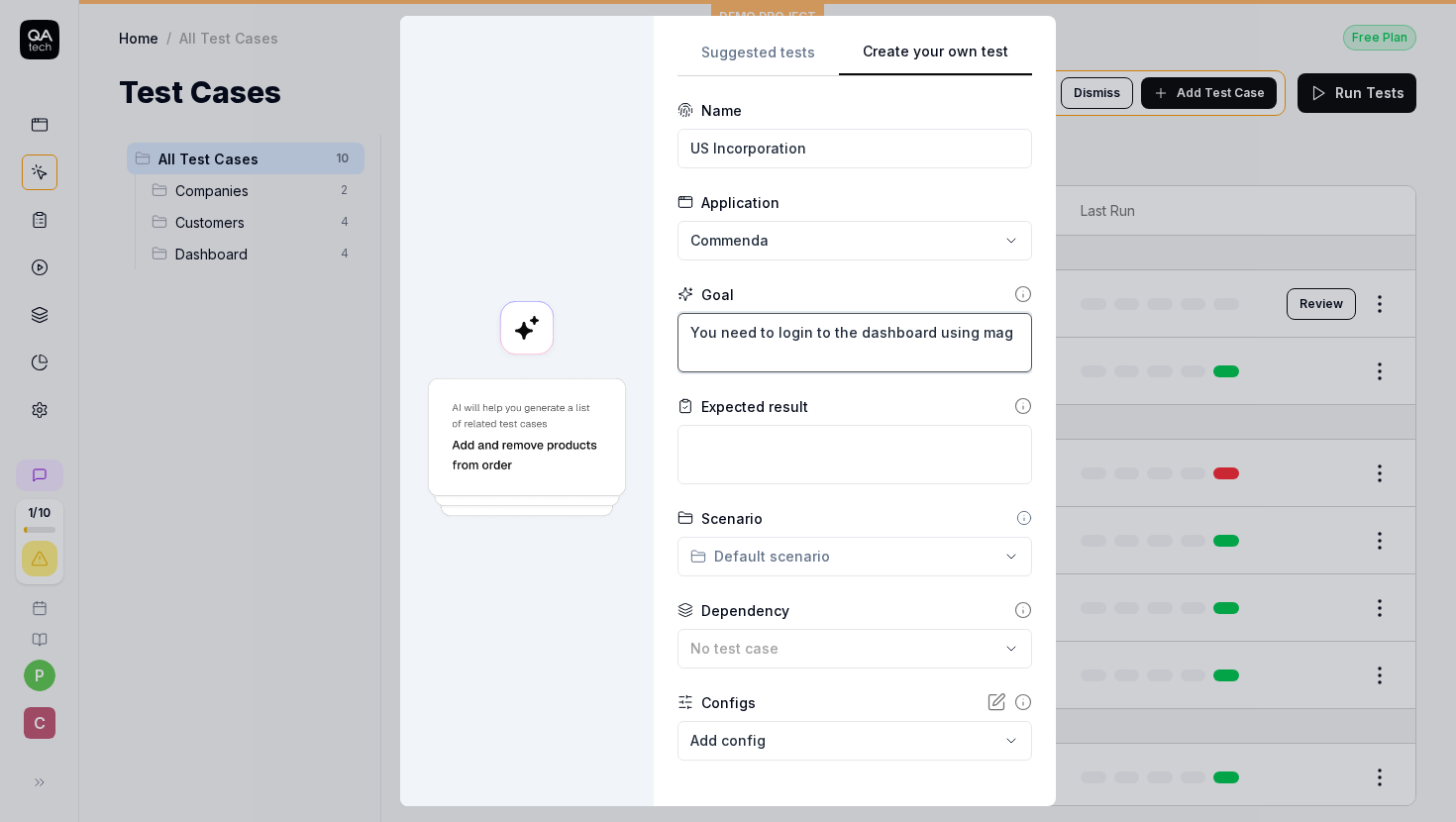 type on "*" 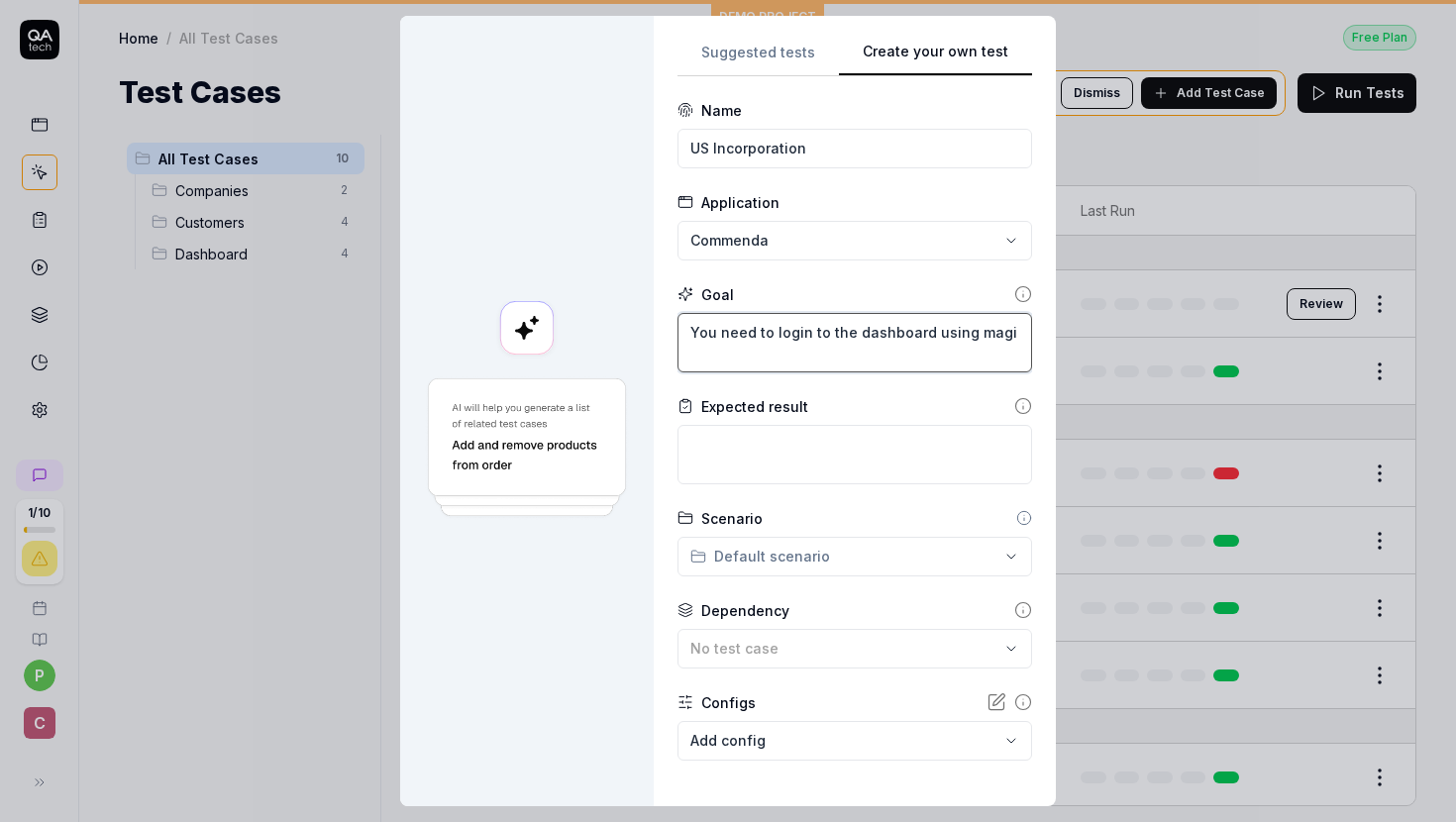 type on "*" 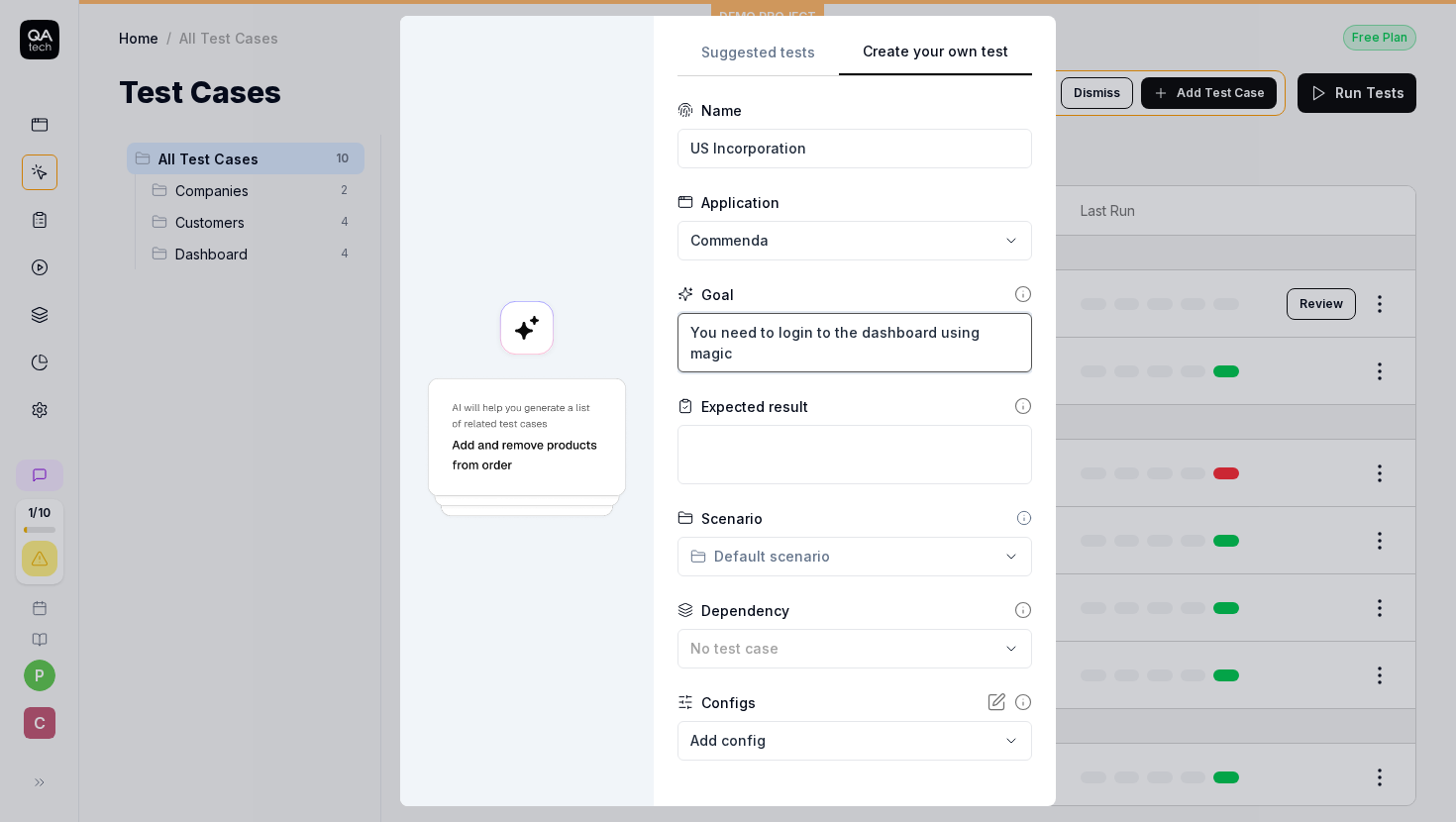 type on "*" 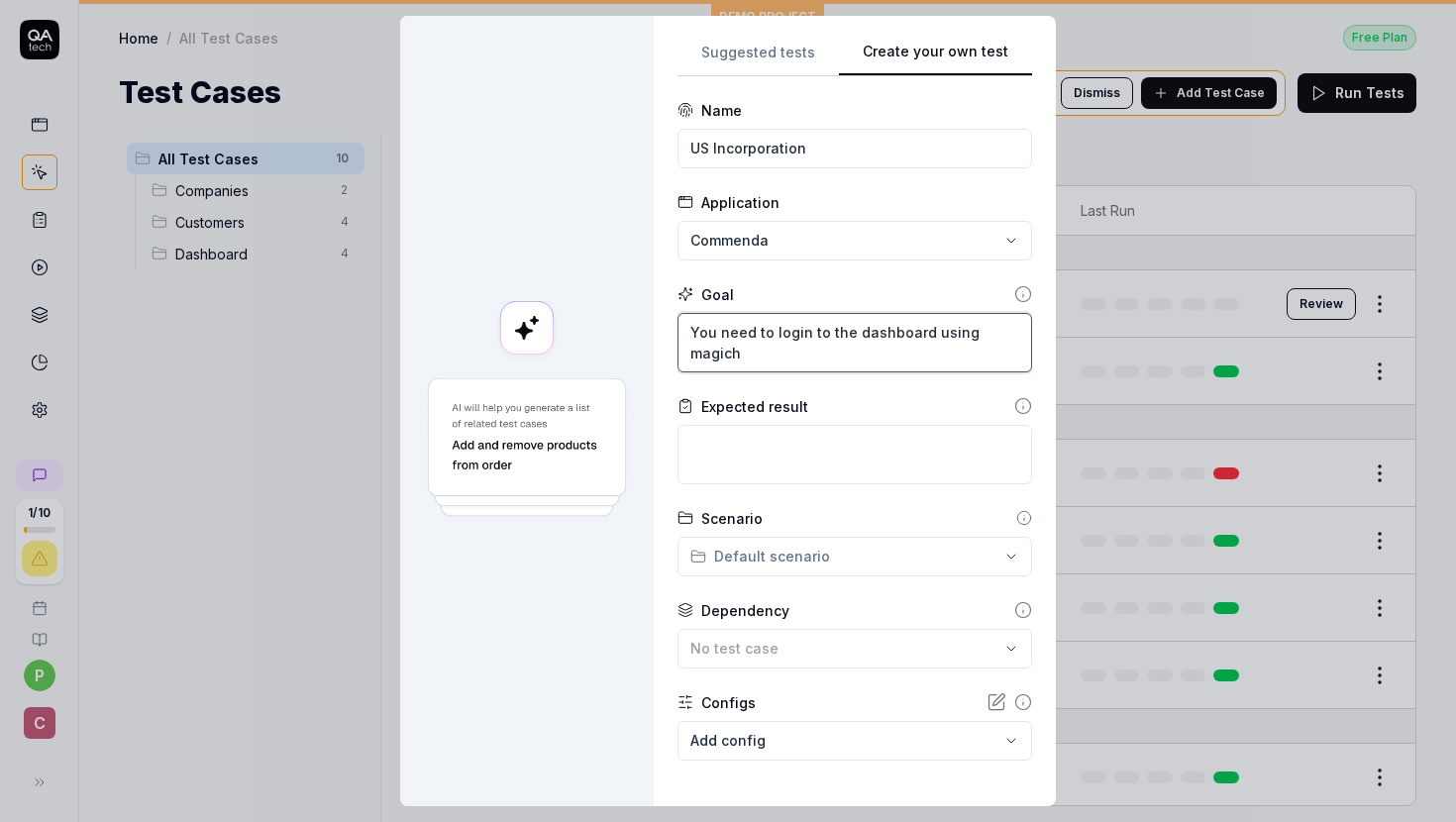 type on "*" 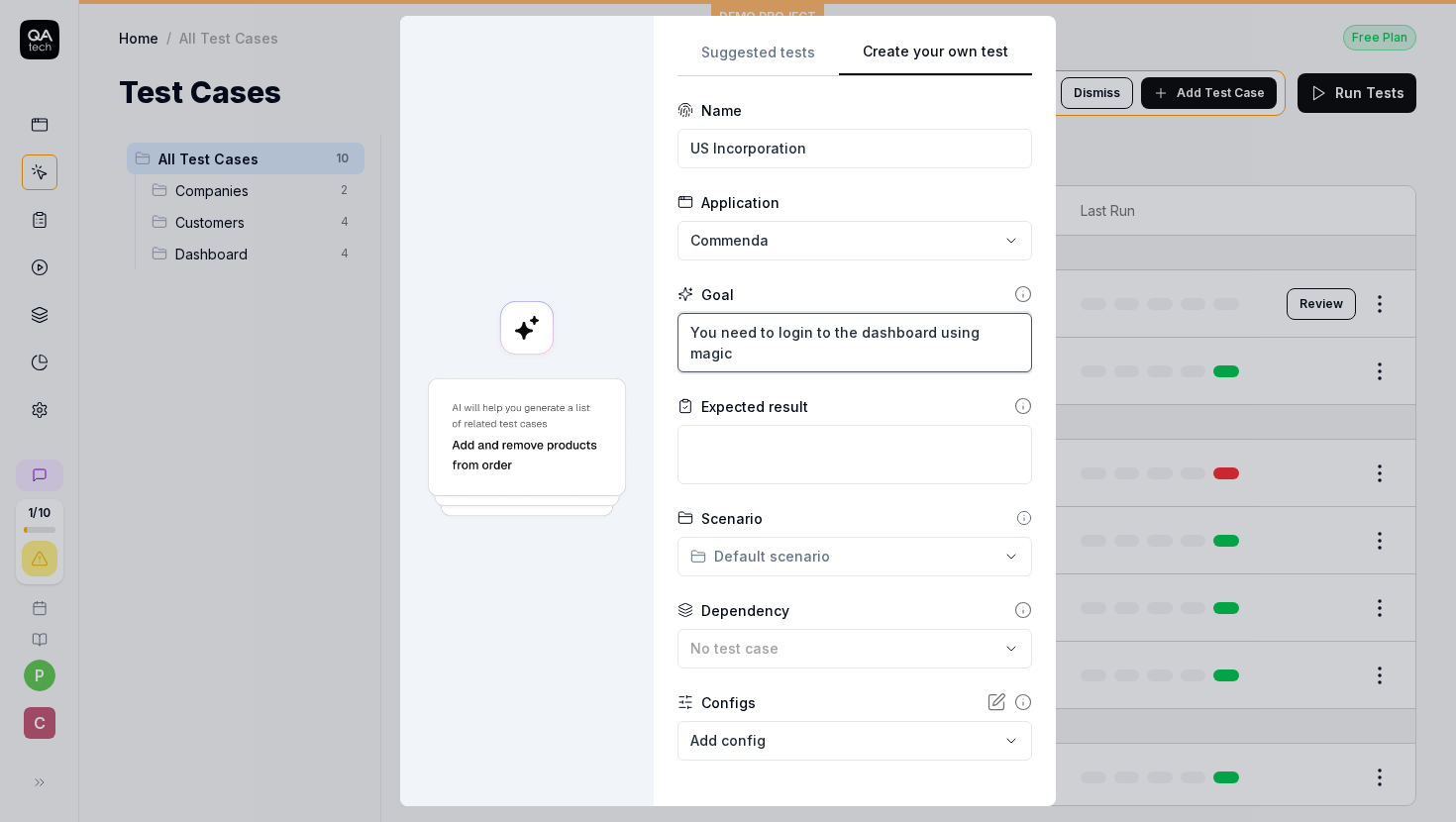 type on "*" 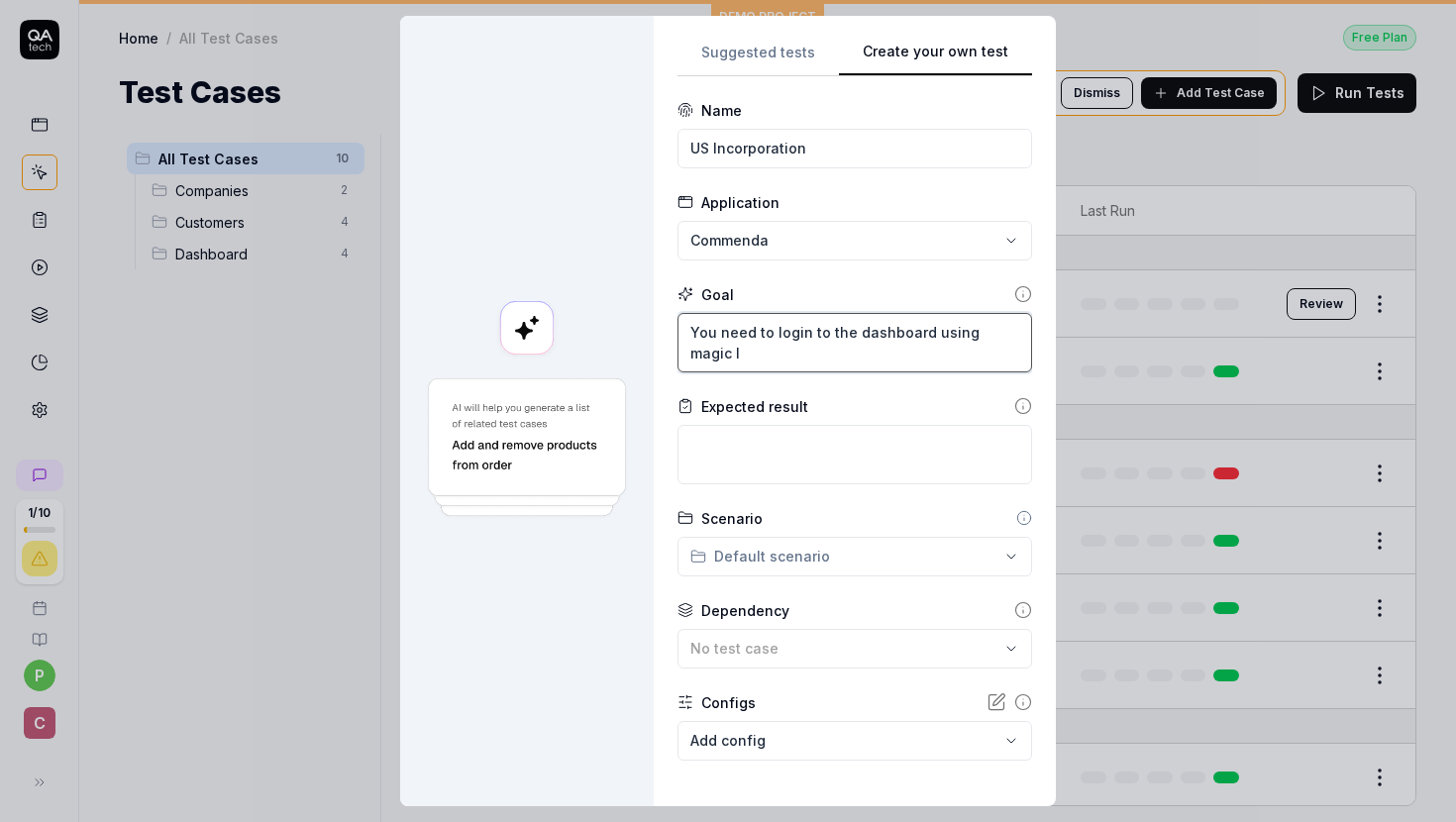 type on "*" 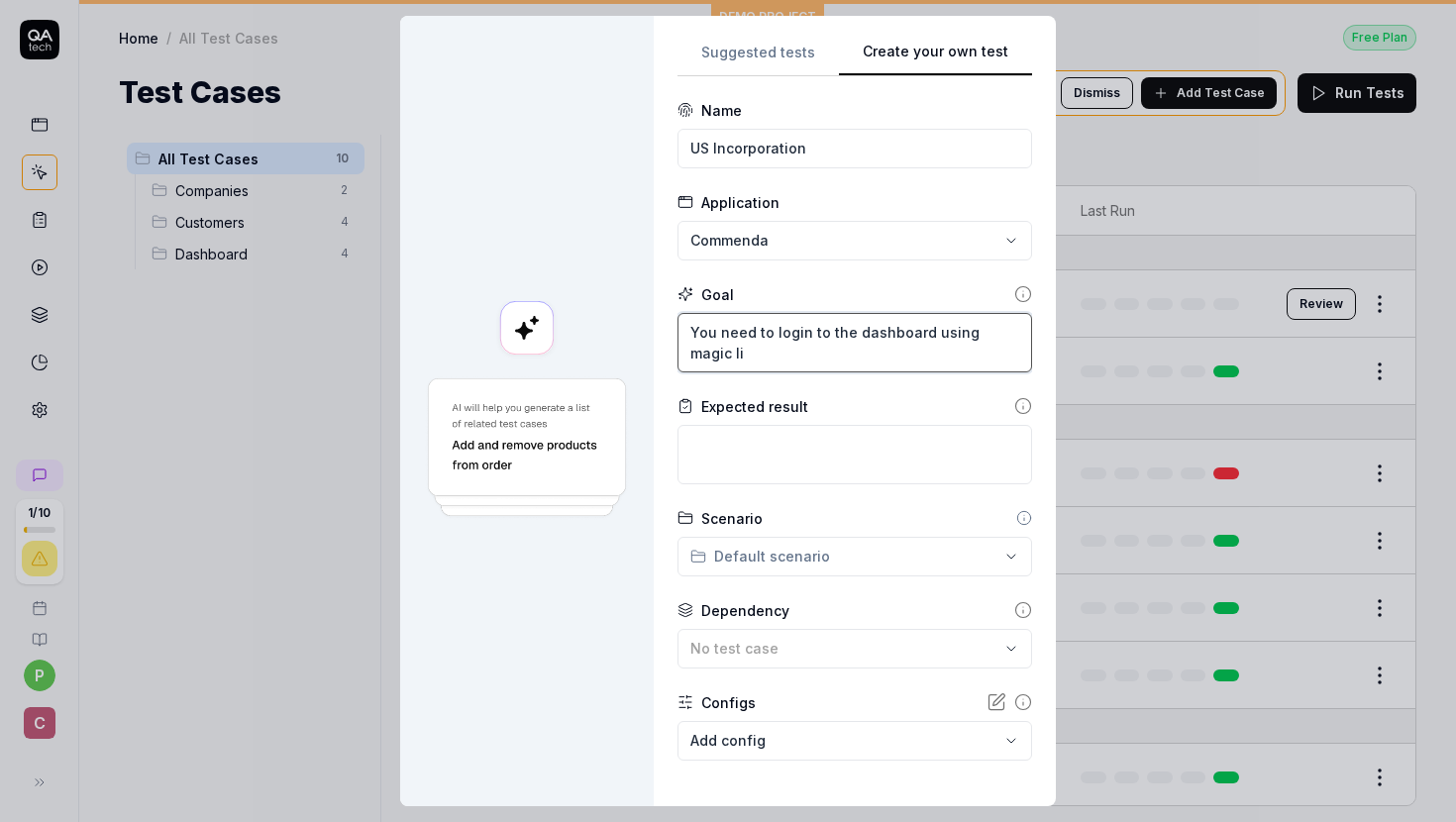 type on "*" 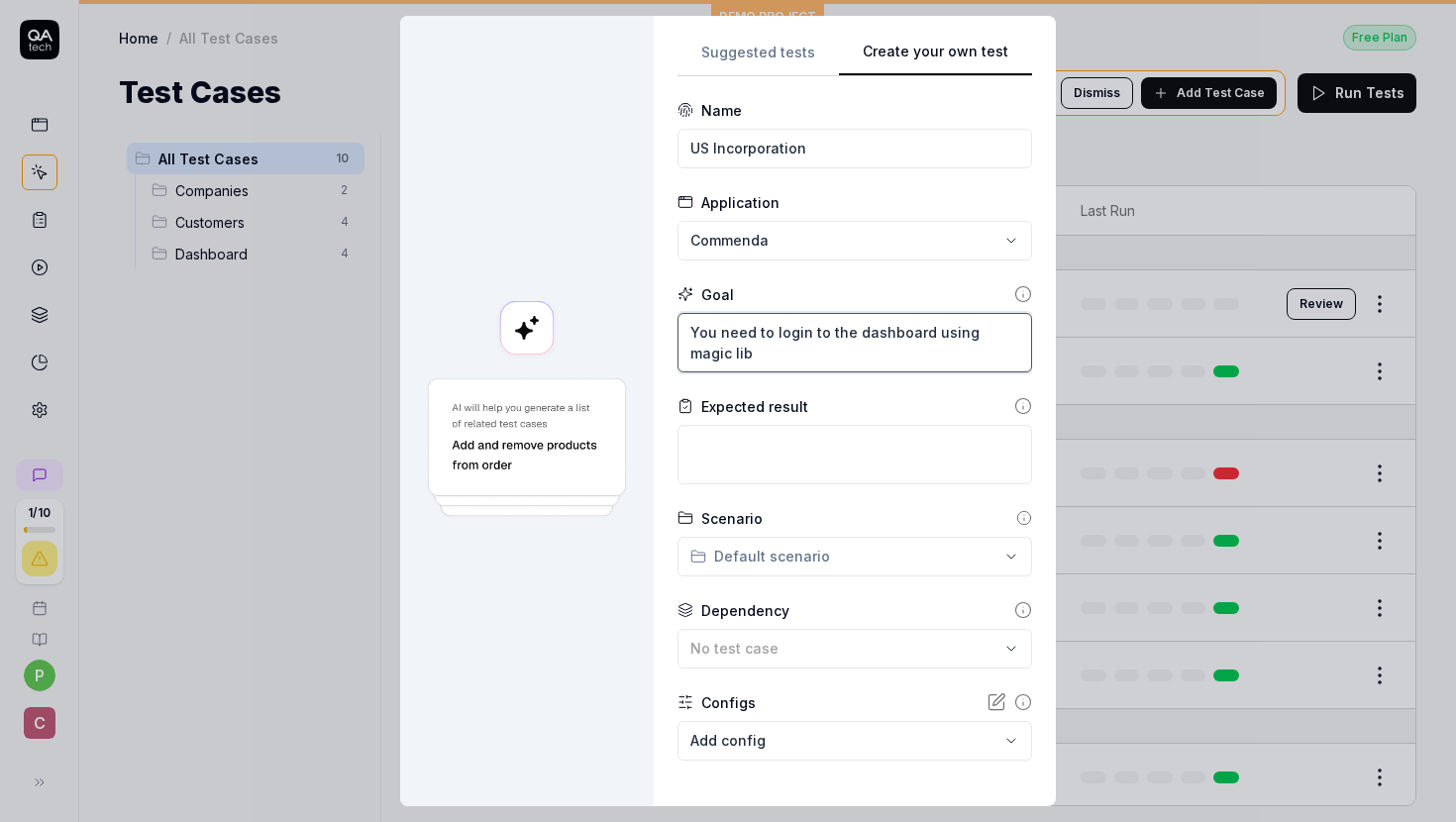 type on "*" 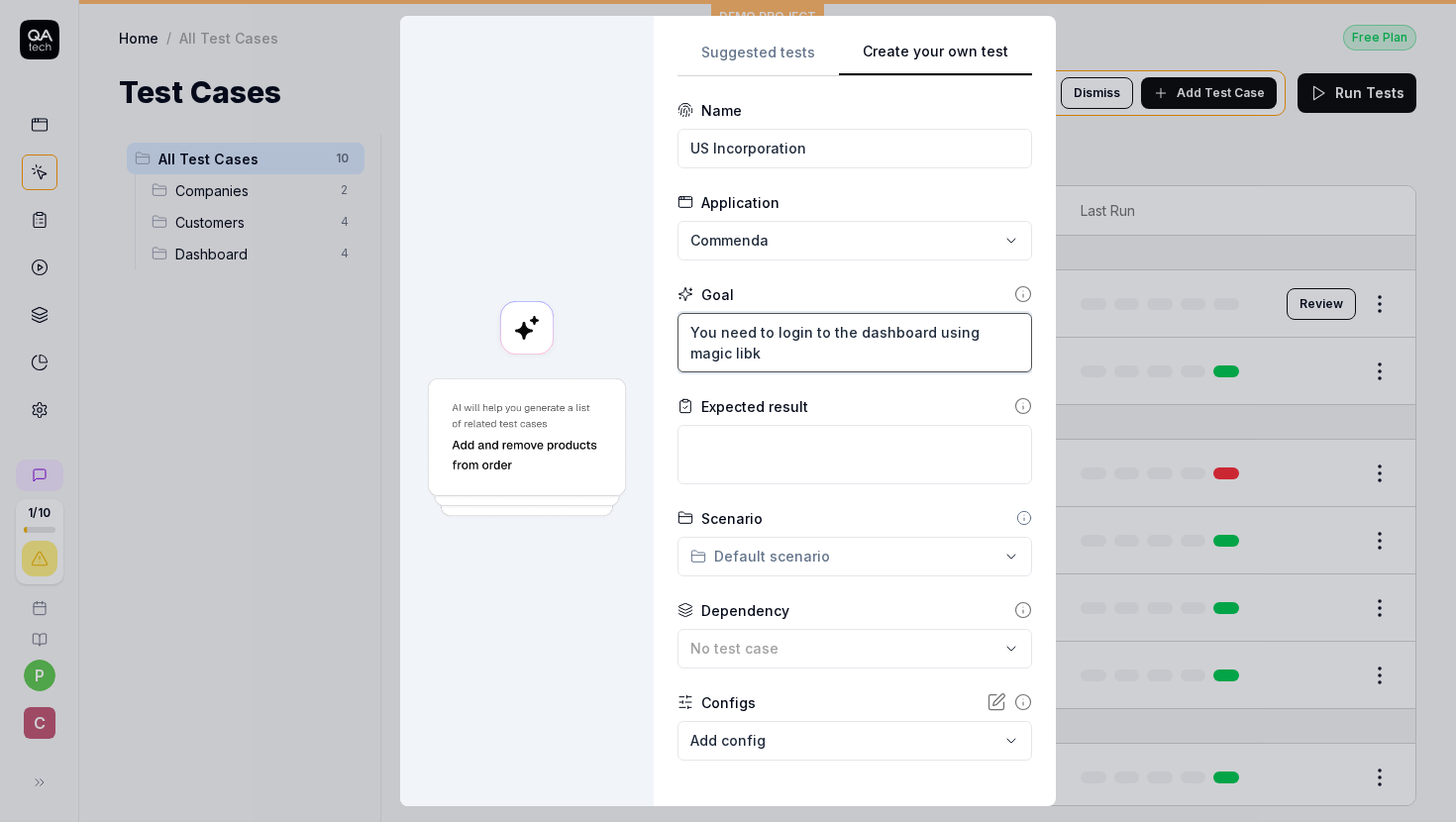 type on "*" 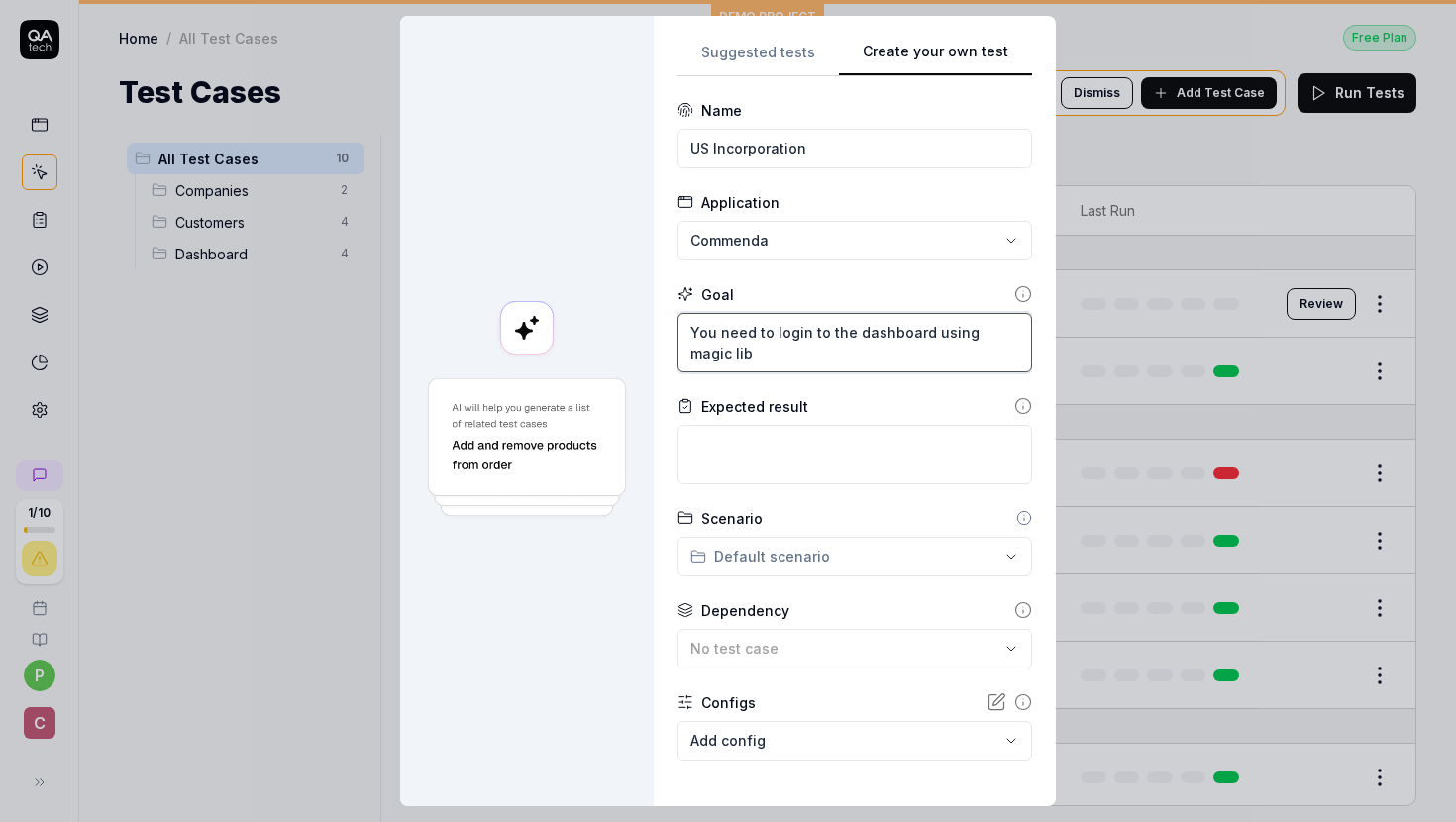 type on "*" 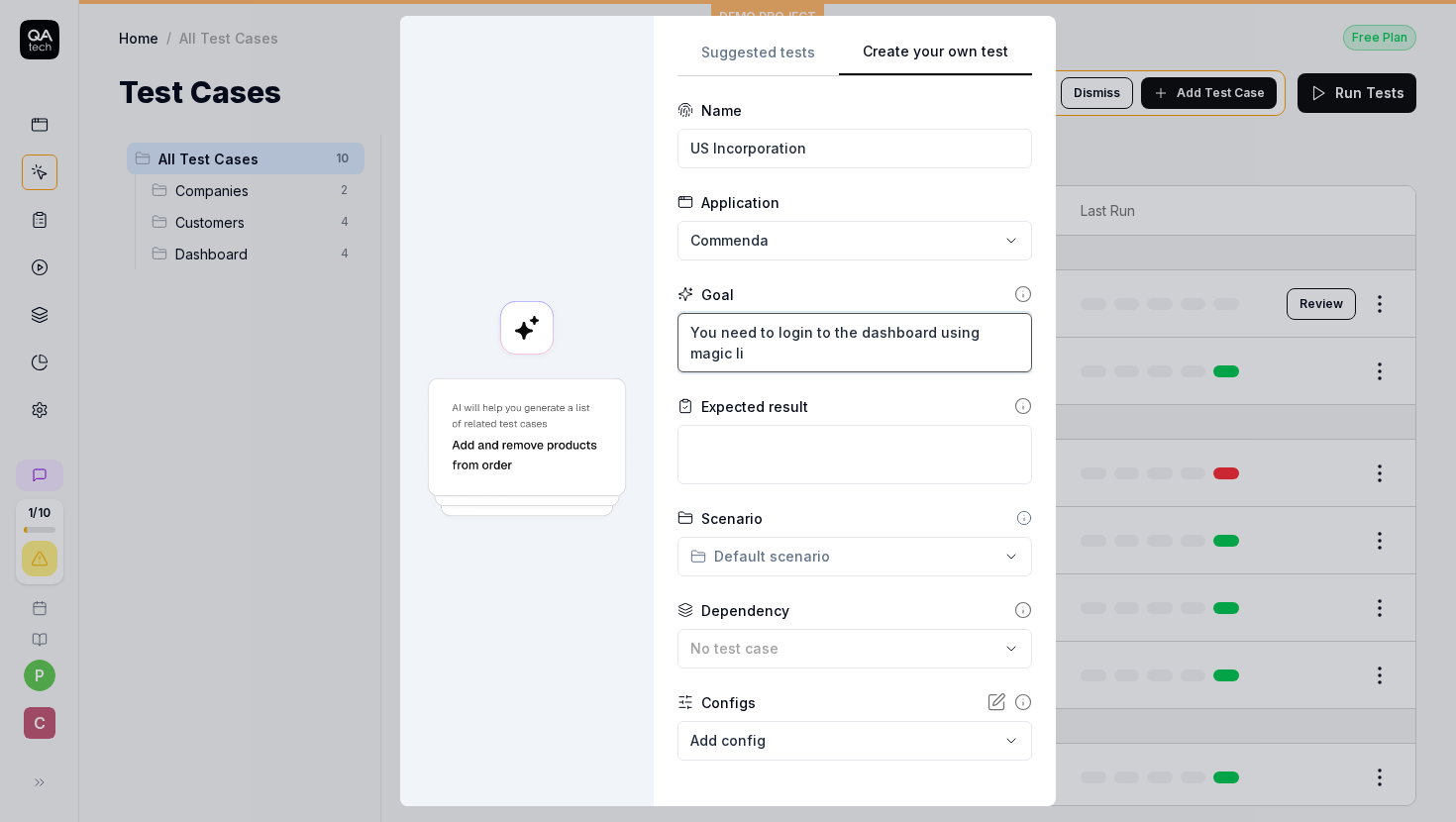 type on "*" 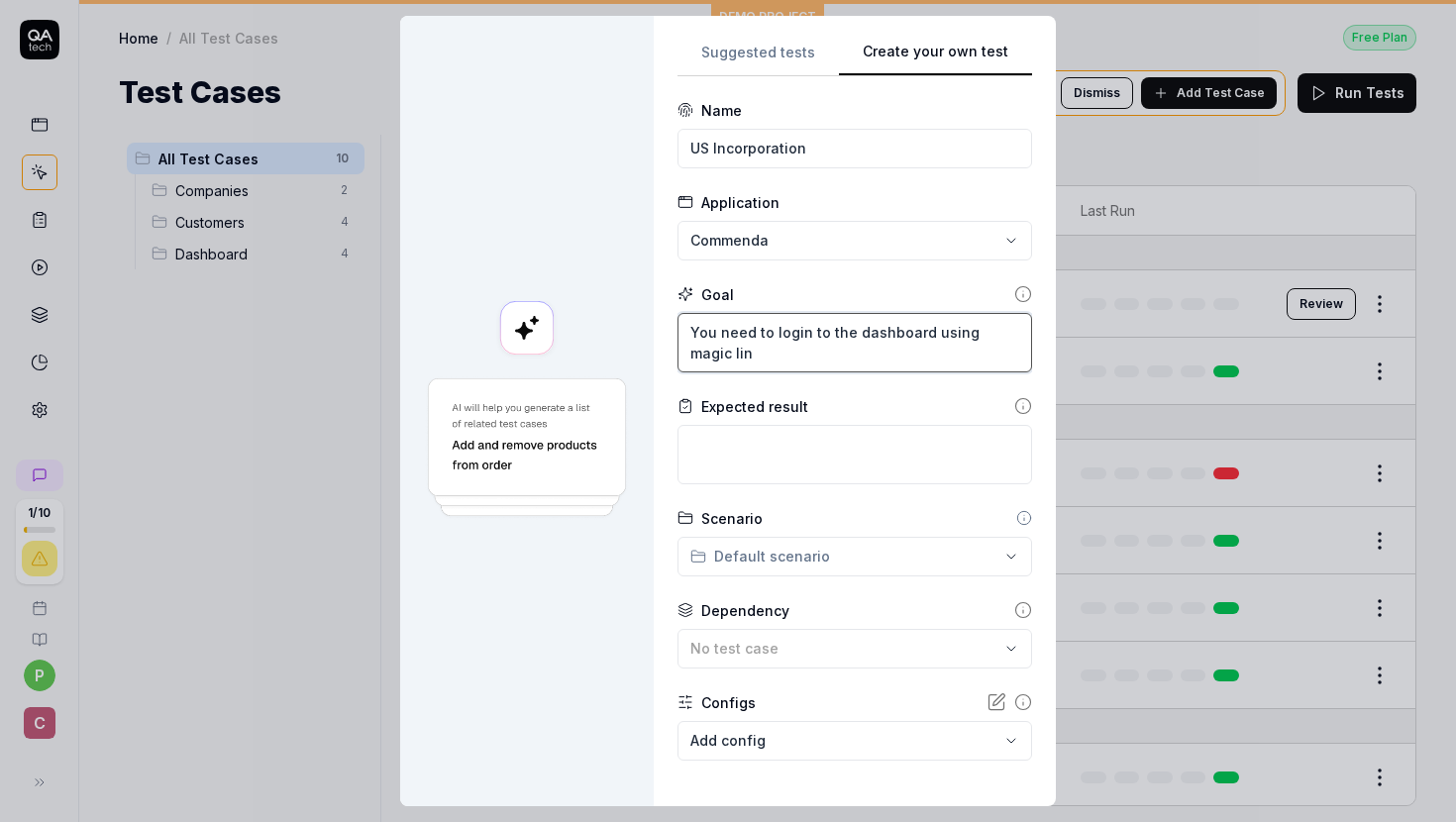 type on "*" 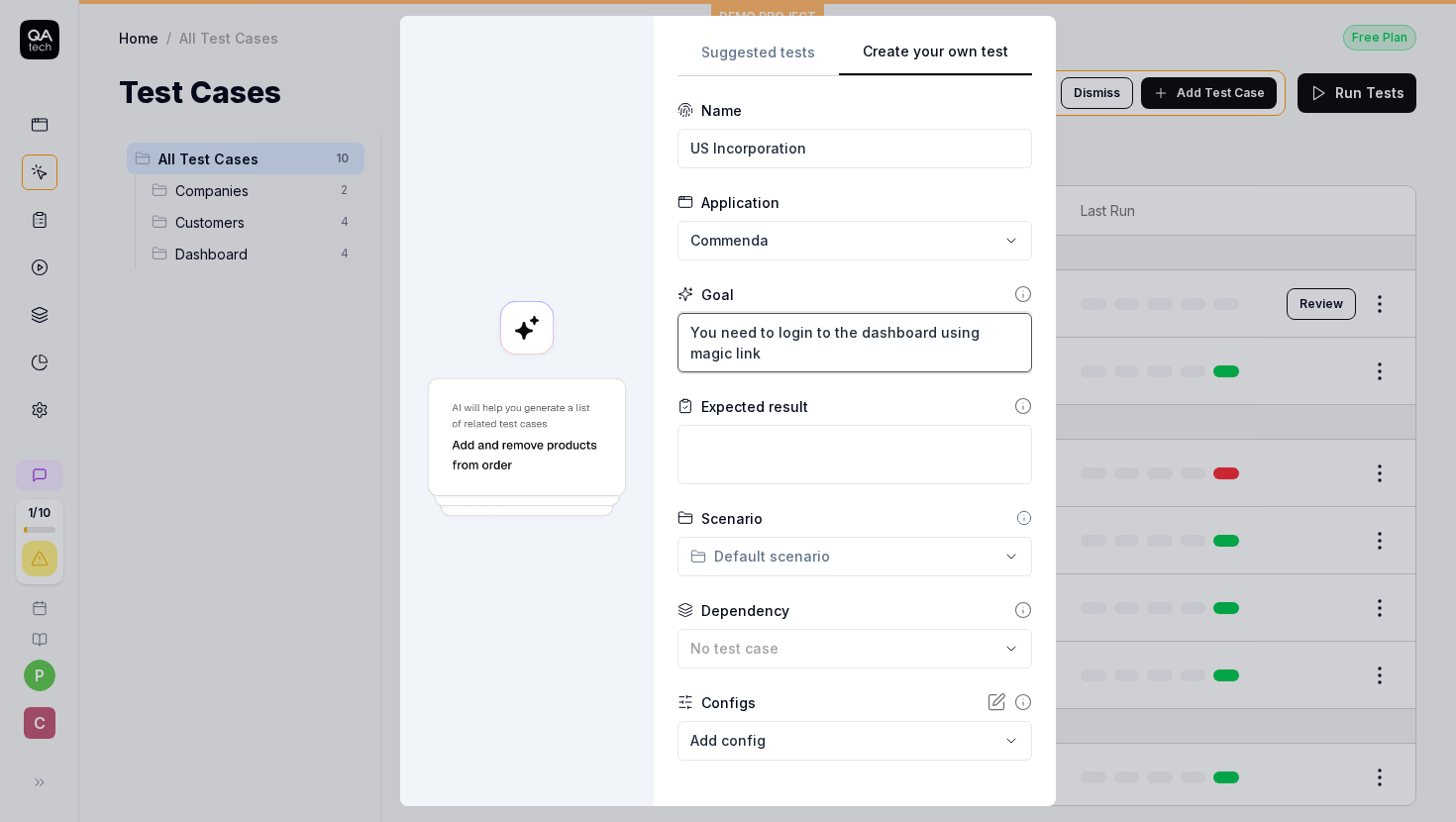 type on "*" 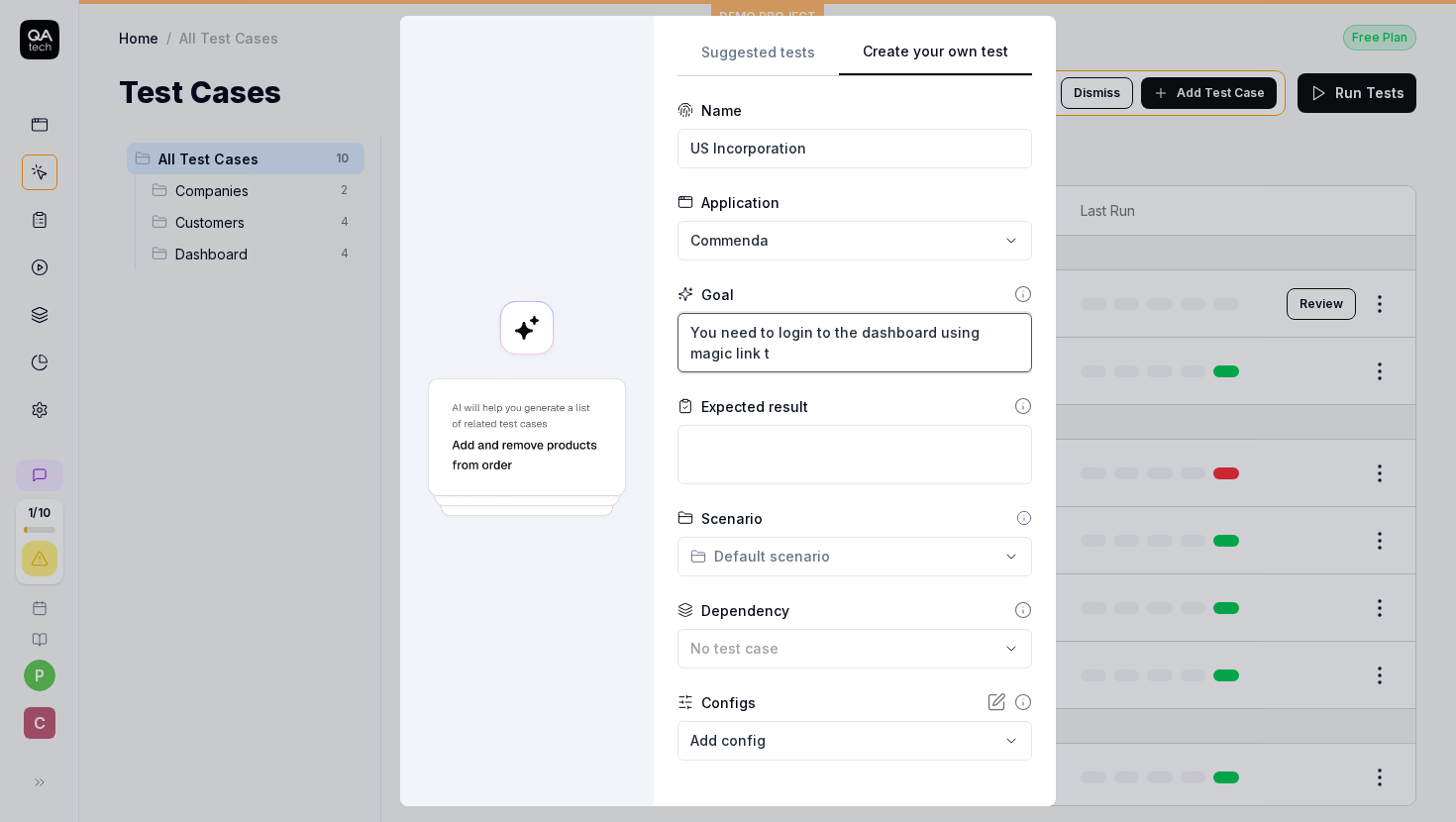 type on "*" 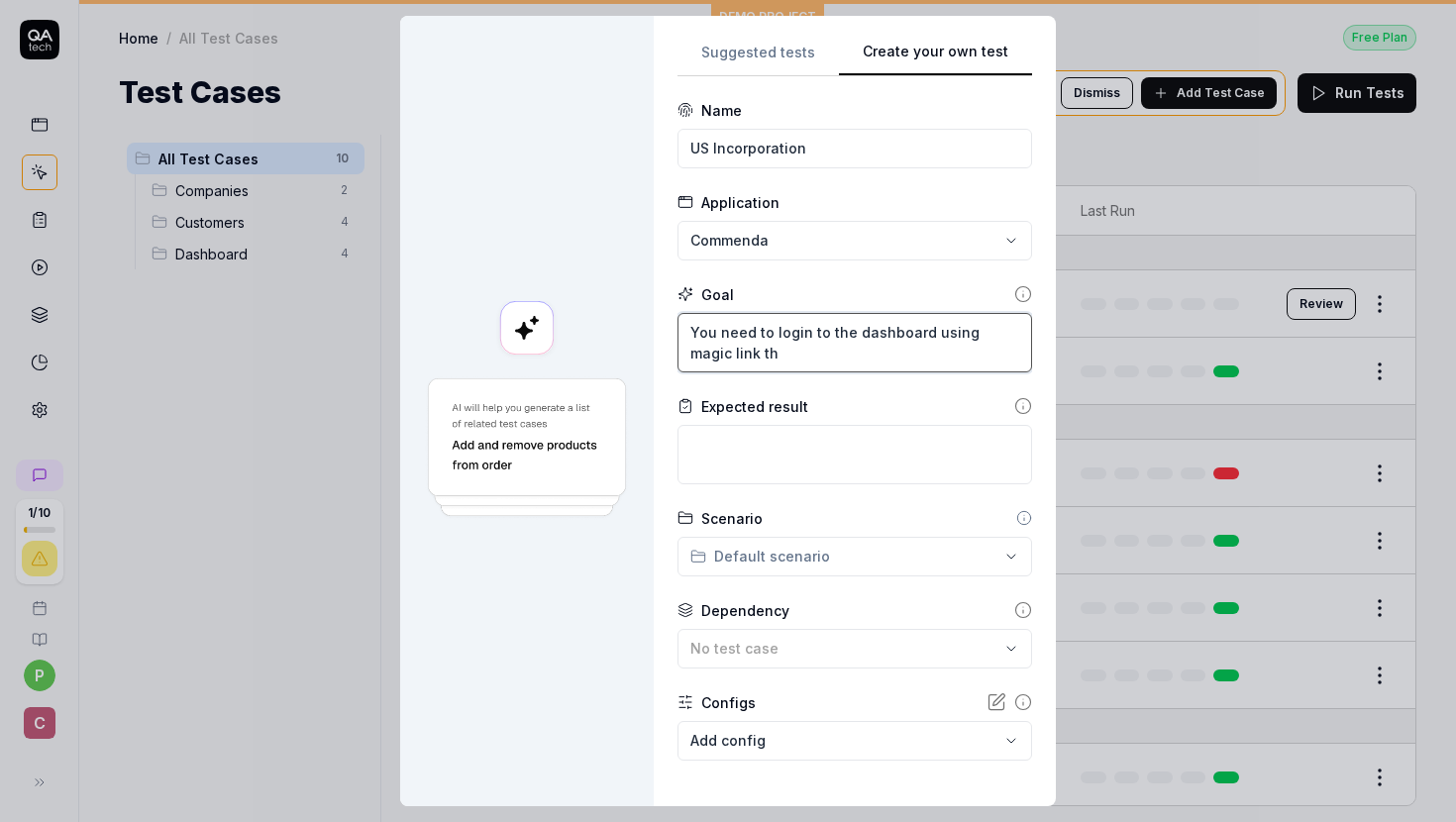 type on "*" 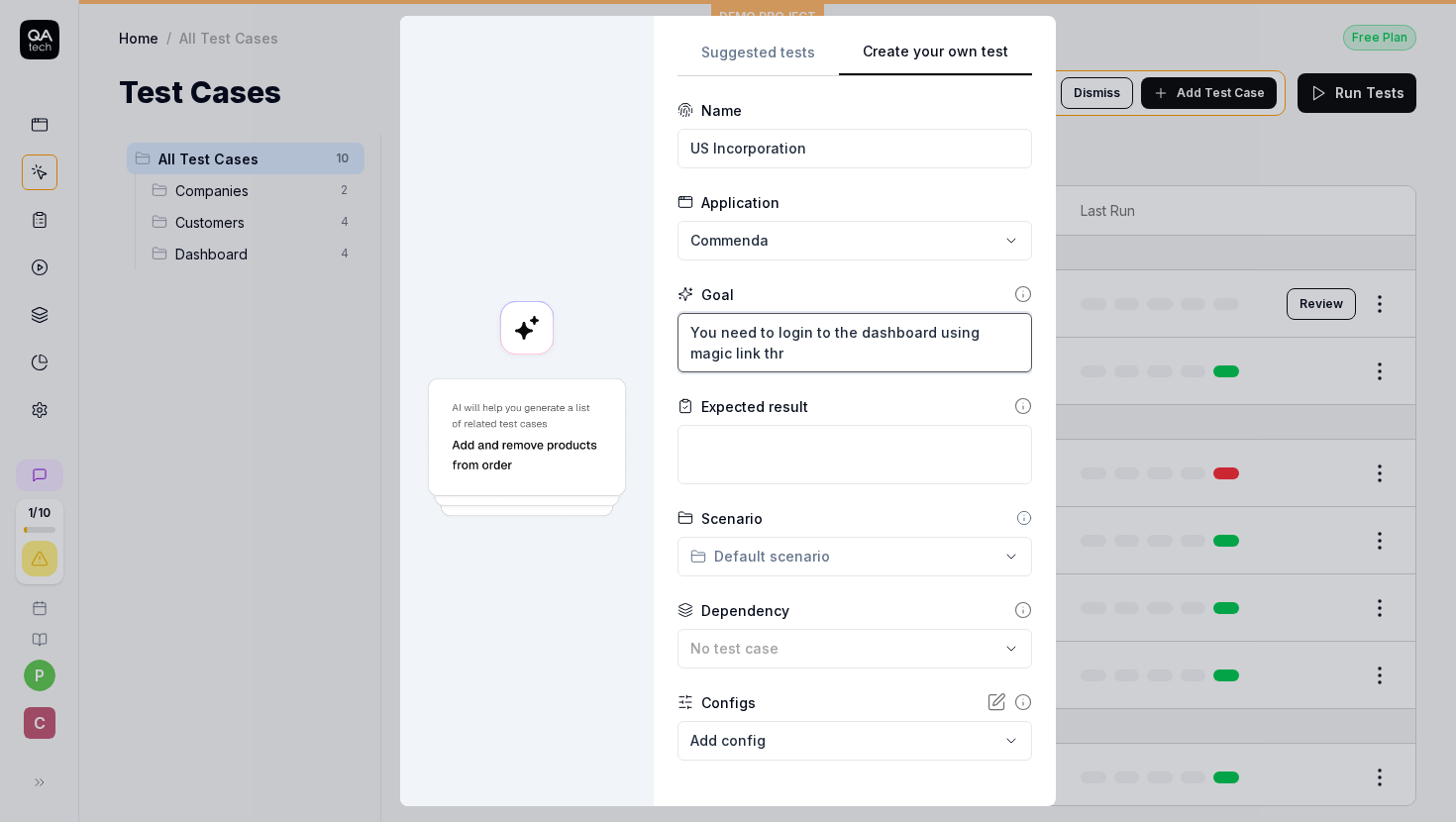 type on "*" 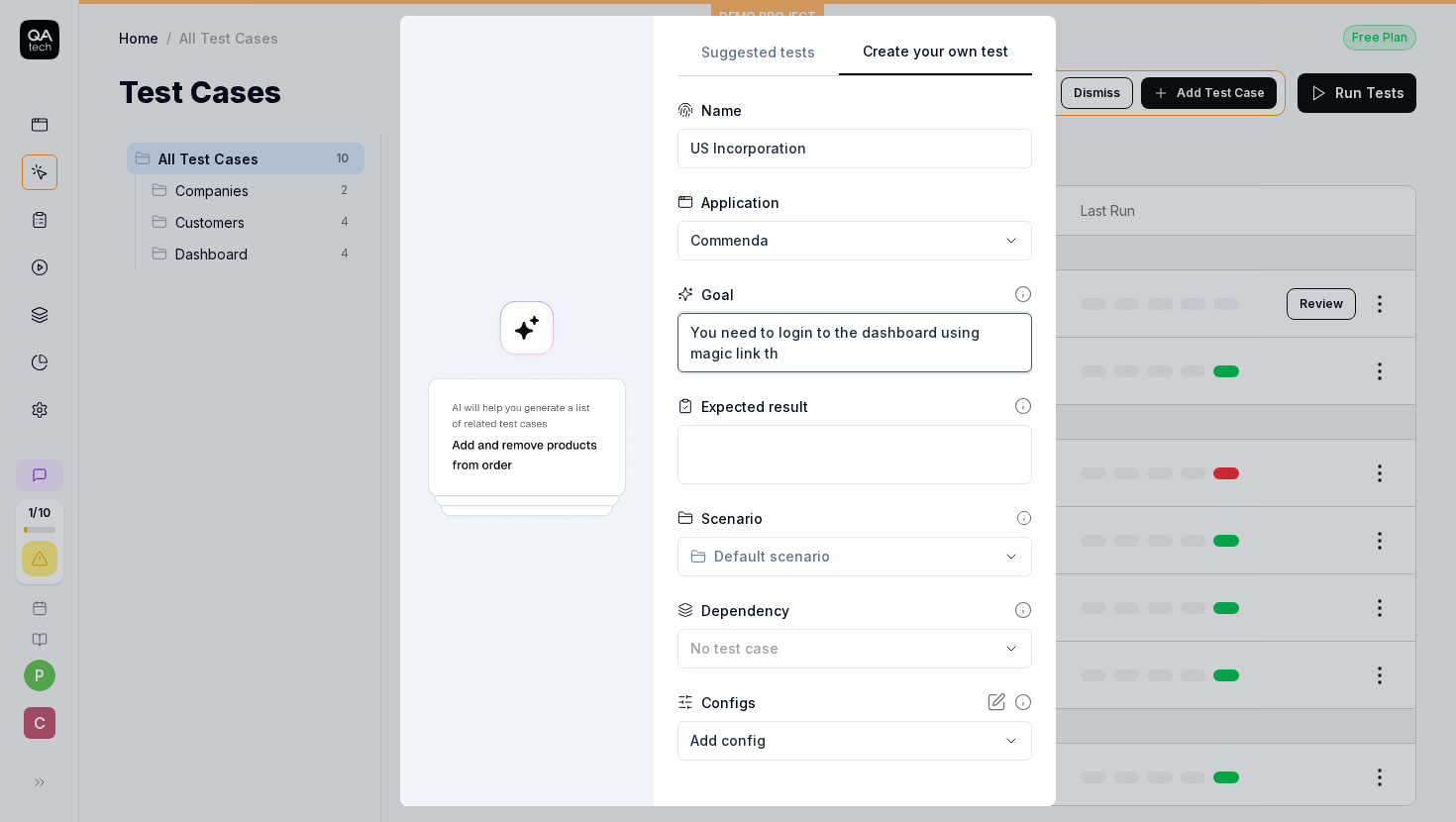 type on "*" 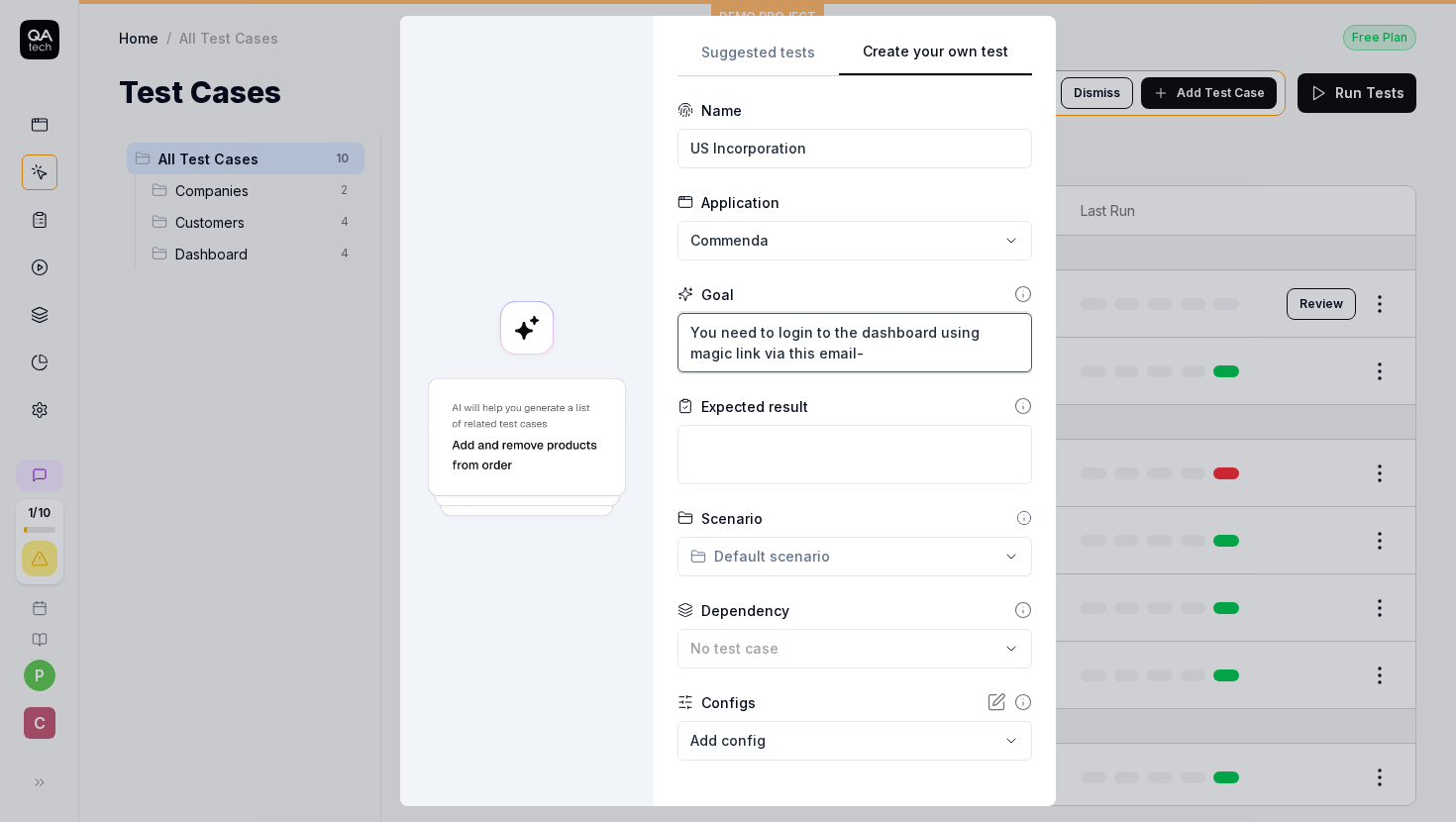 click on "You need to login to the dashboard using magic link via this email-" at bounding box center (855, 343) 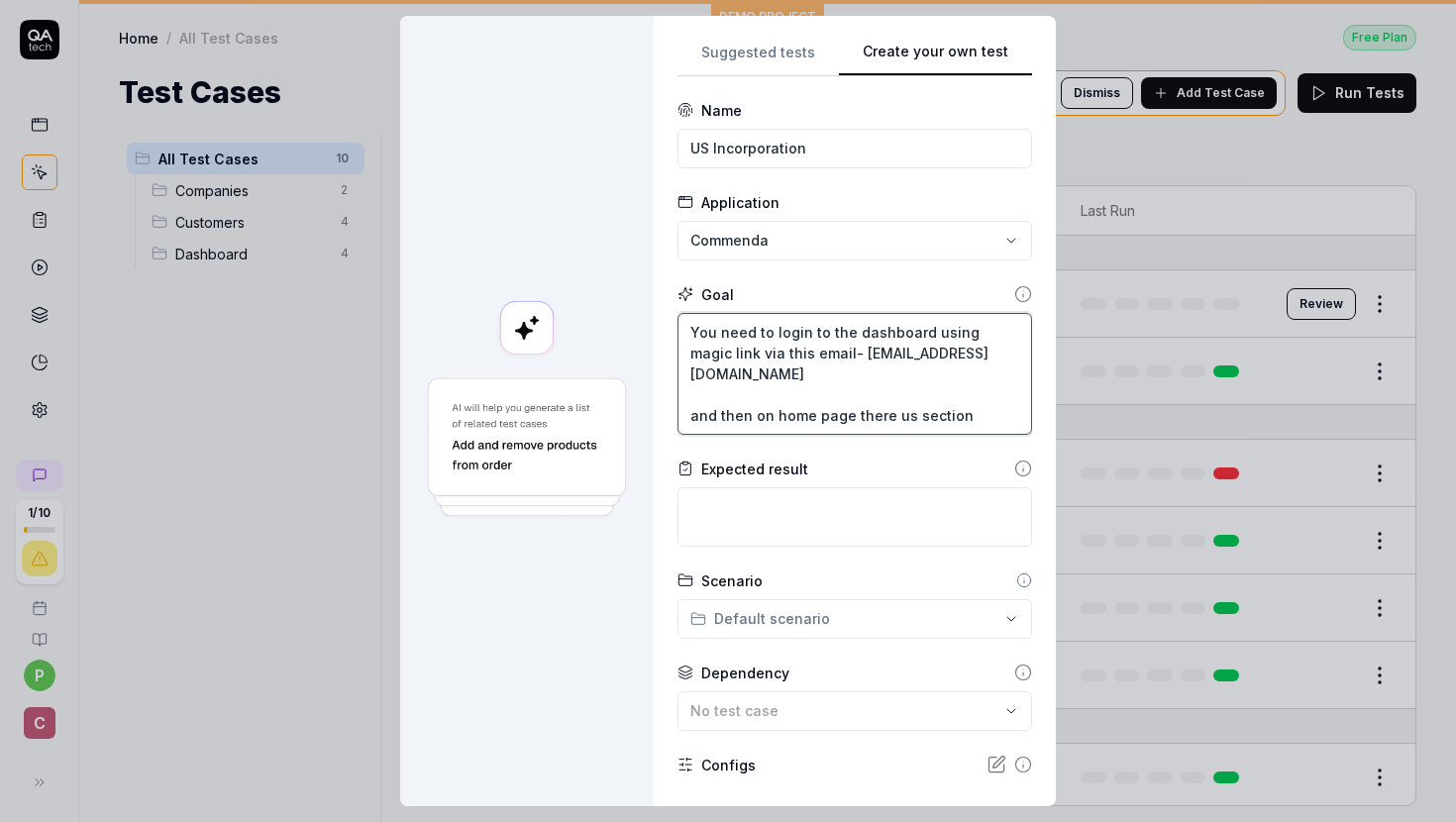 click on "You need to login to the dashboard using magic link via this email- magic-login-4i3ap5@qatech.email
and then on home page there us section" at bounding box center (855, 373) 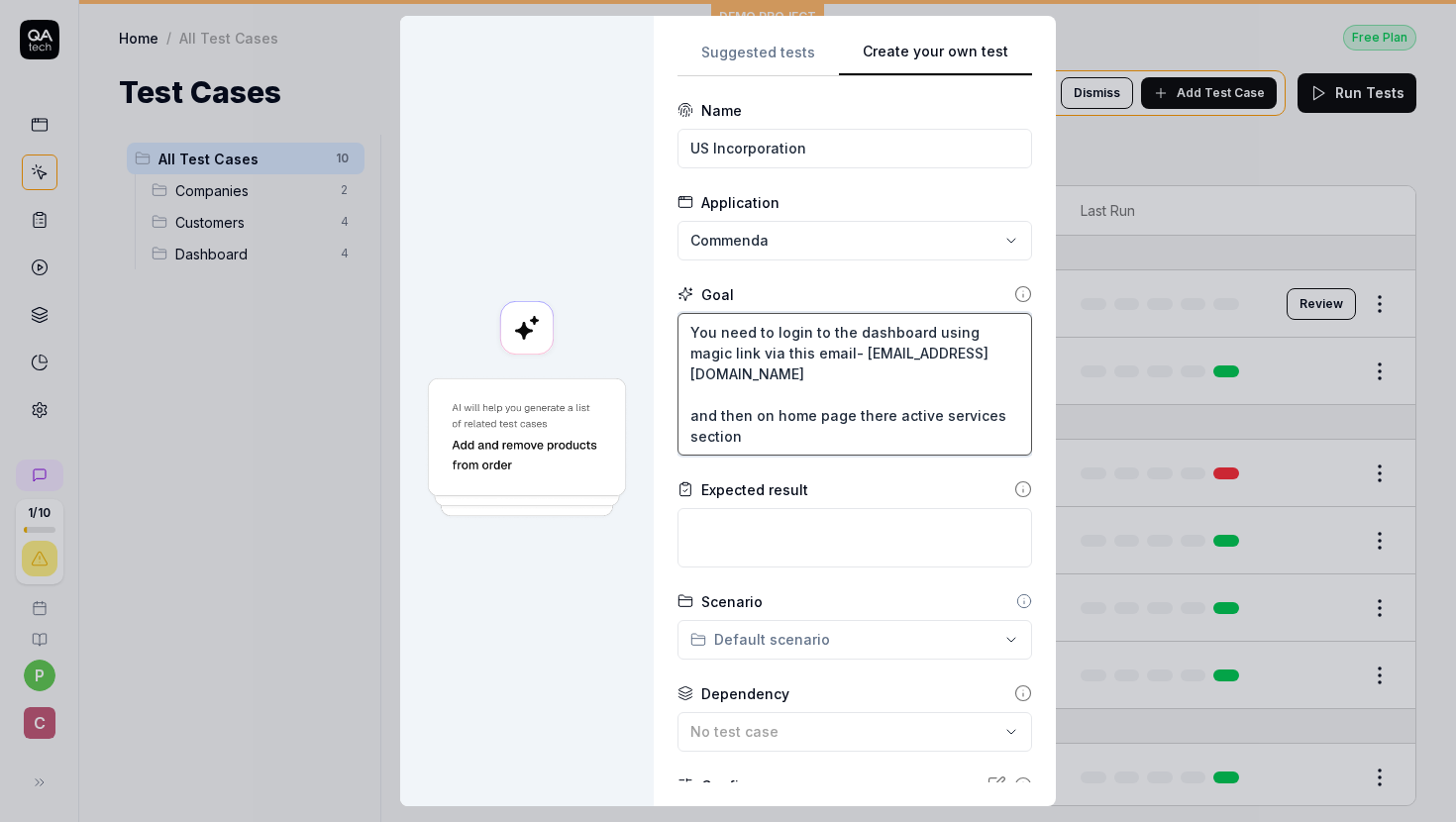 click on "You need to login to the dashboard using magic link via this email- magic-login-4i3ap5@qatech.email
and then on home page there active services section" at bounding box center (855, 384) 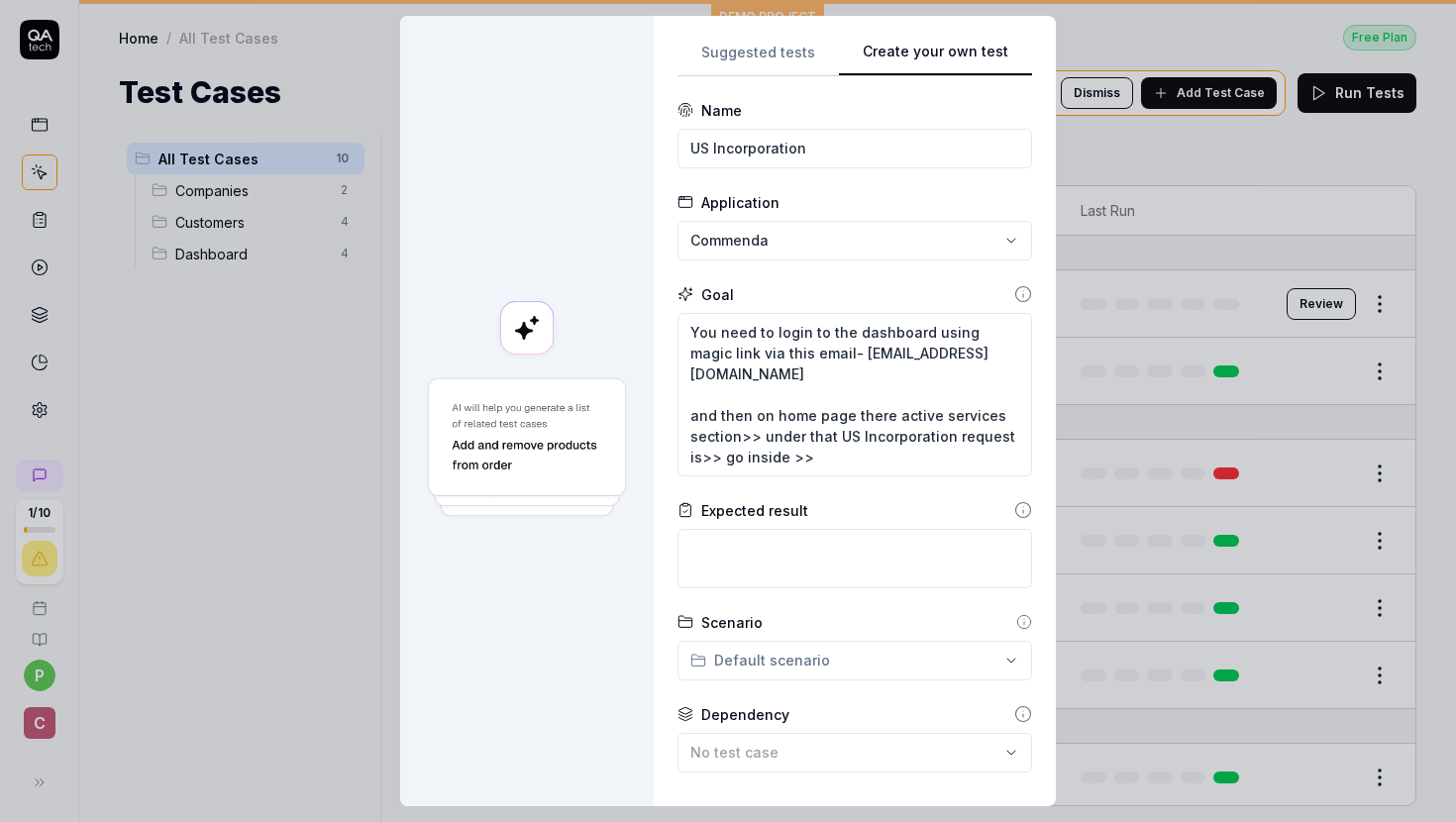 click on "**********" at bounding box center (855, 538) 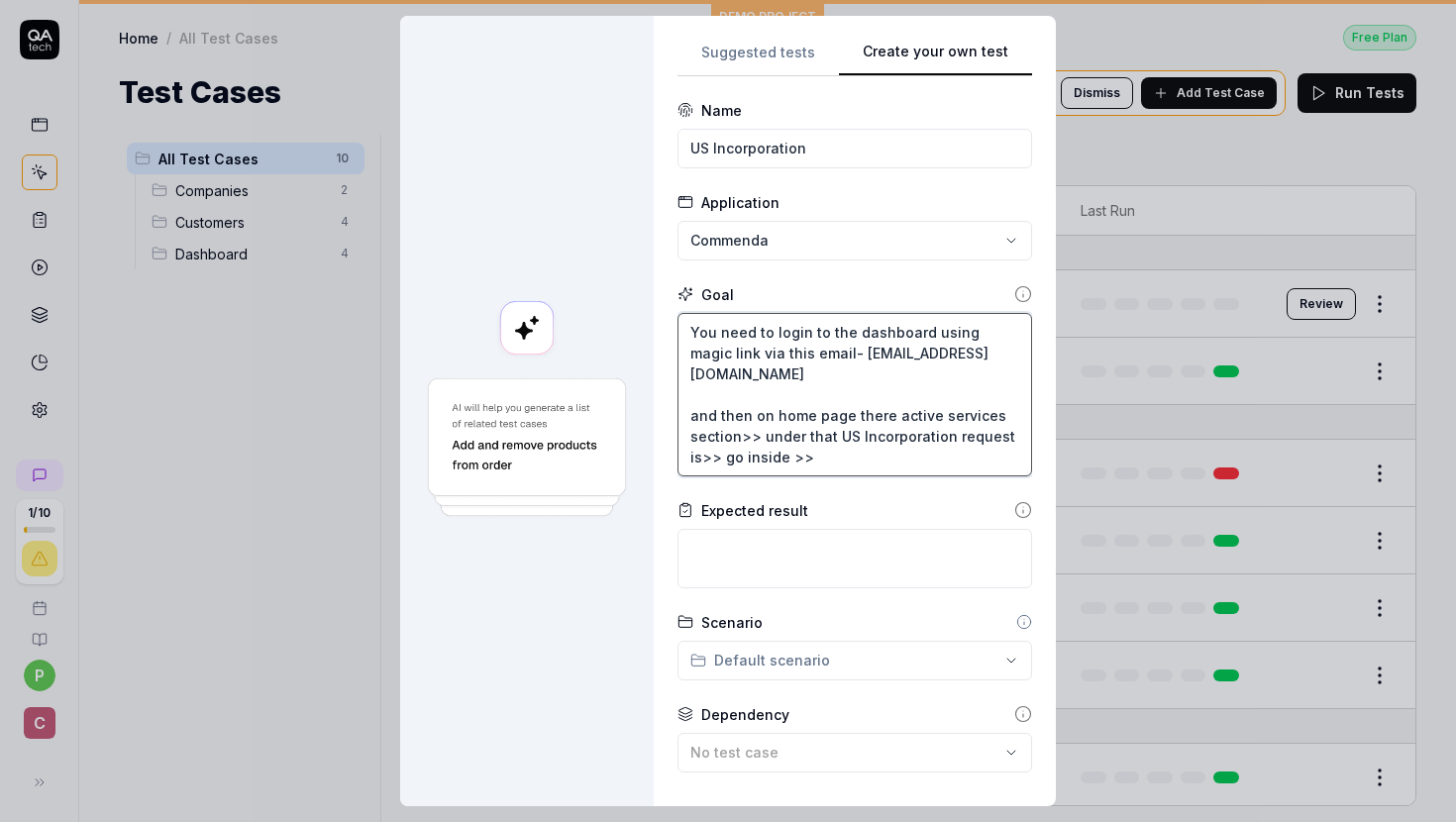 click on "You need to login to the dashboard using magic link via this email- magic-login-4i3ap5@qatech.email
and then on home page there active services section>> under that US Incorporation request is>> go inside >>" at bounding box center [855, 394] 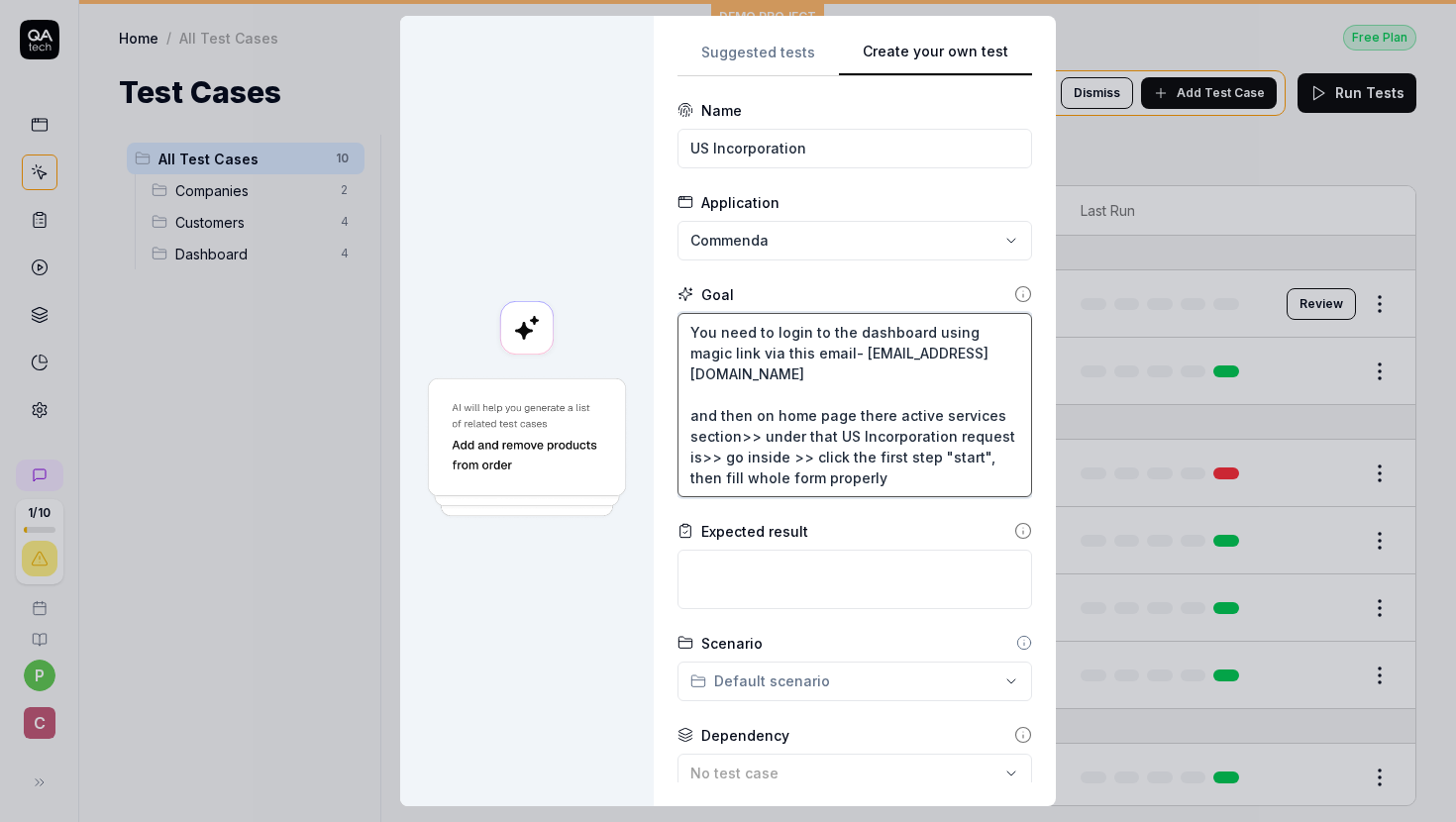 click on "You need to login to the dashboard using magic link via this email- magic-login-4i3ap5@qatech.email
and then on home page there active services section>> under that US Incorporation request is>> go inside >> click the first step "start", then fill whole form properly" at bounding box center [855, 405] 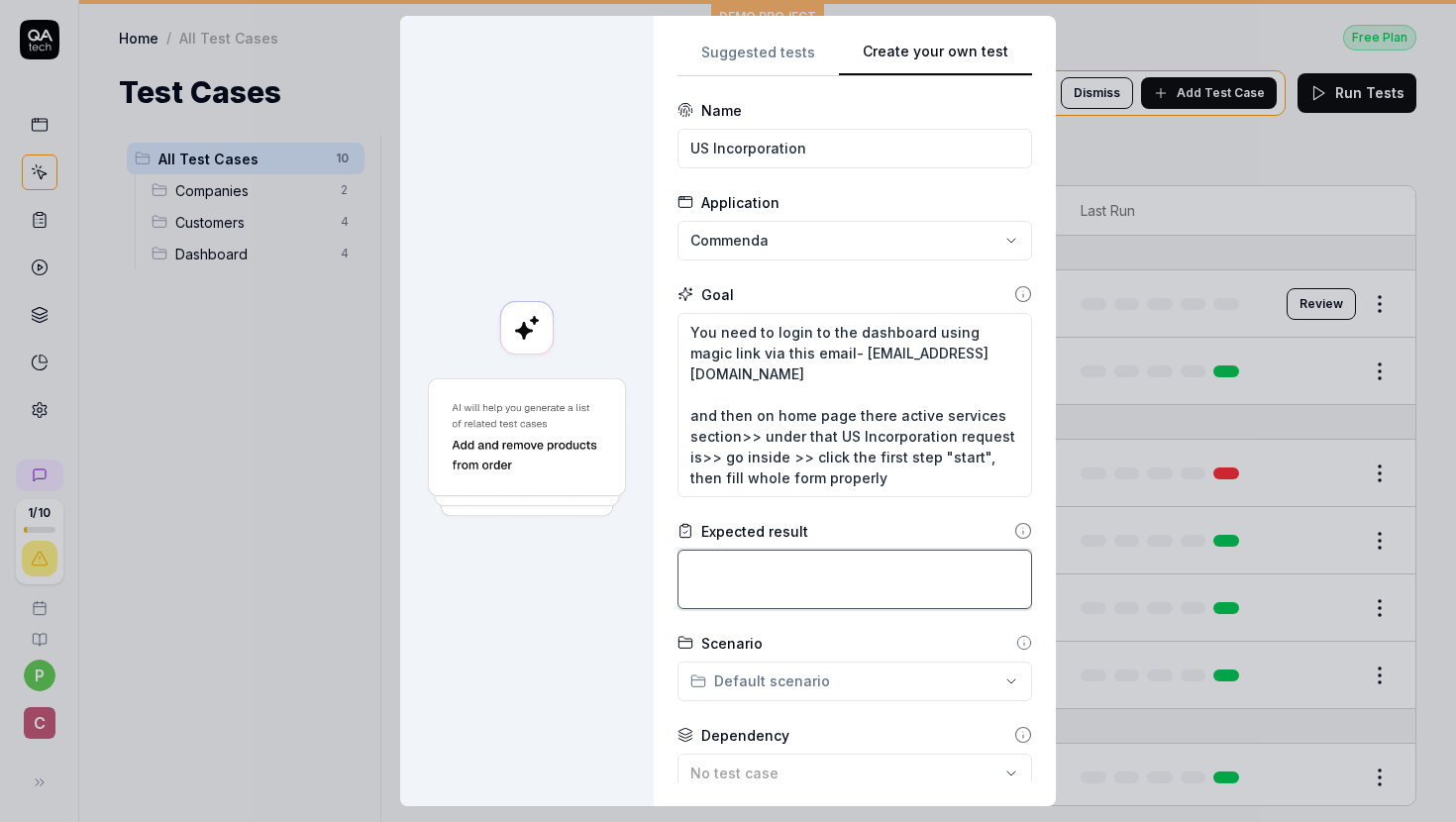 click at bounding box center [855, 579] 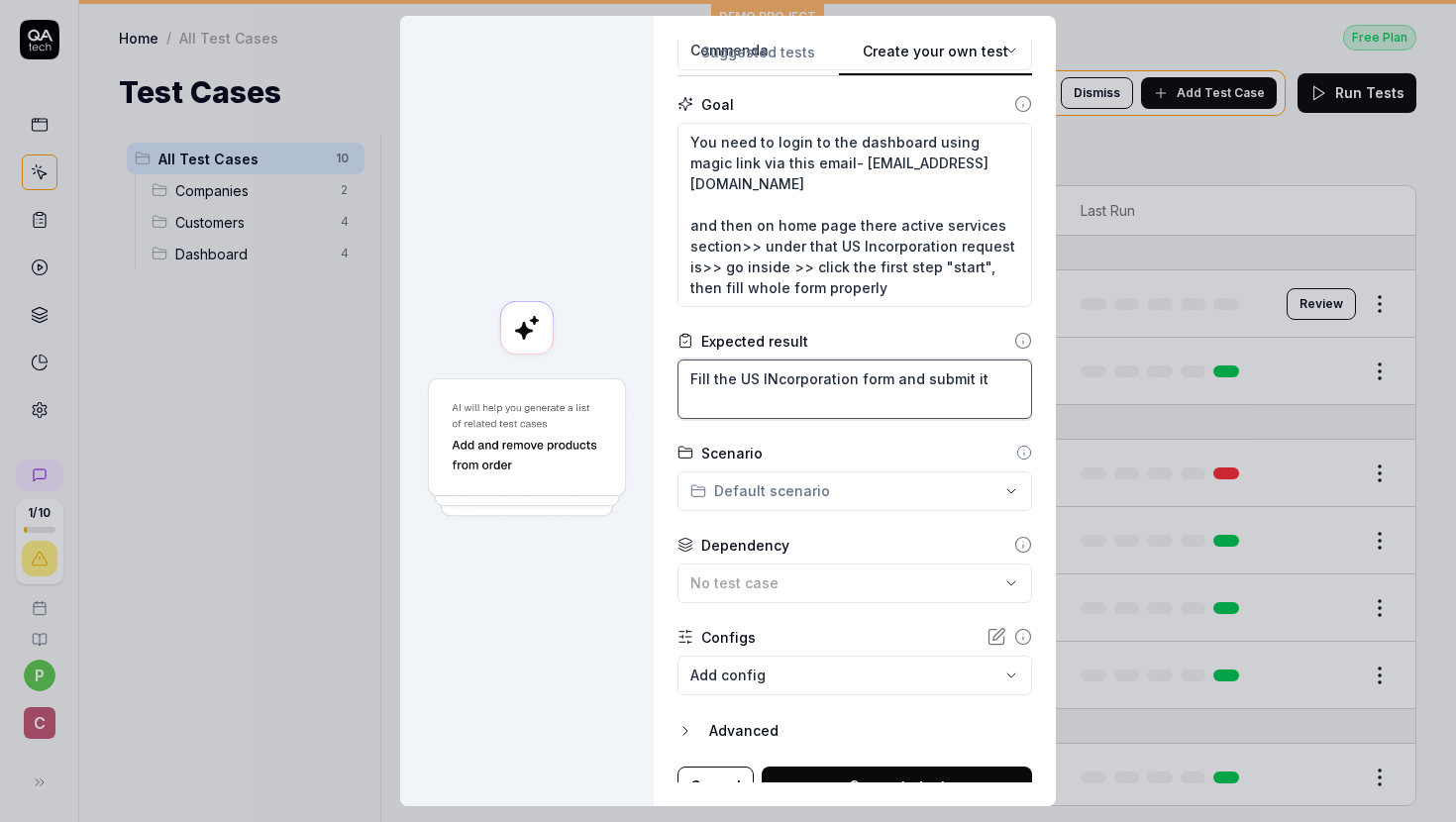 scroll, scrollTop: 213, scrollLeft: 0, axis: vertical 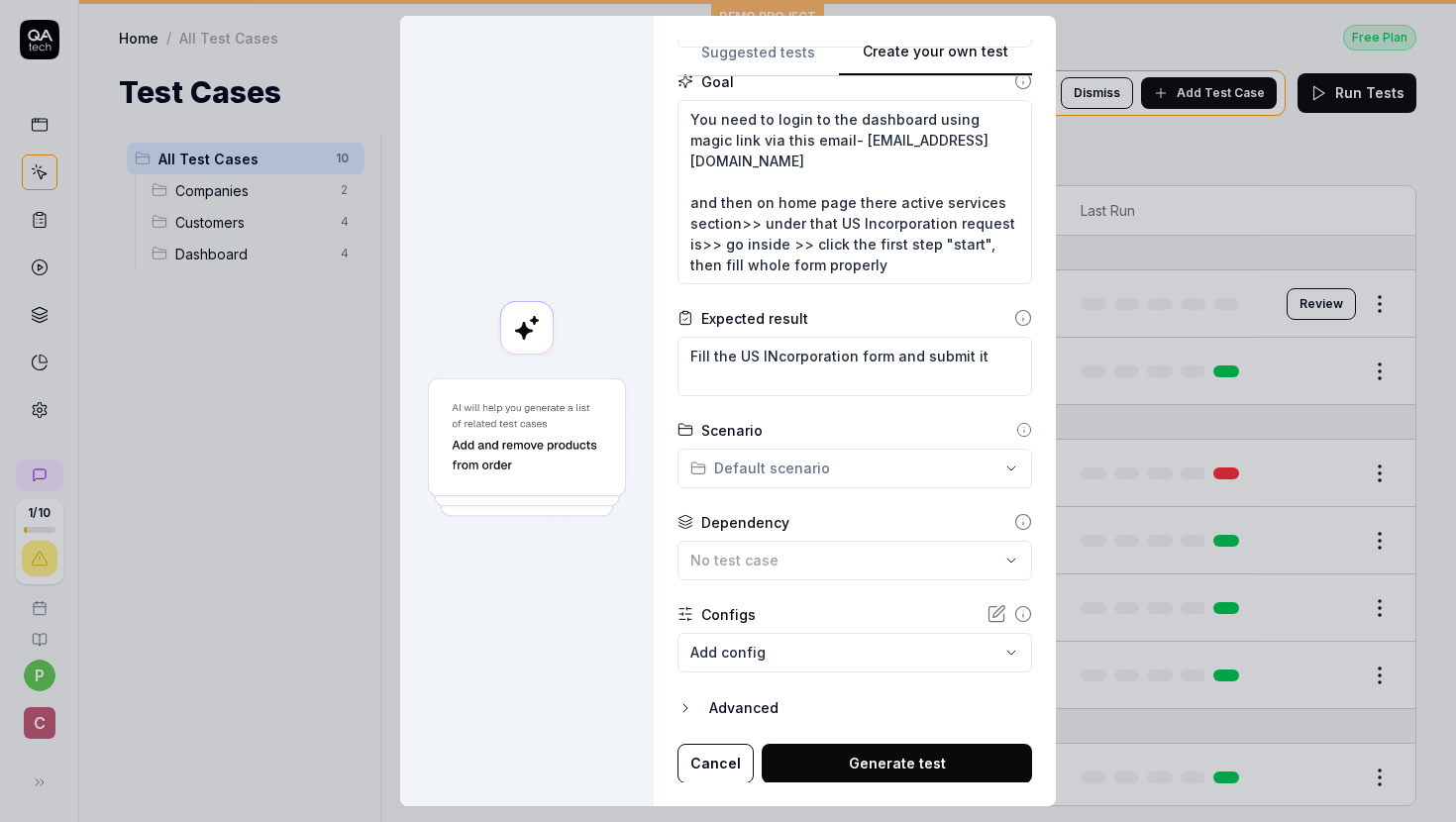 click on "**********" at bounding box center [728, 411] 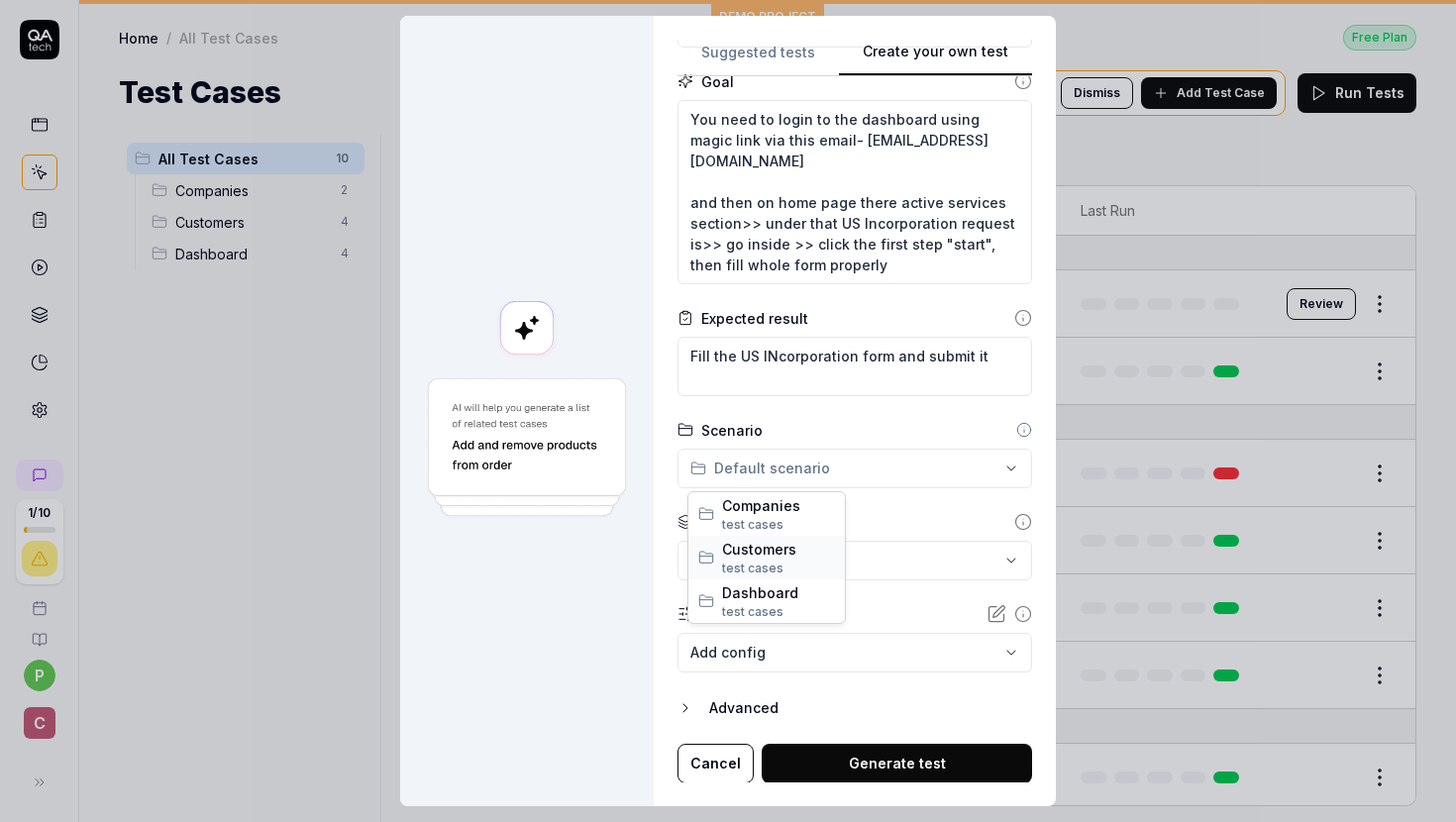 click on "test case s" at bounding box center (779, 568) 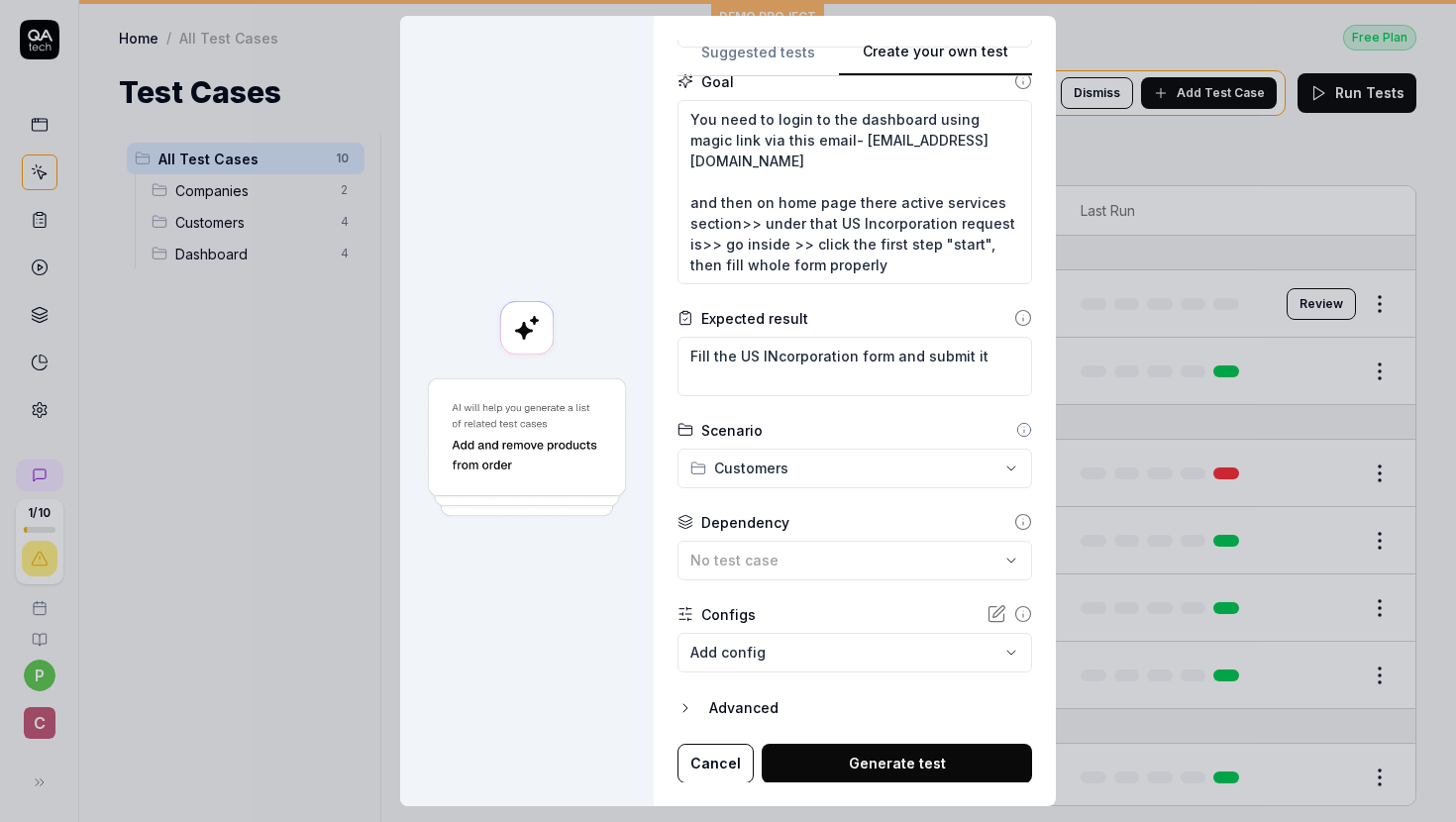 click on "Generate test" at bounding box center (896, 764) 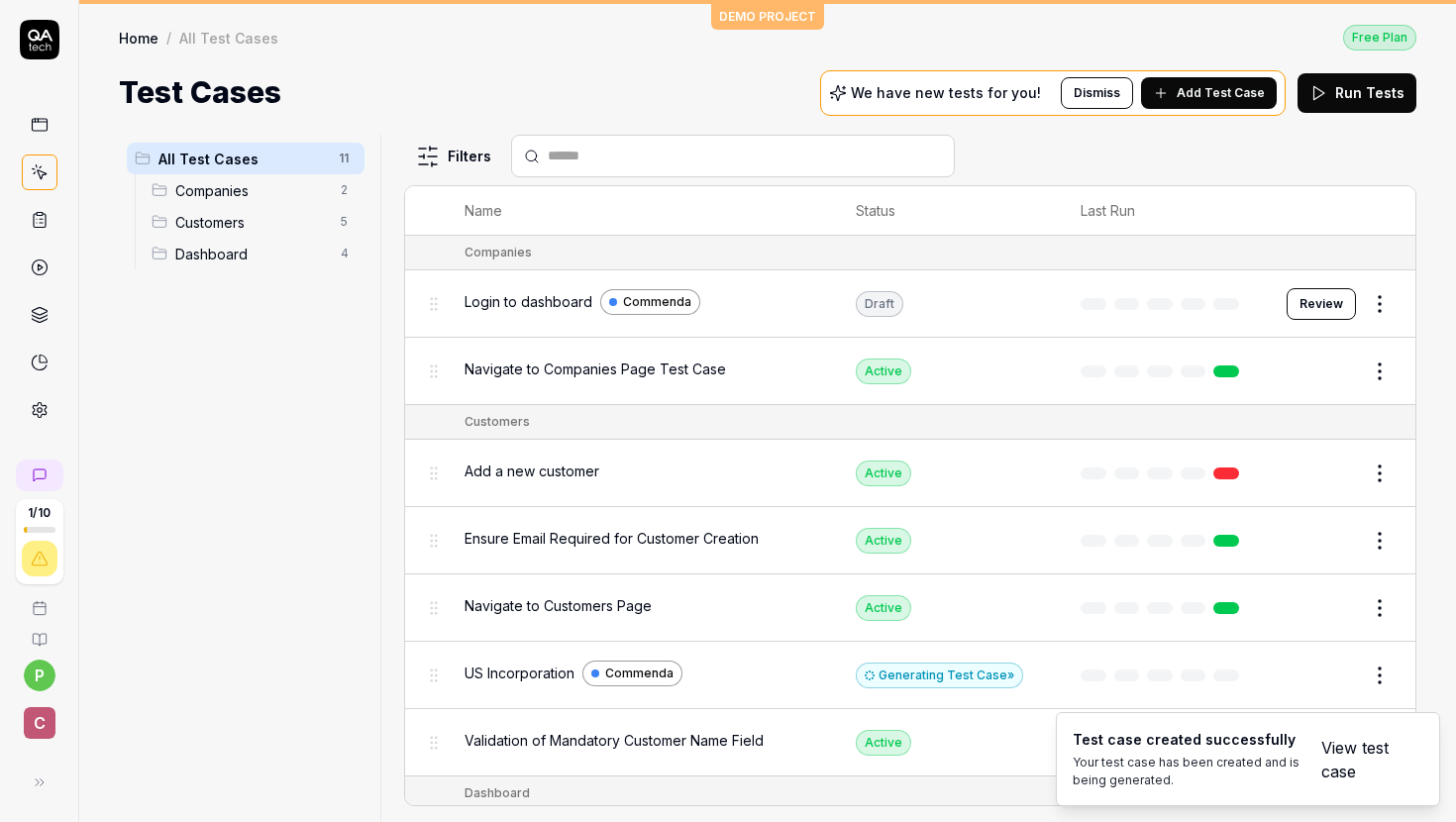 click on "View test case" at bounding box center [1360, 760] 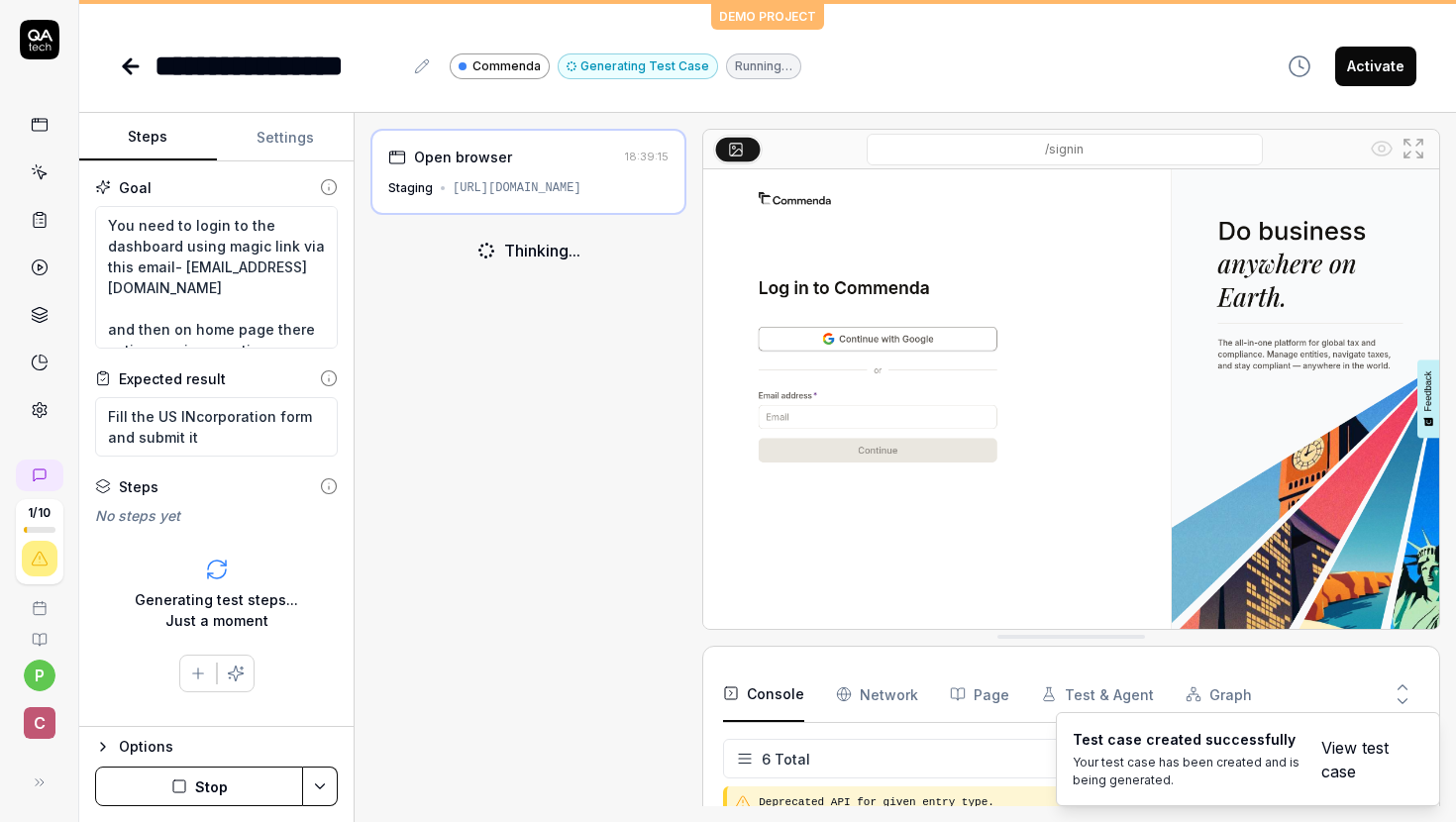 scroll, scrollTop: 145, scrollLeft: 0, axis: vertical 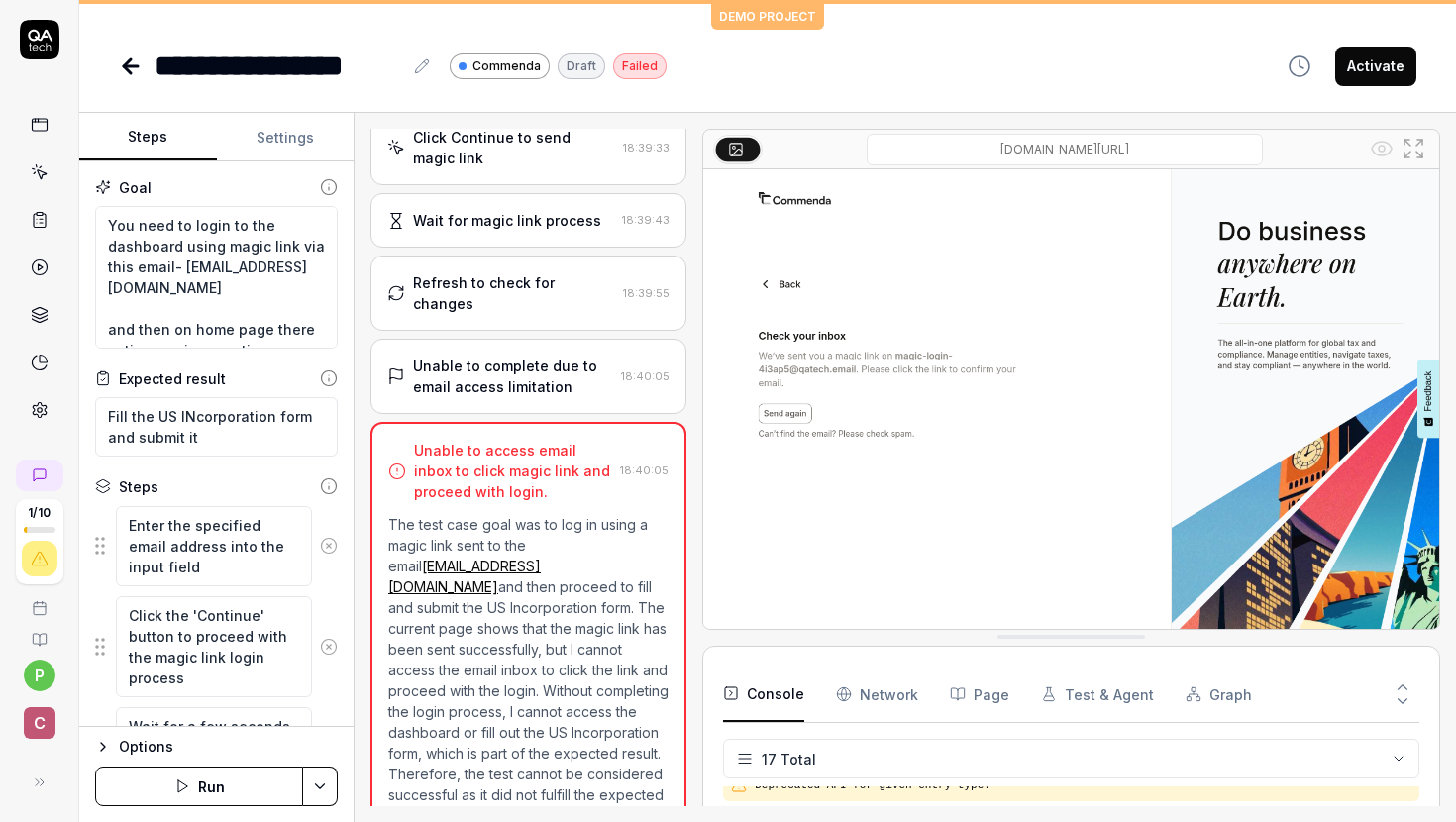 click on "The test case goal was to log in using a magic link sent to the email  magic-login-4i3ap5@qatech.email  and then proceed to fill and submit the US Incorporation form. The current page shows that the magic link has been sent successfully, but I cannot access the email inbox to click the link and proceed with the login. Without completing the login process, I cannot access the dashboard or fill out the US Incorporation form, which is part of the expected result. Therefore, the test cannot be considered successful as it did not fulfill the expected result of filling and submitting the form." at bounding box center (528, 669) 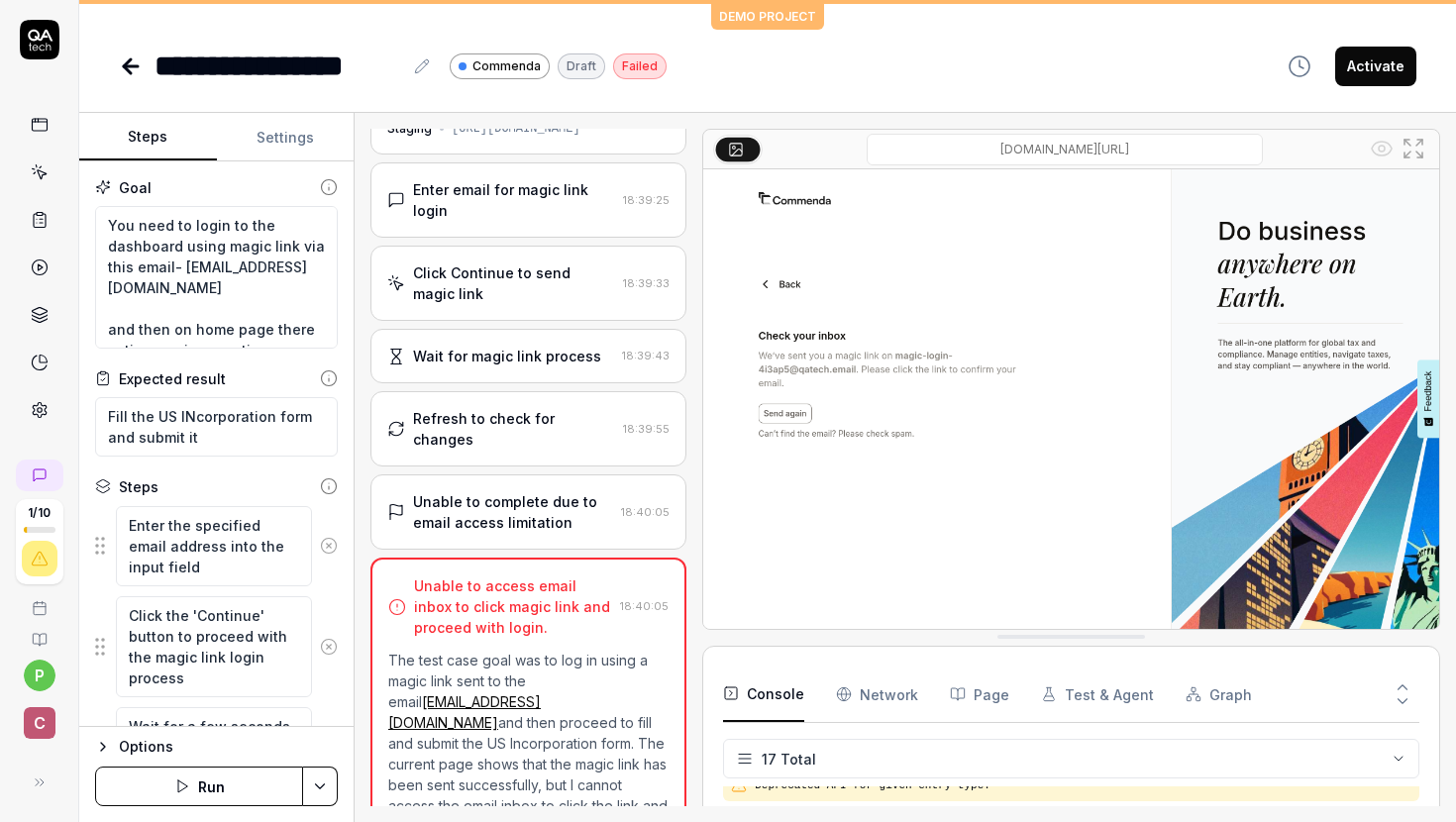 scroll, scrollTop: 0, scrollLeft: 0, axis: both 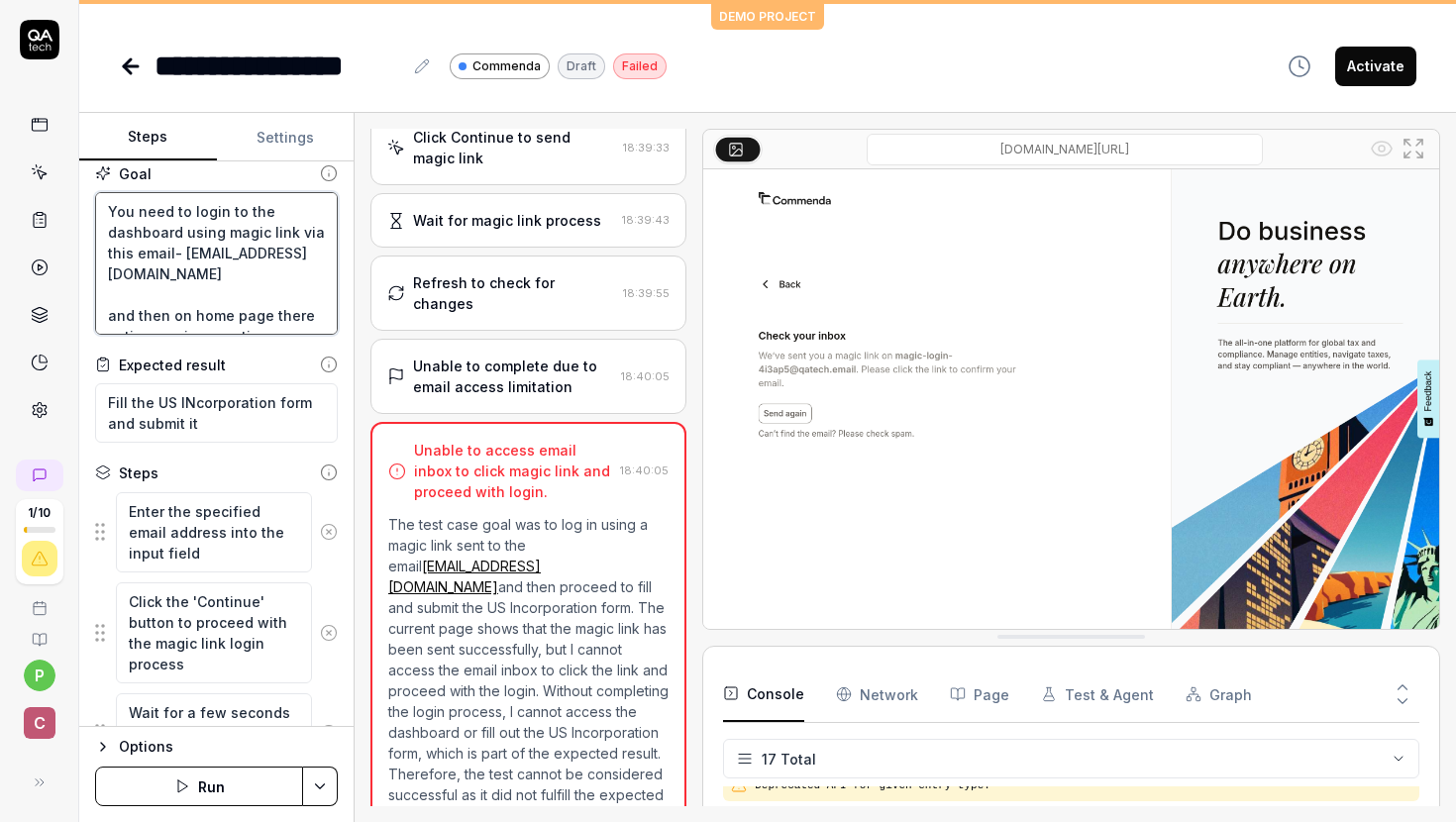 drag, startPoint x: 259, startPoint y: 272, endPoint x: 183, endPoint y: 253, distance: 78.33901 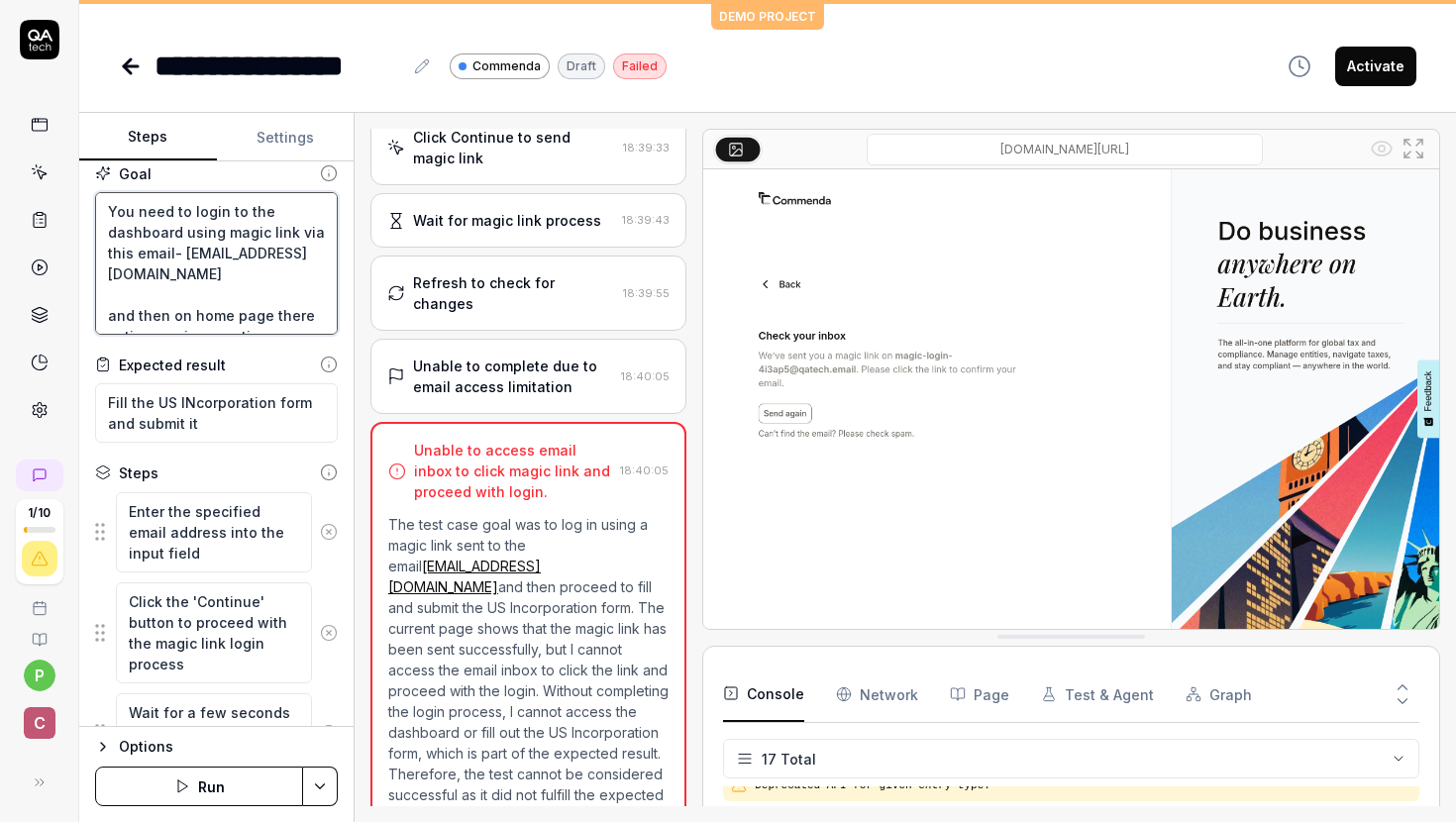 click on "You need to login to the dashboard using magic link via this email- magic-login-4i3ap5@qatech.email
and then on home page there active services section>> under that US Incorporation request is>> go inside >> click the first step "start", then fill whole form properly" at bounding box center [216, 263] 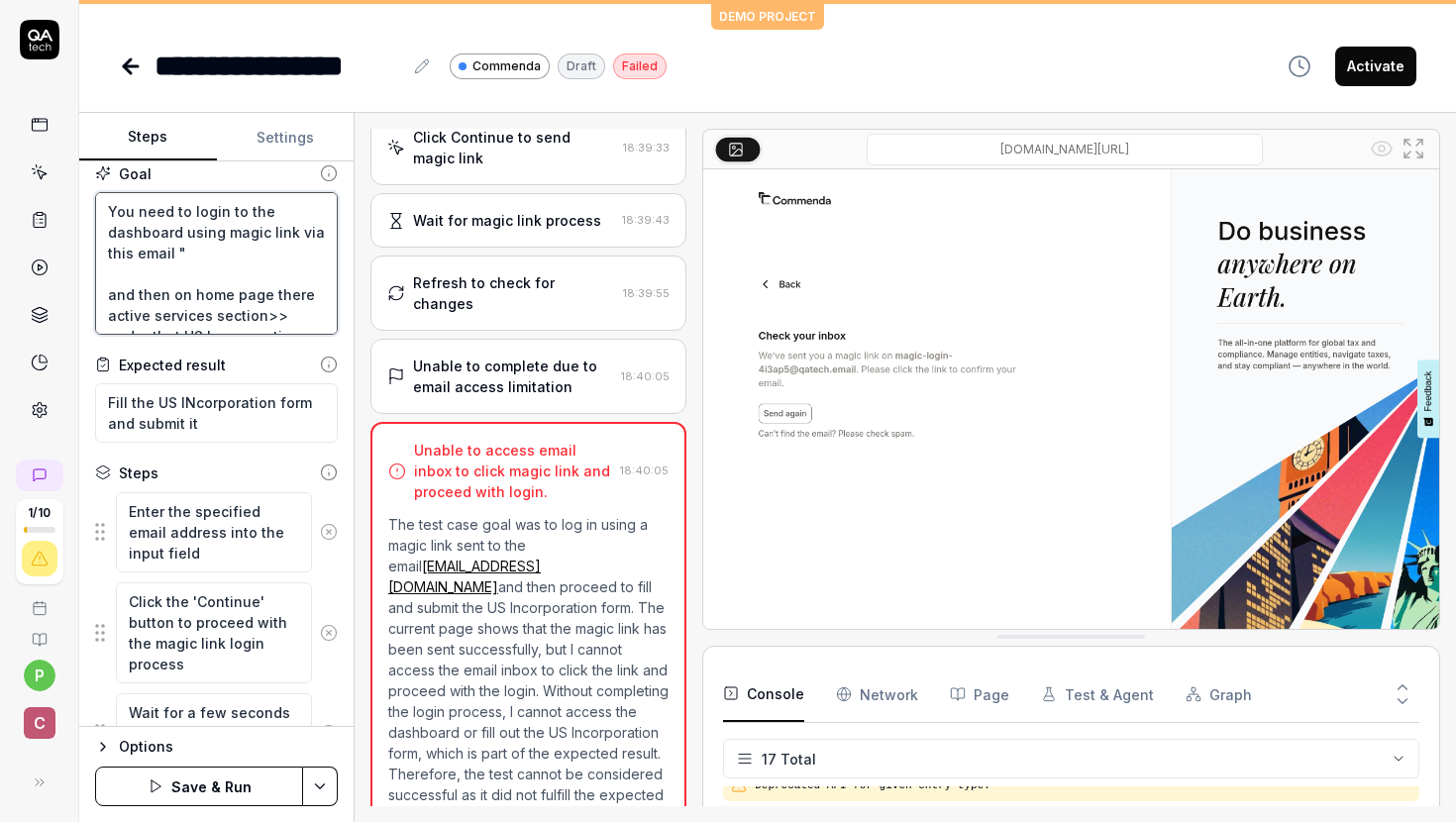 paste on "[EMAIL_ADDRESS][DOMAIN_NAME]" 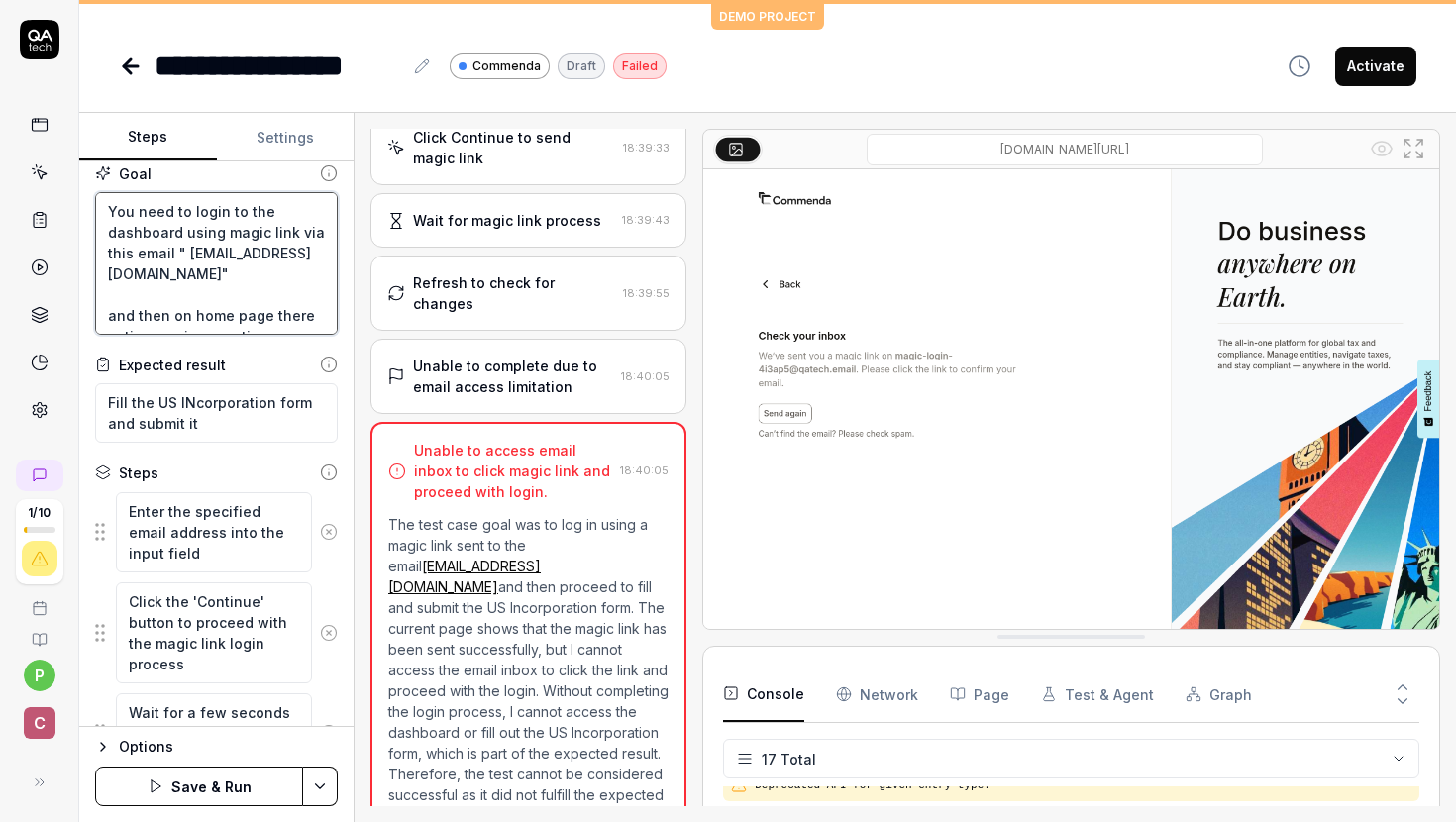 click on "You need to login to the dashboard using magic link via this email " magic-login-4i3ap5@qatech.email"
and then on home page there active services section>> under that US Incorporation request is>> go inside >> click the first step "start", then fill whole form properly" at bounding box center [216, 263] 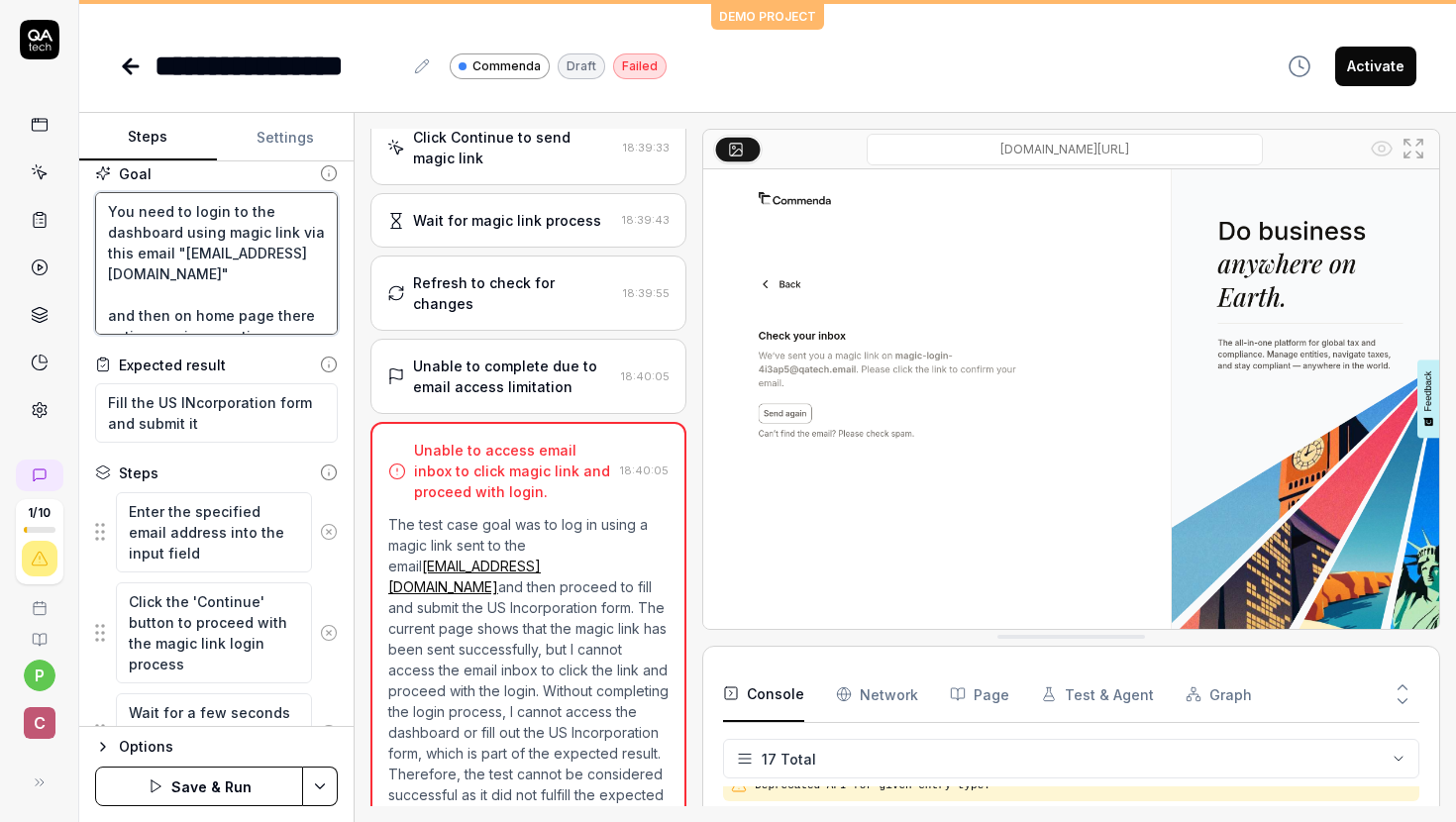 scroll, scrollTop: 213, scrollLeft: 0, axis: vertical 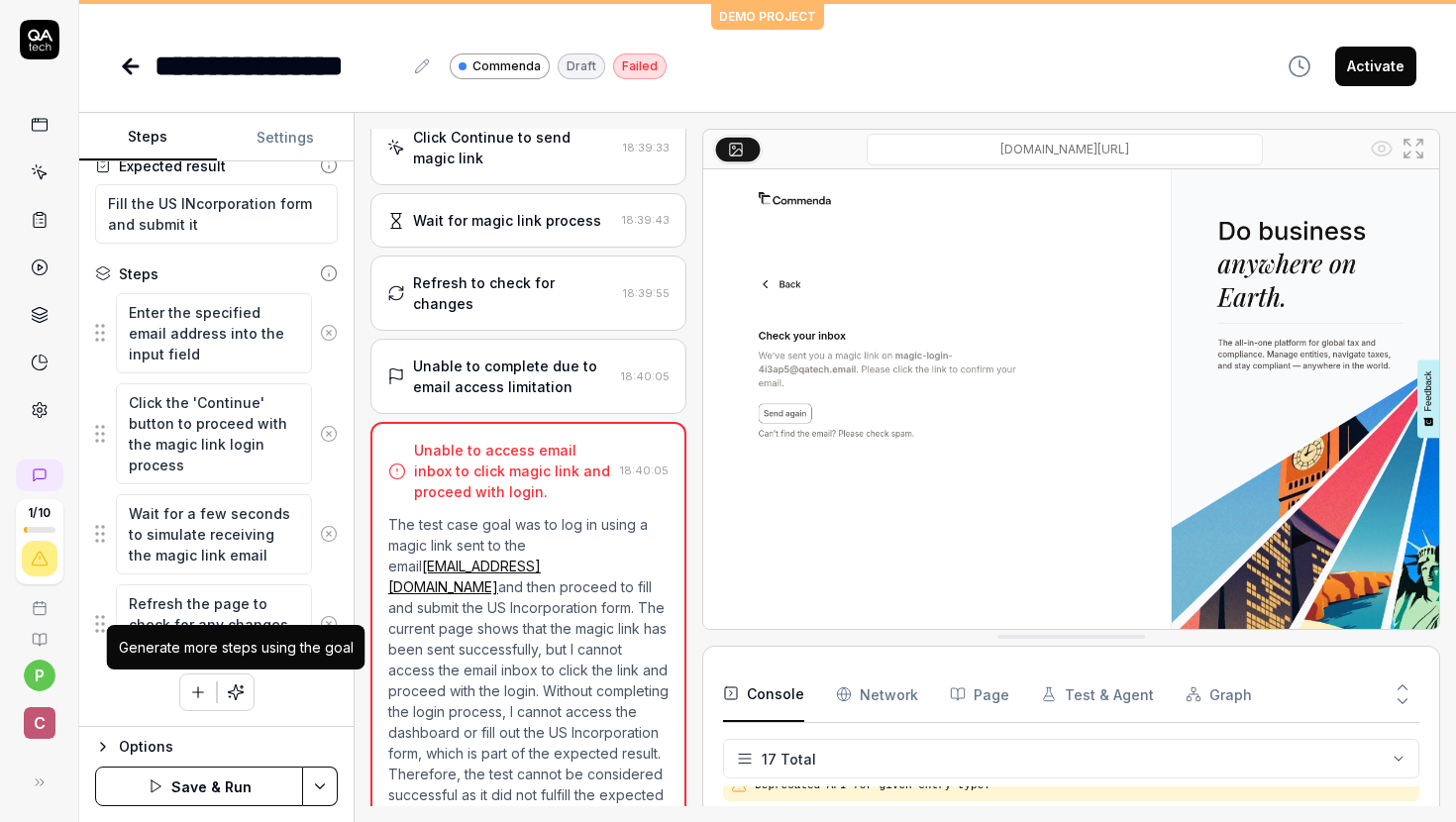 click 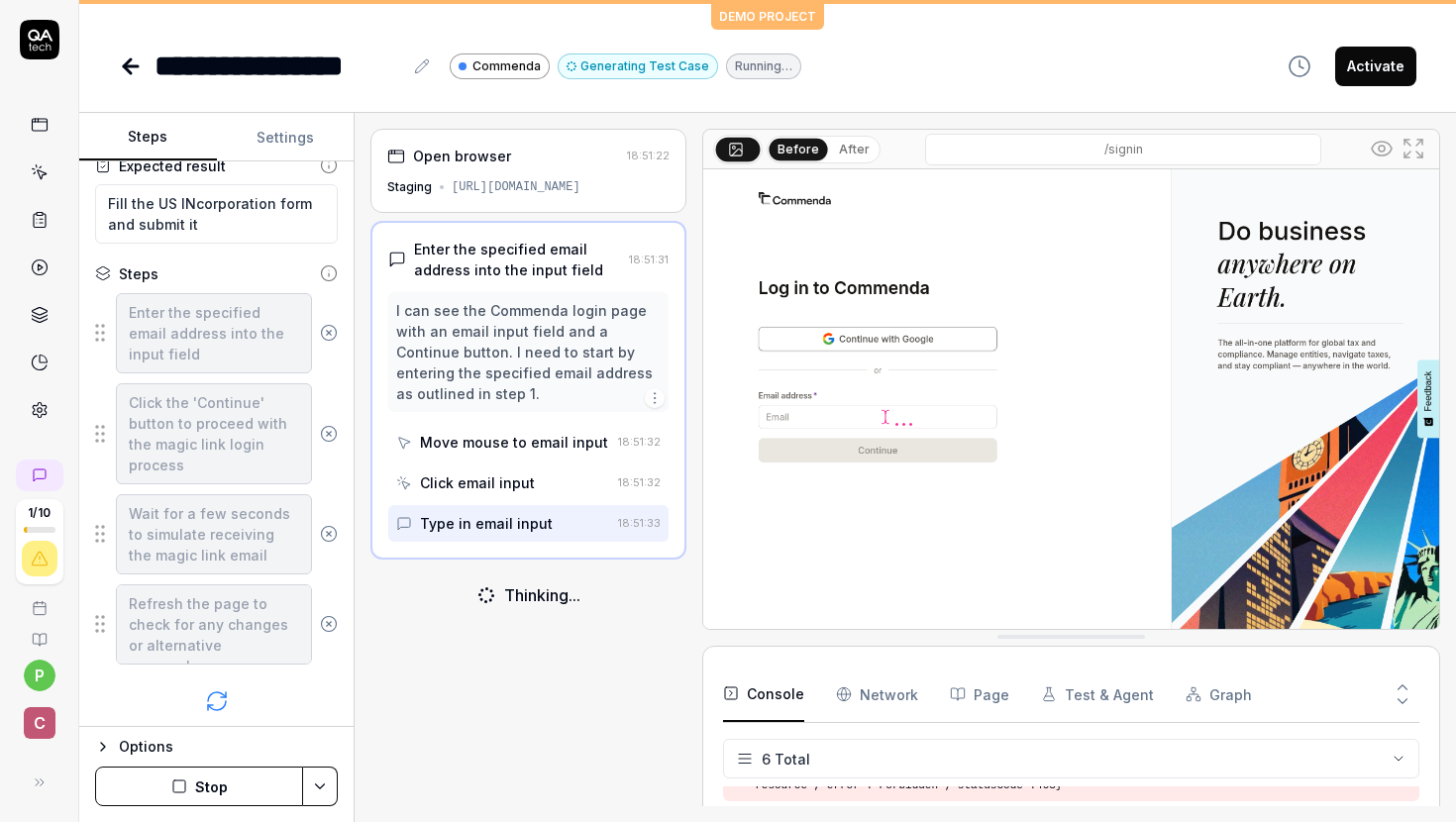scroll, scrollTop: 128, scrollLeft: 0, axis: vertical 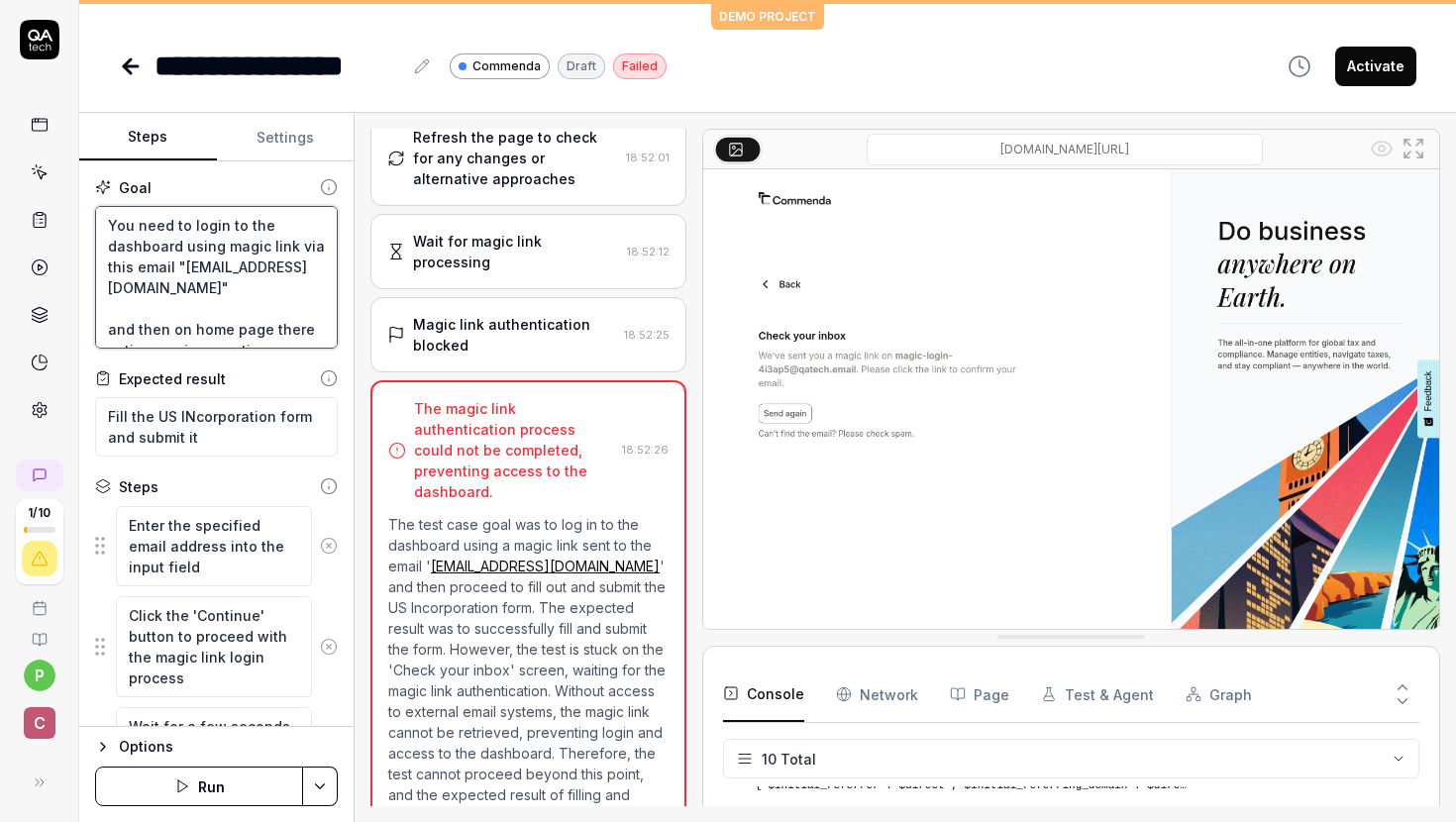 click on "You need to login to the dashboard using magic link via this email "magic-login-4i3ap5@qatech.email"
and then on home page there active services section>> under that US Incorporation request is>> go inside >> click the first step "start", then fill whole form properly" at bounding box center [216, 277] 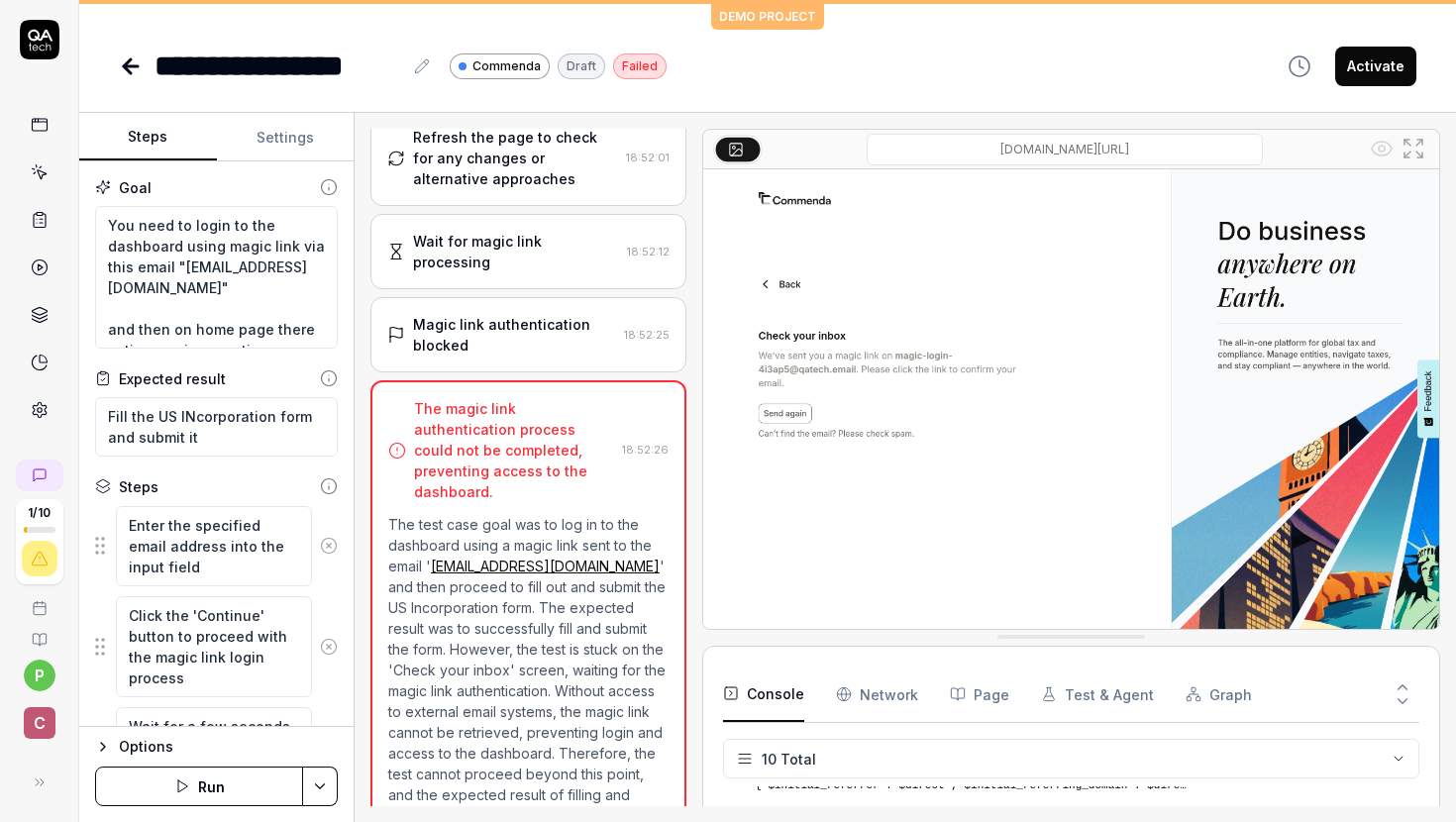 click 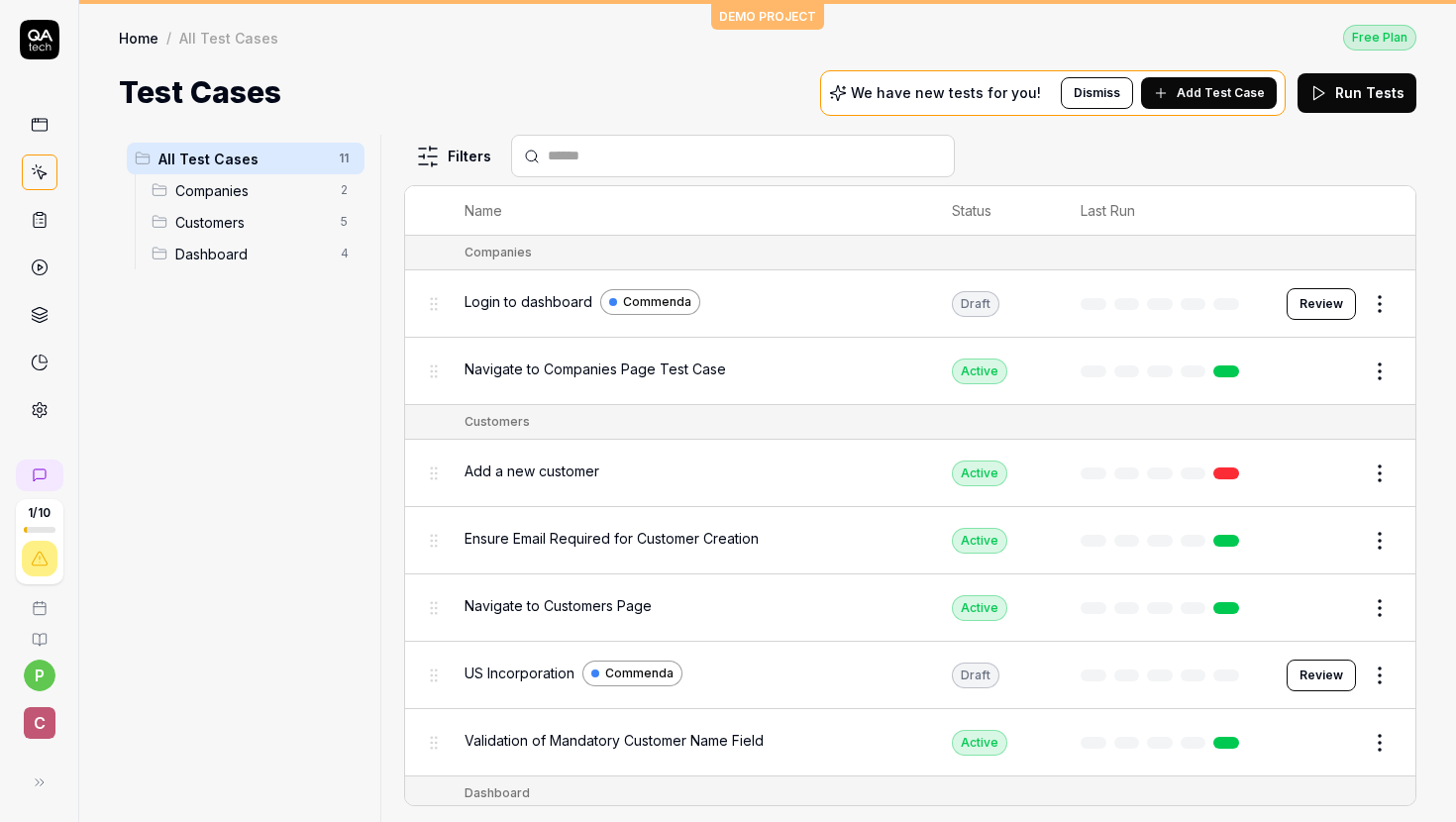 click on "Login to dashboard" at bounding box center (528, 301) 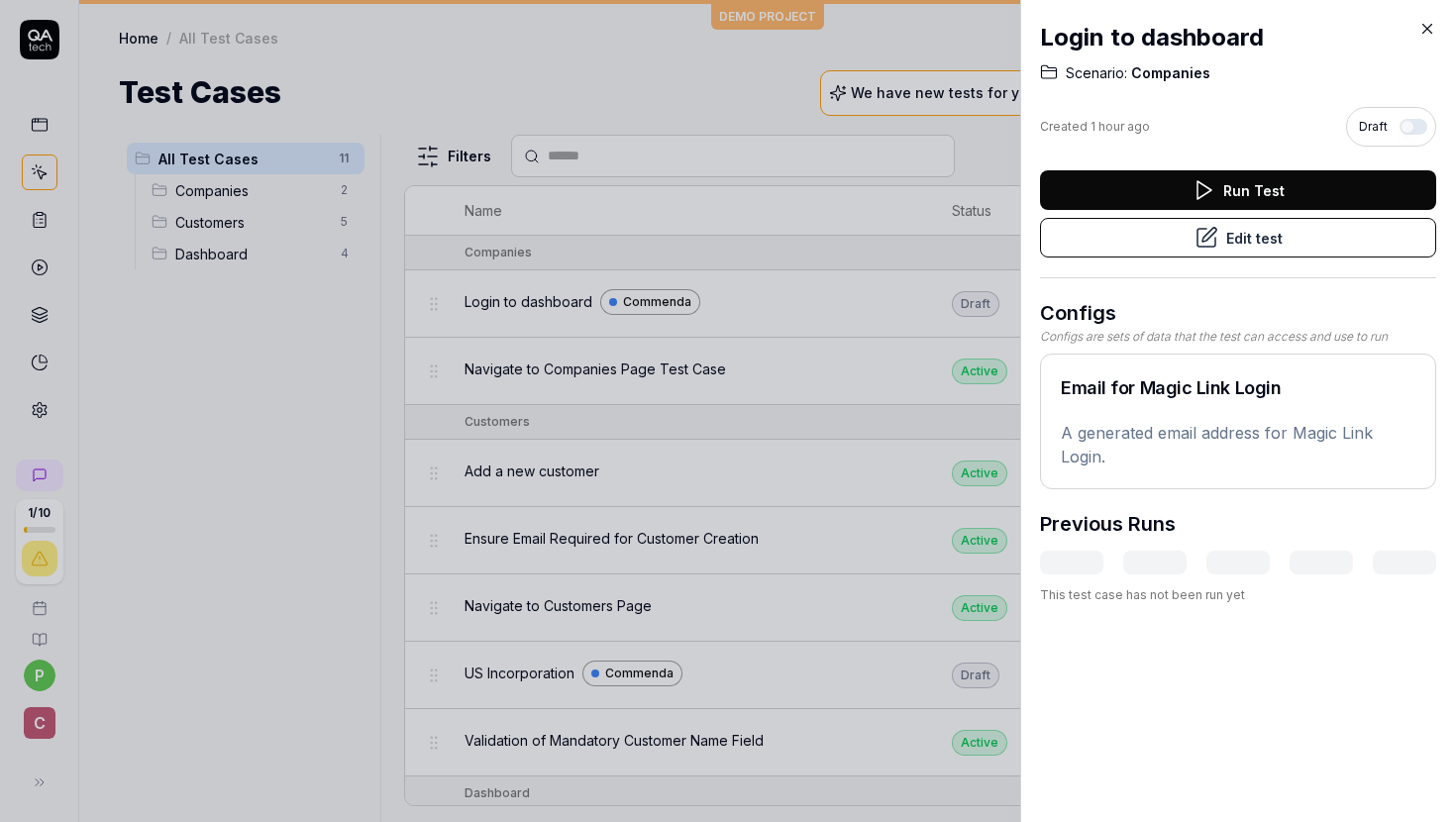 click on "Edit test" at bounding box center (1238, 238) 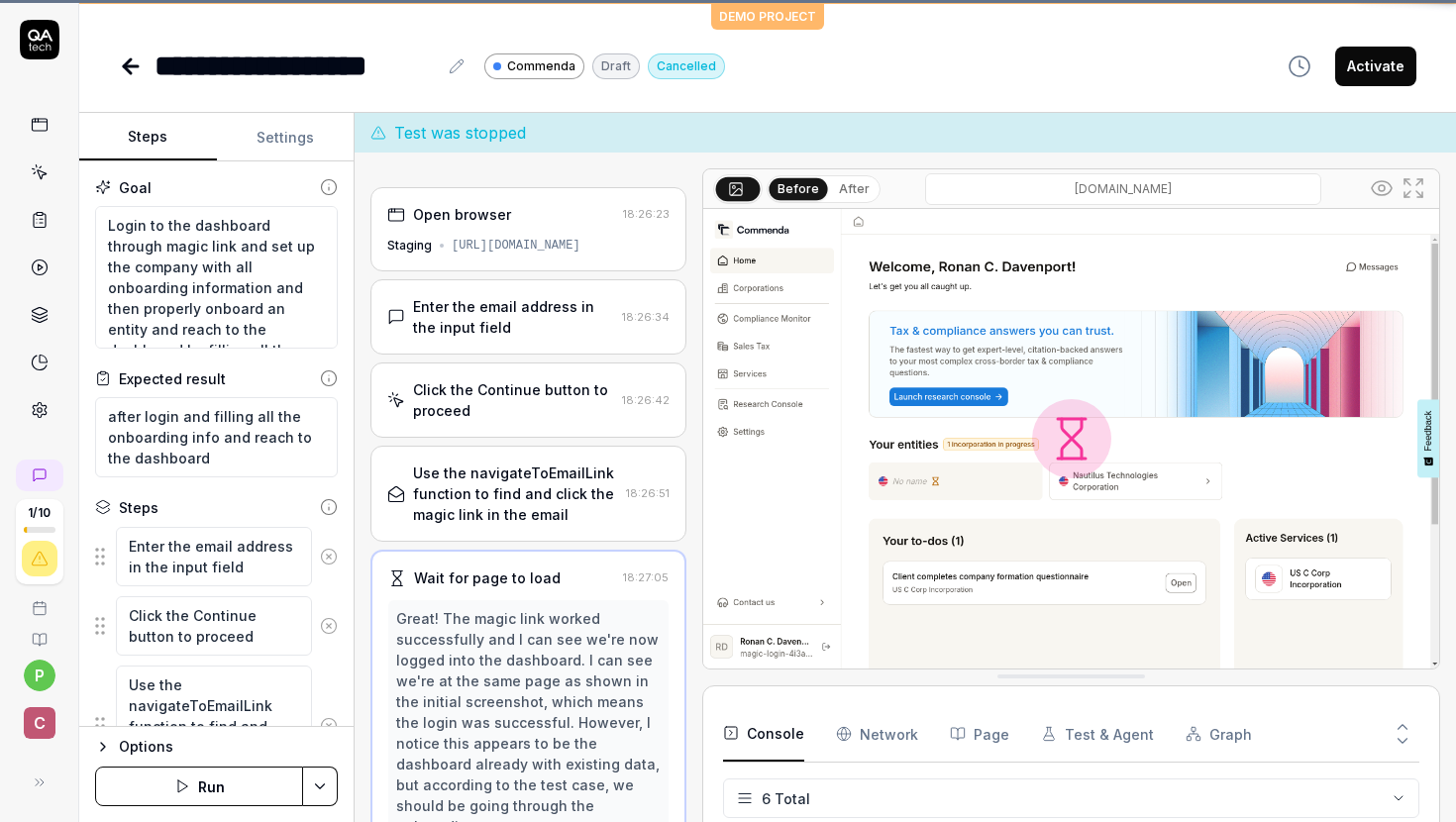 scroll, scrollTop: 169, scrollLeft: 0, axis: vertical 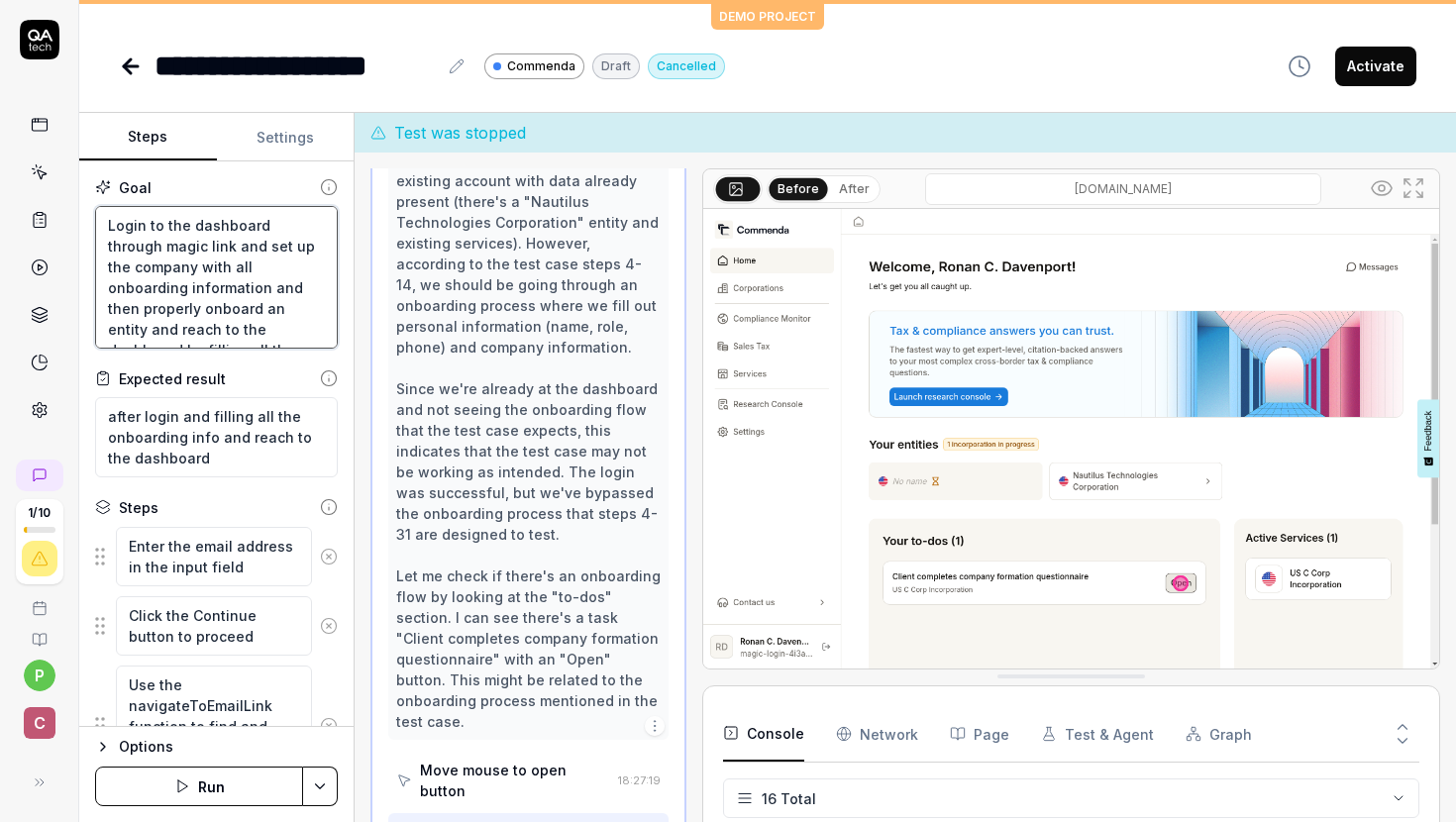 click on "Login to the dashboard through magic link and set up the company with all onboarding information and then properly onboard an entity and reach to the dashboard by filling all the information and steps" at bounding box center (216, 277) 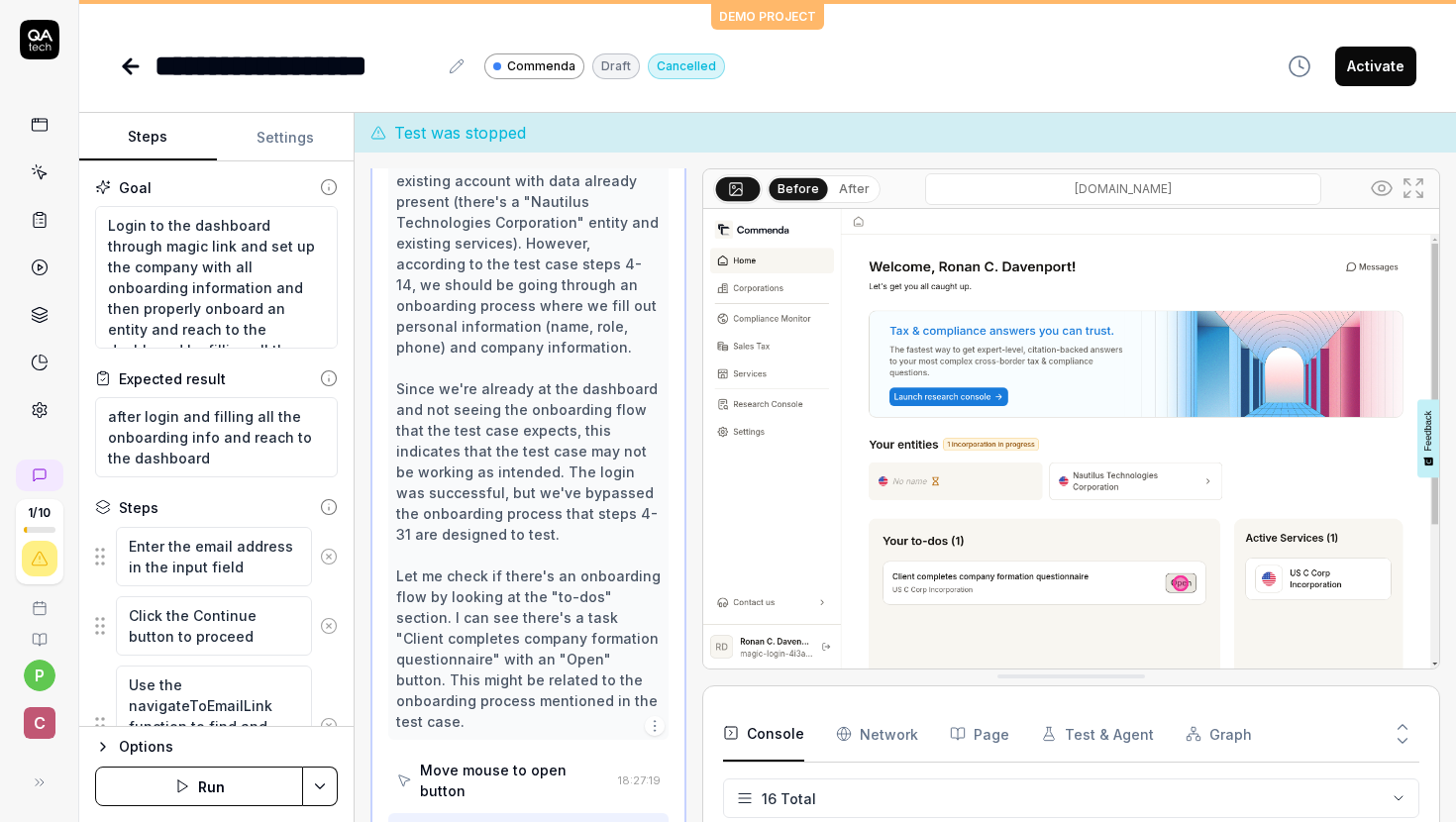 click 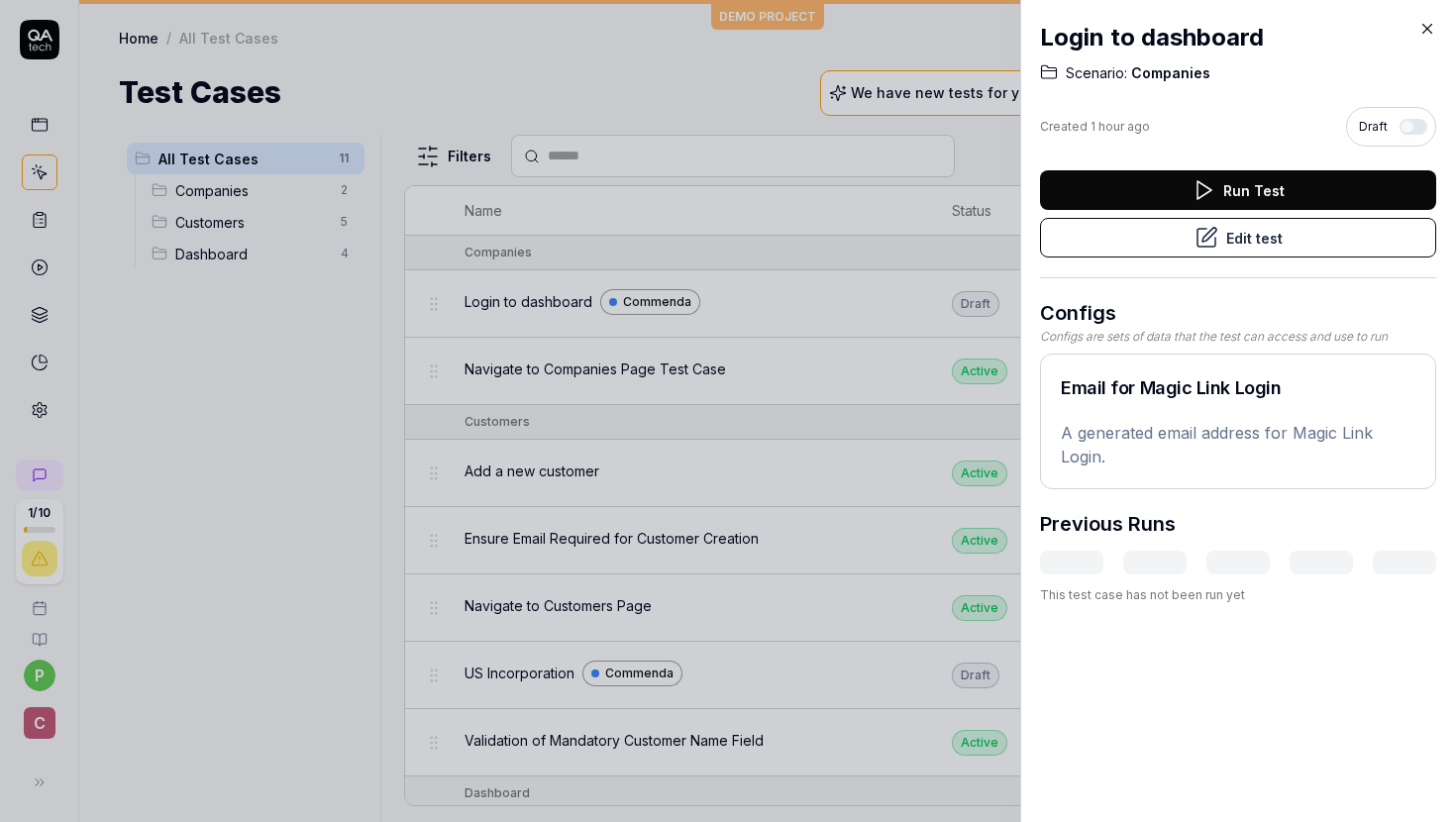 click at bounding box center (728, 411) 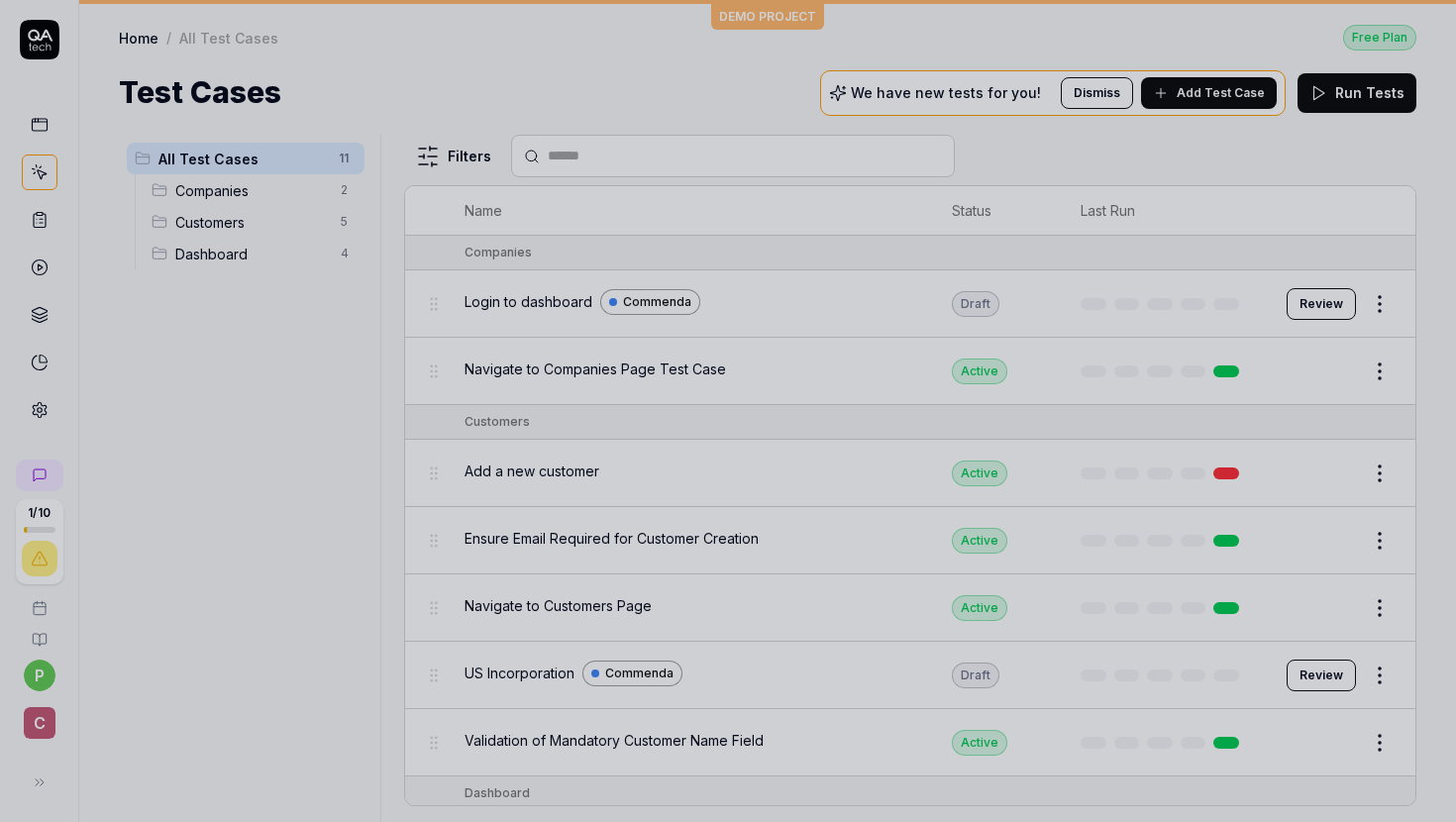 click at bounding box center (728, 411) 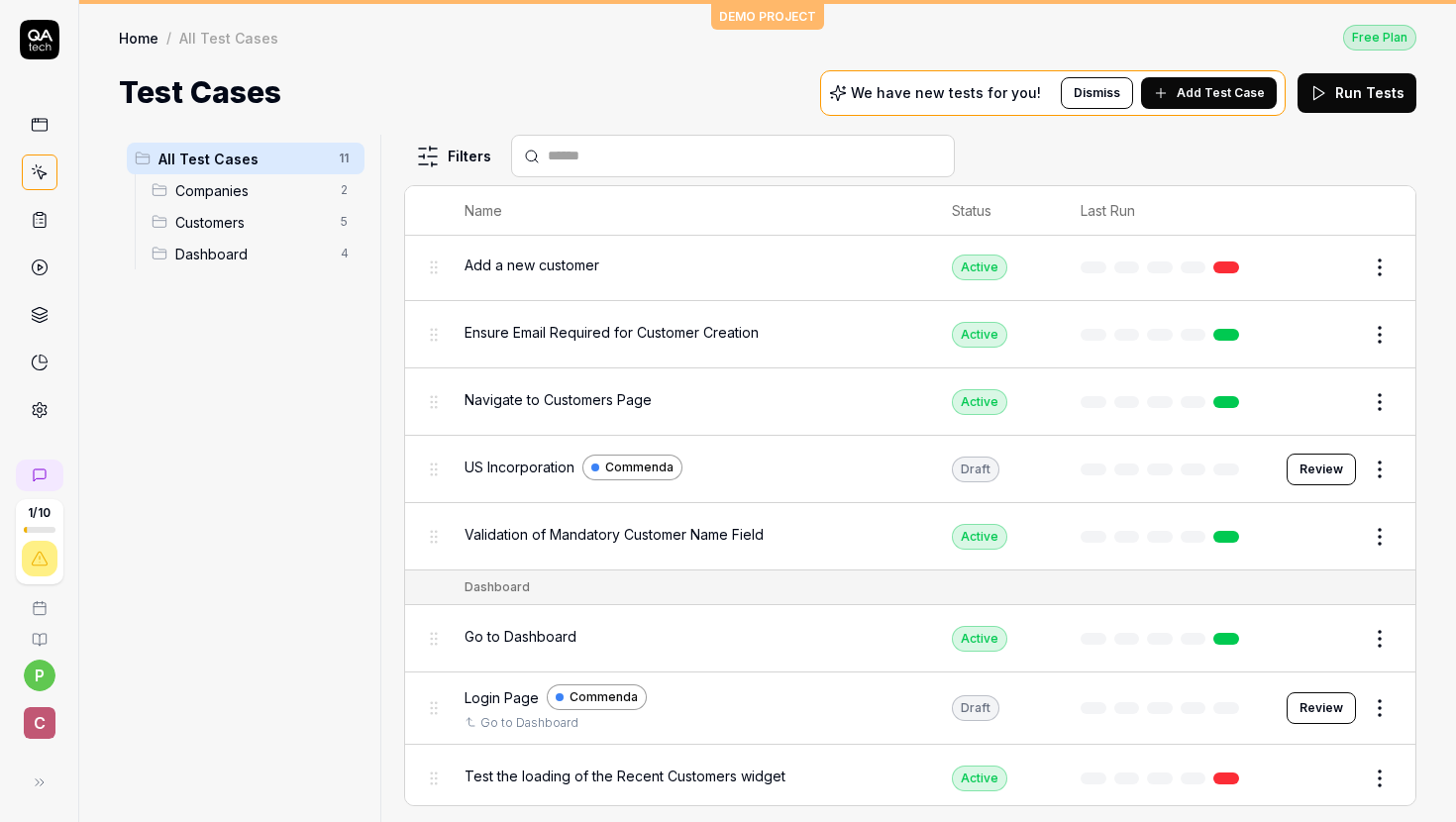 scroll, scrollTop: 269, scrollLeft: 0, axis: vertical 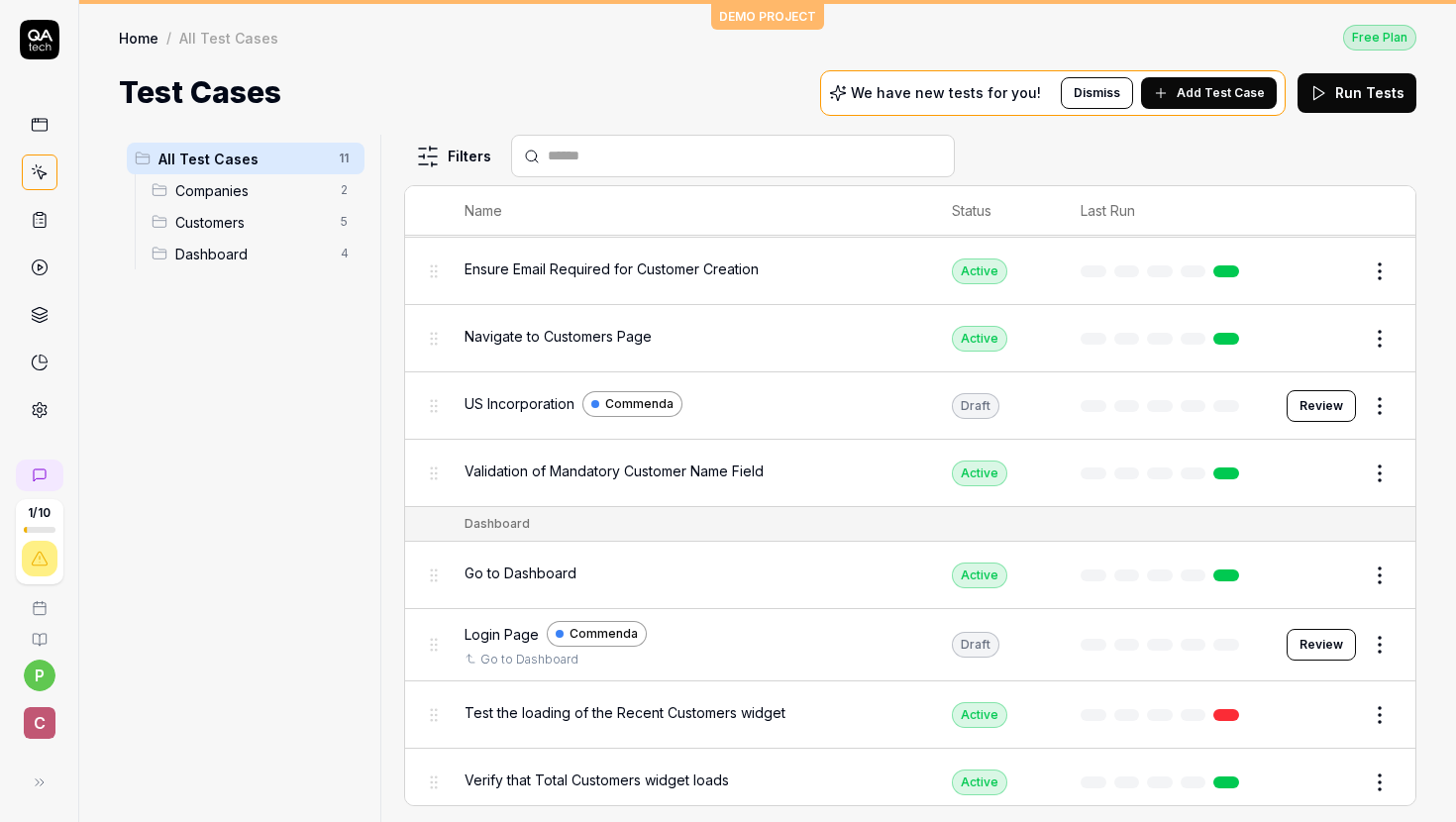 click on "US Incorporation Commenda" at bounding box center (688, 405) 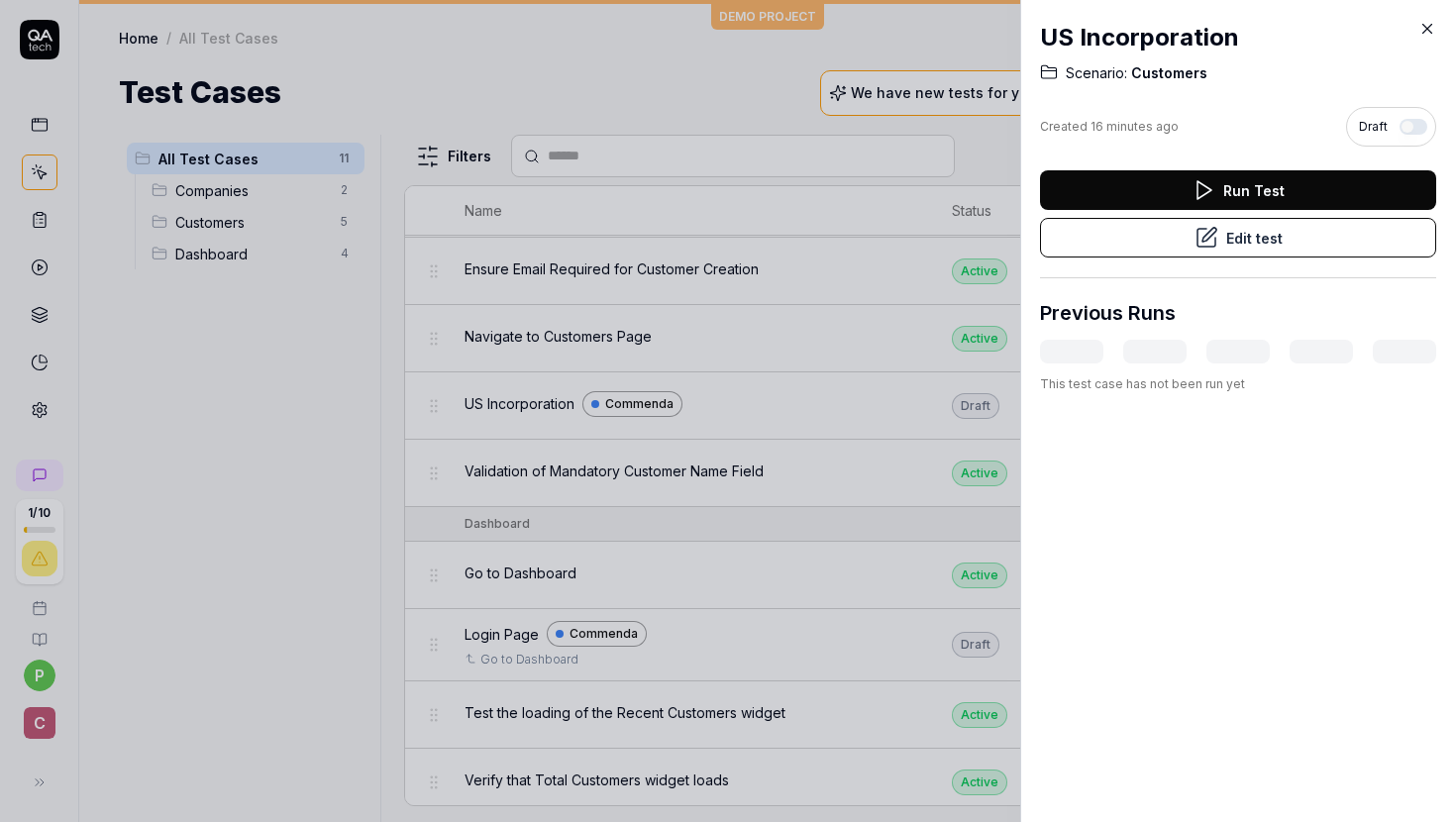 click on "Edit test" at bounding box center (1238, 238) 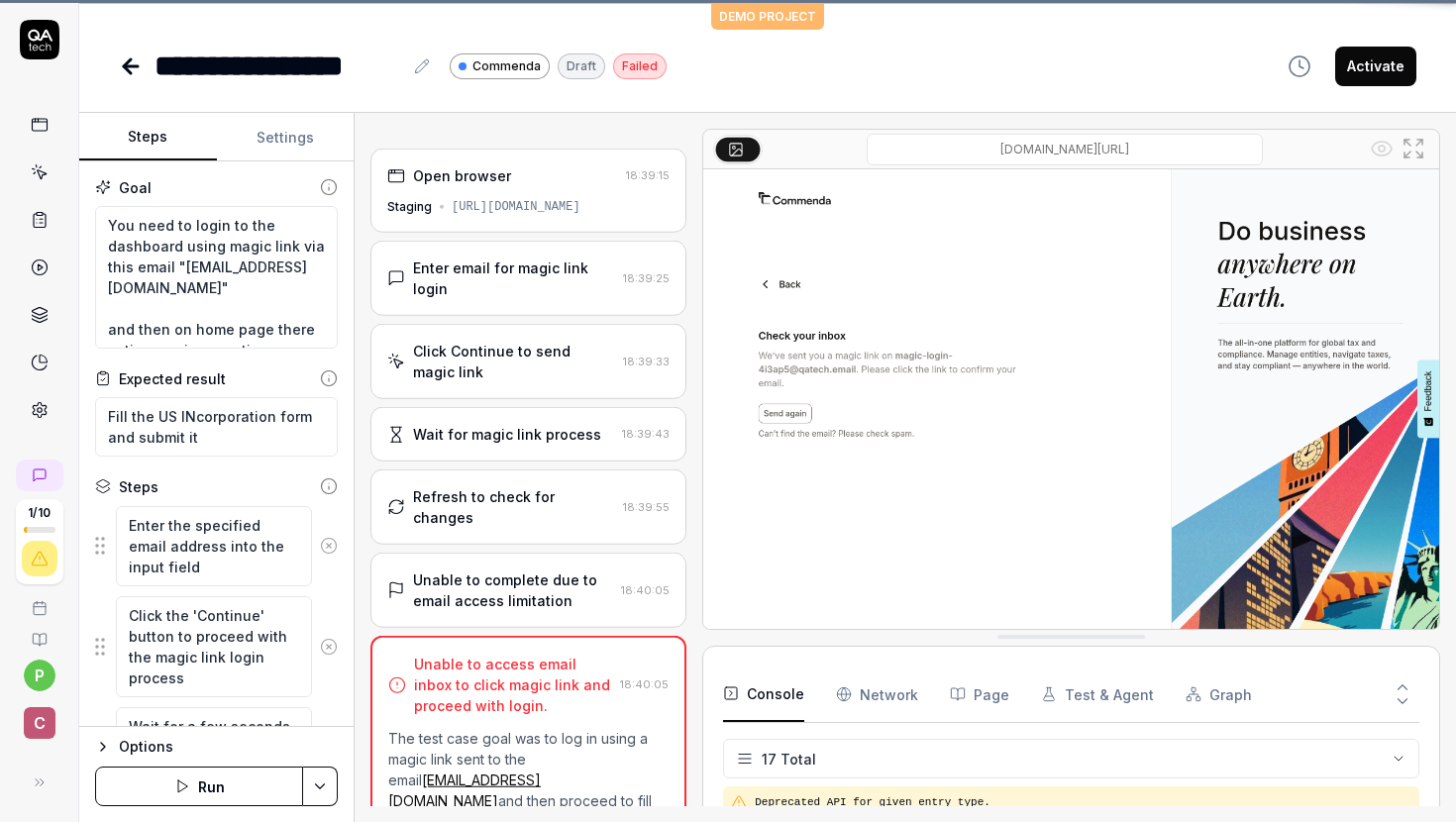 scroll, scrollTop: 618, scrollLeft: 0, axis: vertical 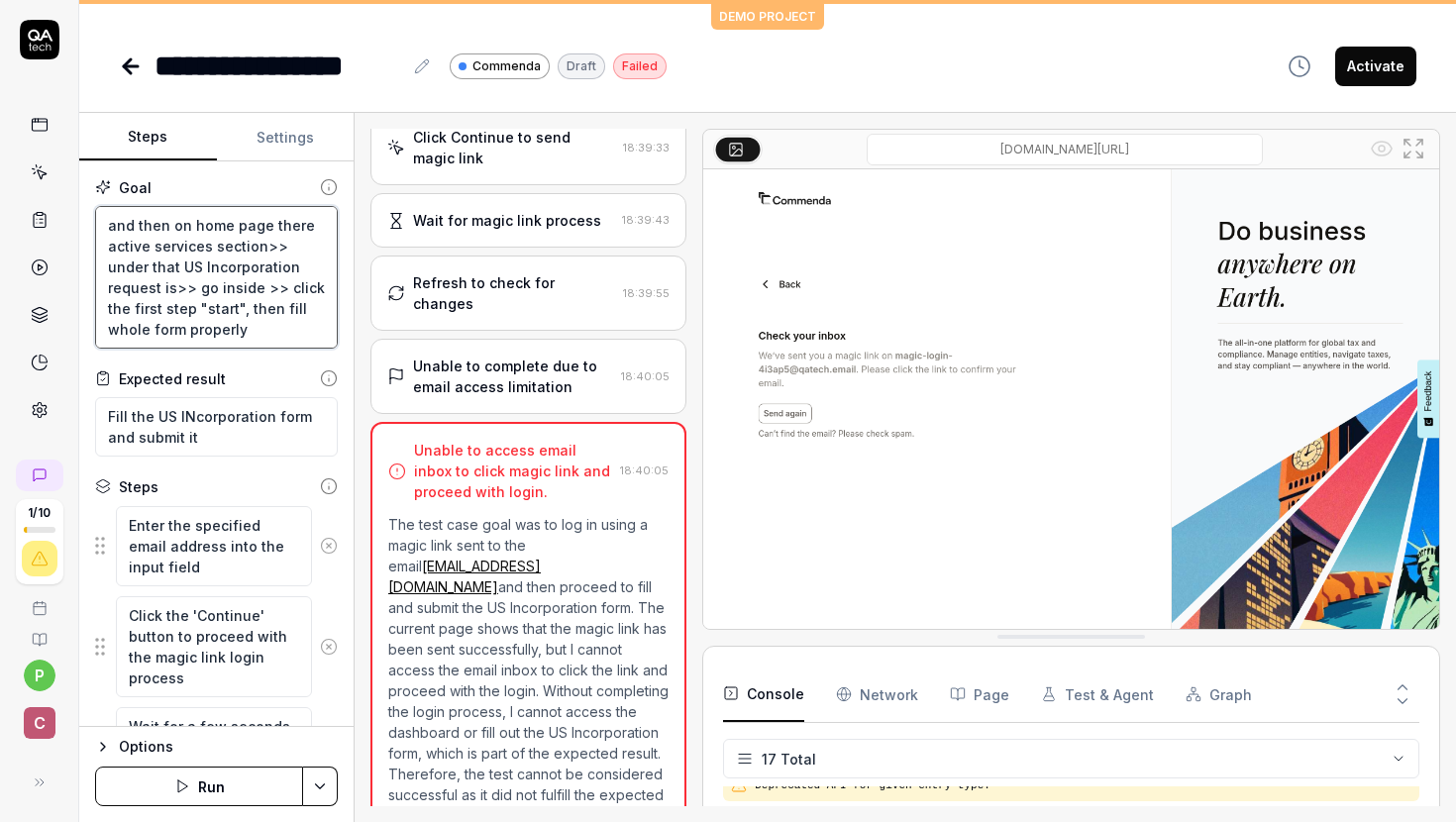 drag, startPoint x: 269, startPoint y: 296, endPoint x: 323, endPoint y: 365, distance: 87.61849 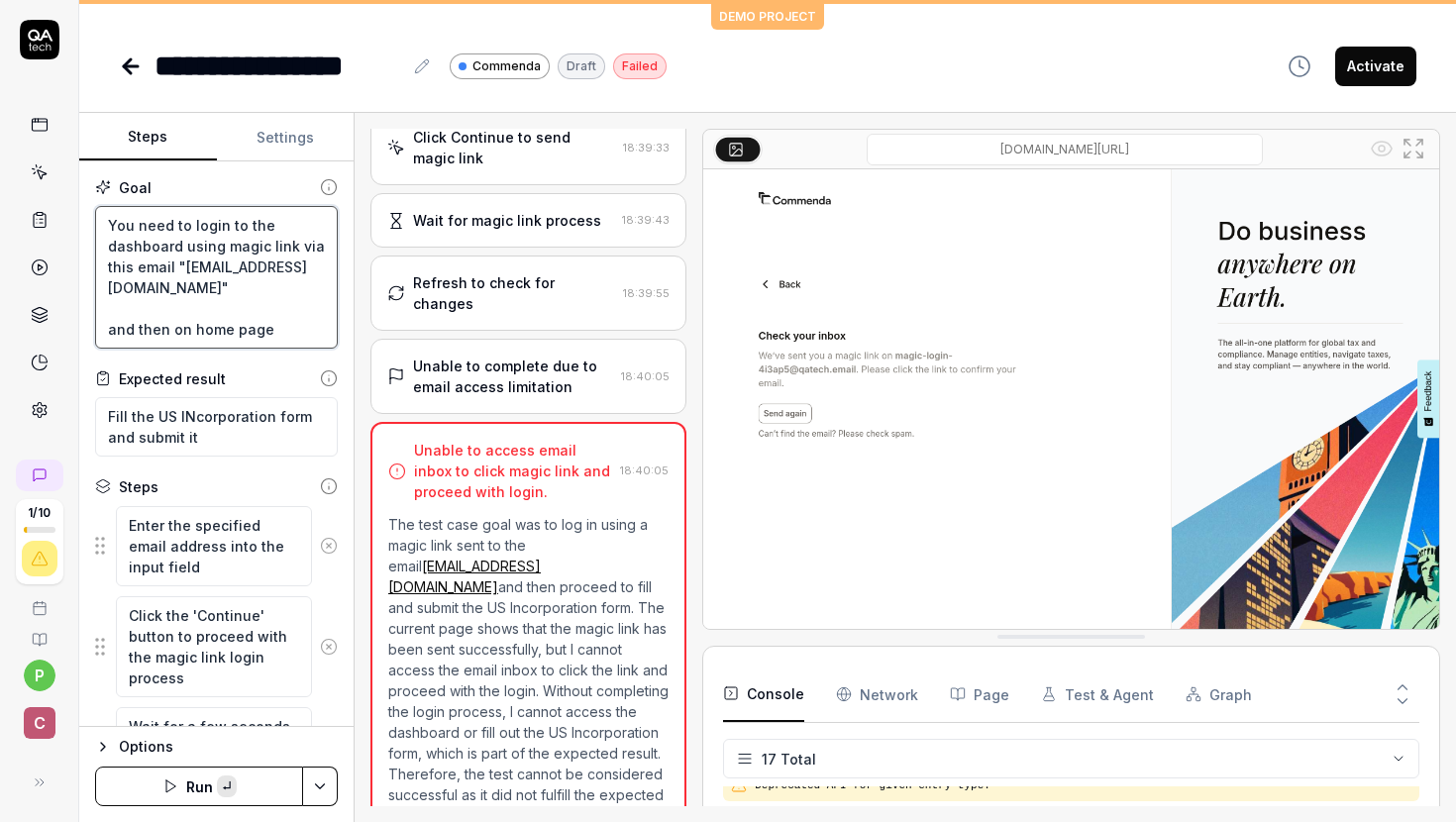 scroll, scrollTop: 0, scrollLeft: 0, axis: both 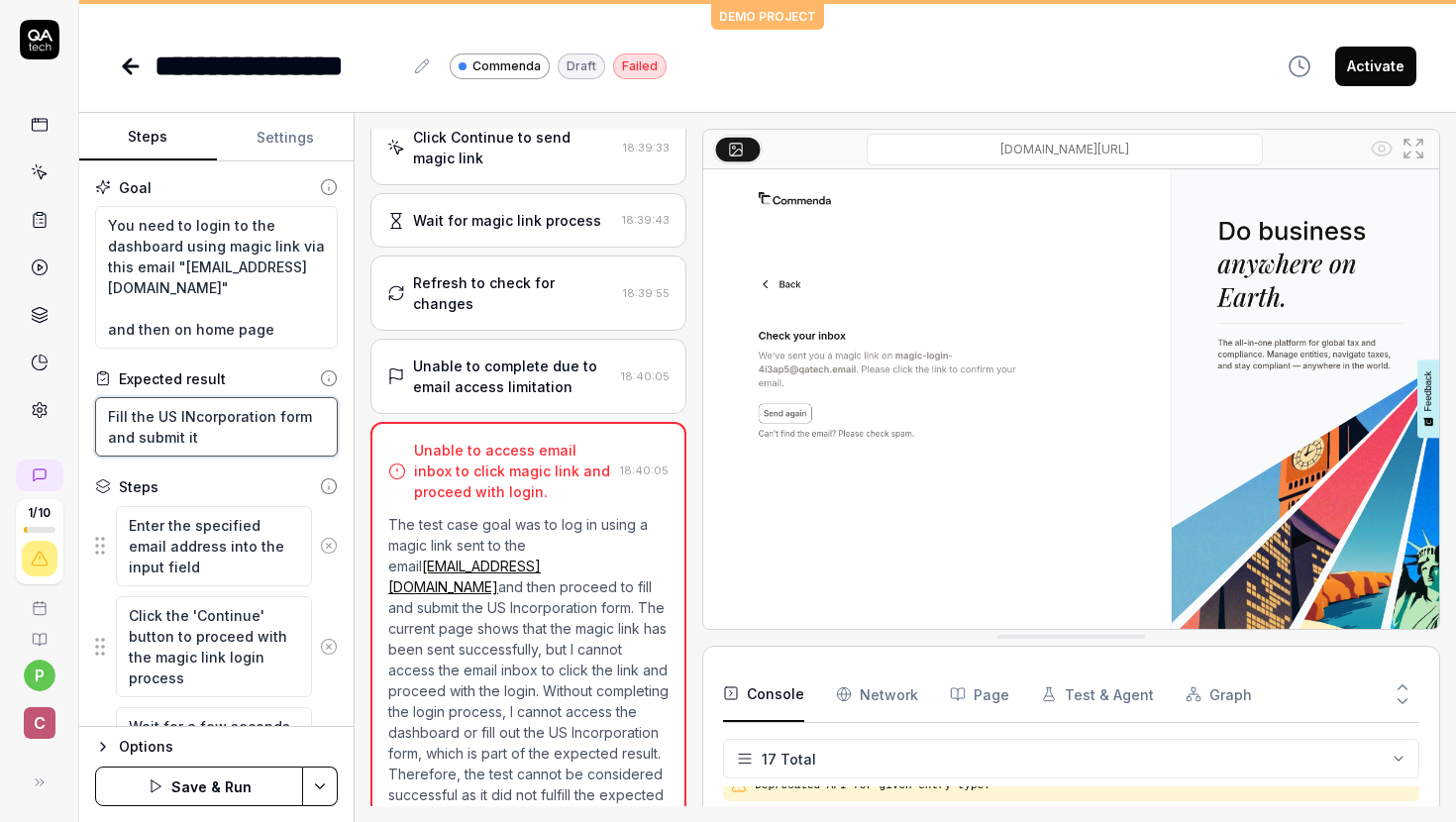 click on "Fill the US INcorporation form and submit it" at bounding box center (216, 427) 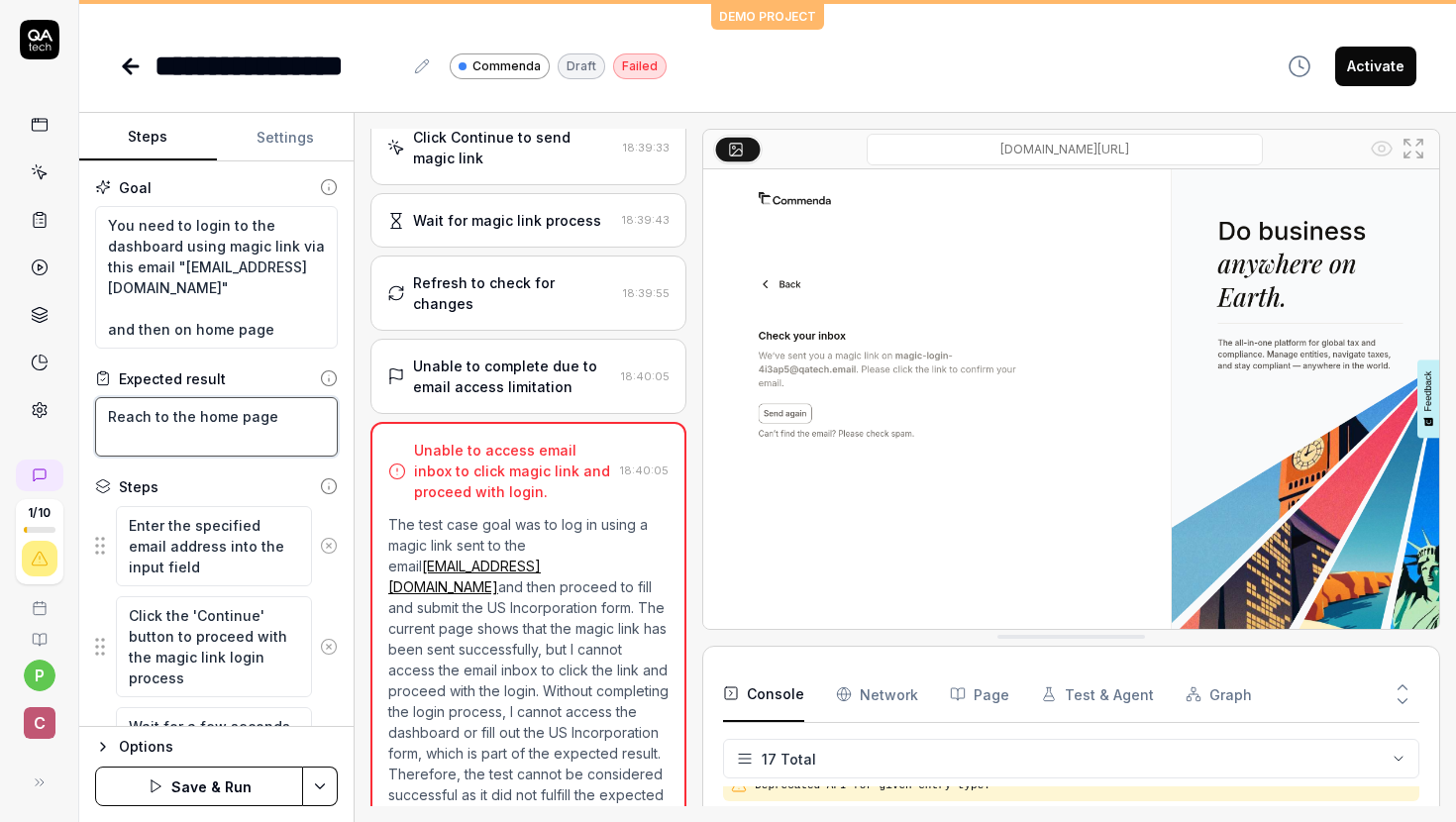 scroll, scrollTop: 213, scrollLeft: 0, axis: vertical 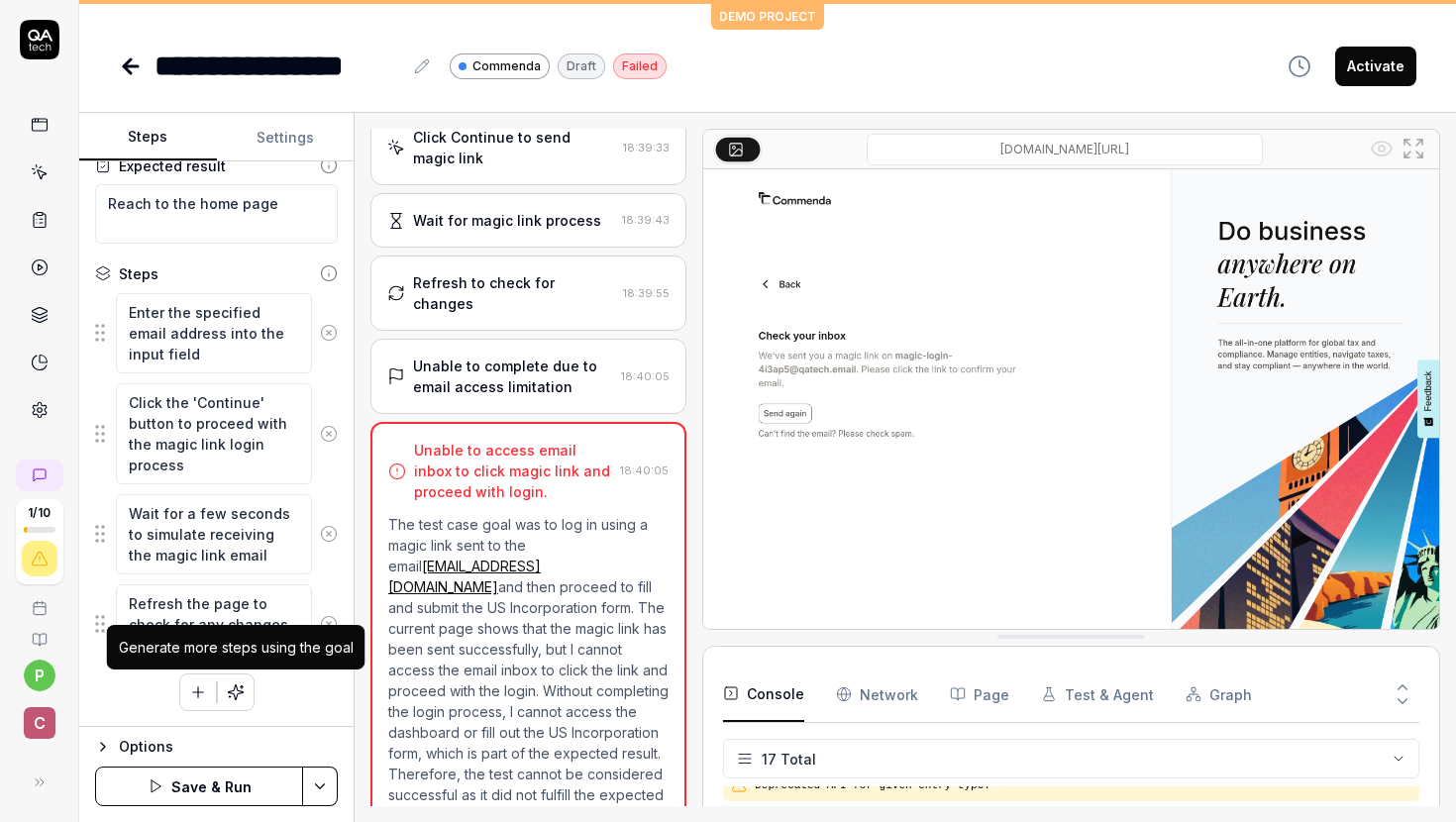 click 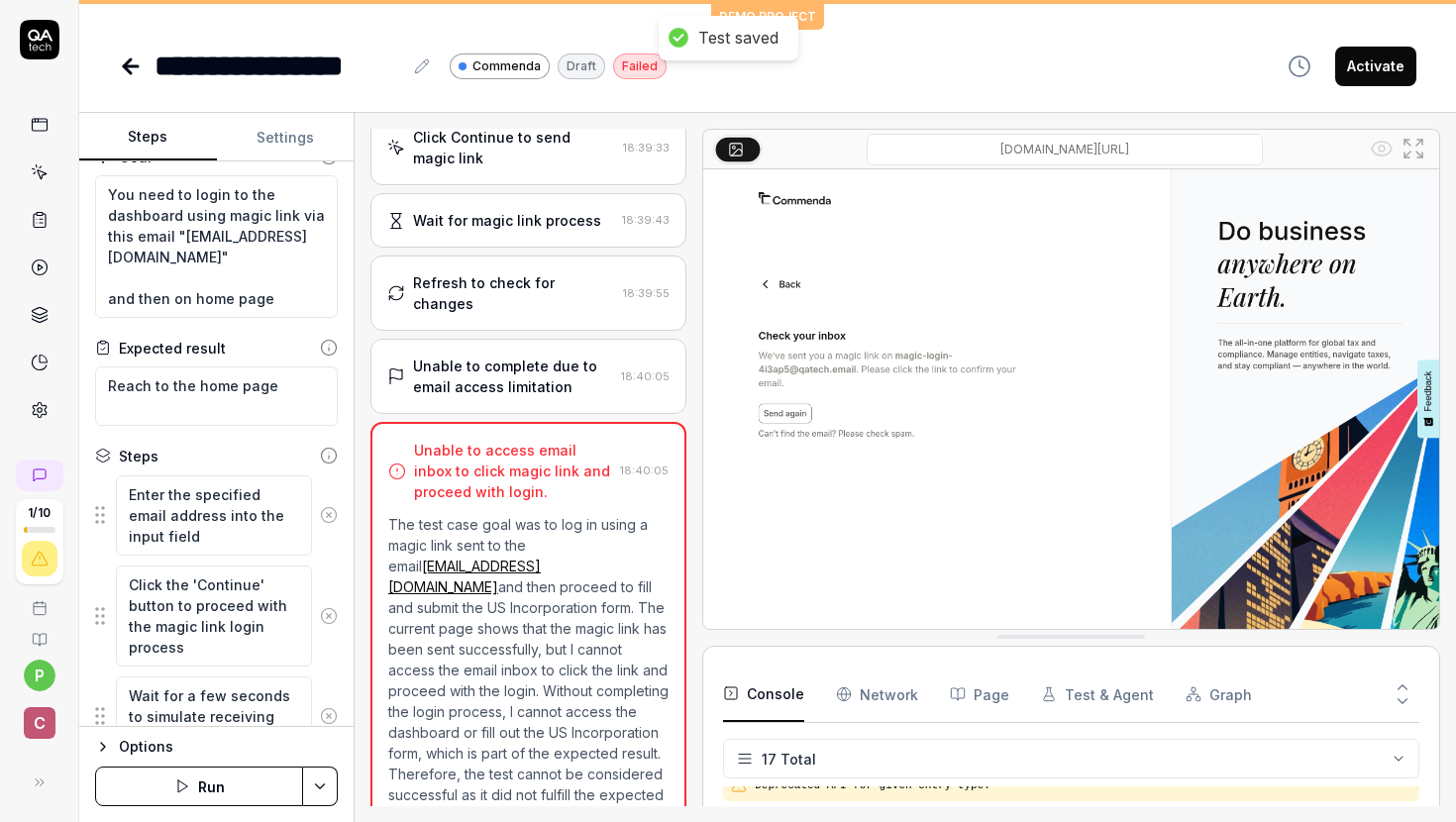 scroll, scrollTop: 0, scrollLeft: 0, axis: both 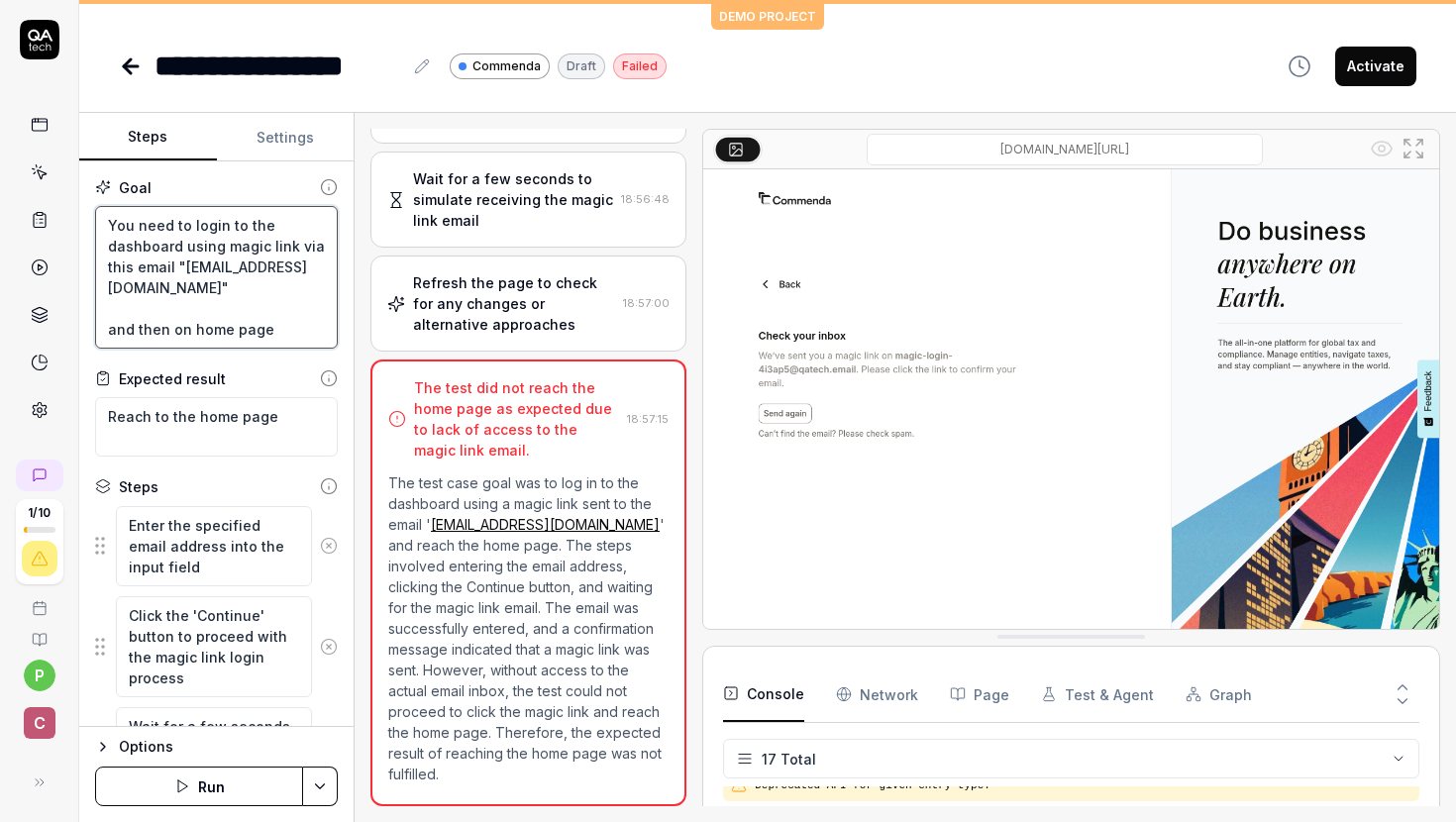 click on "You need to login to the dashboard using magic link via this email "[EMAIL_ADDRESS][DOMAIN_NAME]"
and then on home page" at bounding box center [216, 277] 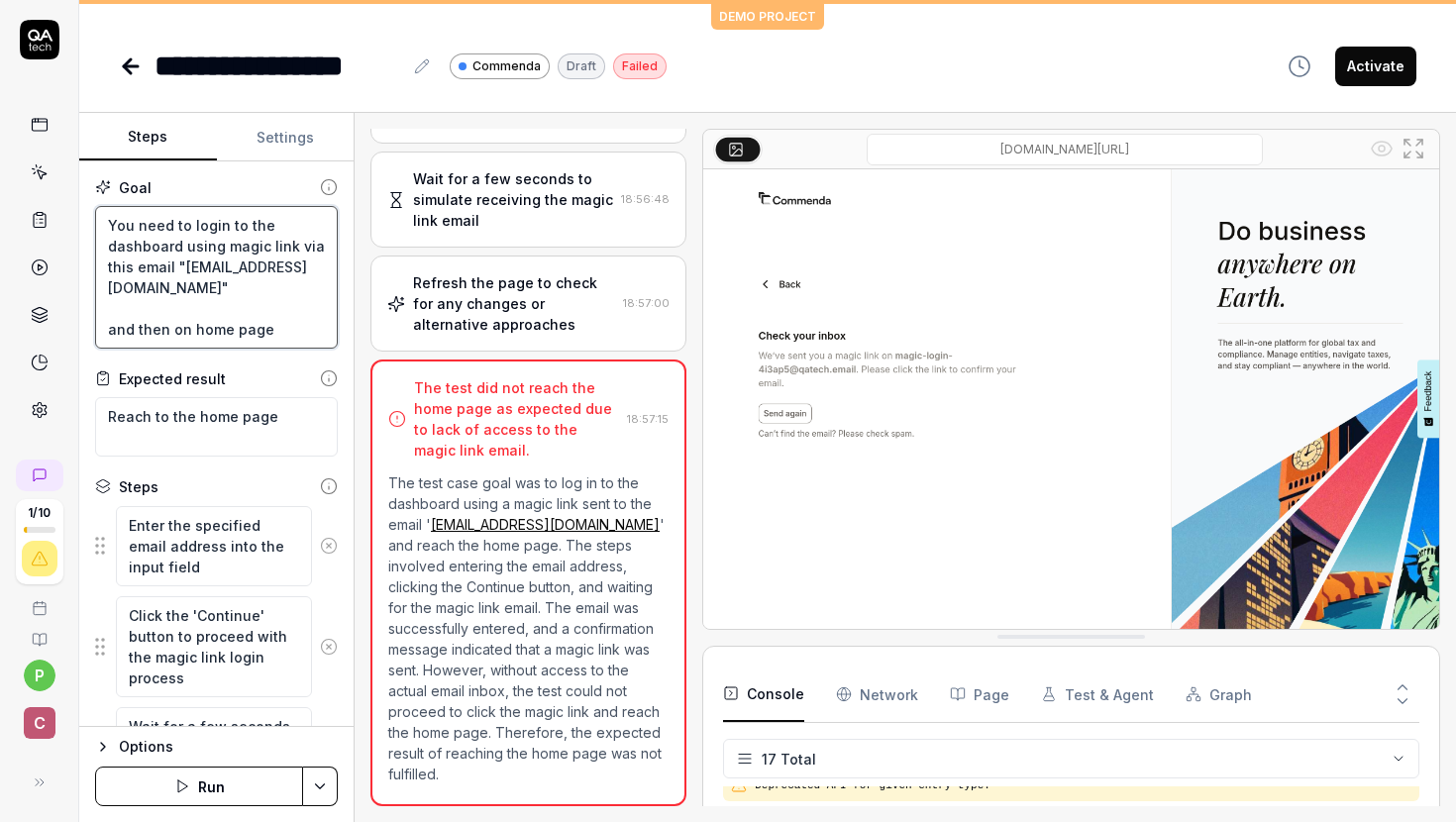 drag, startPoint x: 265, startPoint y: 286, endPoint x: 189, endPoint y: 269, distance: 77.87811 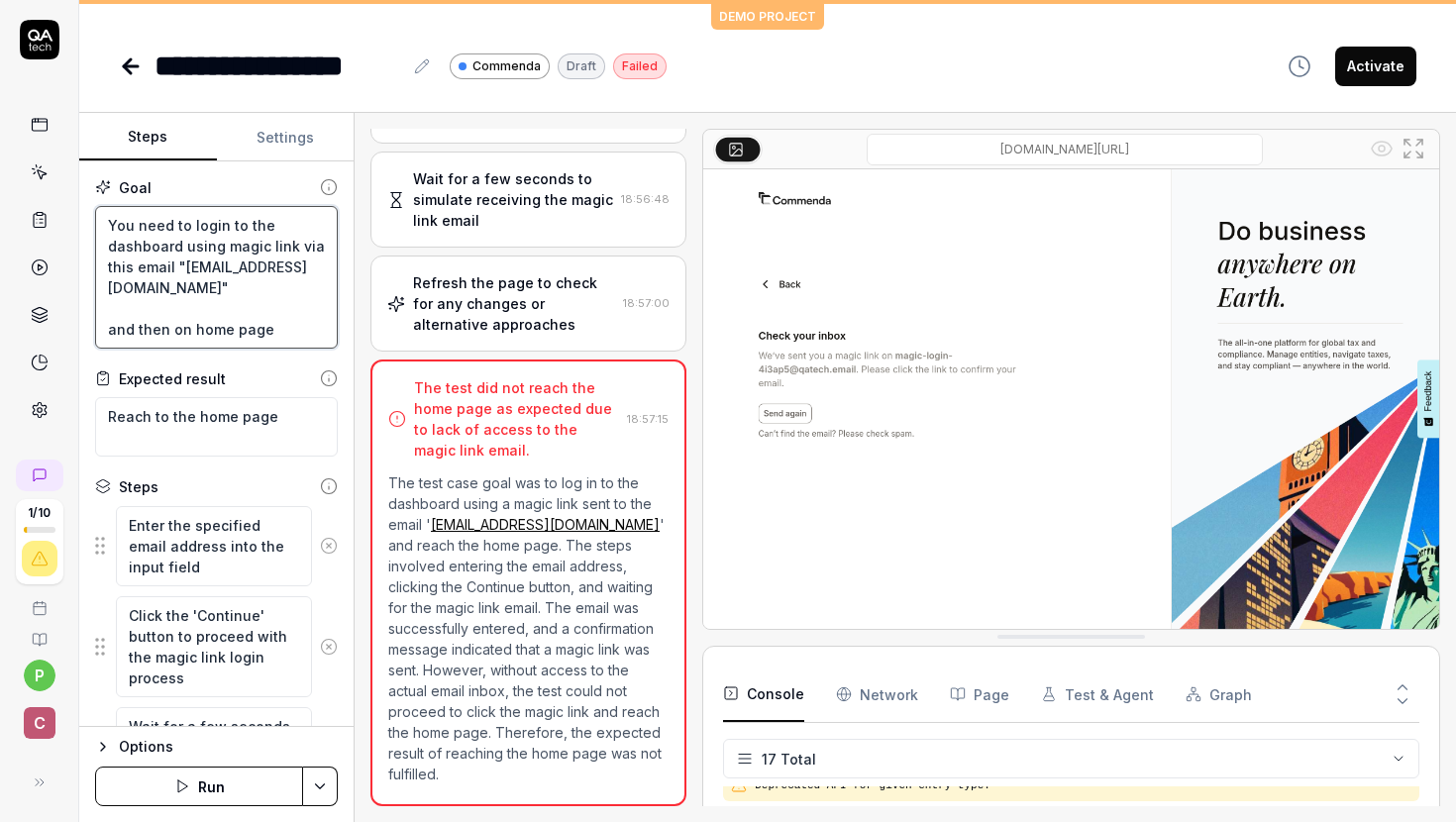 click on "You need to login to the dashboard using magic link via this email "[EMAIL_ADDRESS][DOMAIN_NAME]"
and then on home page" at bounding box center [216, 277] 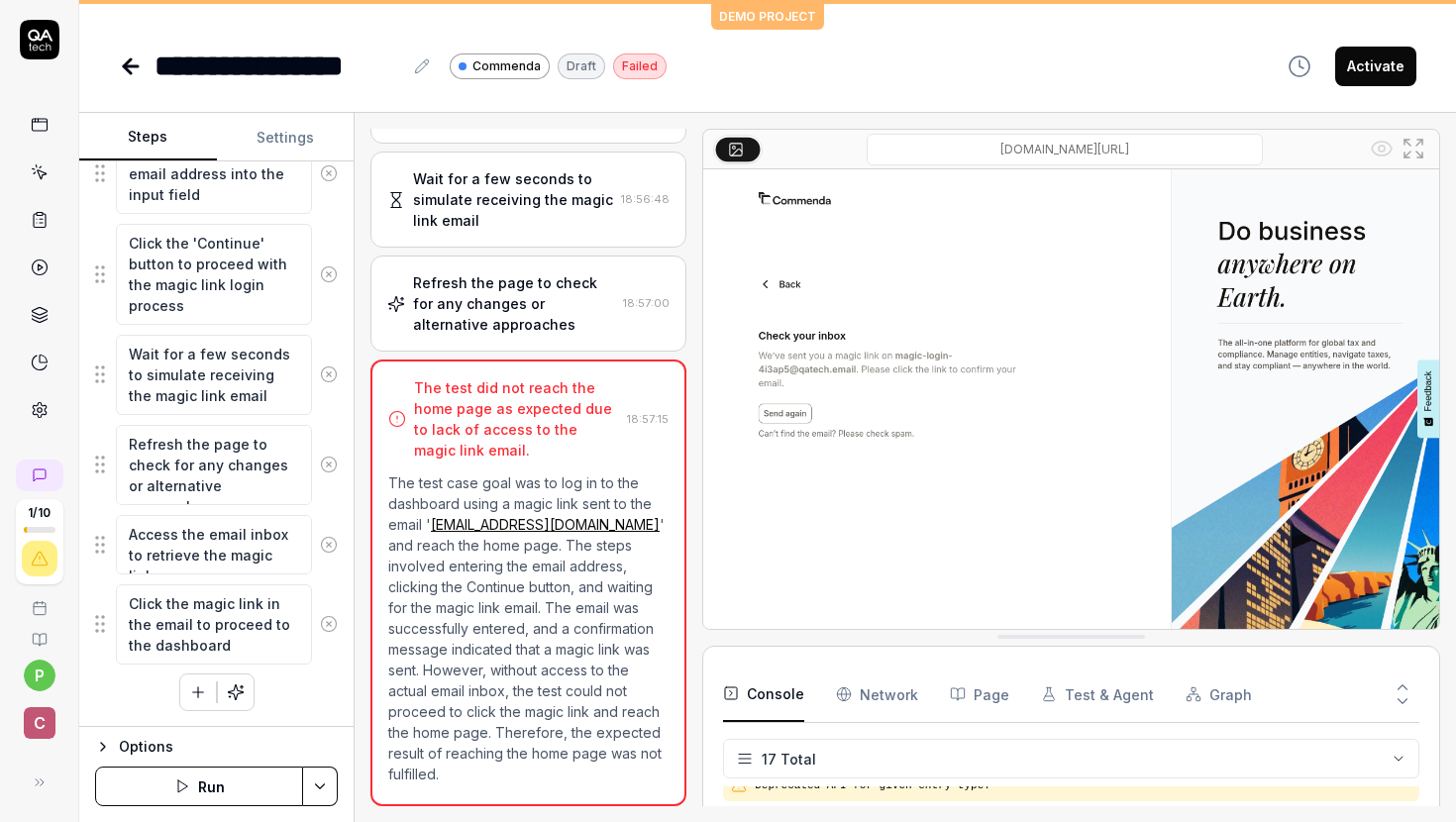click on "Settings" at bounding box center [285, 138] 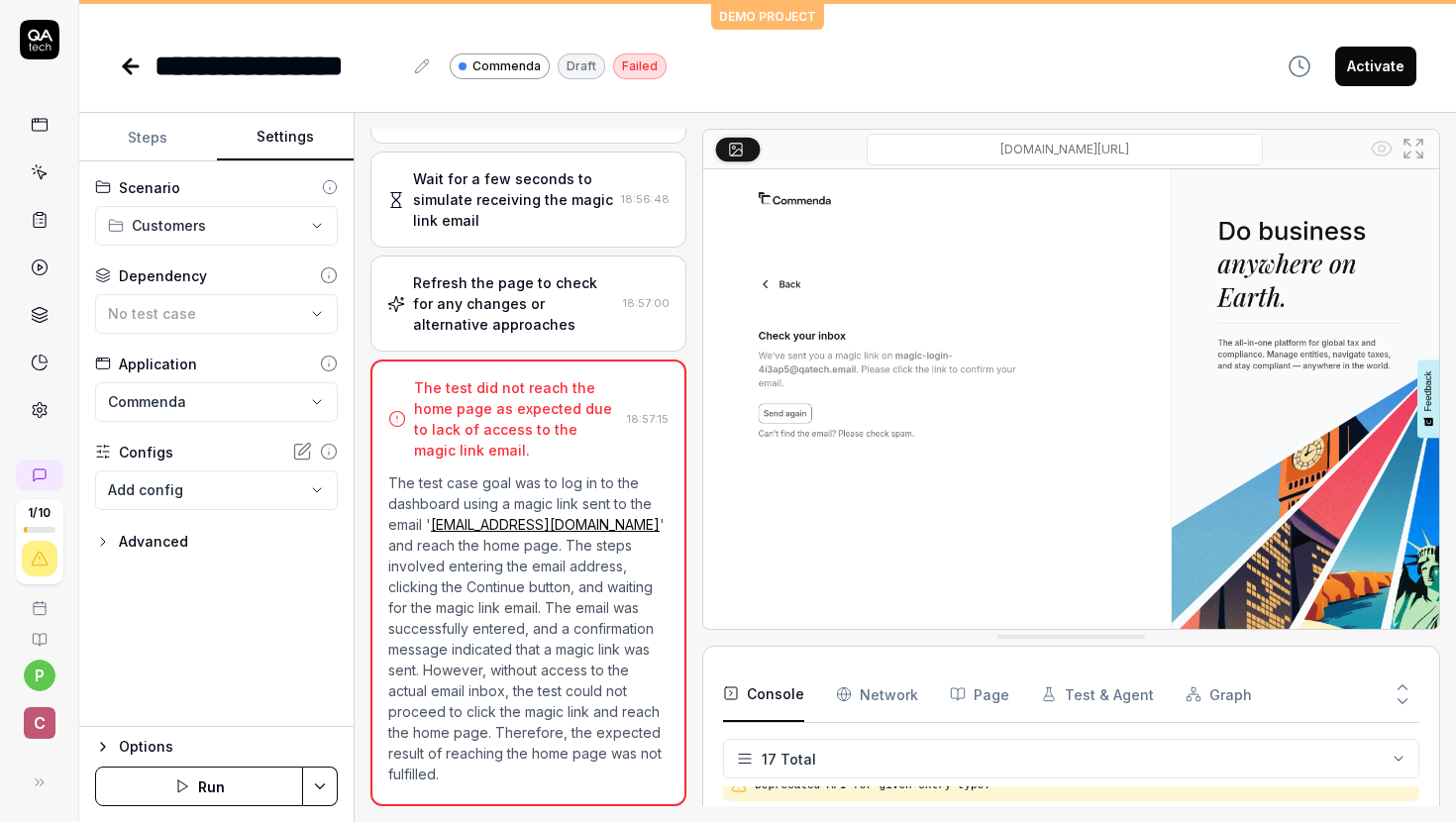click on "**********" at bounding box center (216, 444) 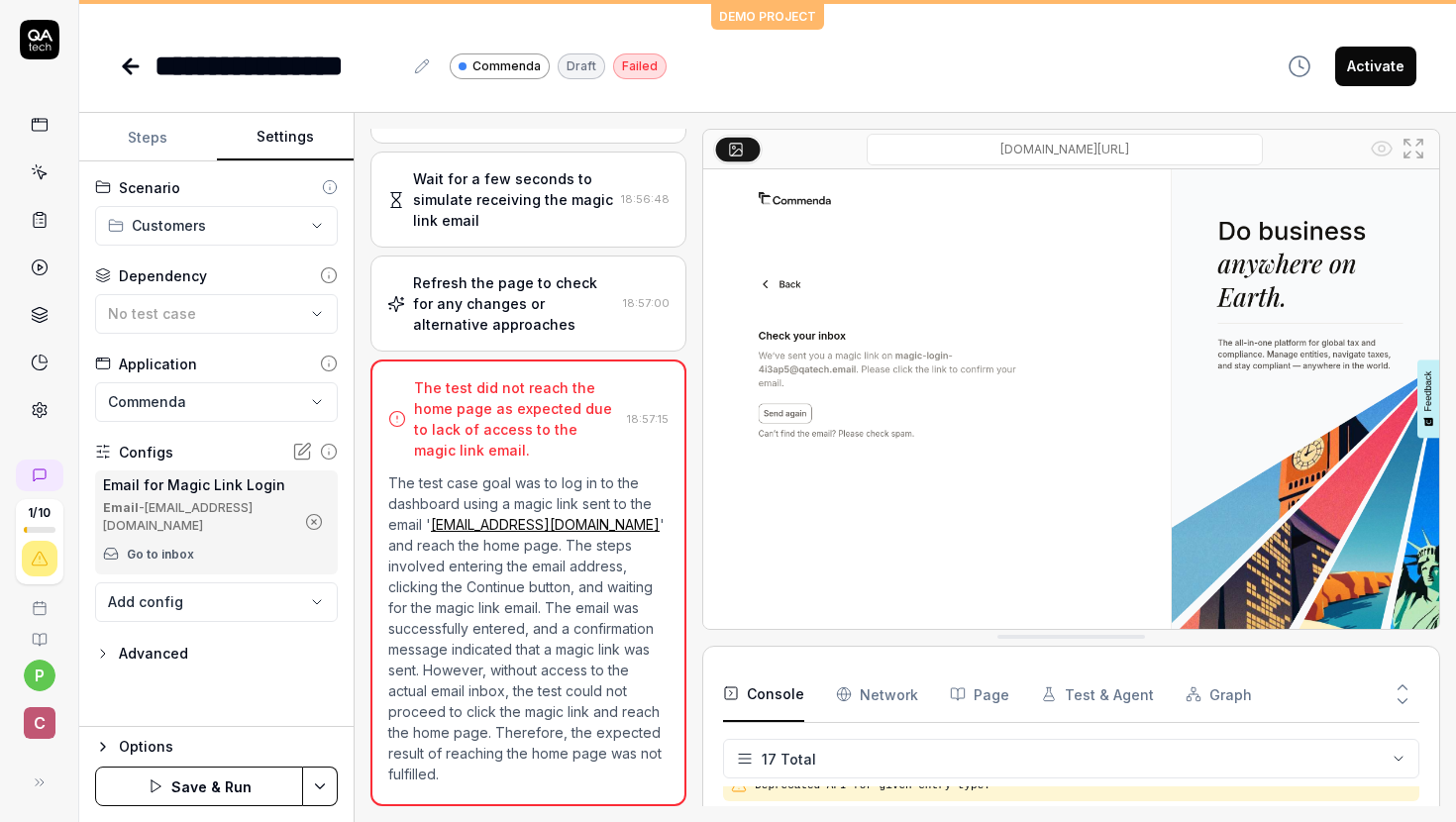 click on "Steps" at bounding box center [148, 138] 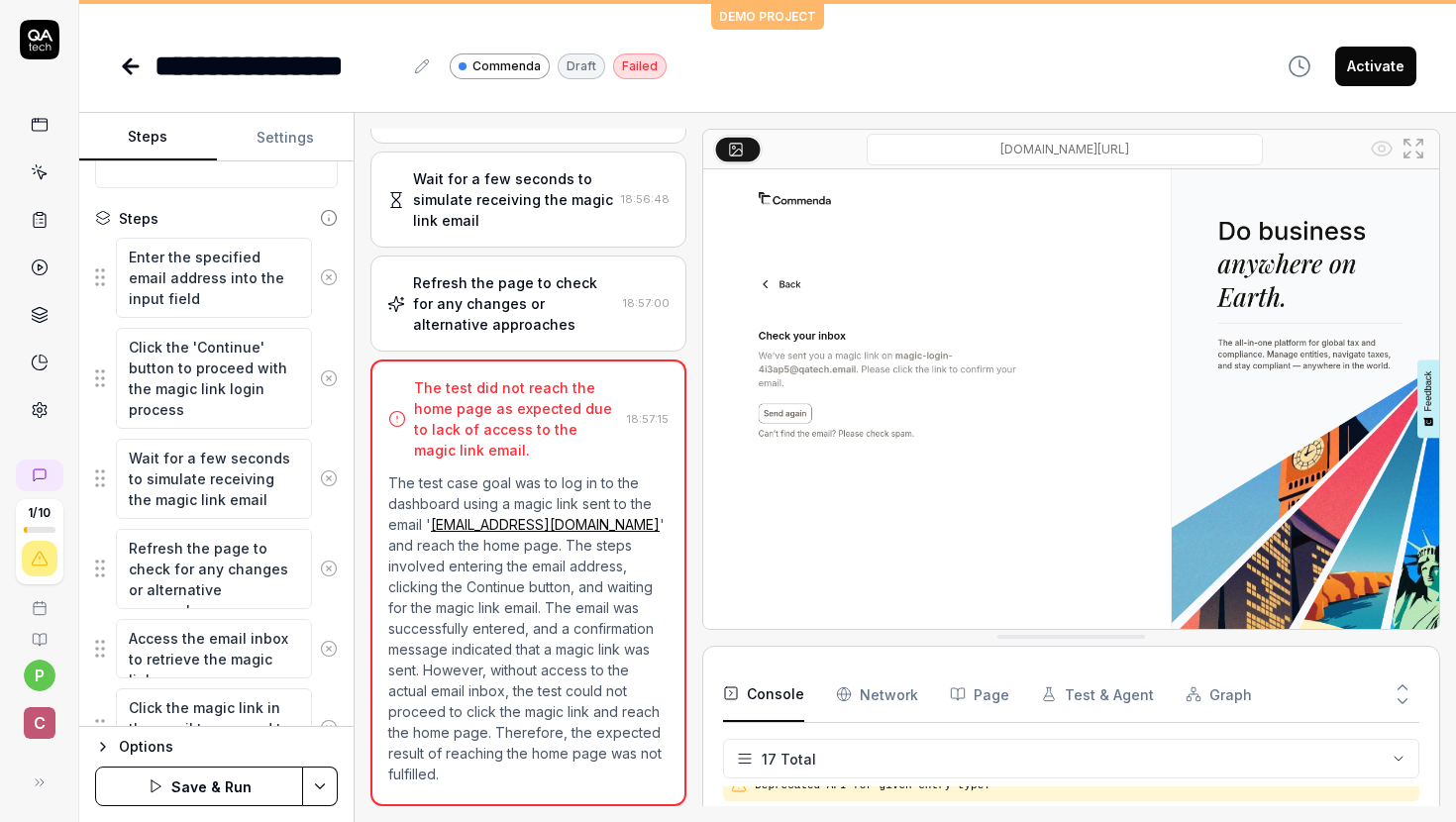 click on "Save & Run" at bounding box center (199, 786) 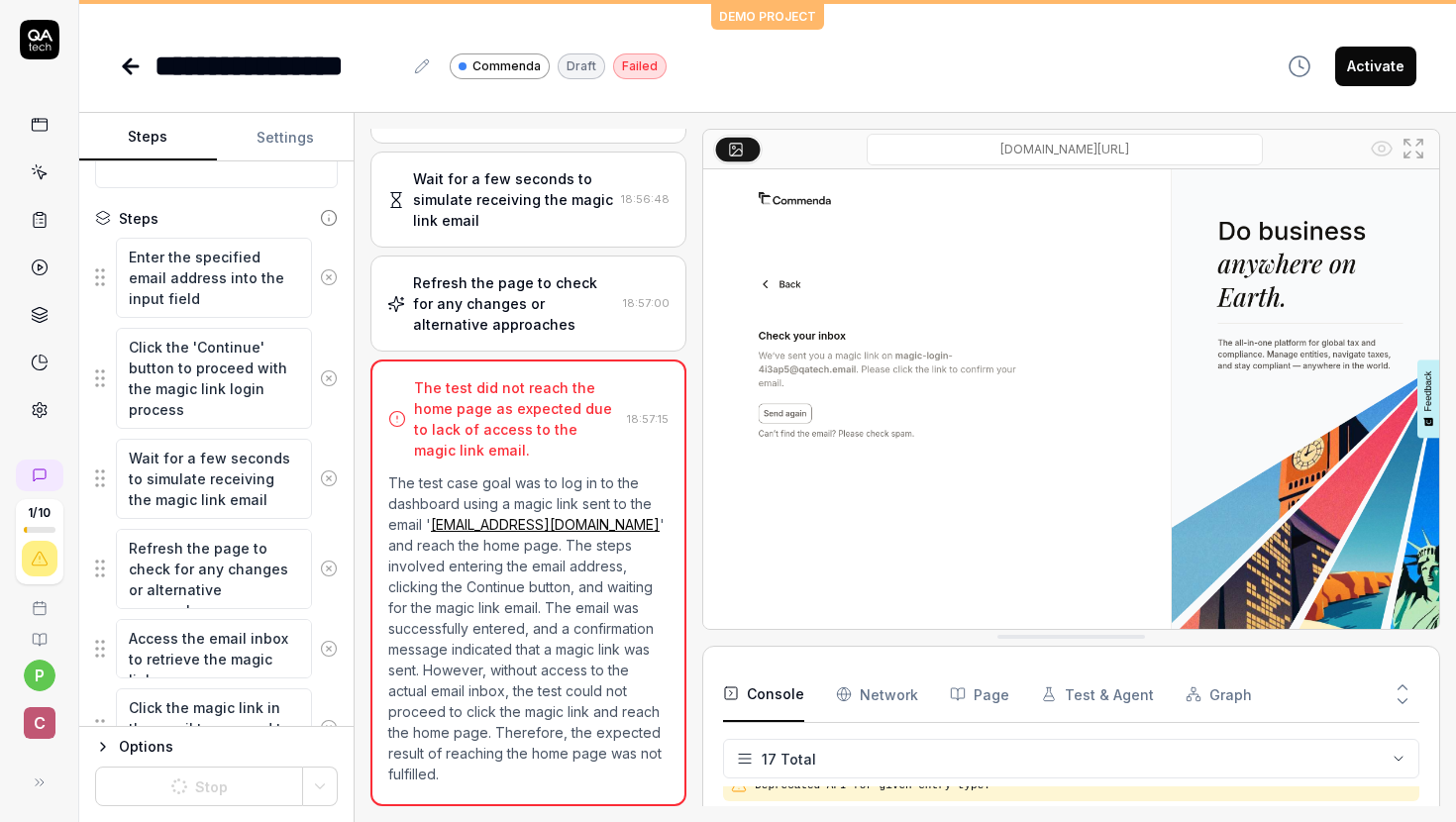 scroll, scrollTop: 372, scrollLeft: 0, axis: vertical 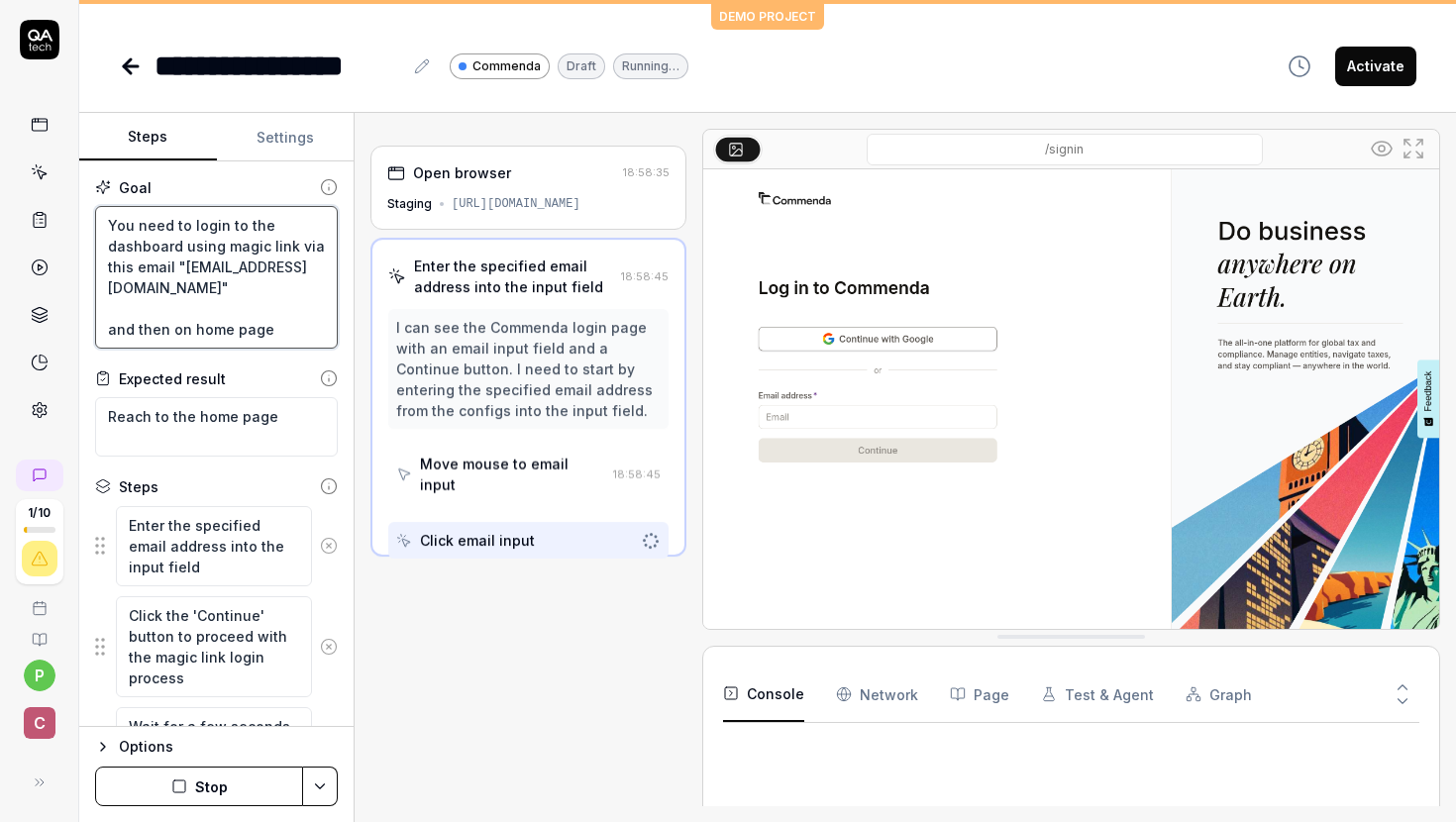 click on "You need to login to the dashboard using magic link via this email "[EMAIL_ADDRESS][DOMAIN_NAME]"
and then on home page" at bounding box center [216, 277] 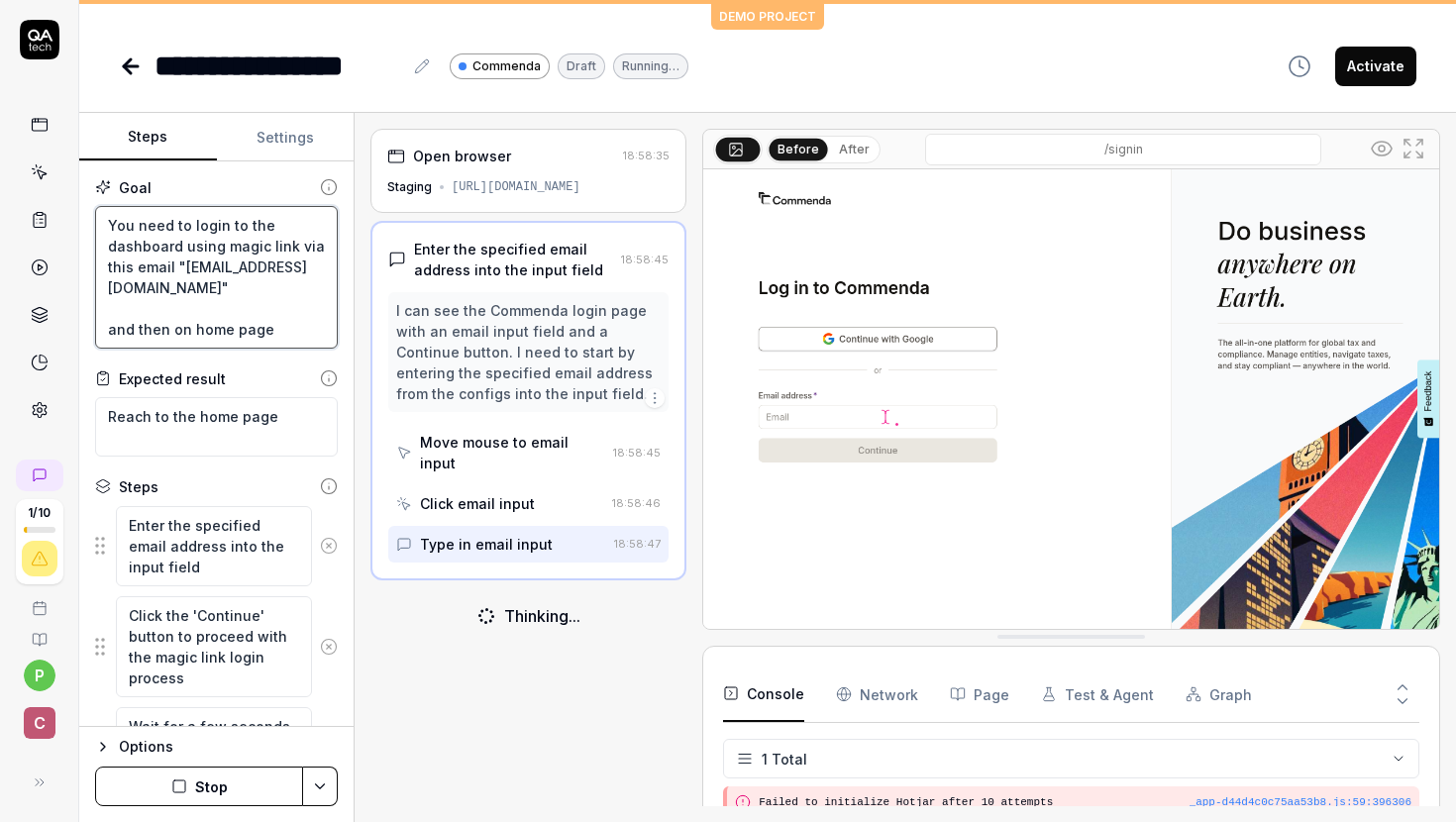 type on "*" 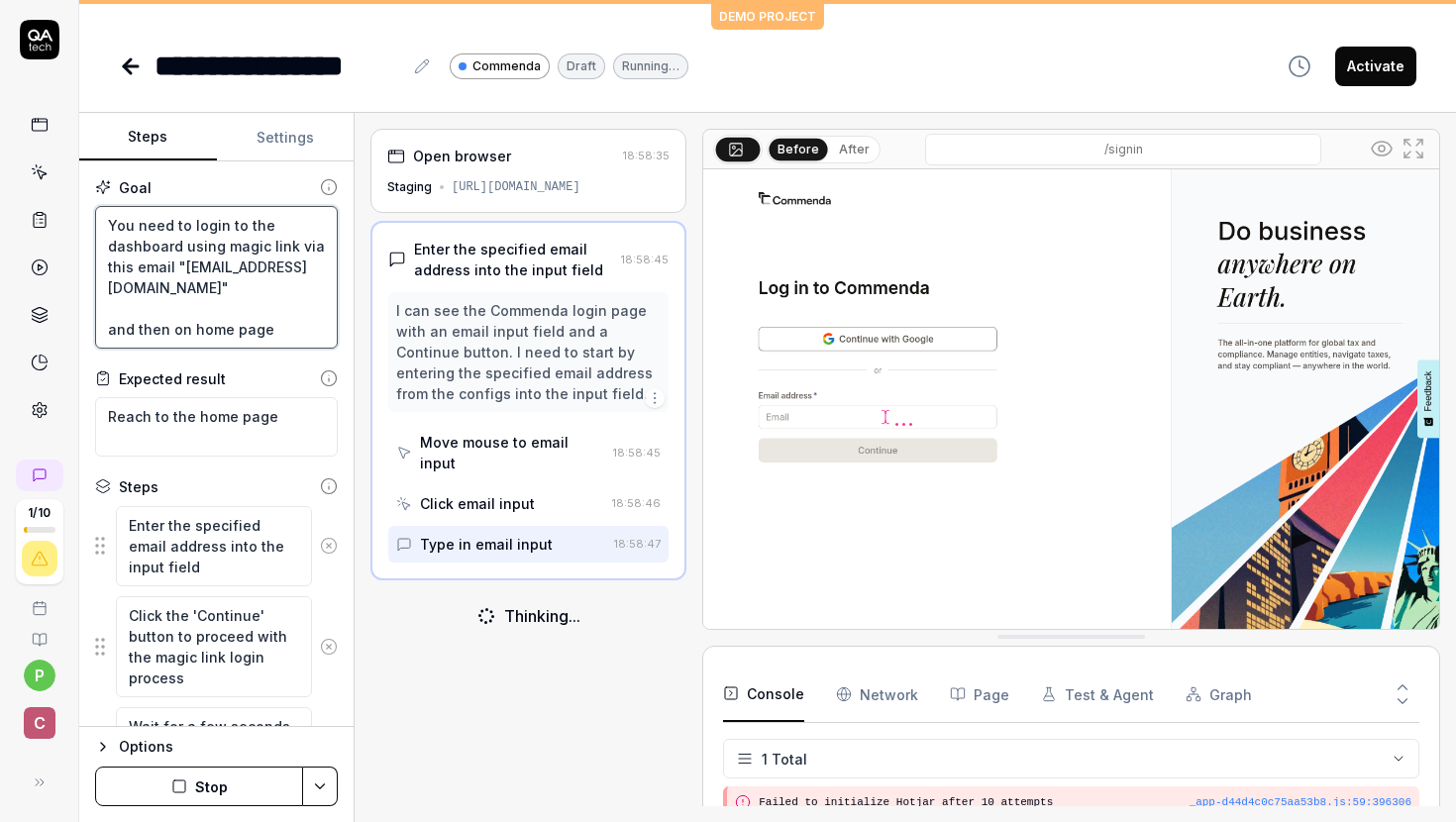 type on "You need to login to the dashboard using magic link via this email "[EMAIL_ADDRESS][DOMAIN_NAME]"
and then on home page" 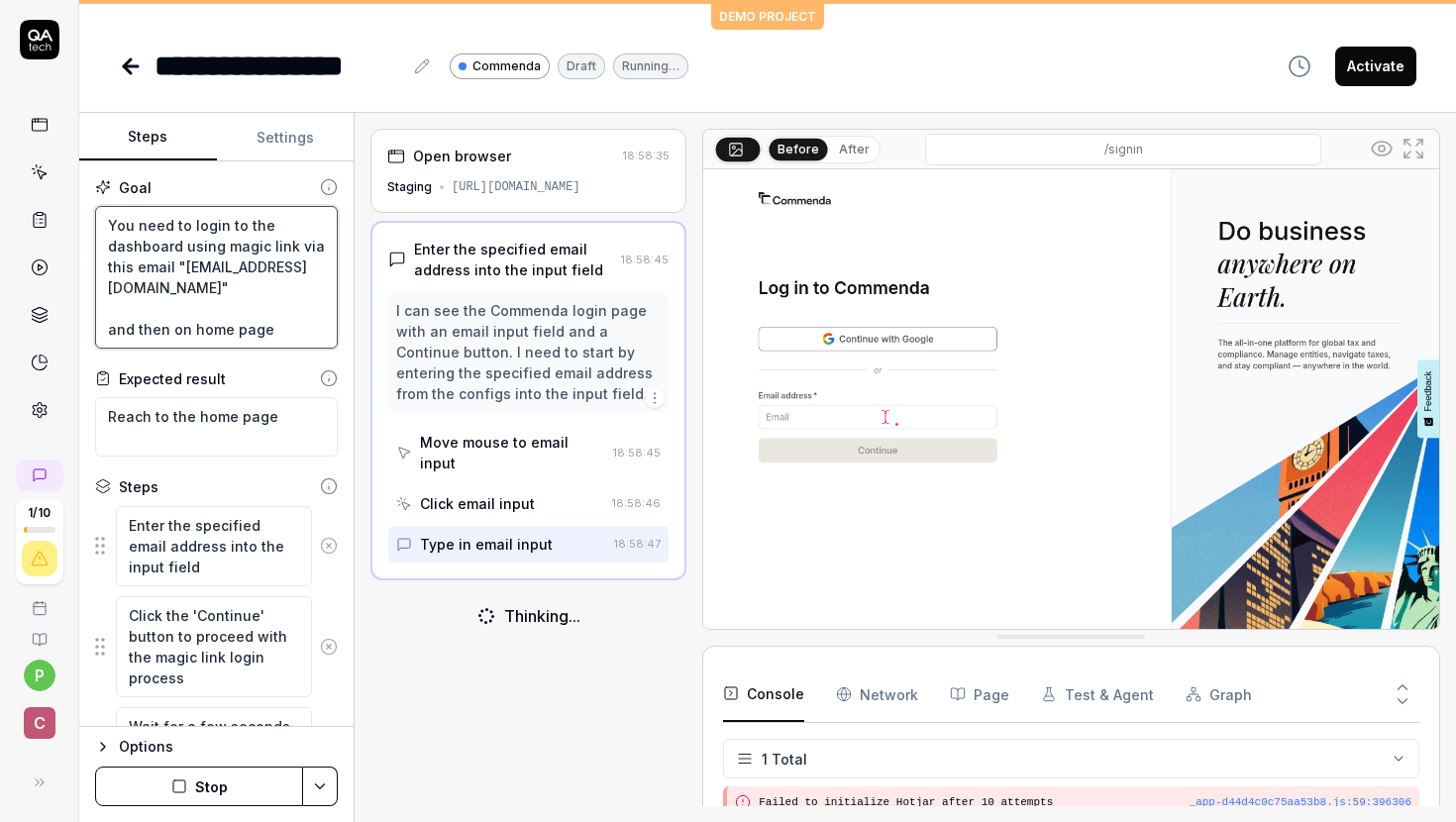 type on "You need to login to the dashboard using magic link via this email "[EMAIL_ADDRESS][DOMAIN_NAME]"
and then on home page
there active services section>> under that US Incorporation request is>> go inside >> click the first step "start", then fill whole form properly" 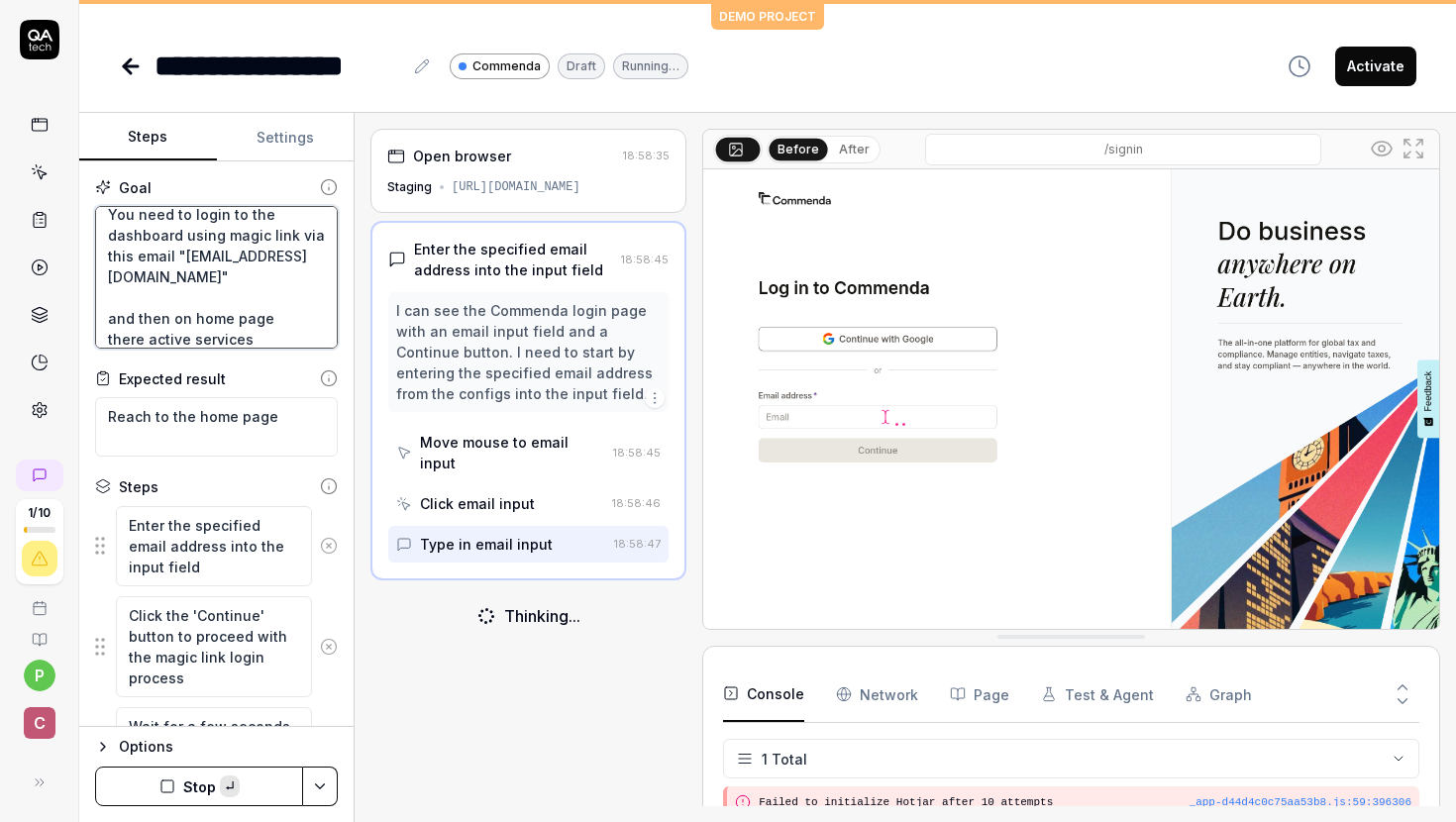 scroll, scrollTop: 94, scrollLeft: 0, axis: vertical 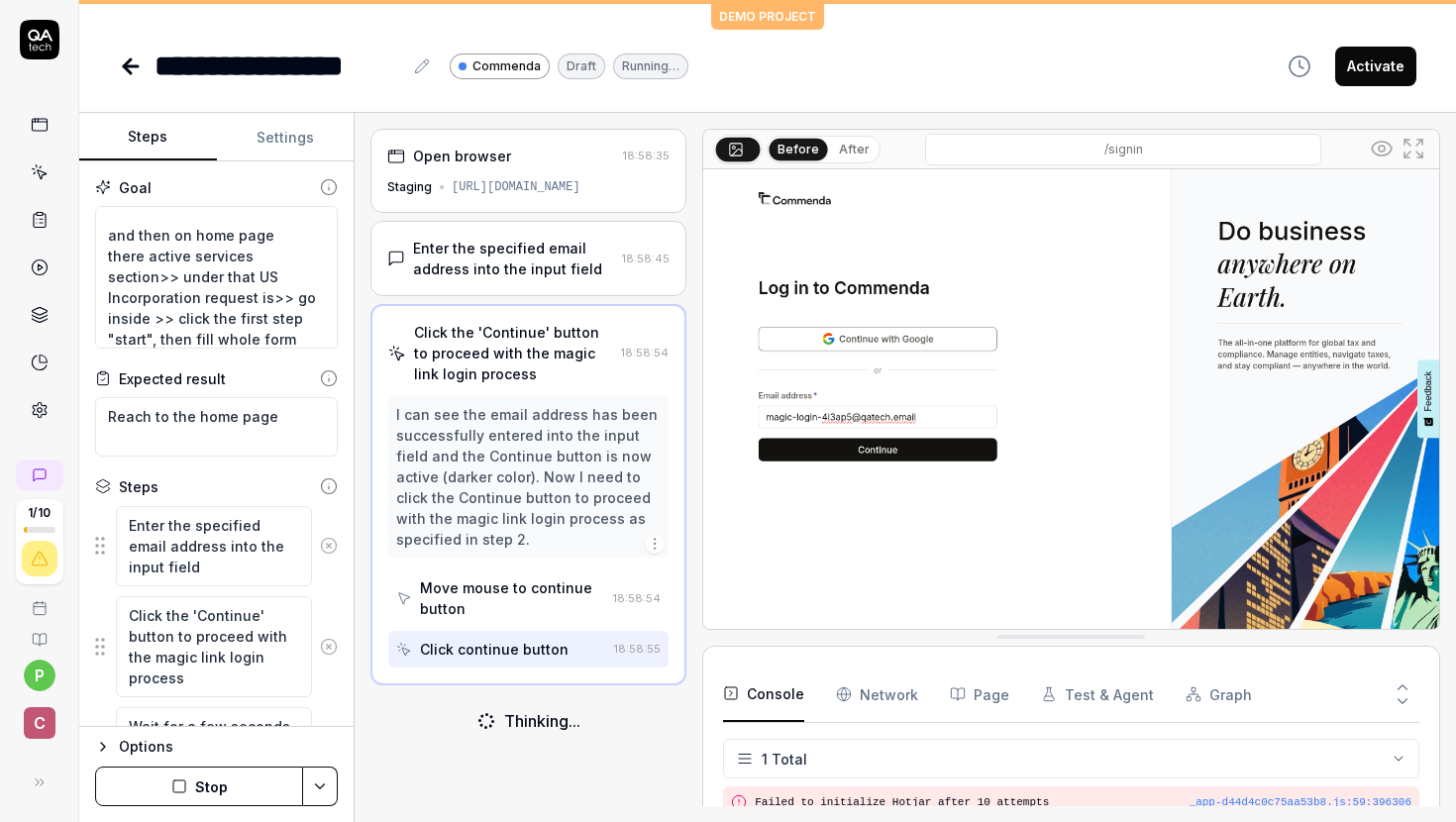 click on "Settings" at bounding box center [285, 138] 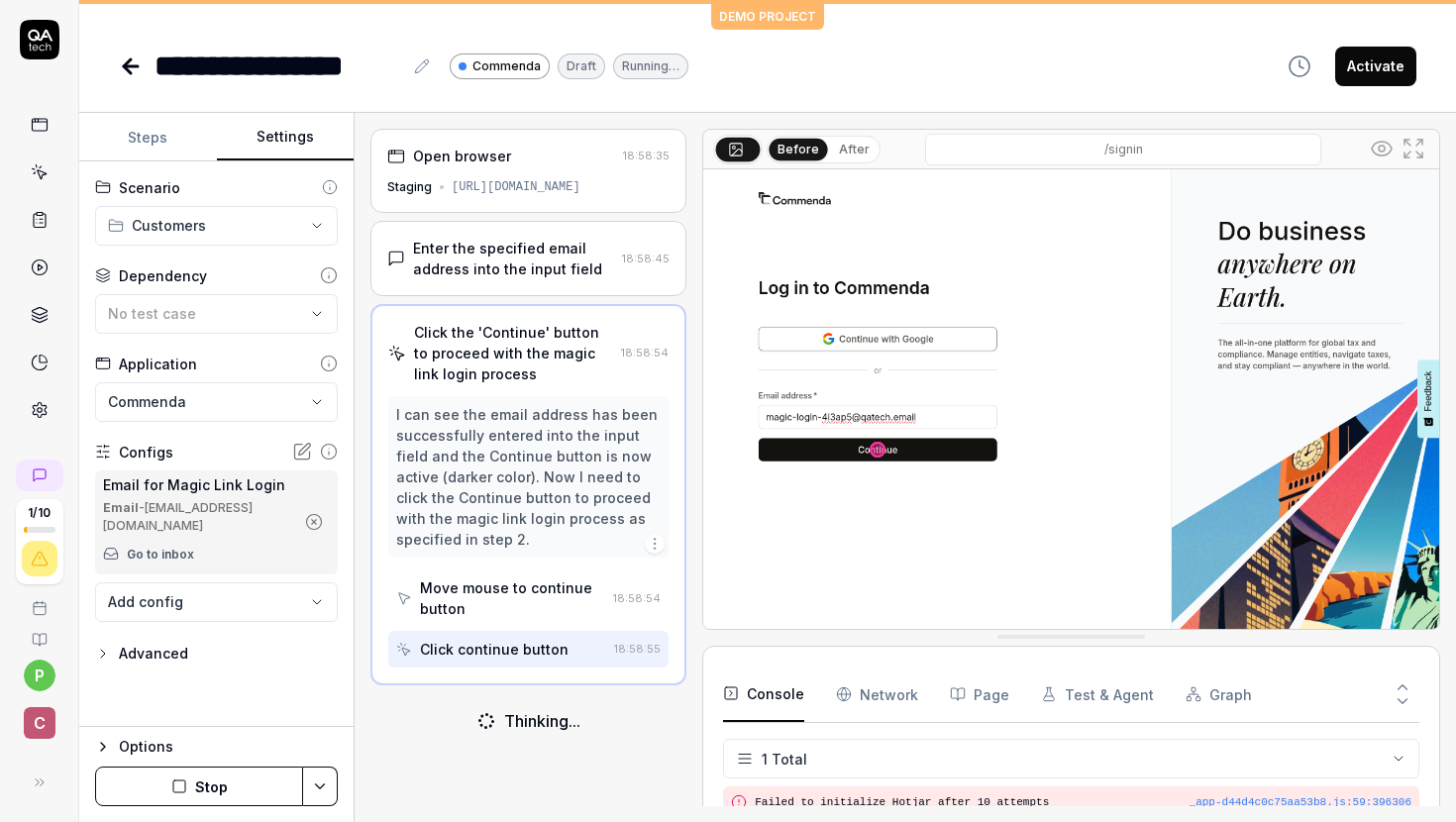 click on "Steps" at bounding box center [148, 138] 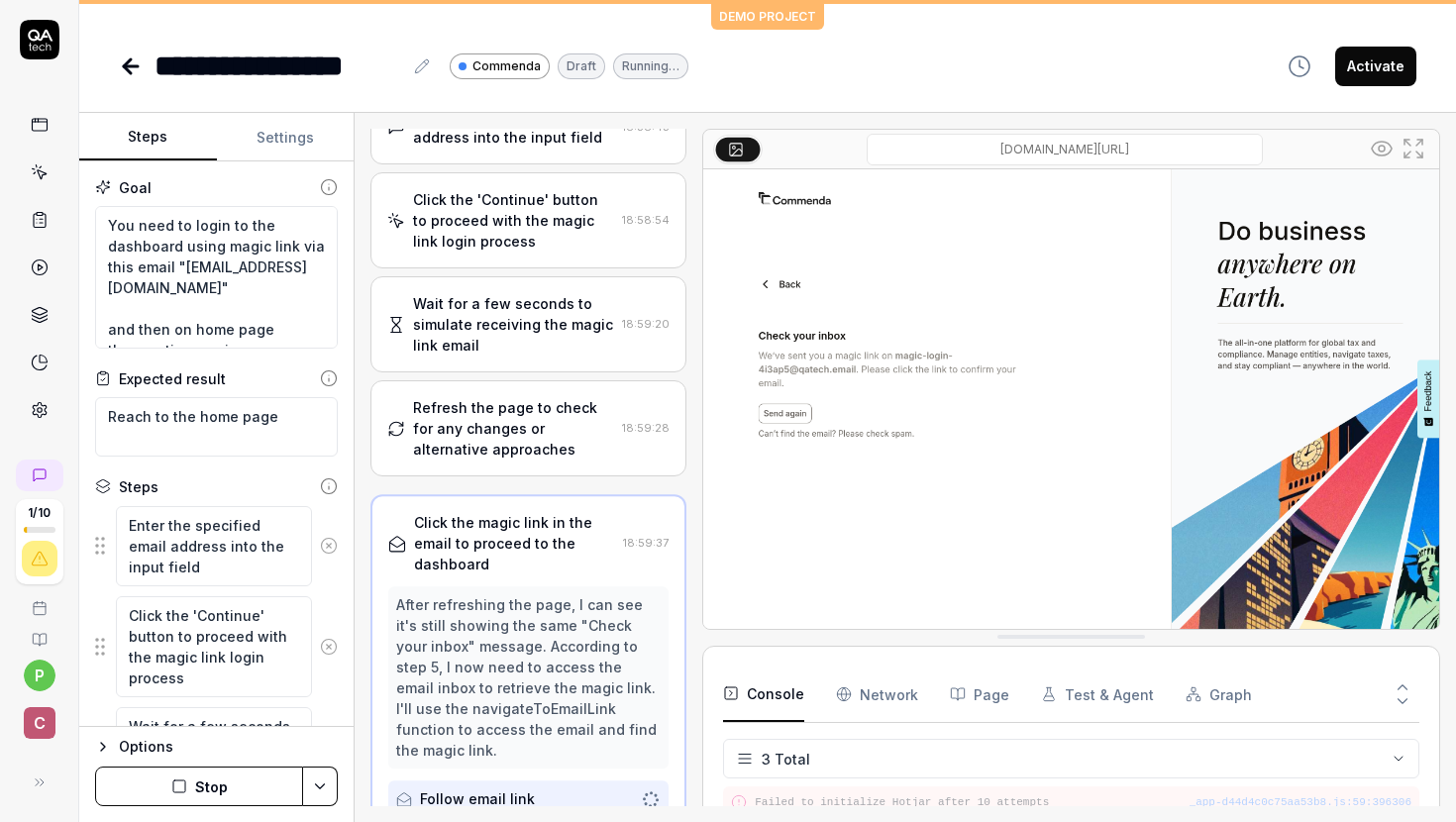 scroll, scrollTop: 130, scrollLeft: 0, axis: vertical 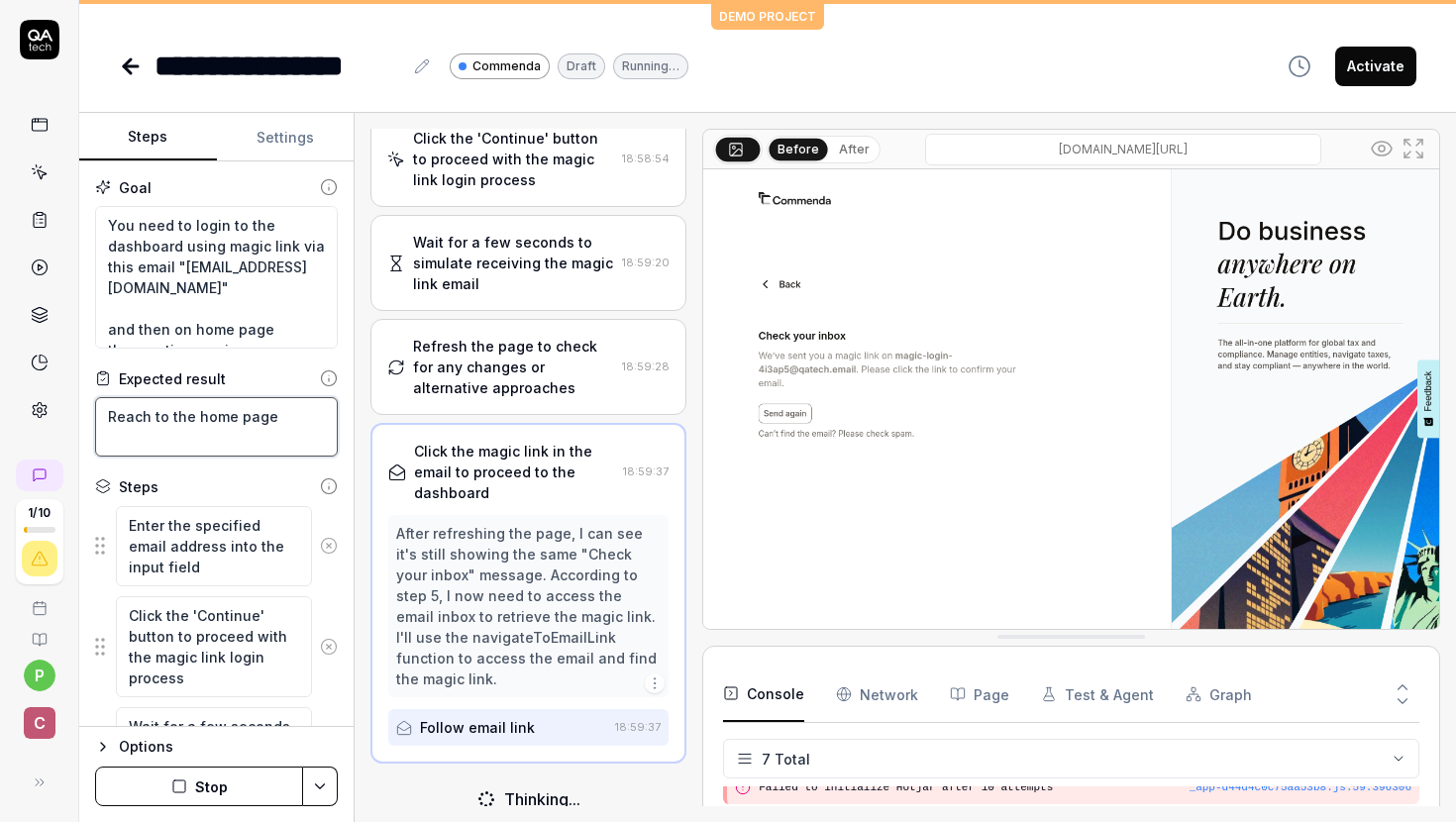 click on "Reach to the home page" at bounding box center (216, 427) 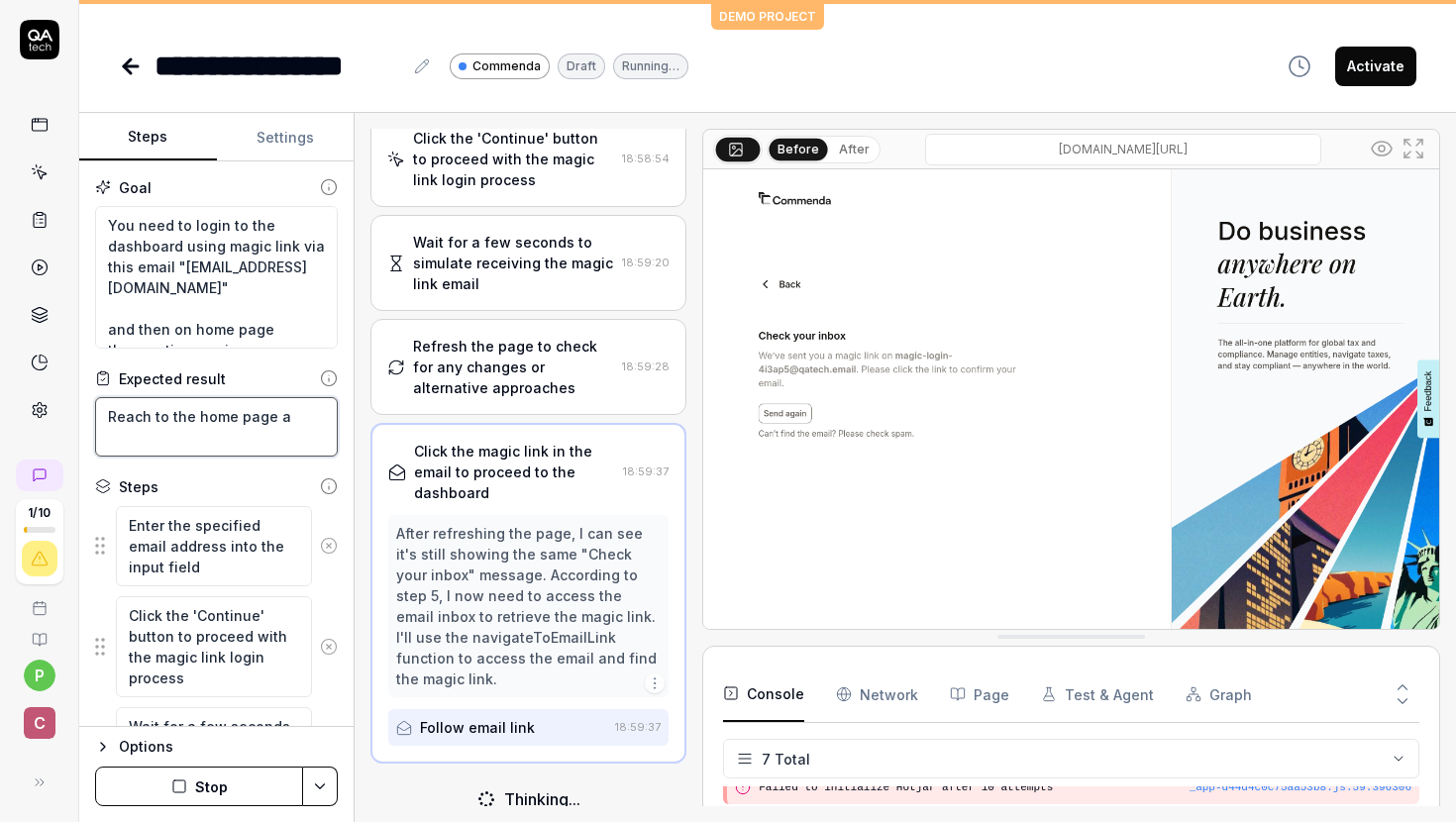 type on "Reach to the home page an" 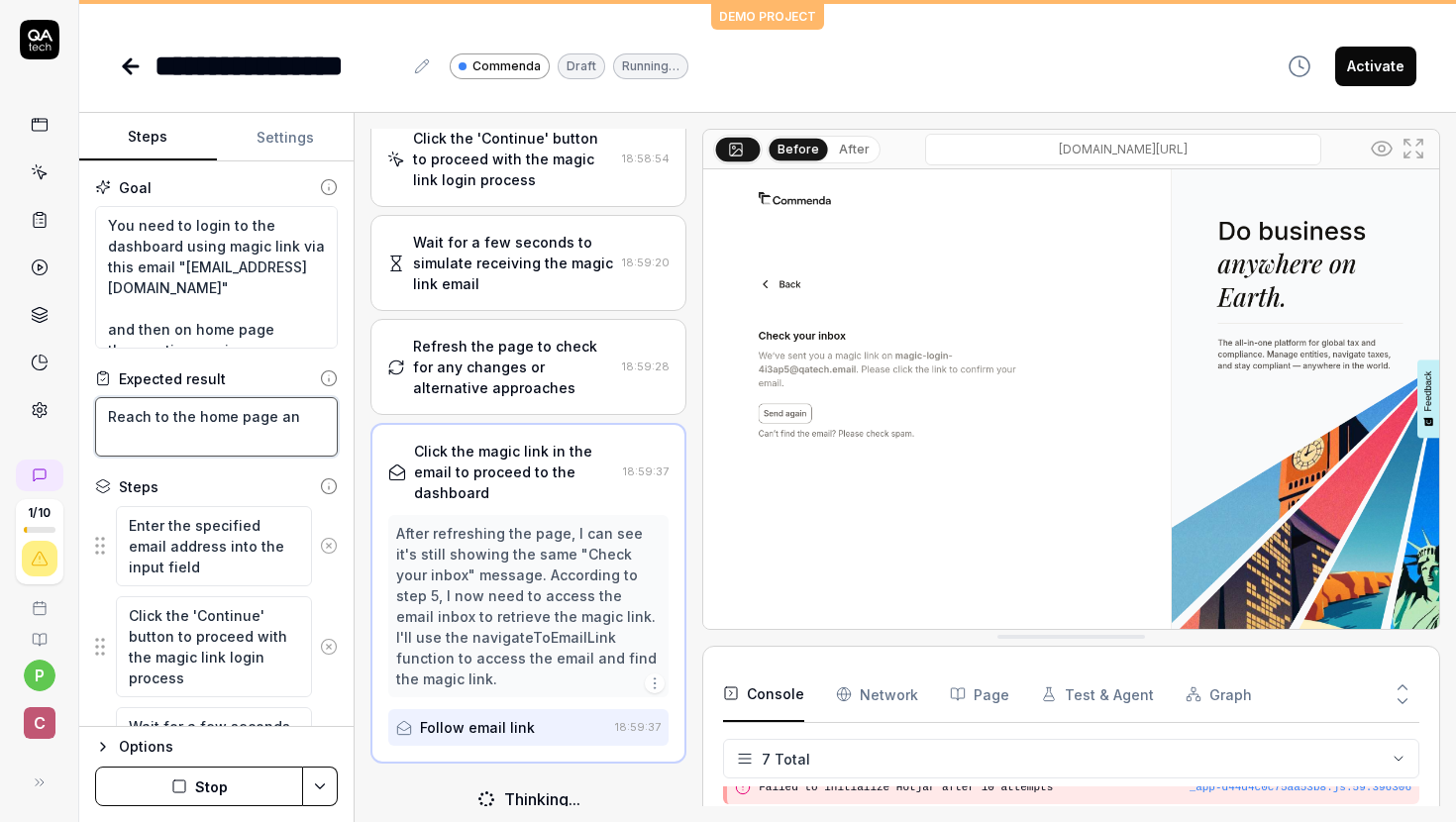 type on "*" 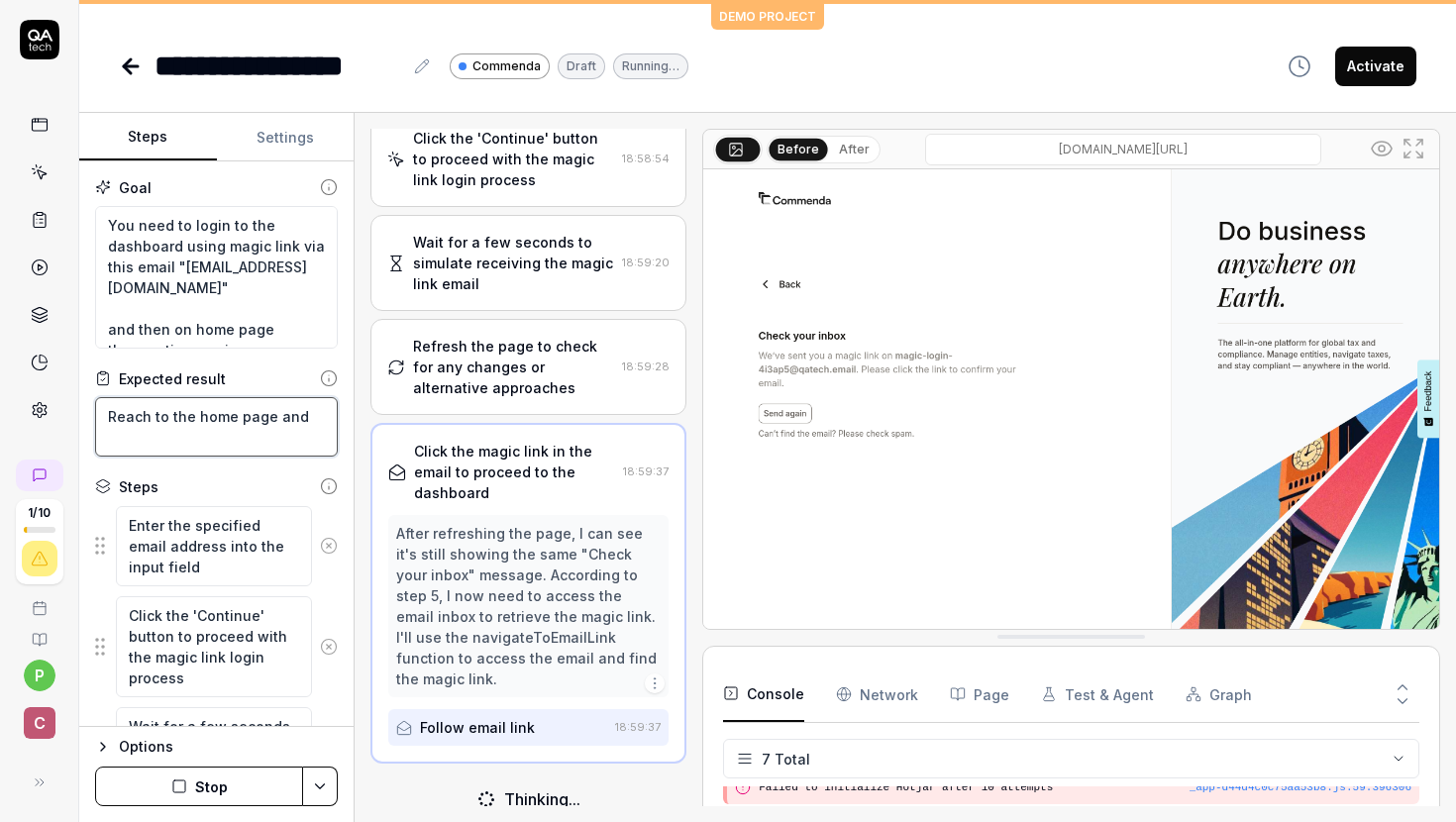 type on "*" 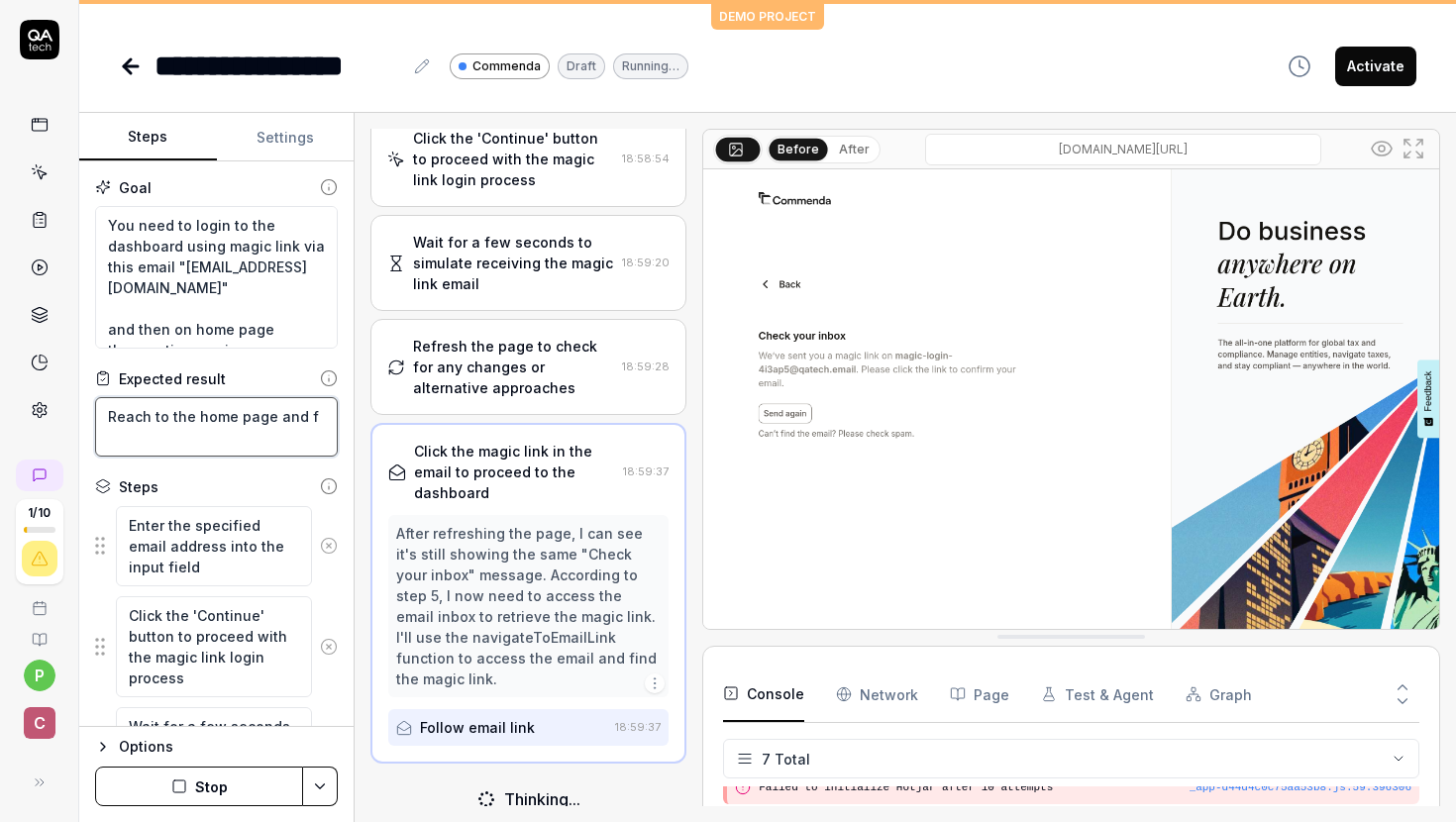 type on "*" 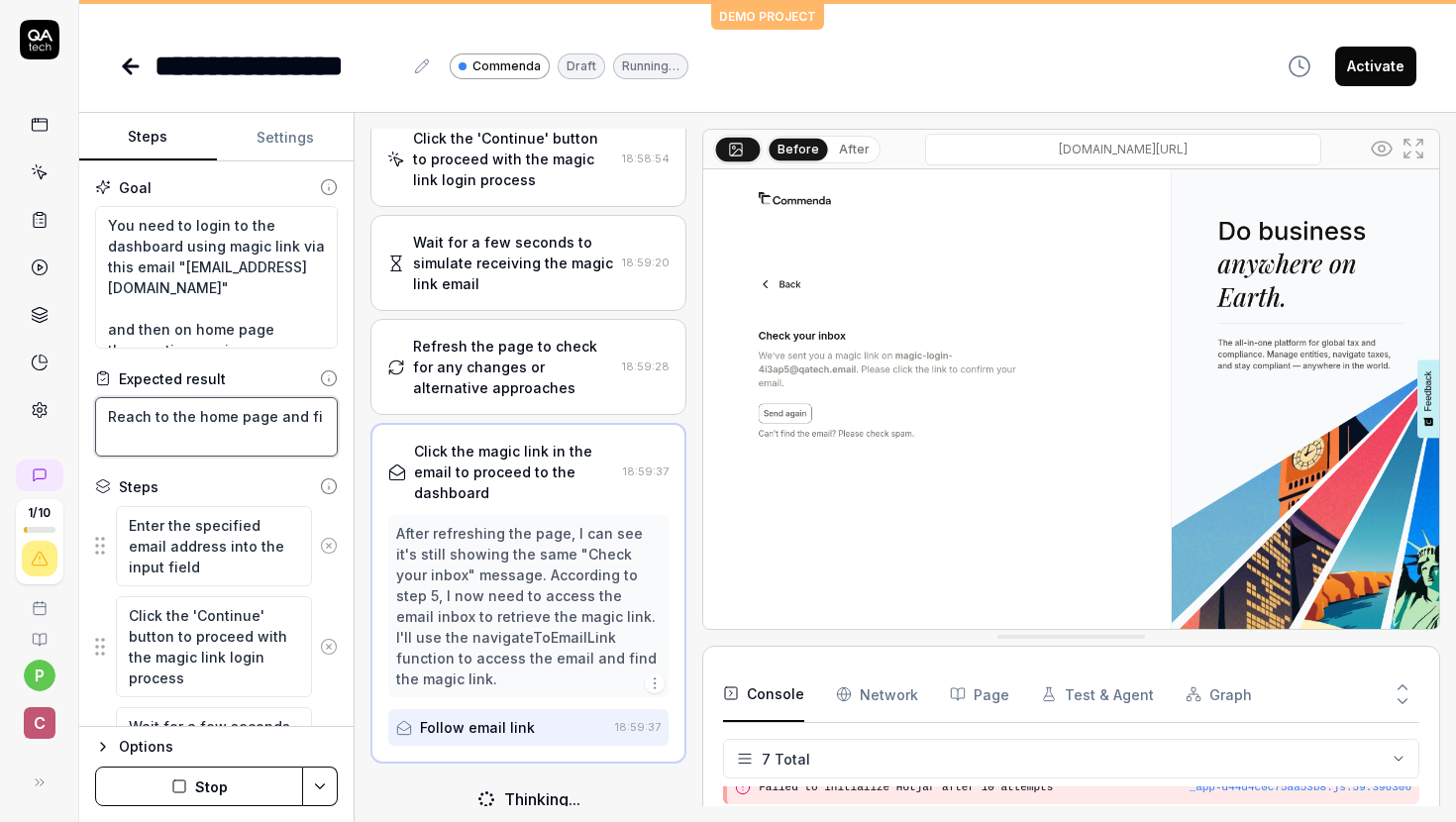 type on "*" 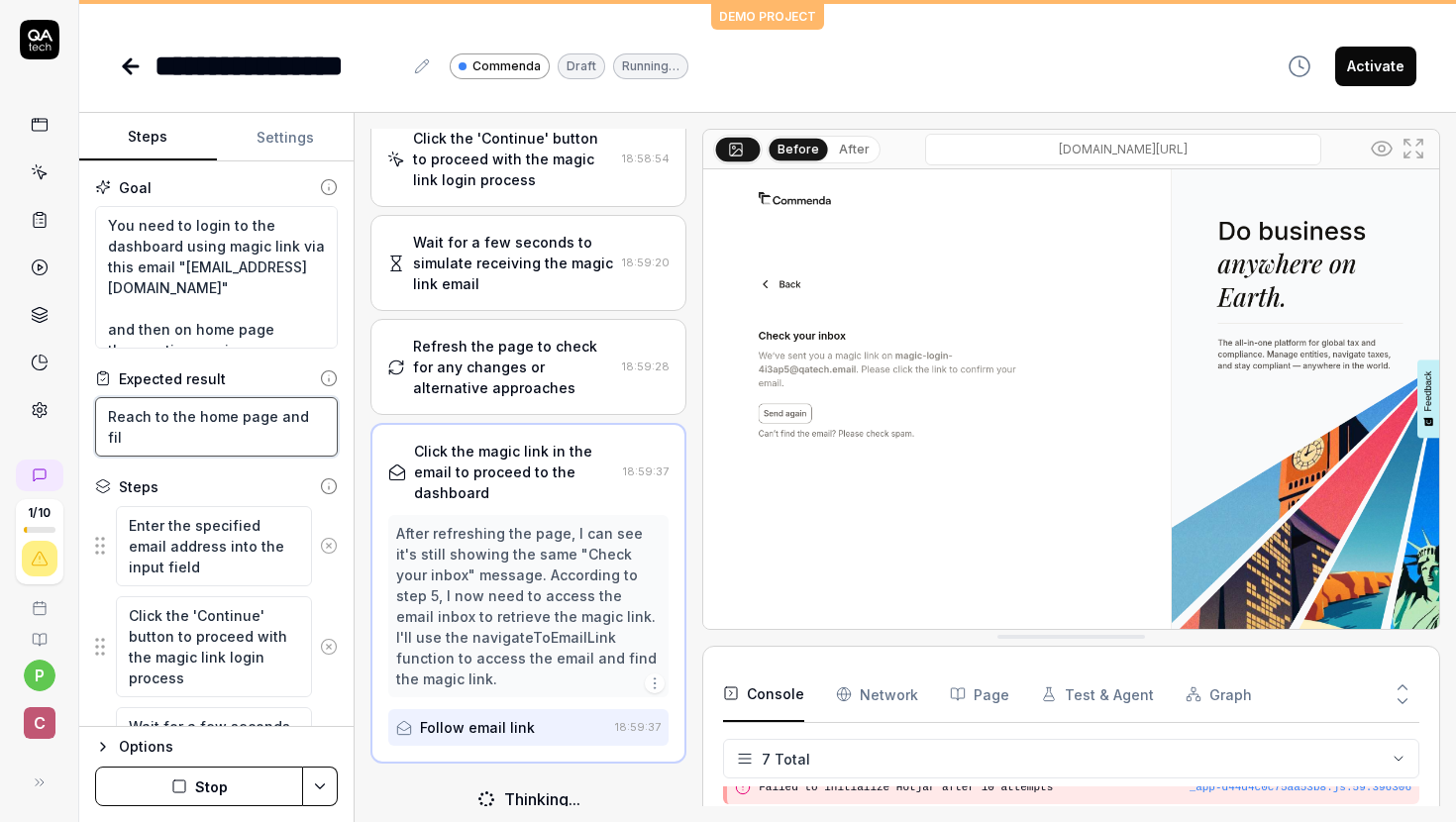 type on "*" 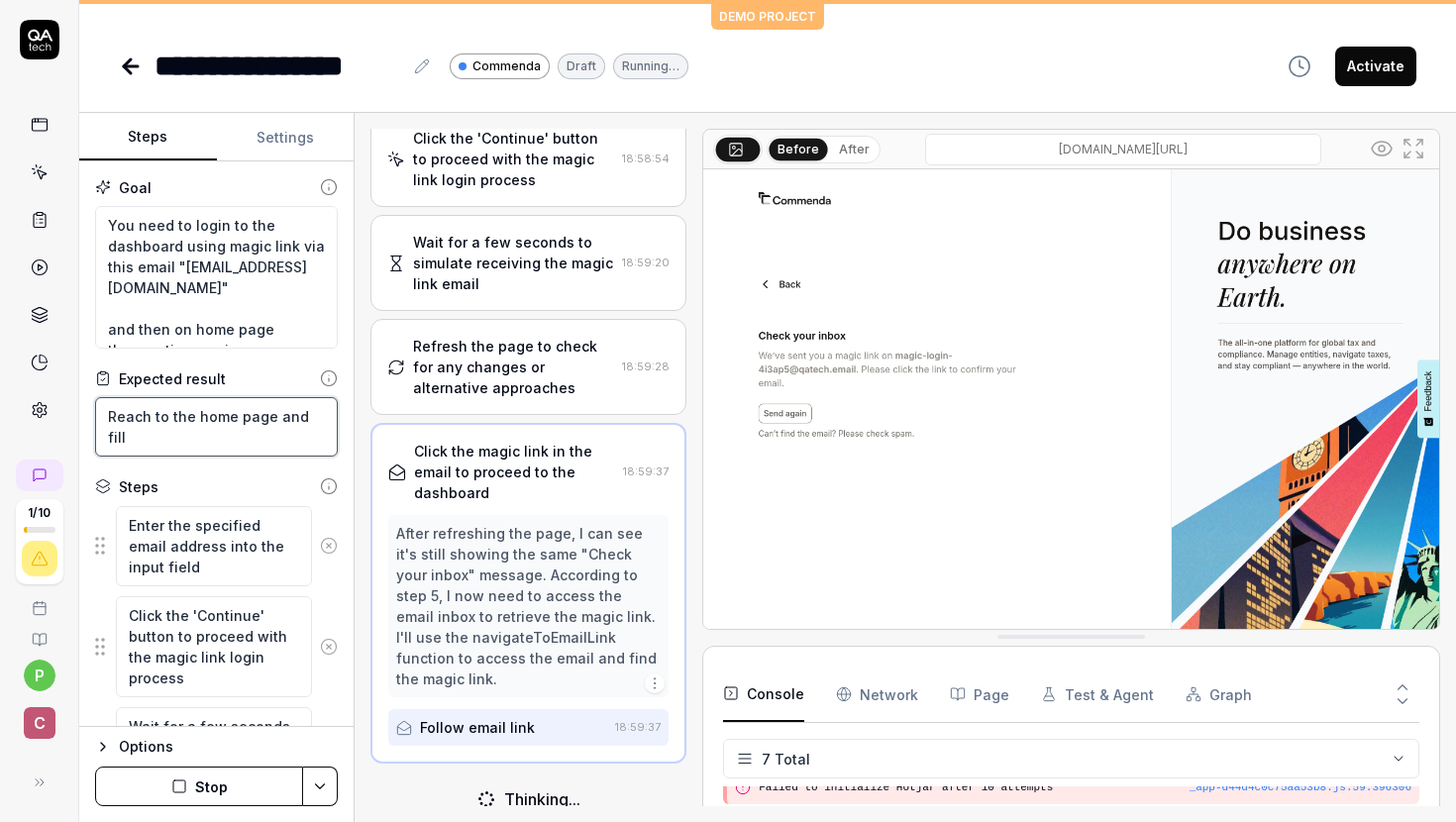 type on "*" 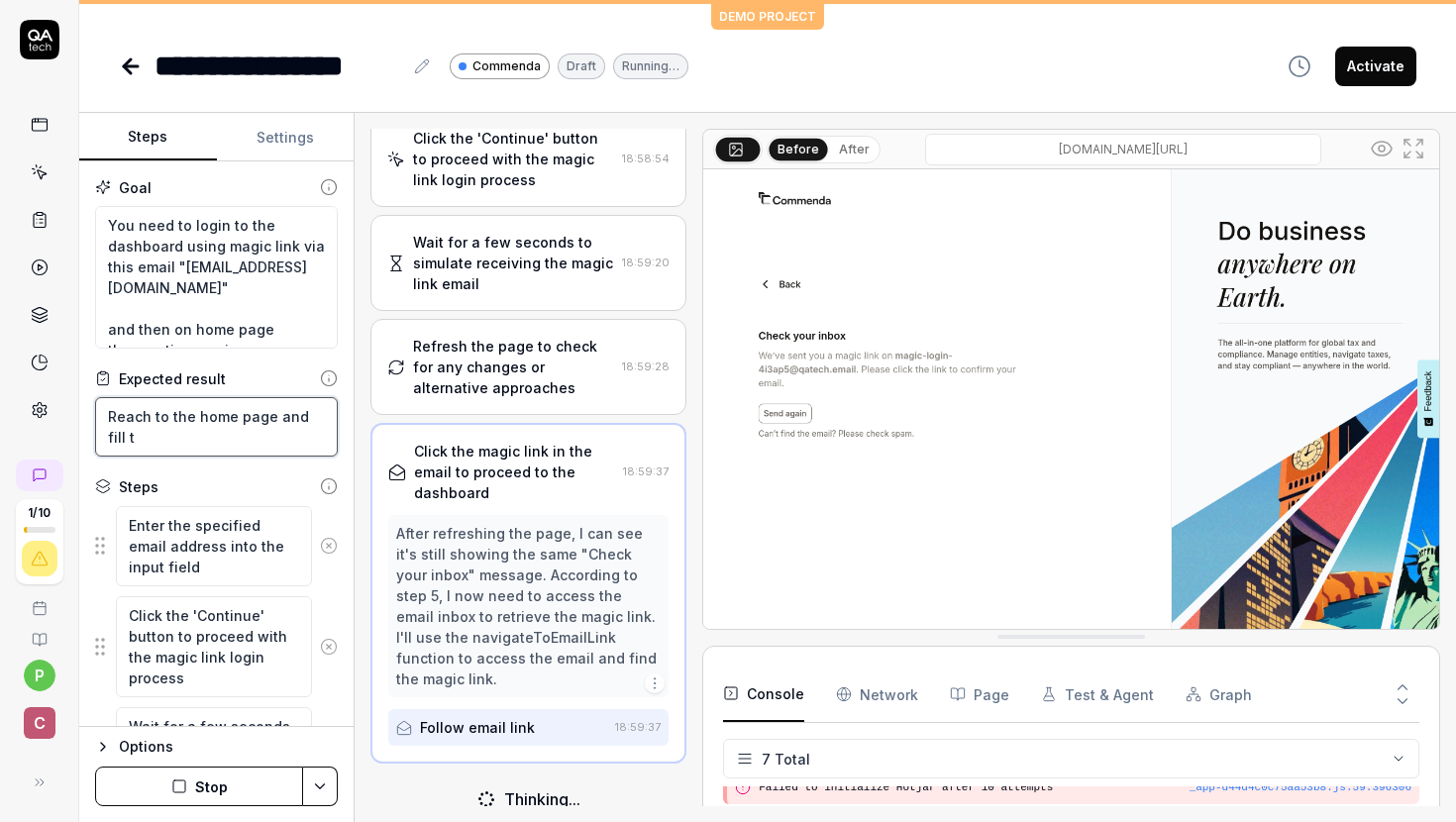 type on "*" 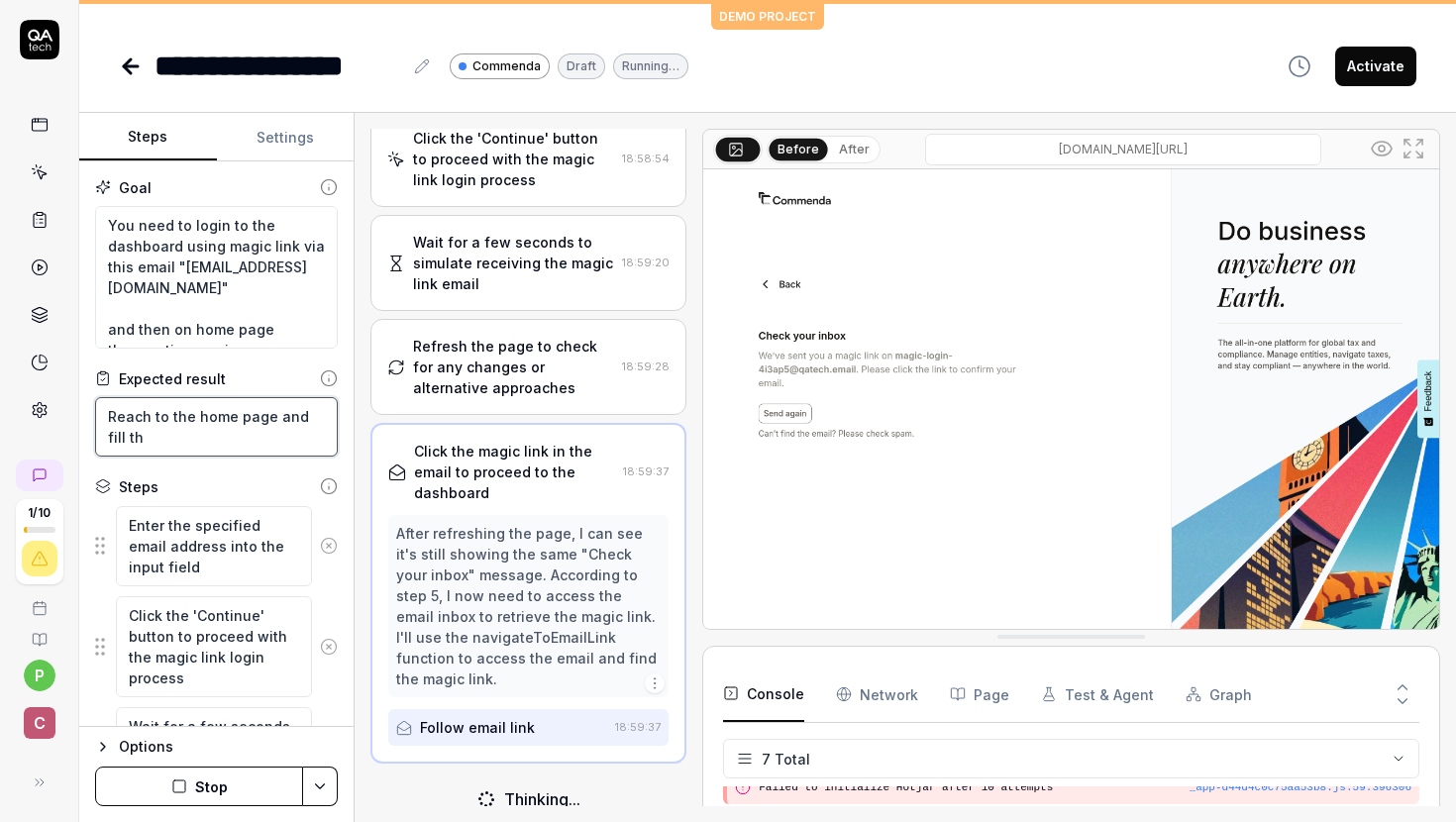 type on "*" 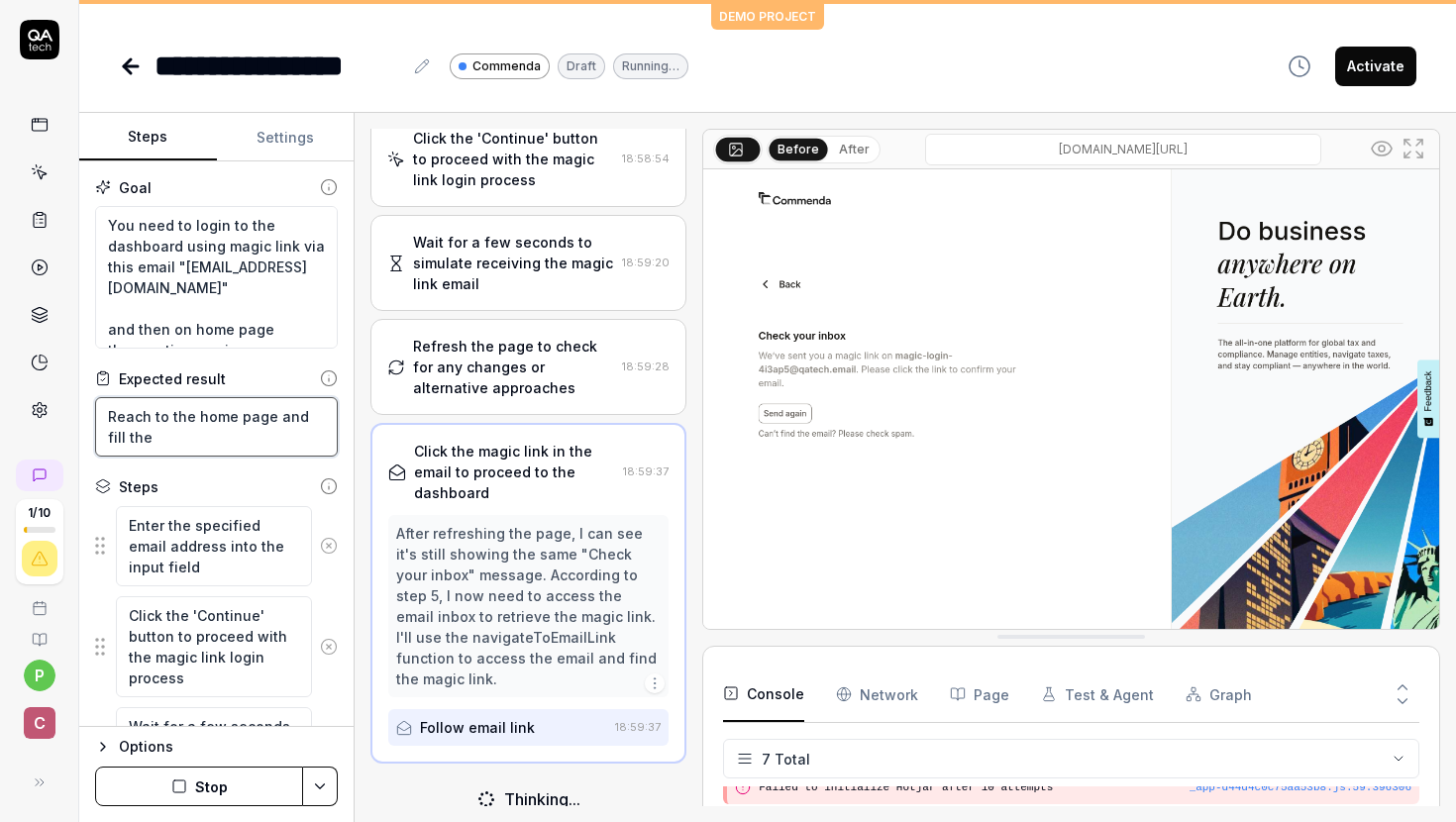 type on "*" 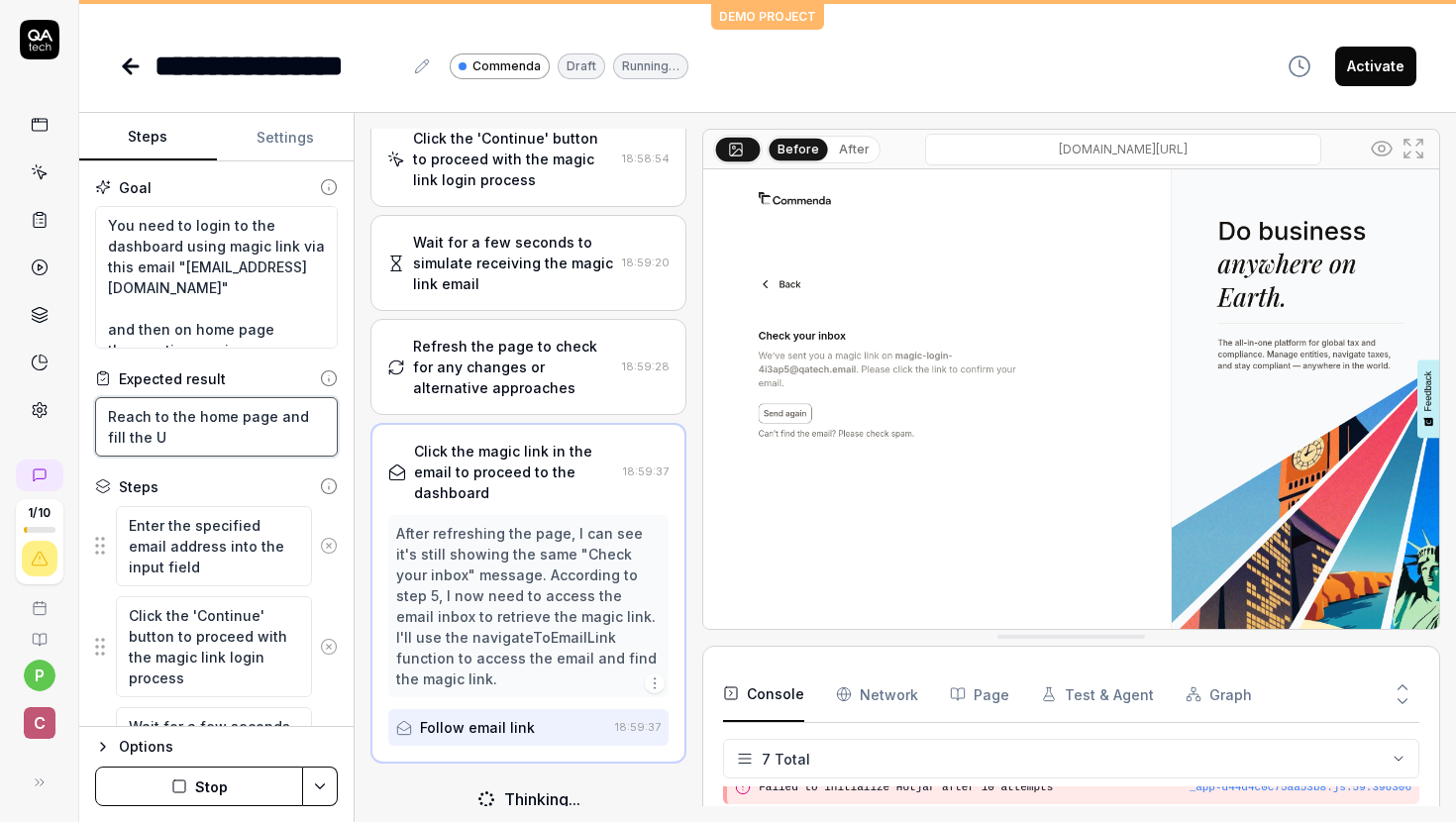 type on "*" 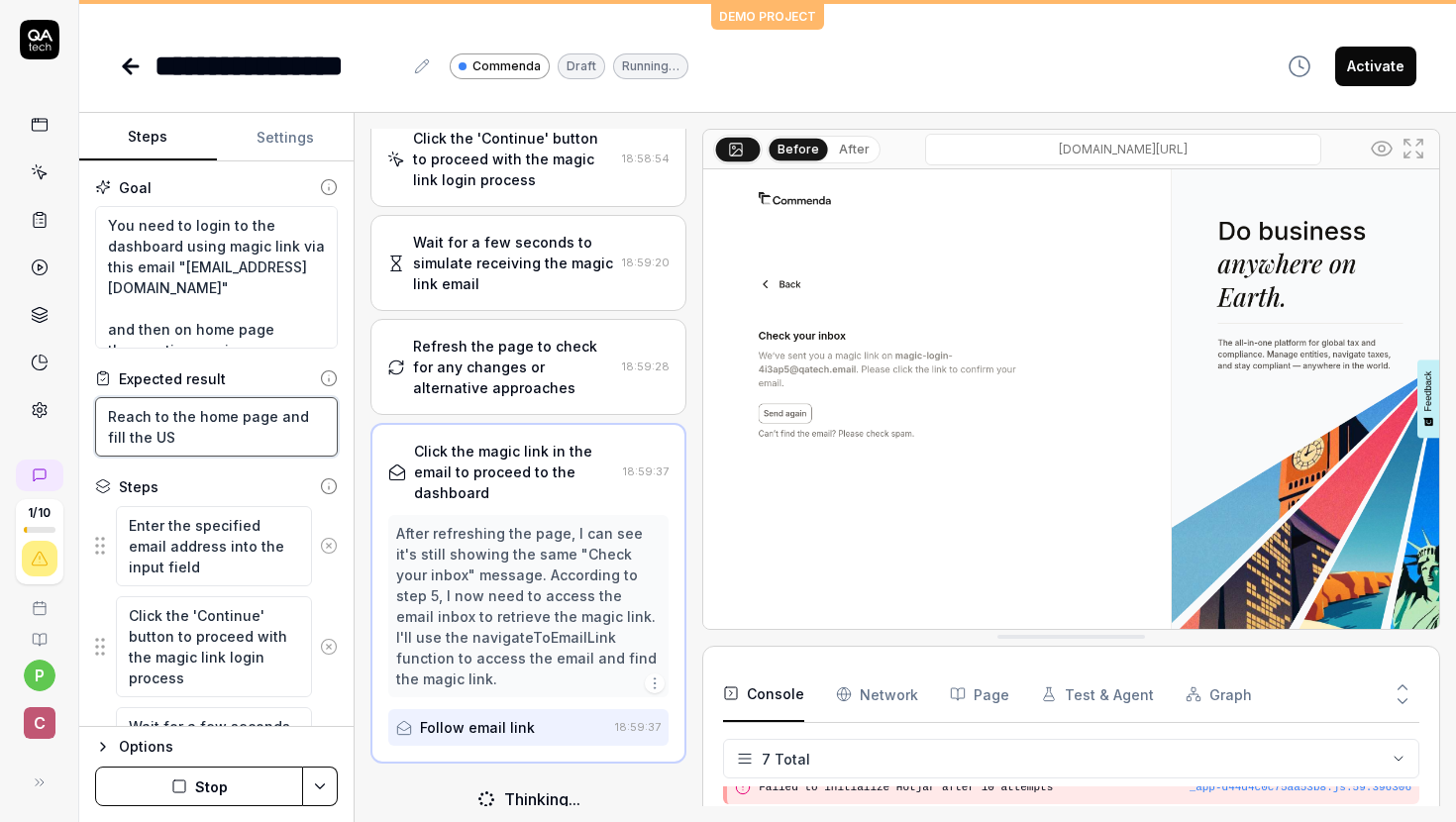 type on "*" 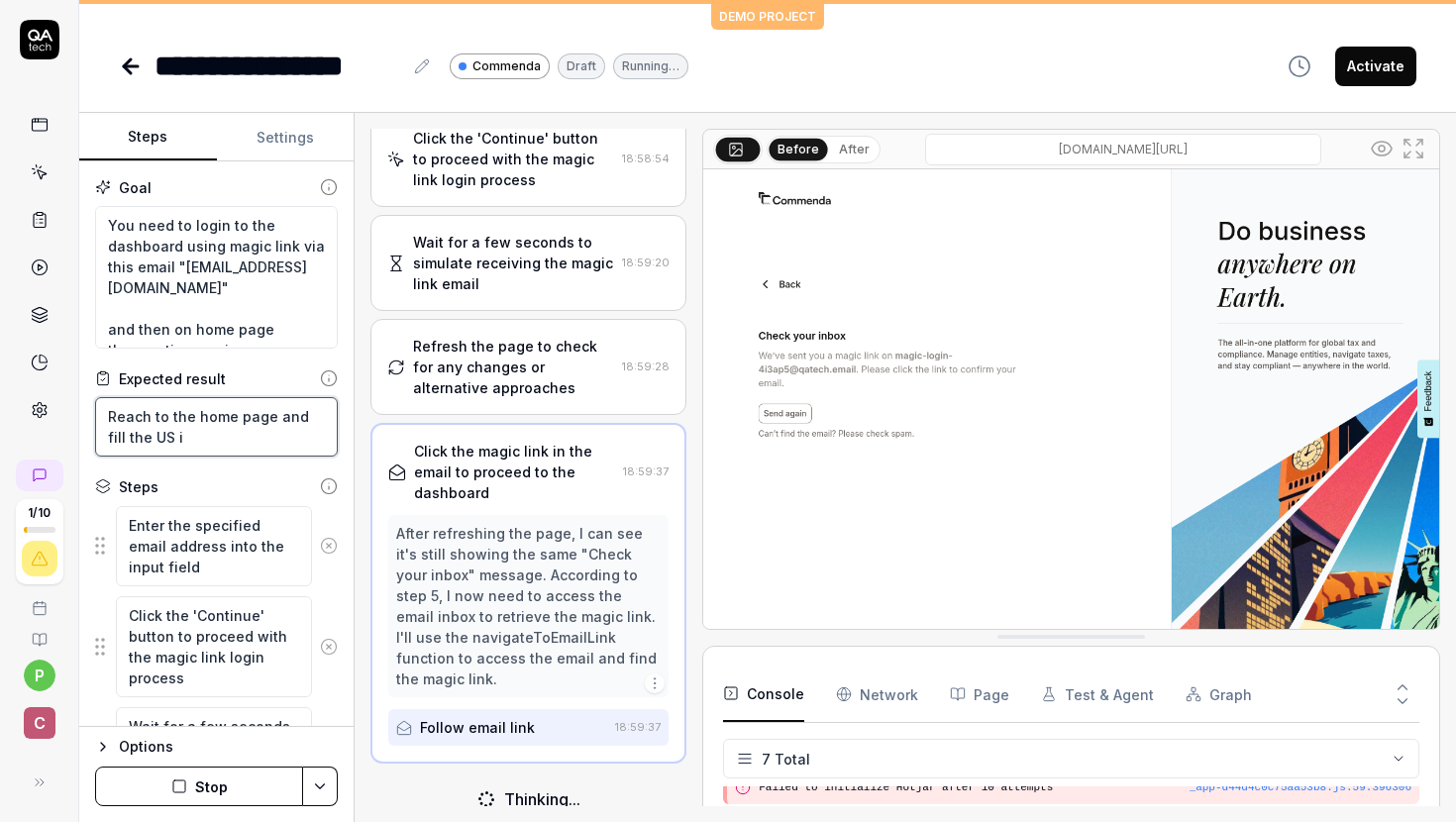 type on "*" 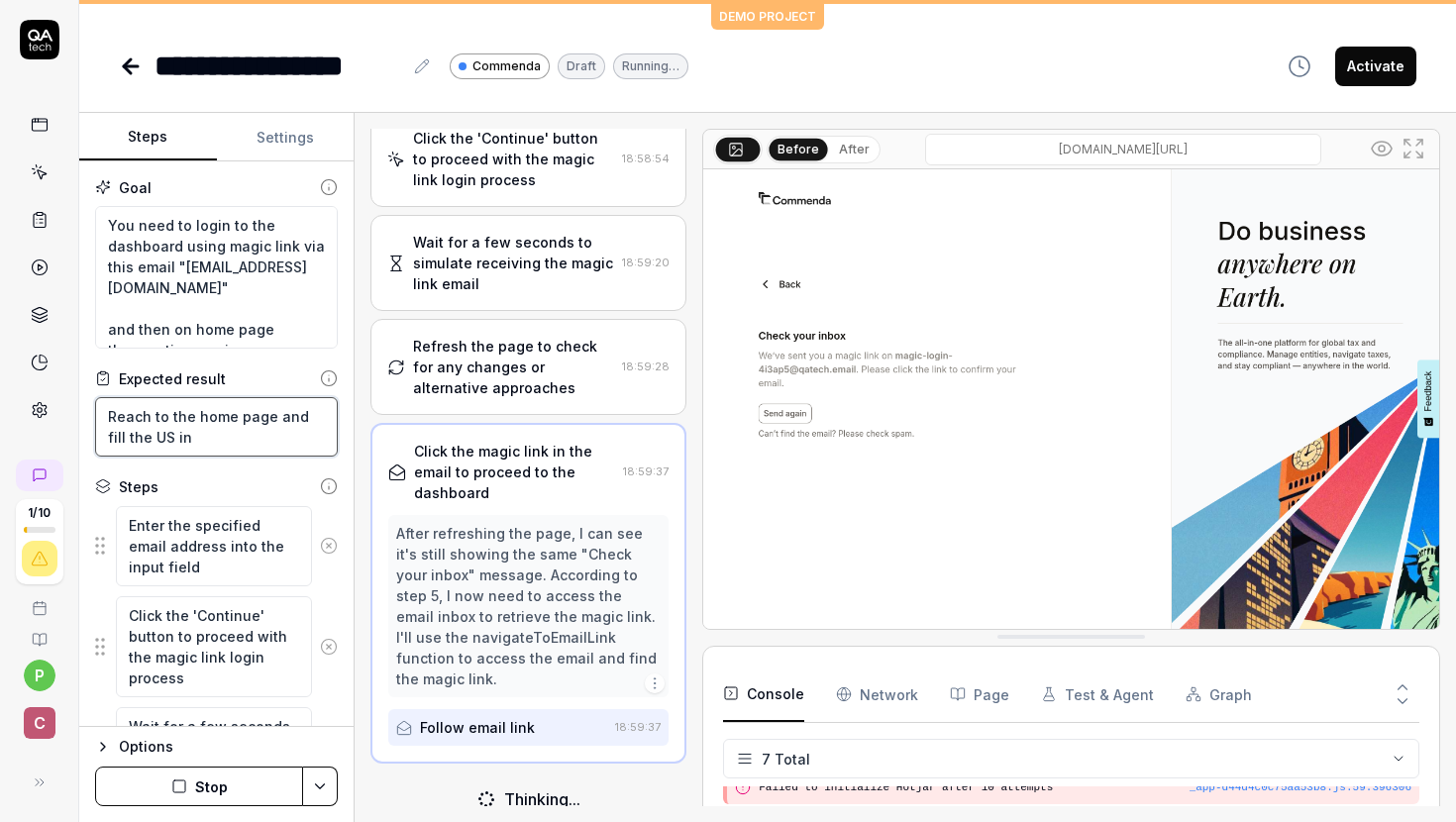 type on "*" 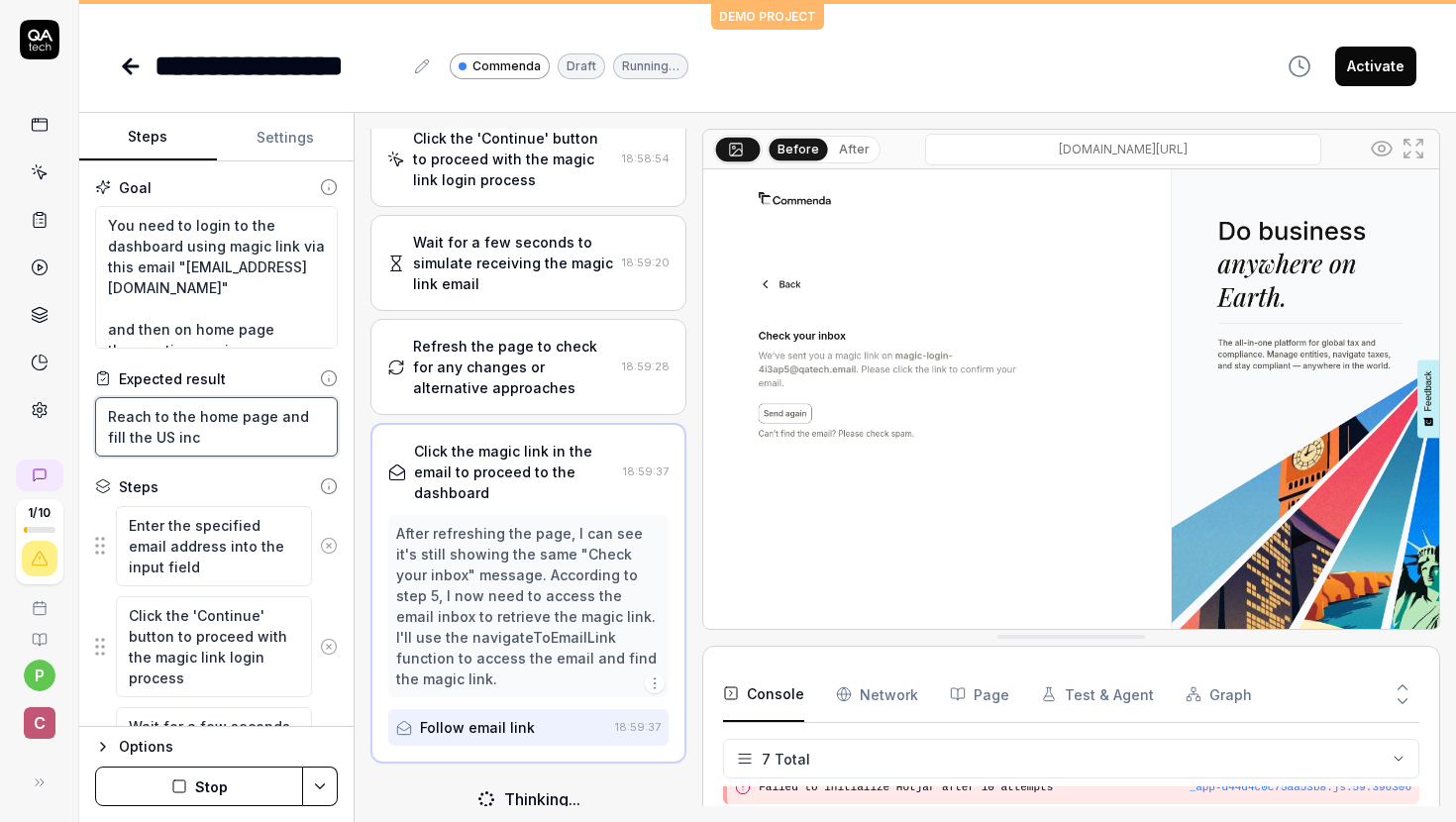 type on "Reach to the home page and fill the US inci" 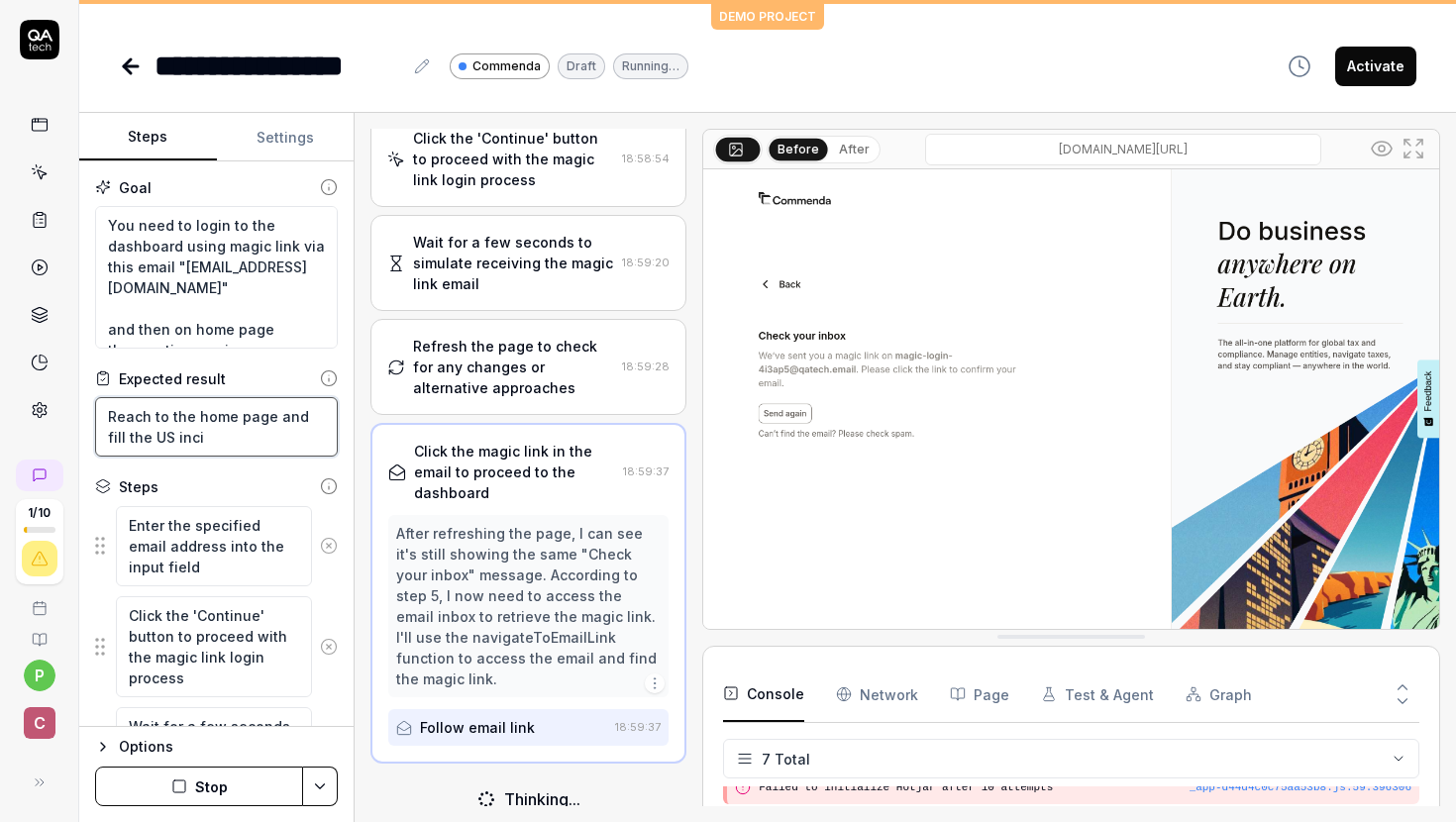 type on "*" 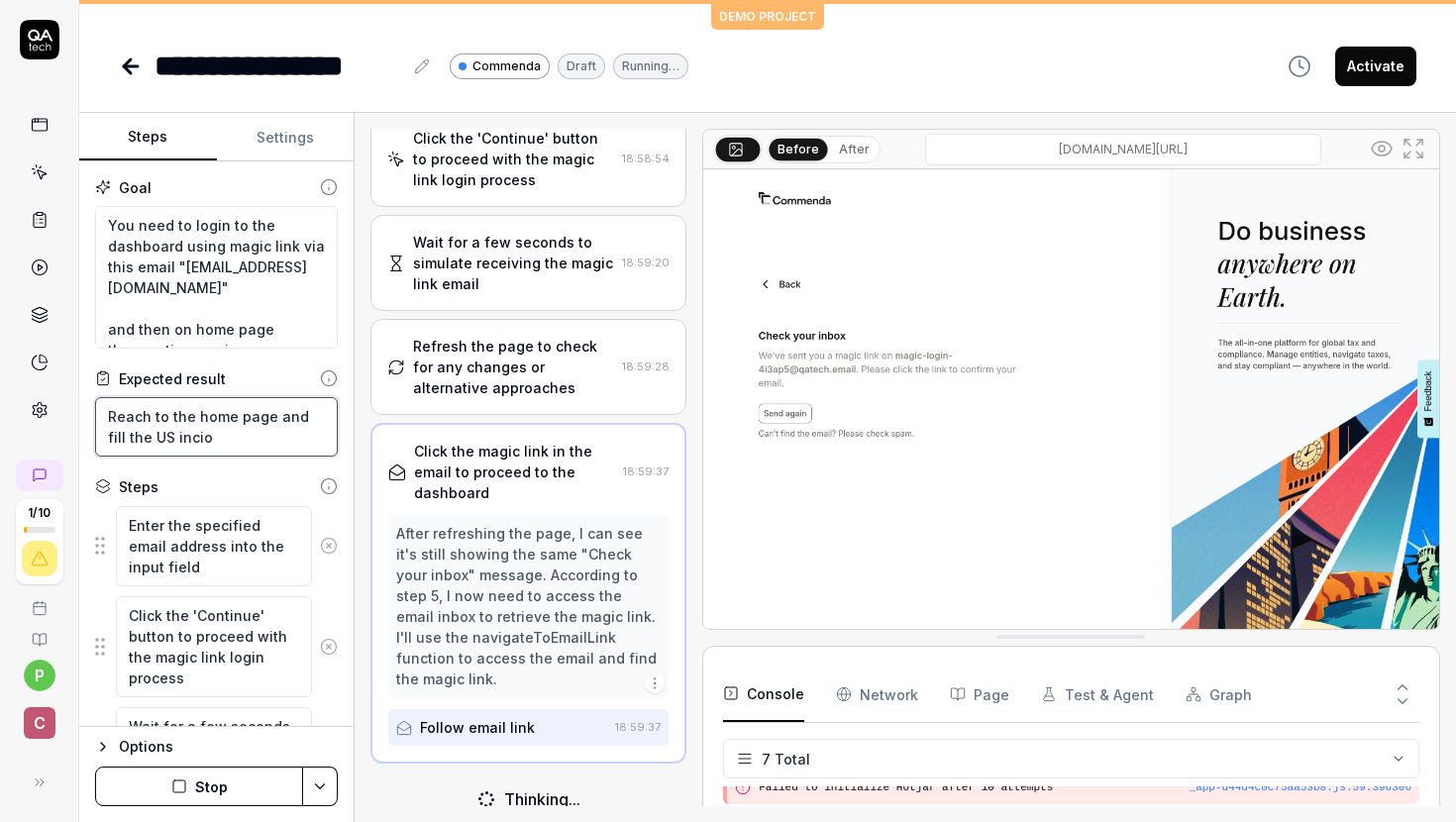 type on "*" 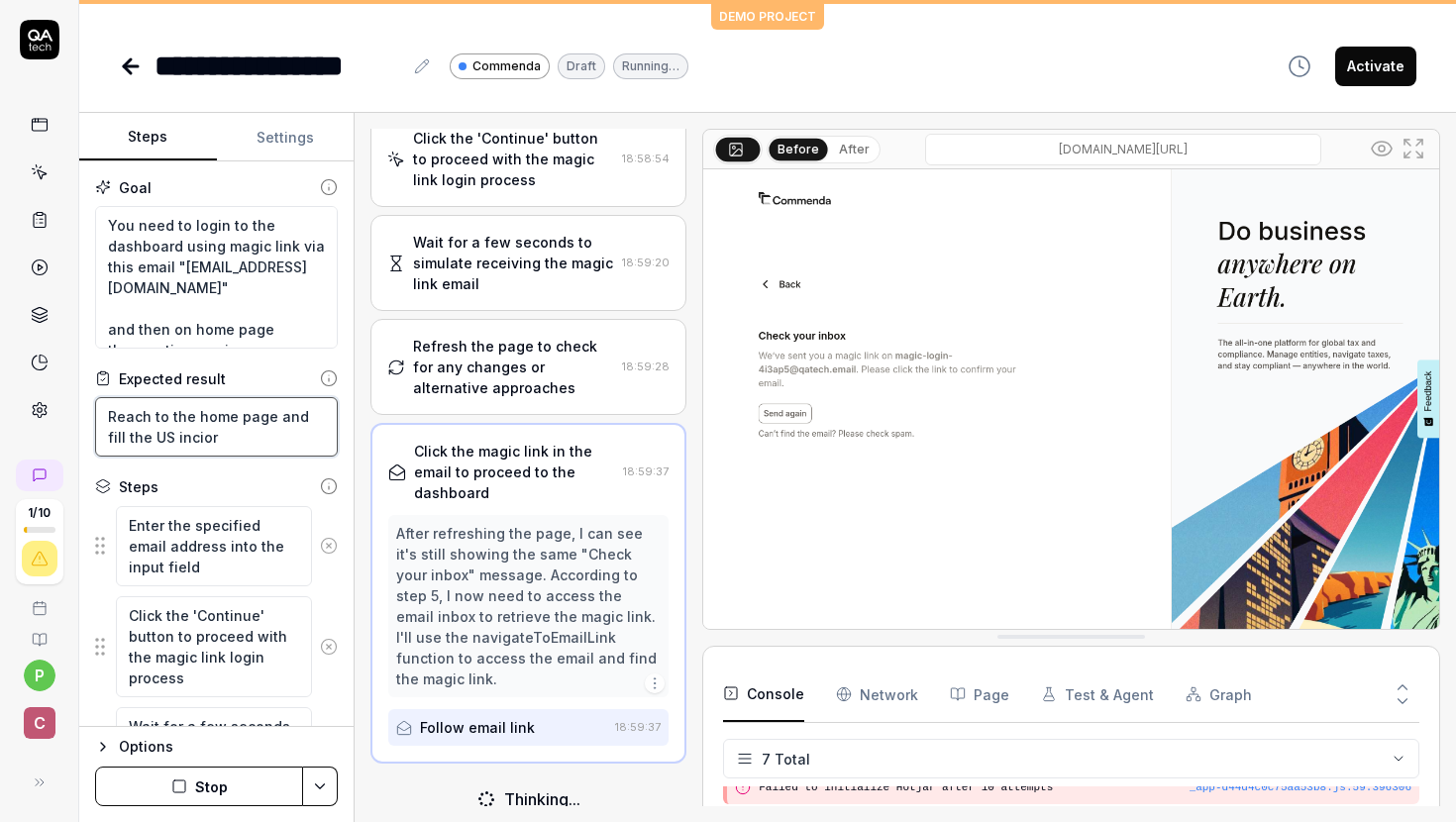 type on "*" 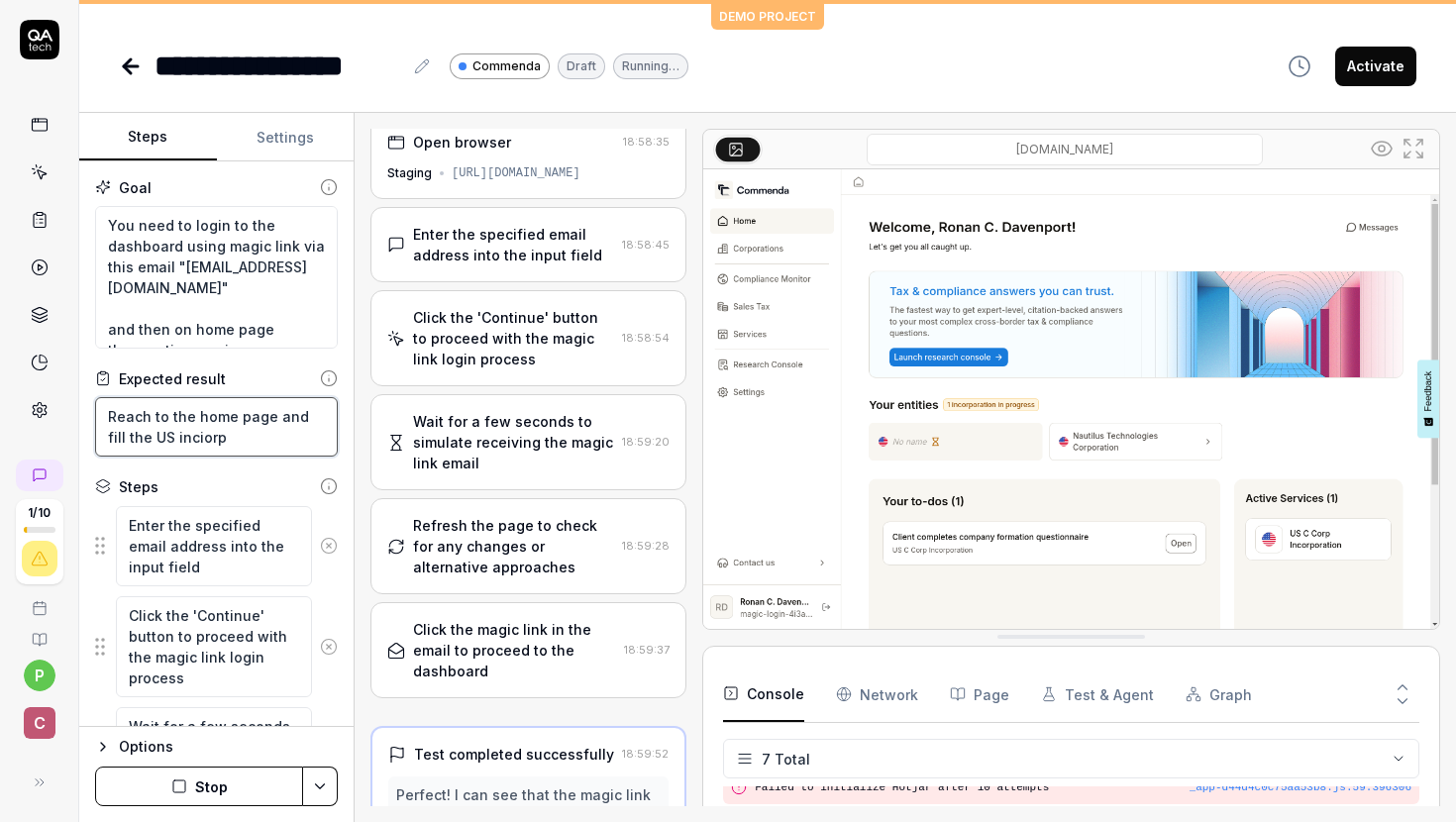 type on "*" 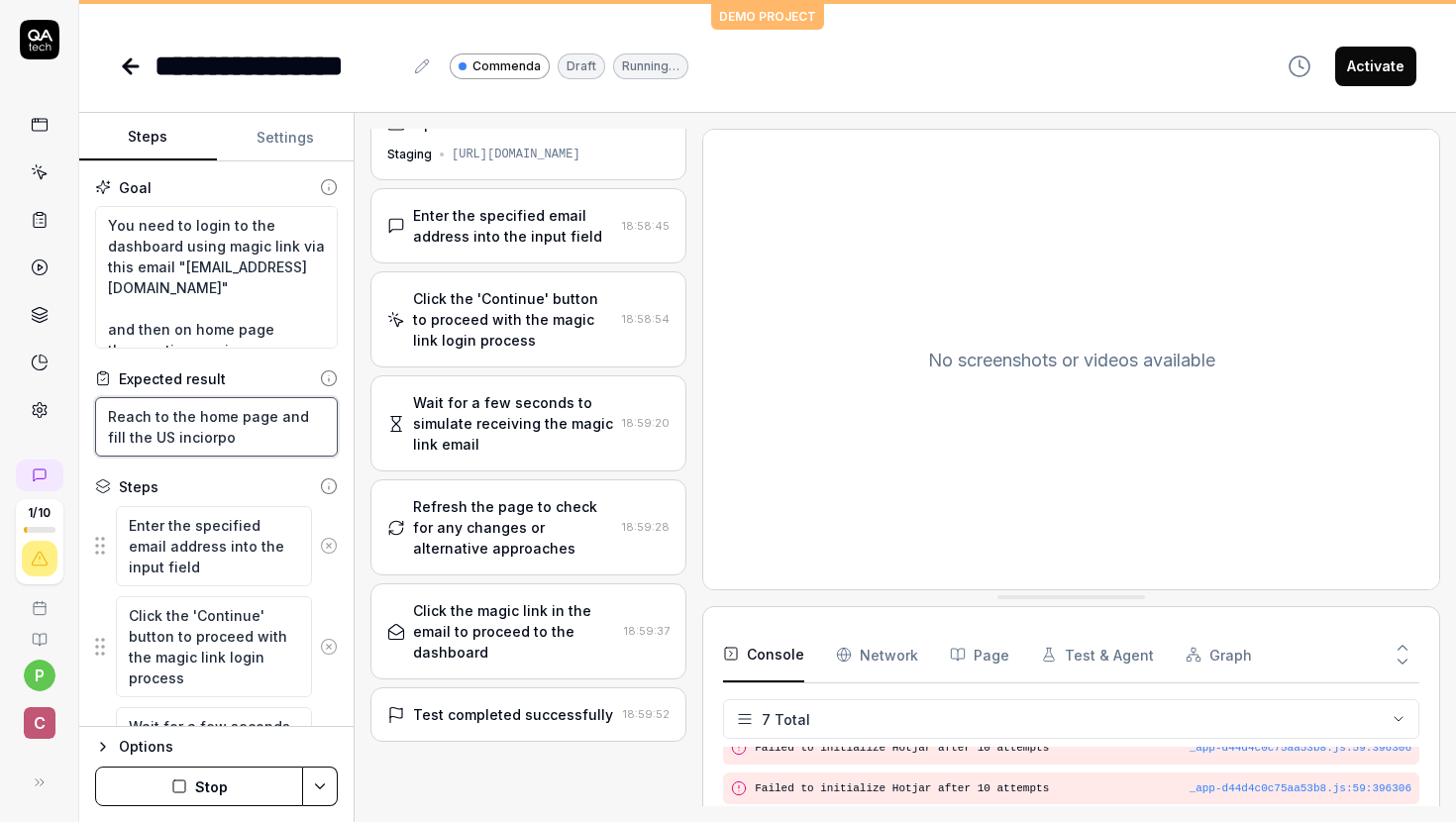 scroll, scrollTop: 33, scrollLeft: 0, axis: vertical 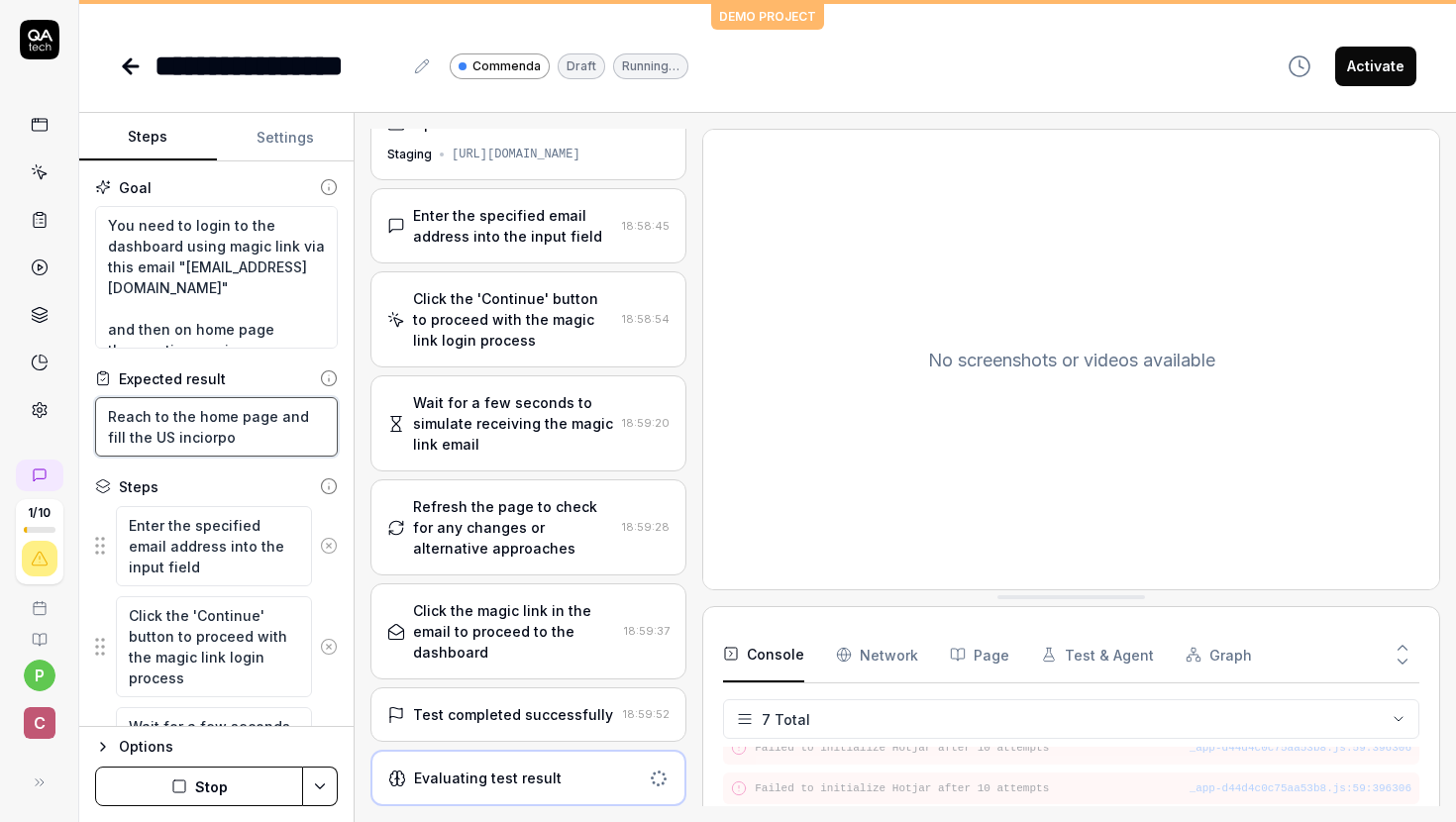type on "*" 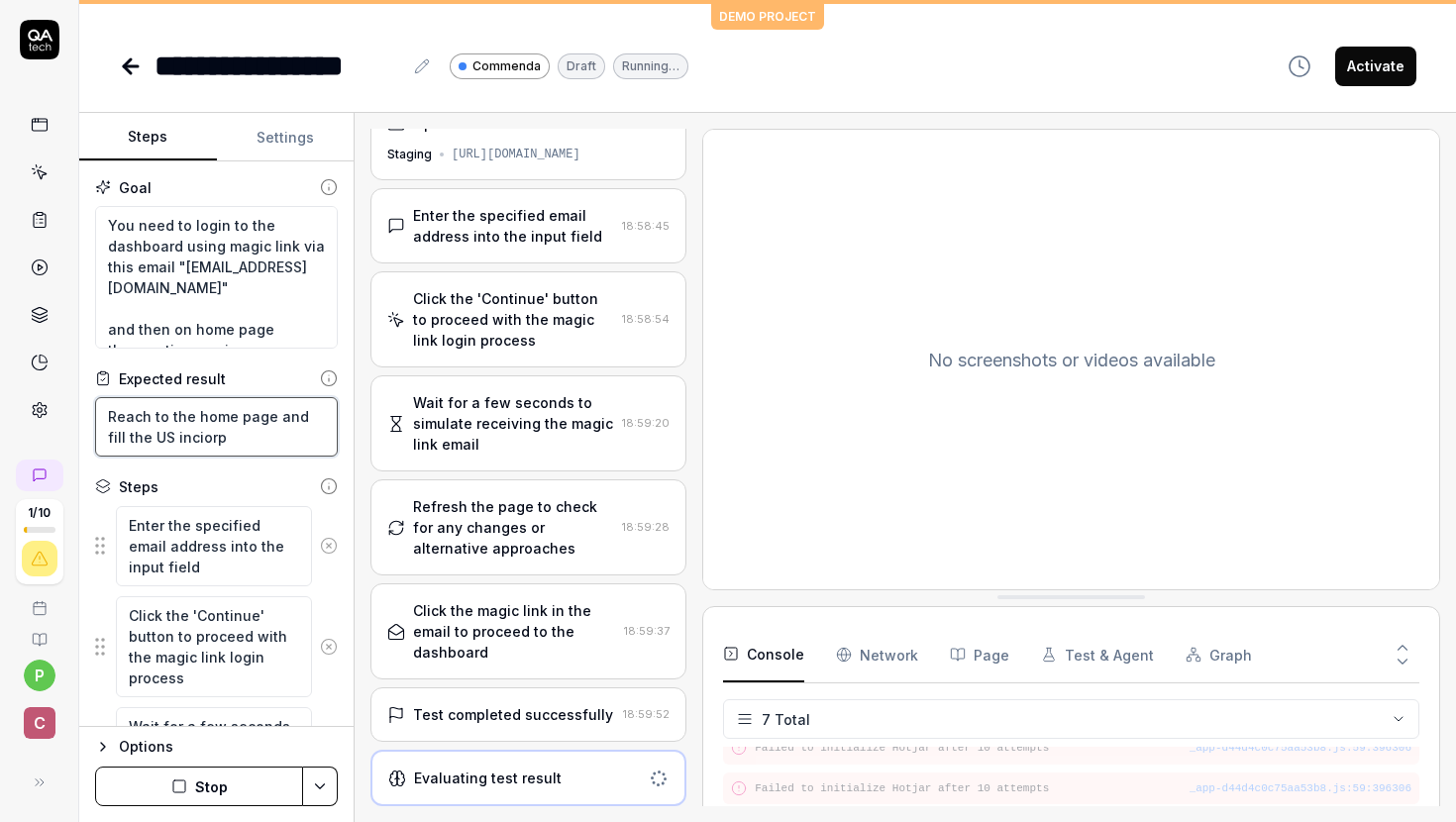 type on "*" 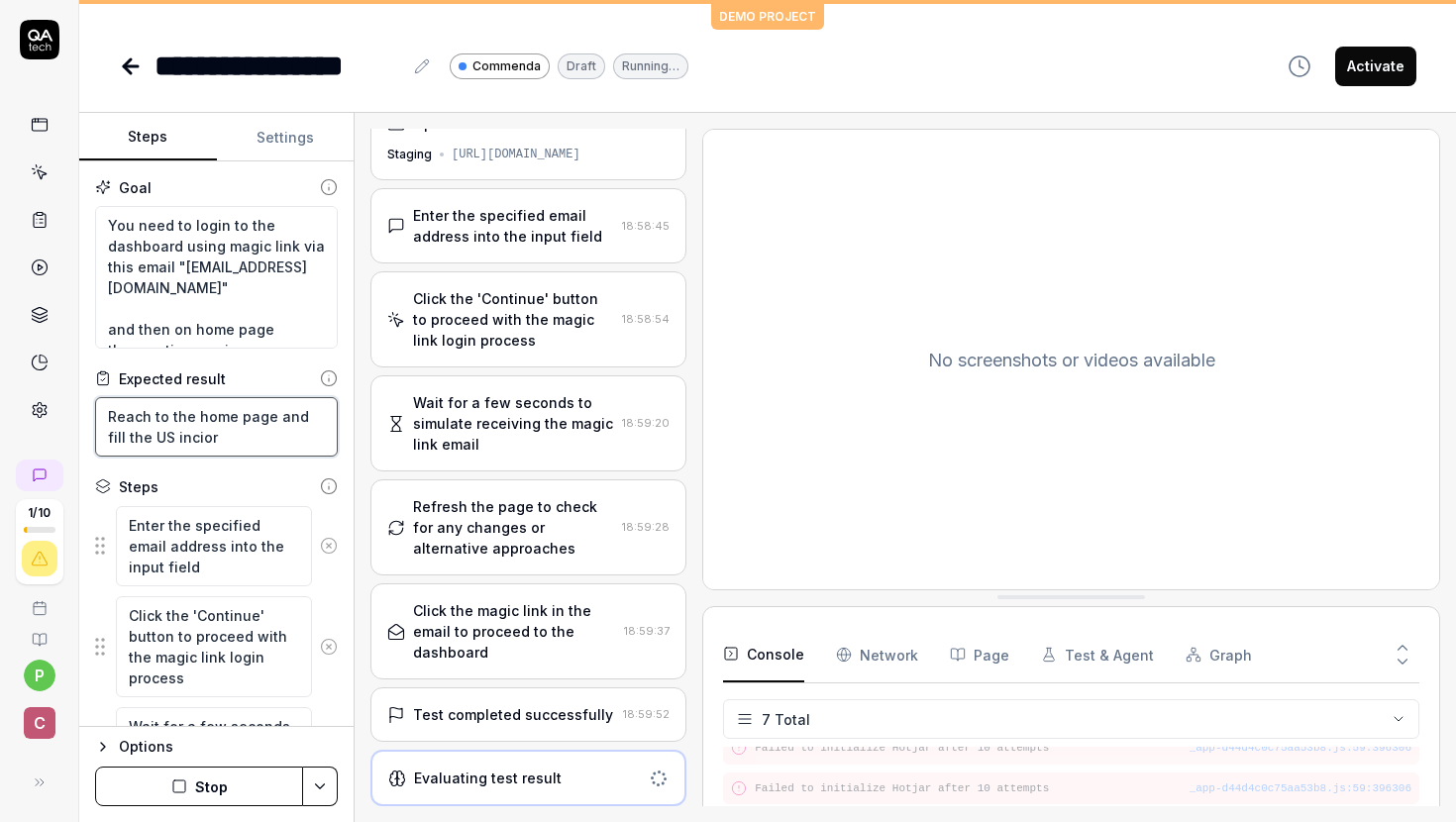 type on "*" 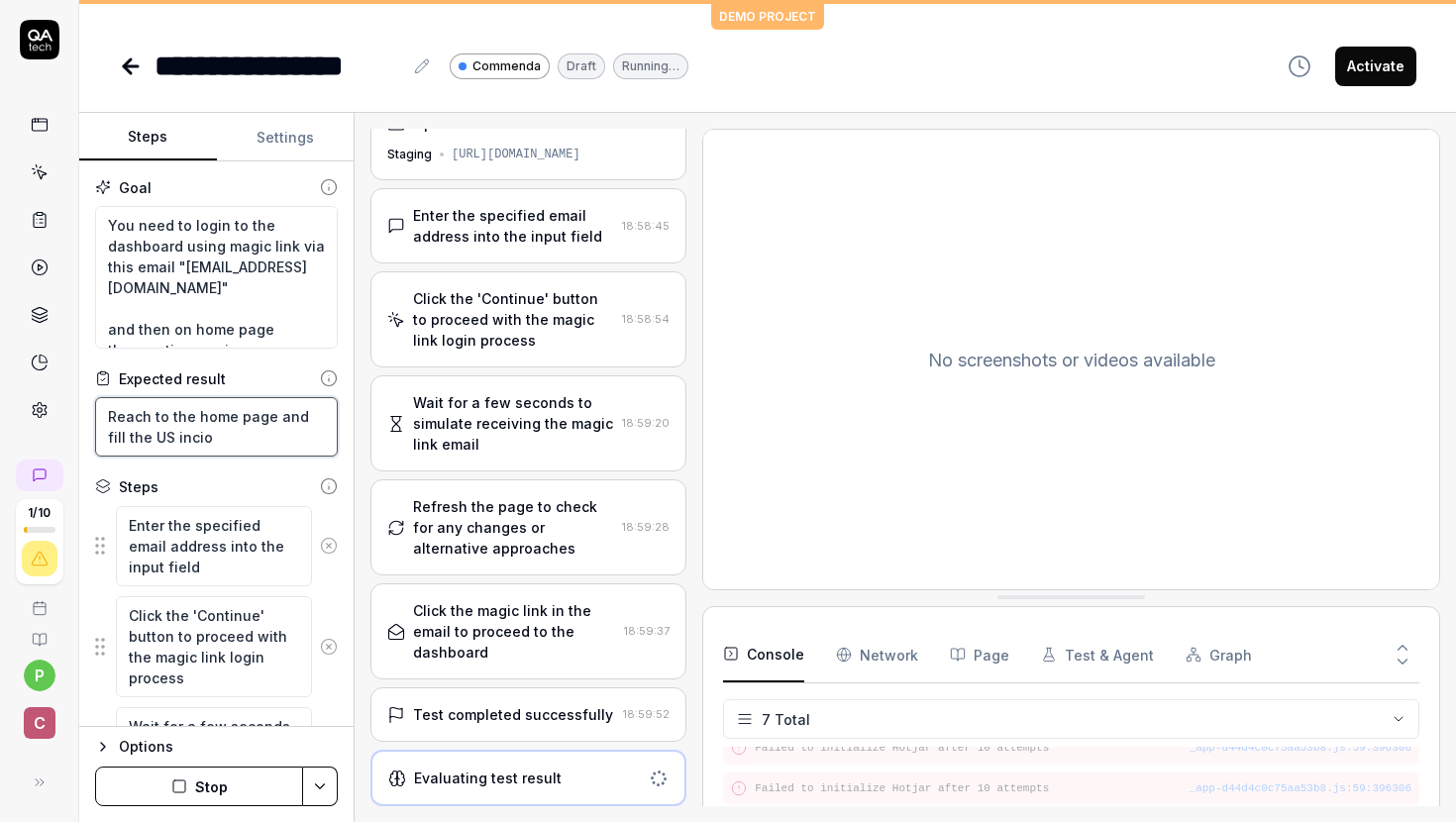 type on "*" 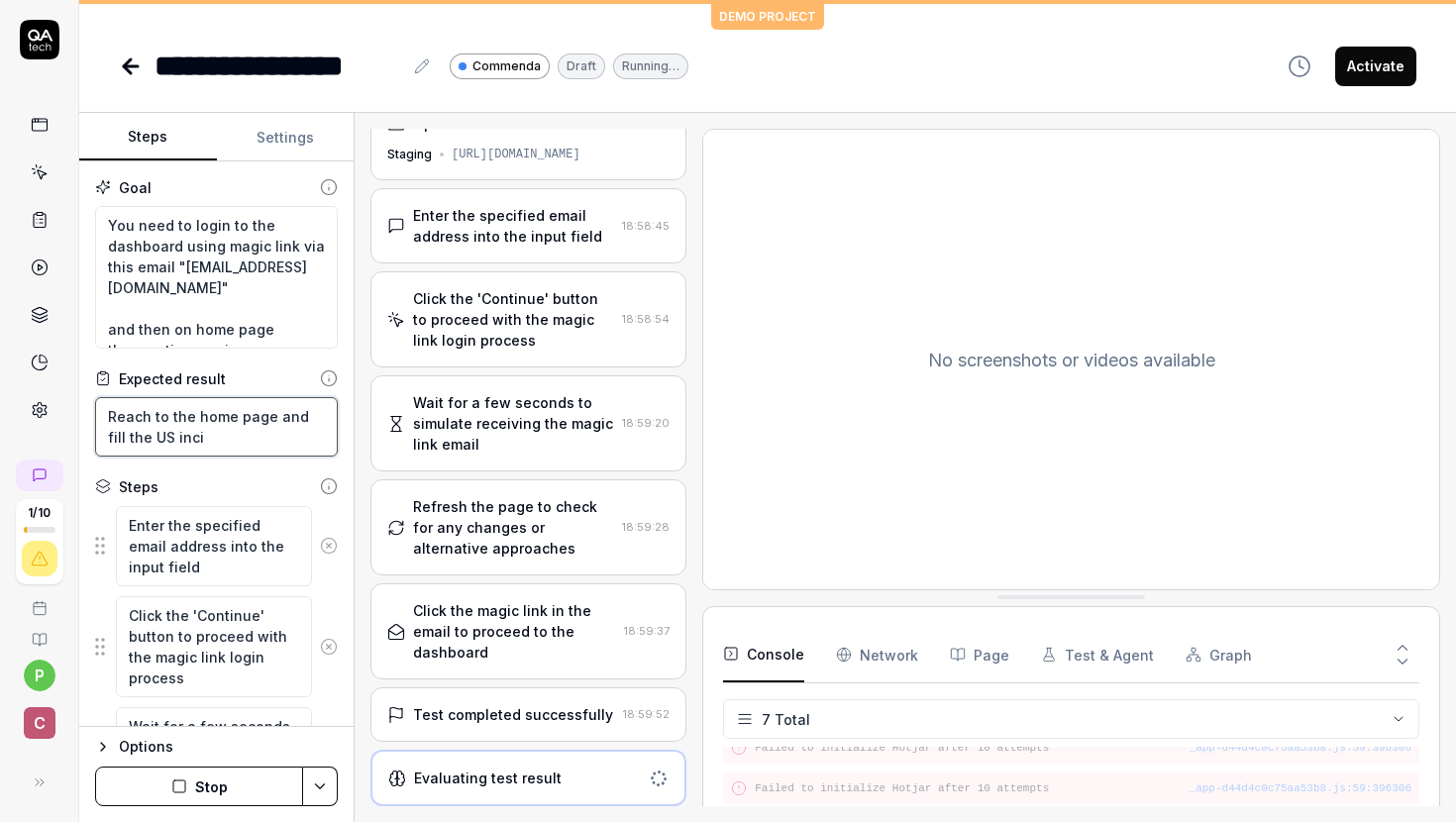 type on "*" 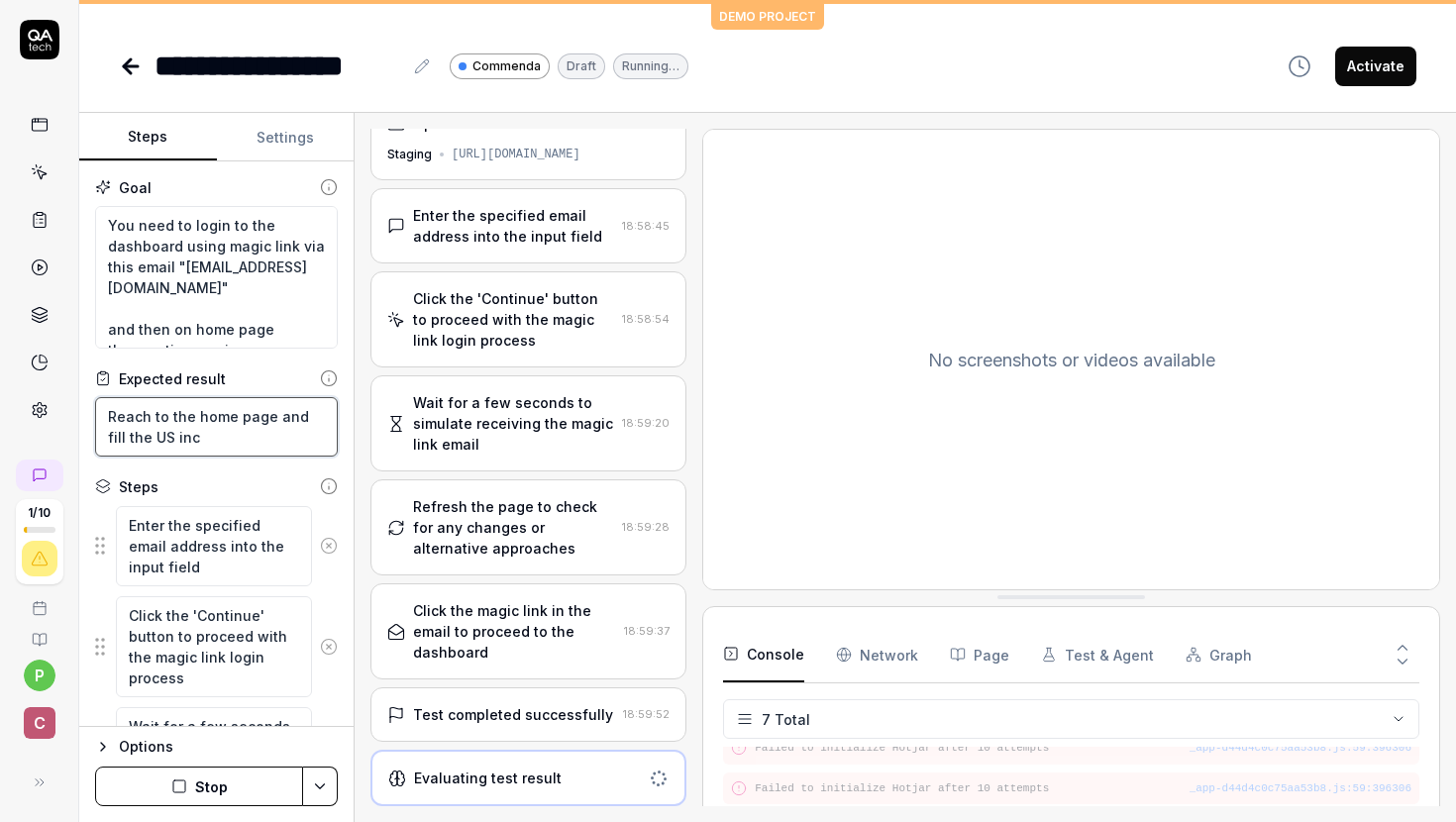 type on "*" 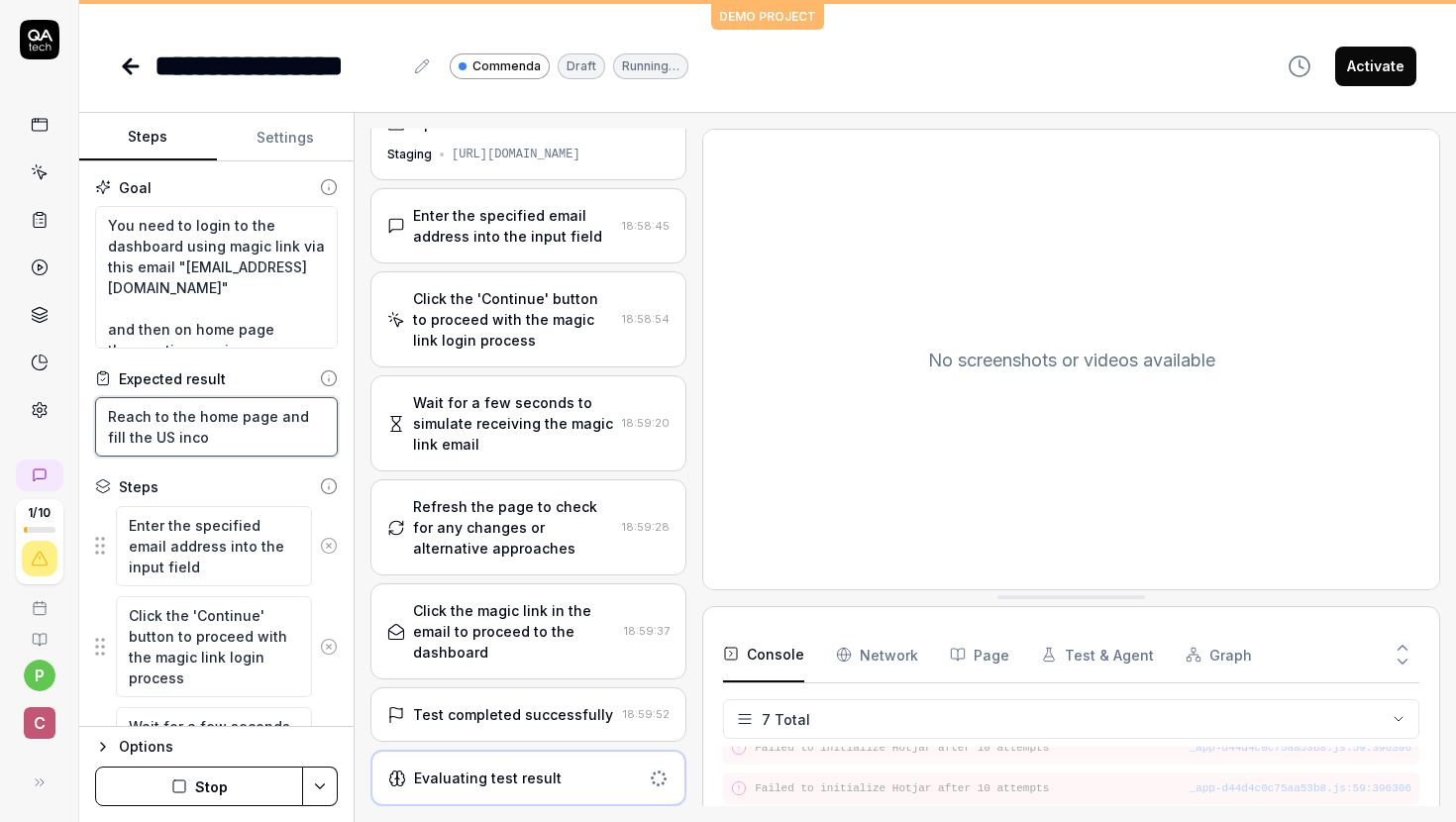 type on "*" 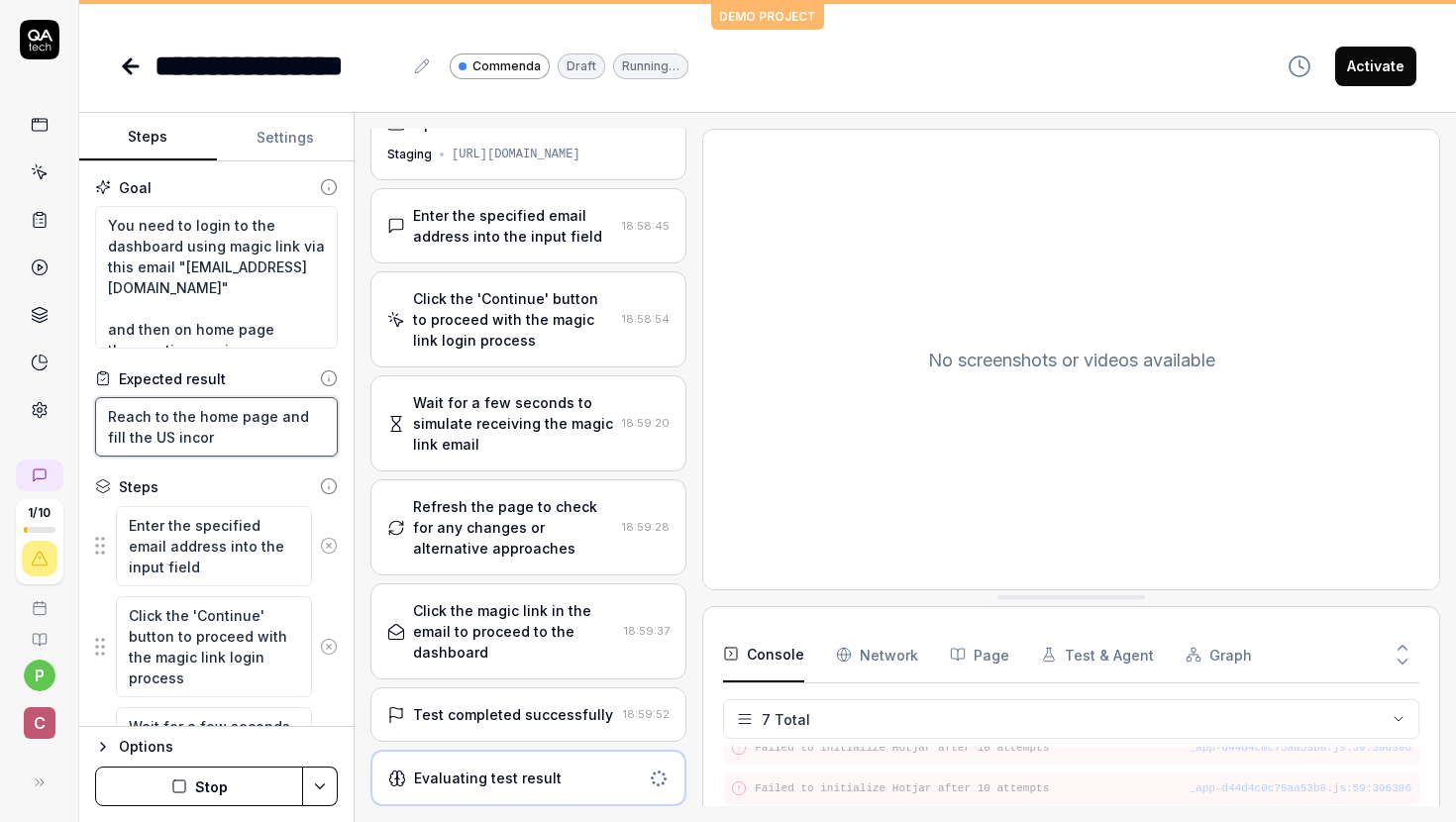 type on "*" 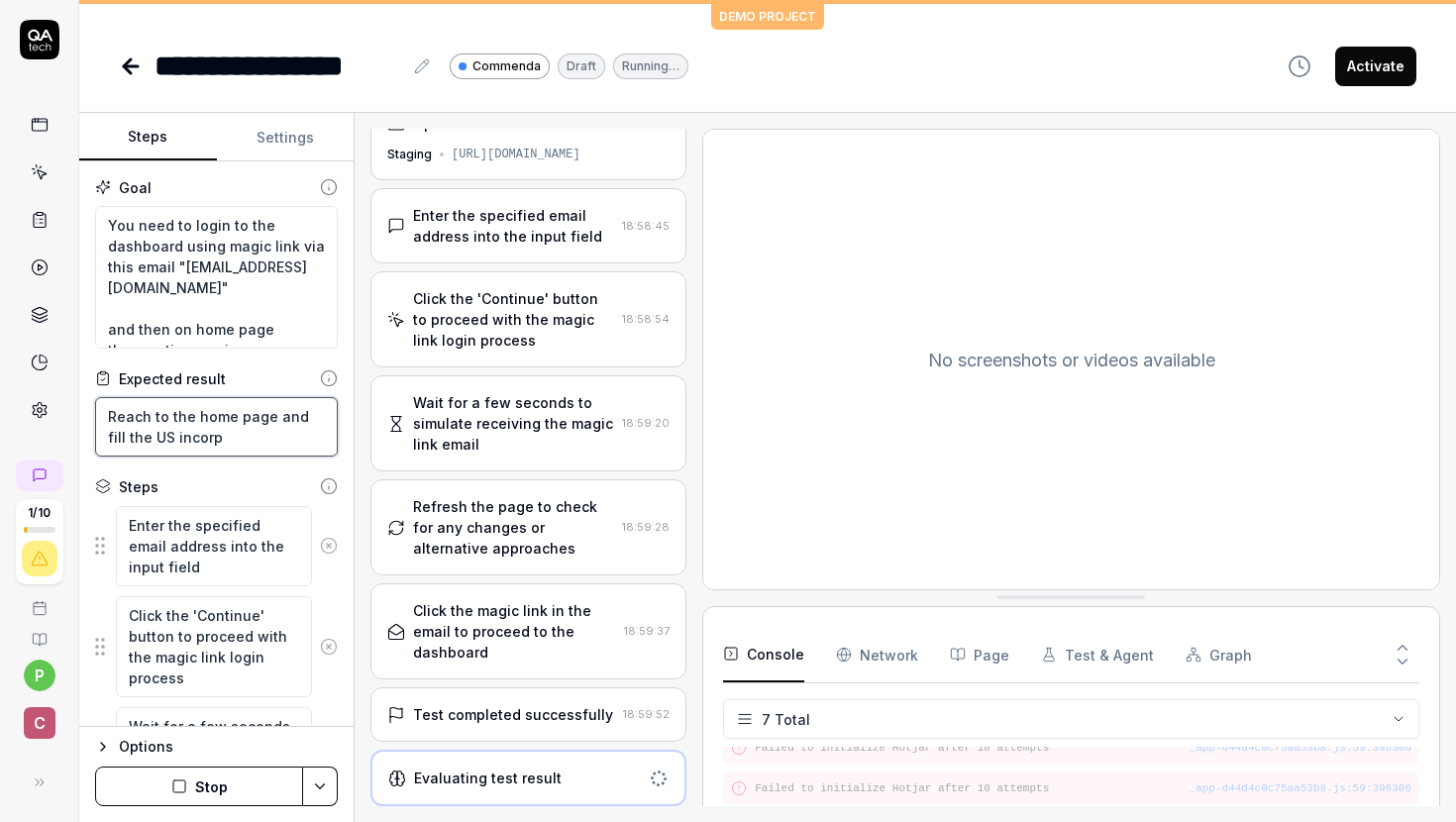 type on "*" 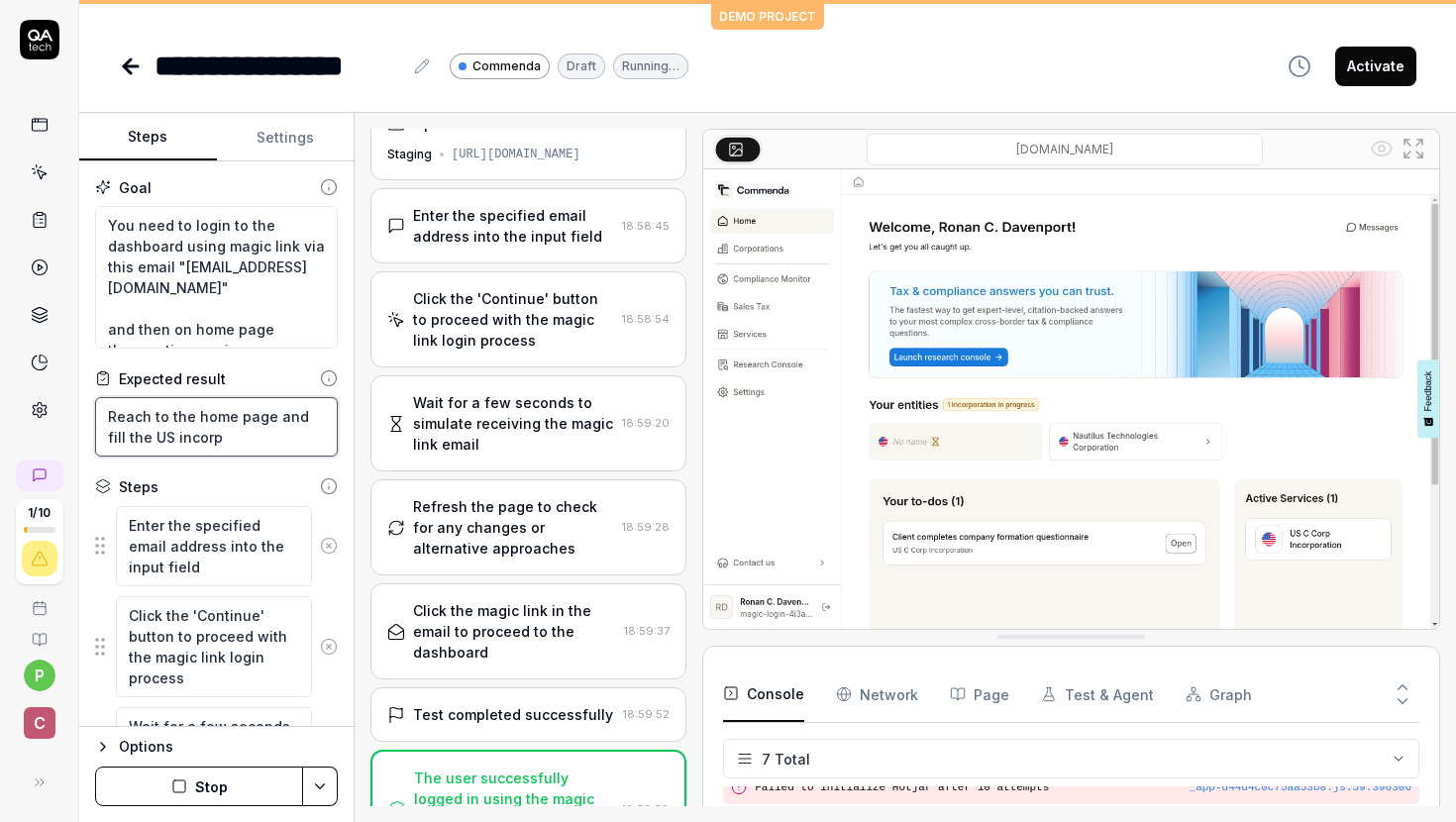 scroll, scrollTop: 37, scrollLeft: 0, axis: vertical 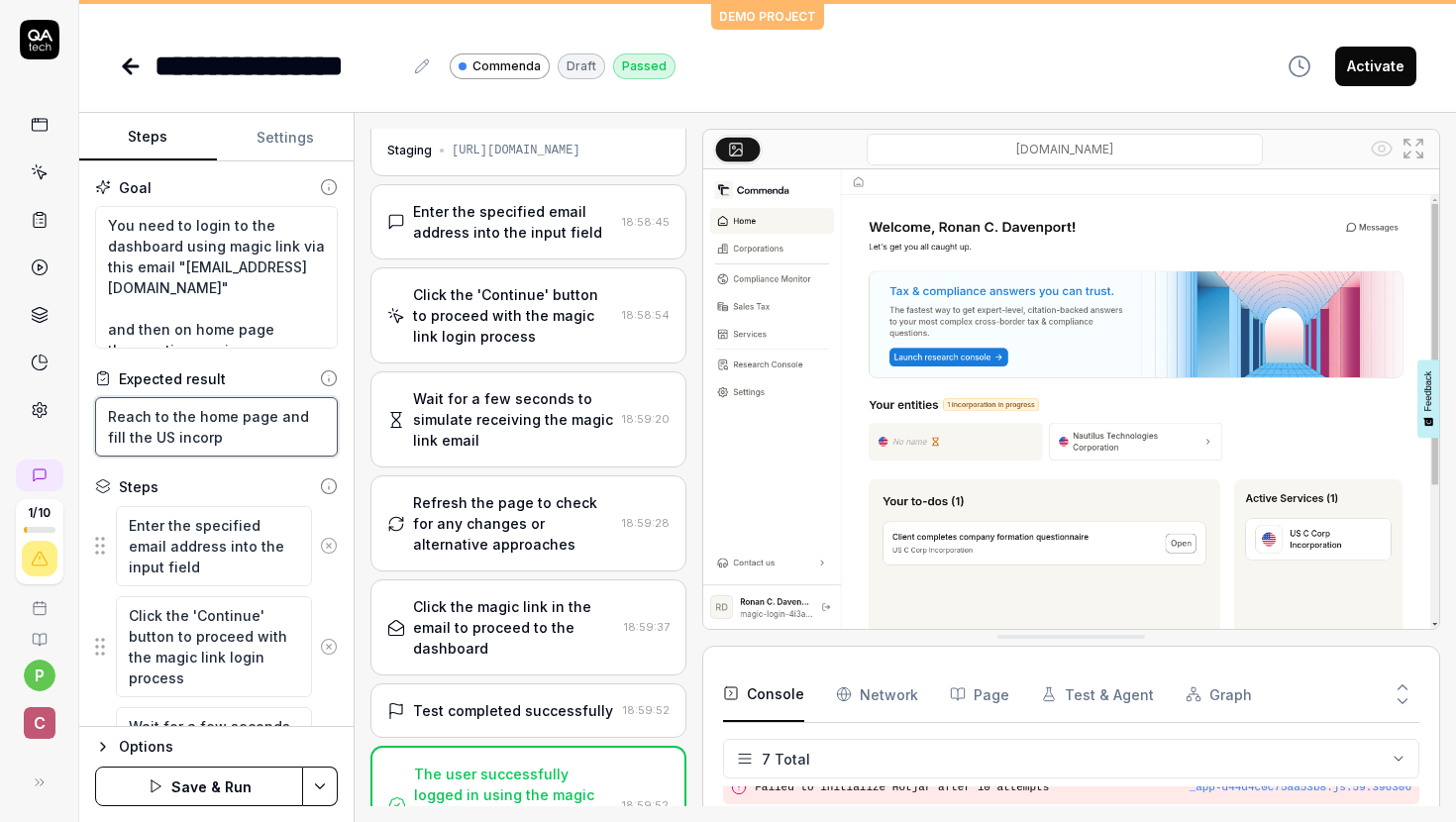 type on "*" 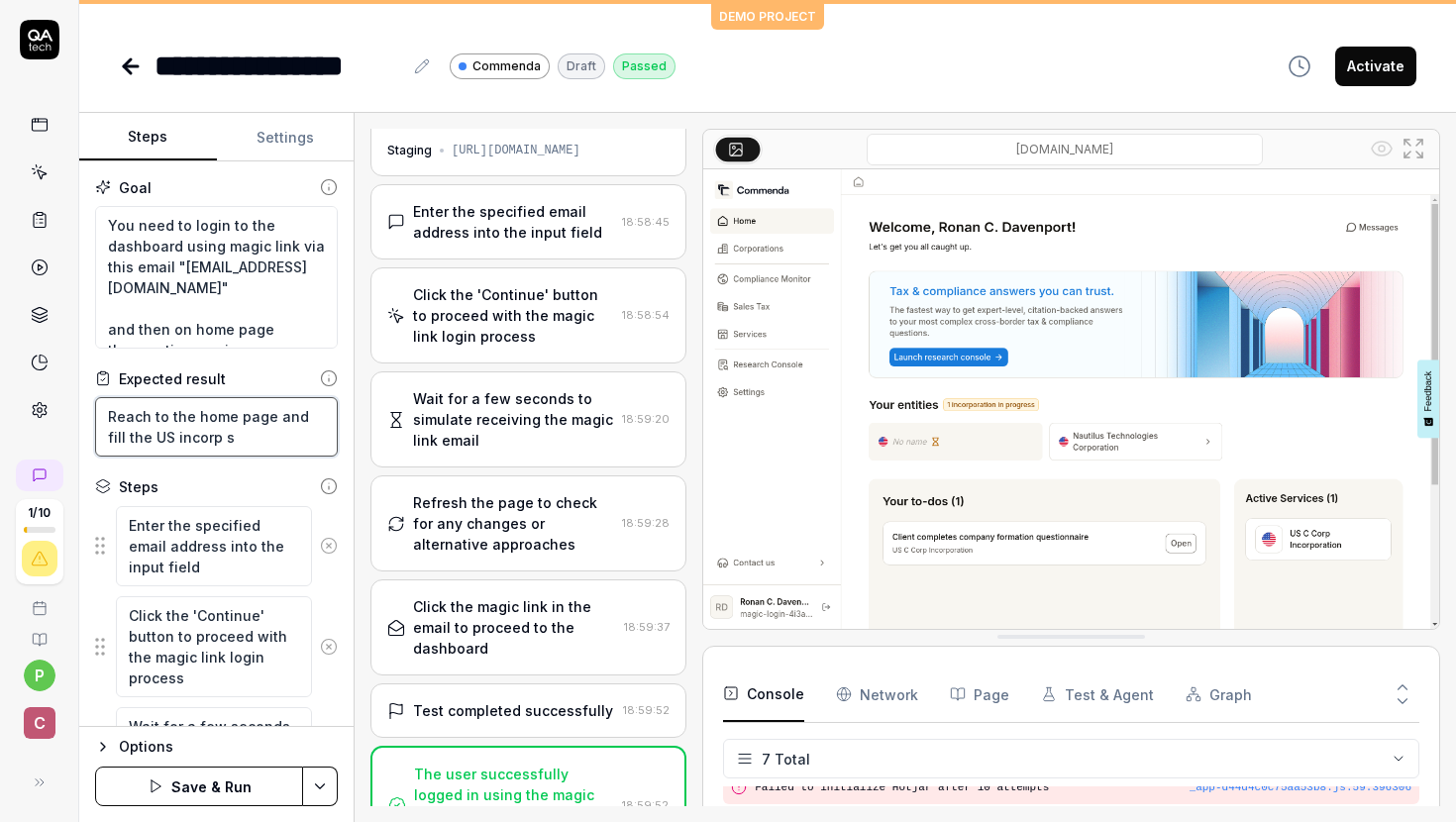 type on "*" 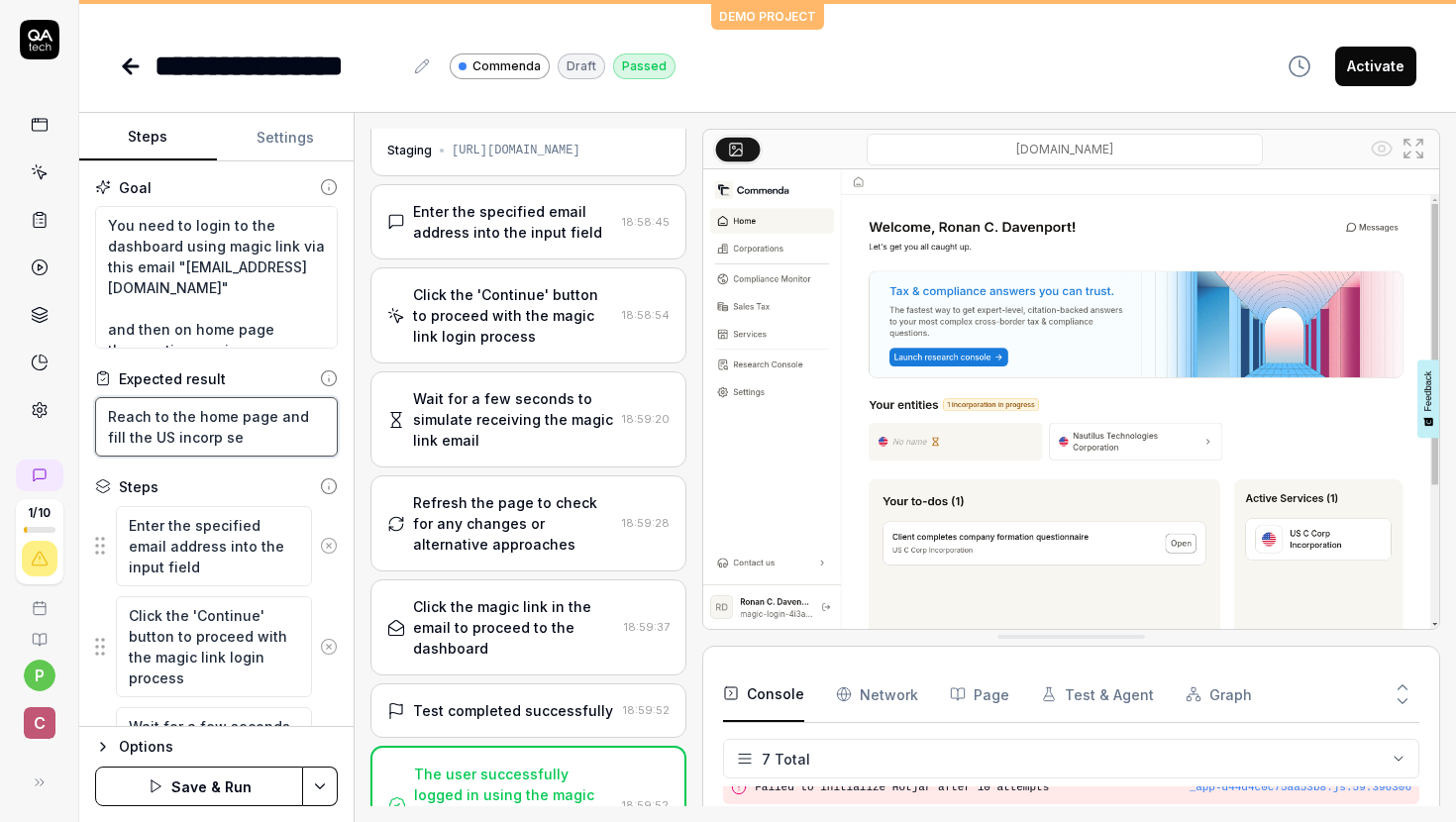 type on "*" 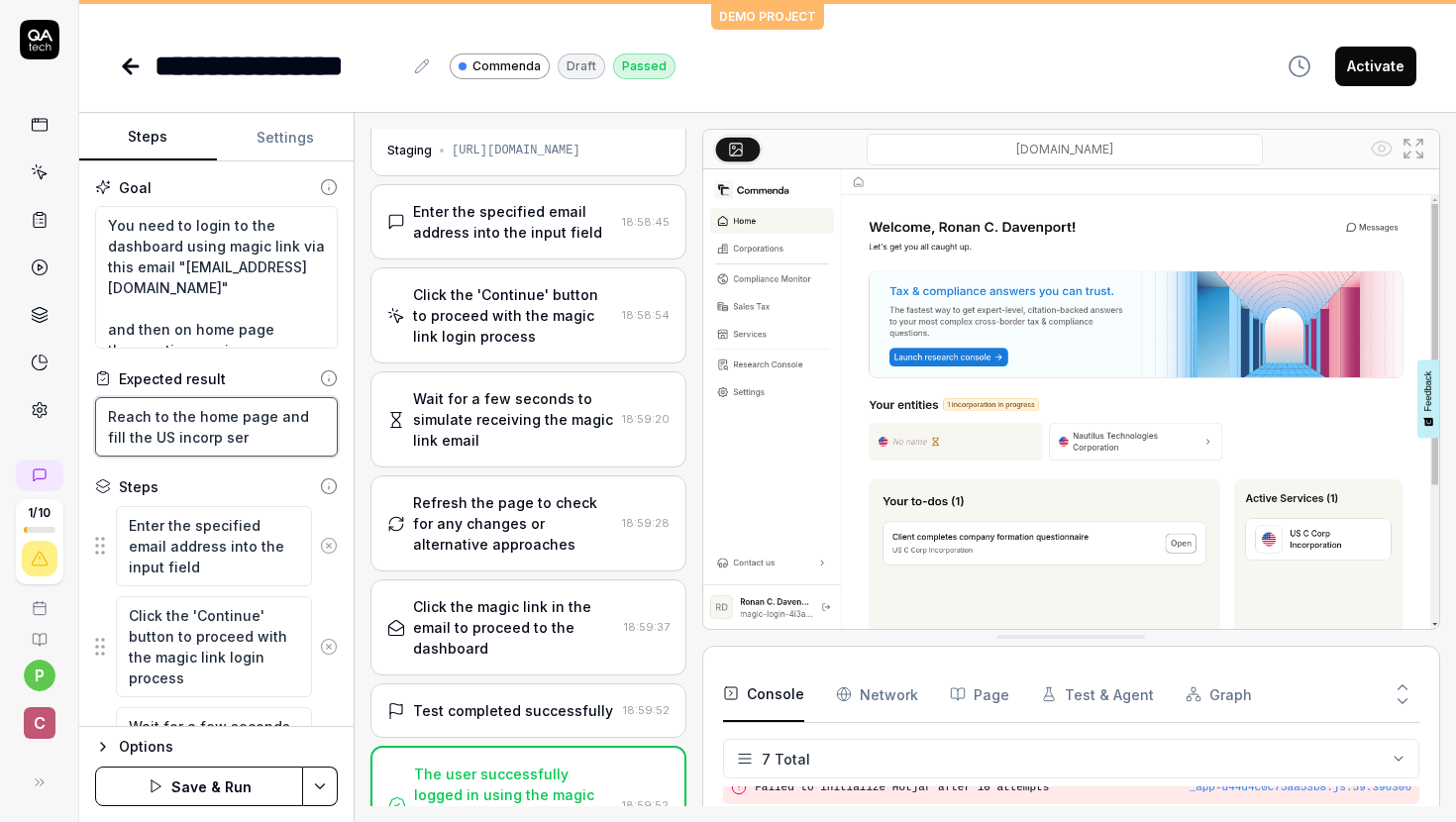 type on "*" 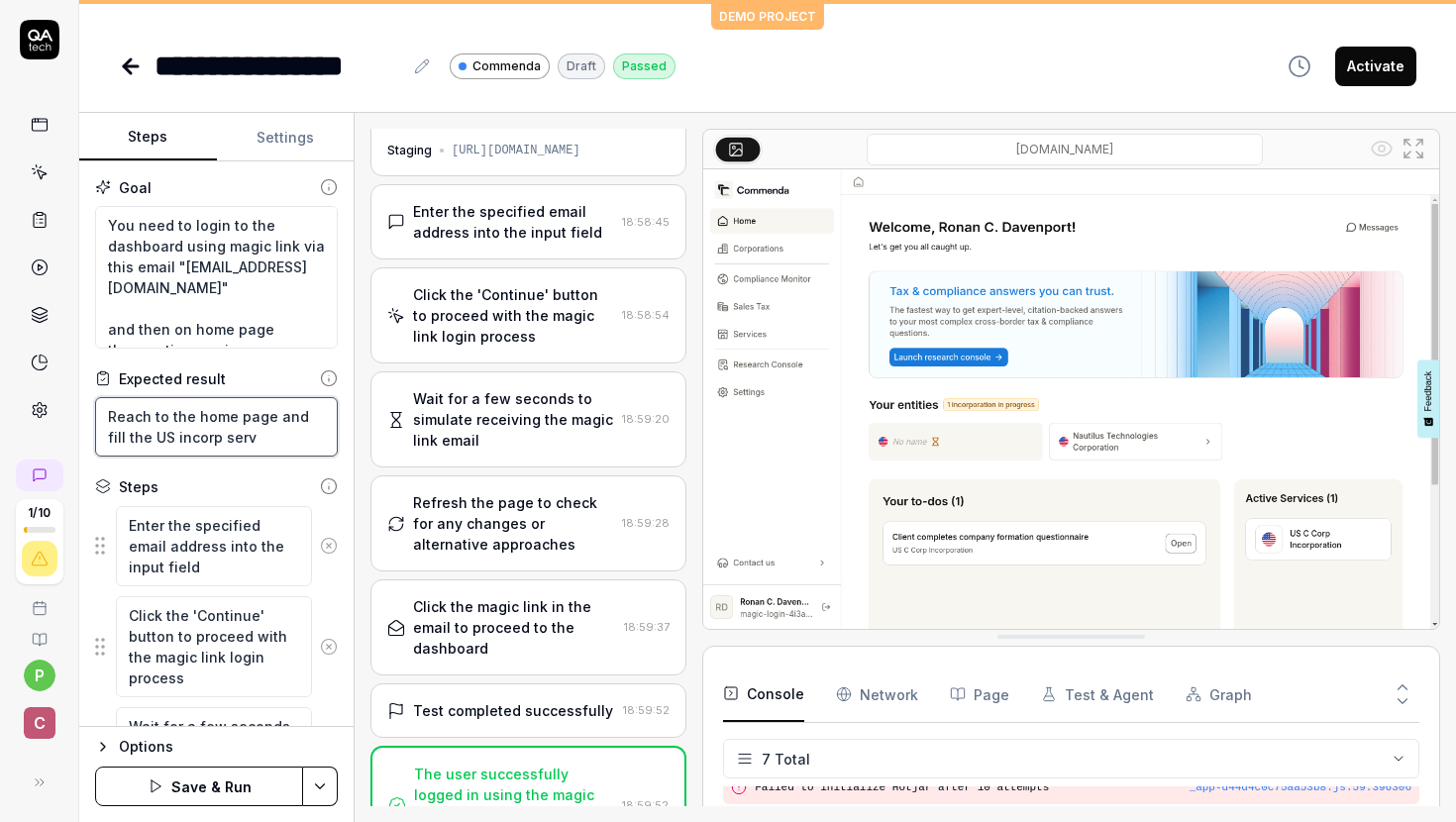 type on "*" 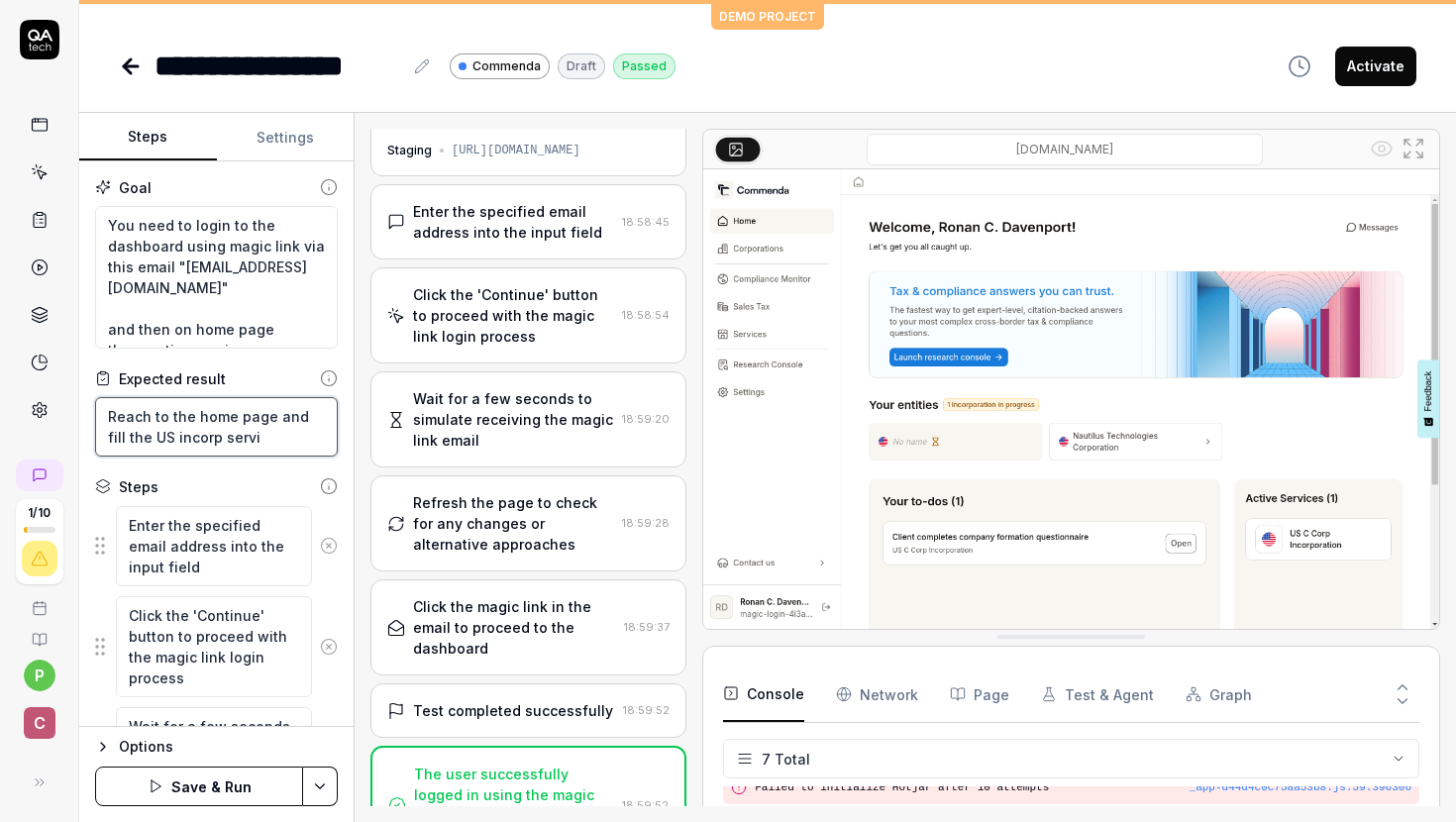 type on "*" 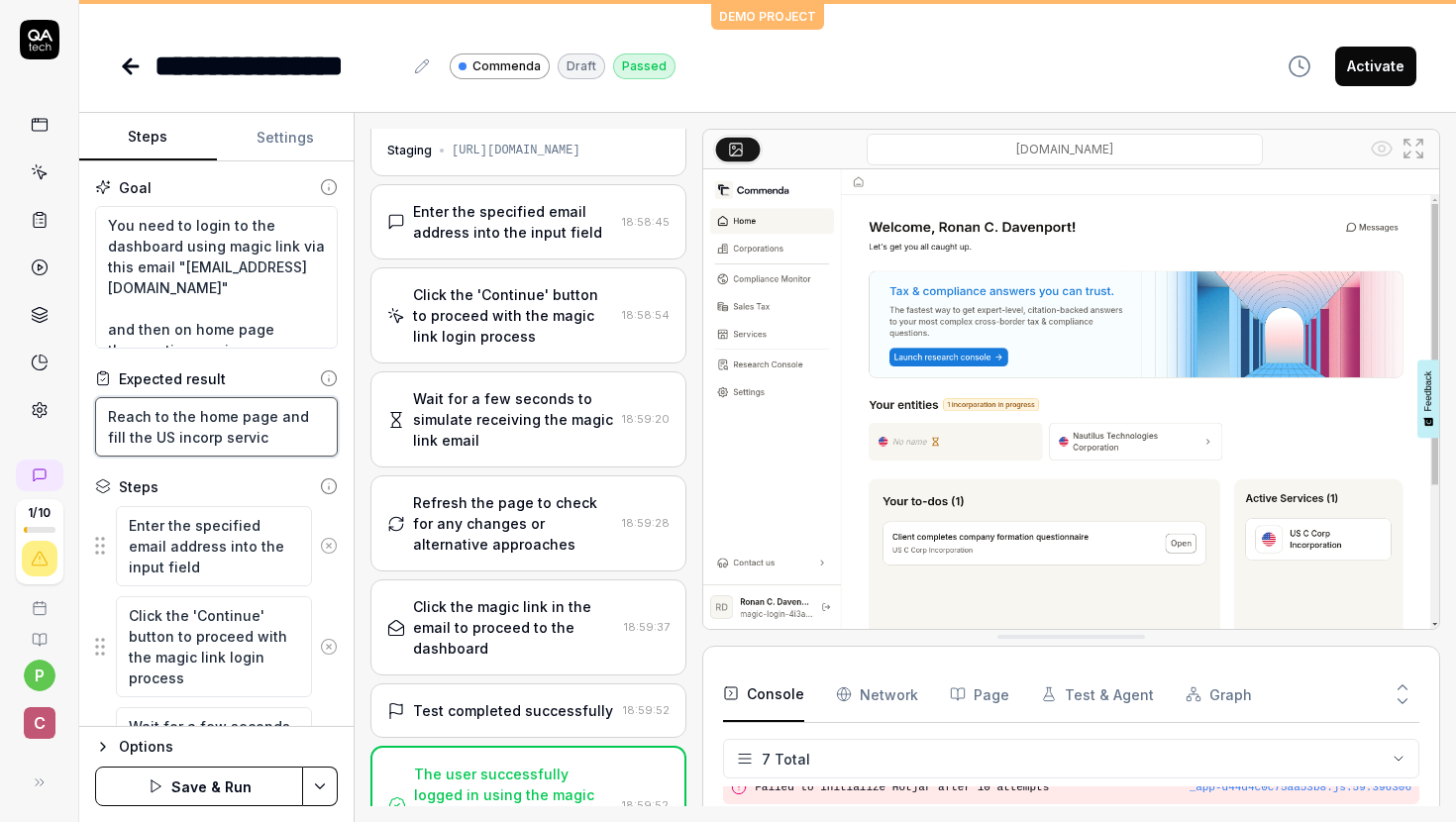 type on "*" 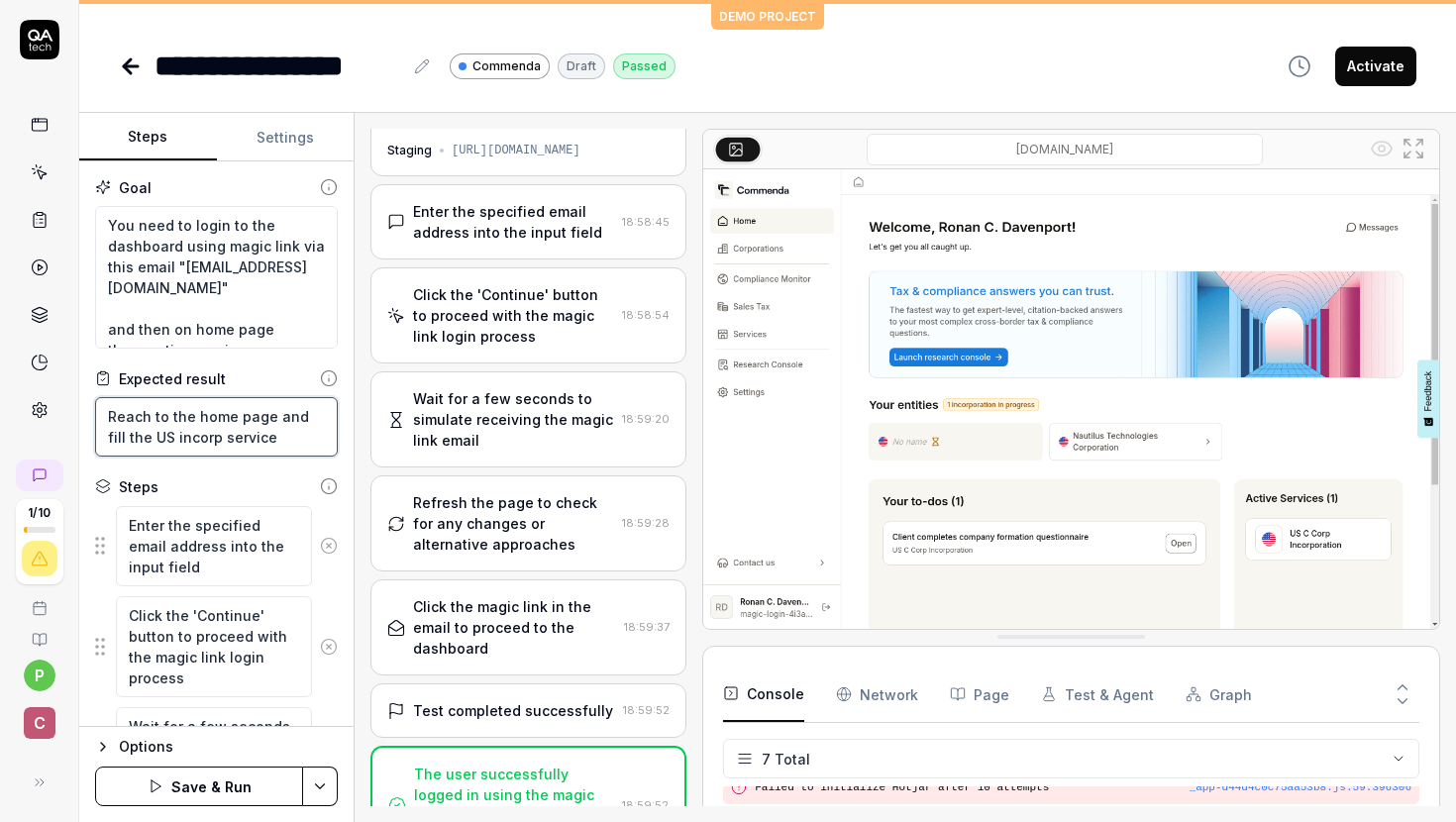 type on "*" 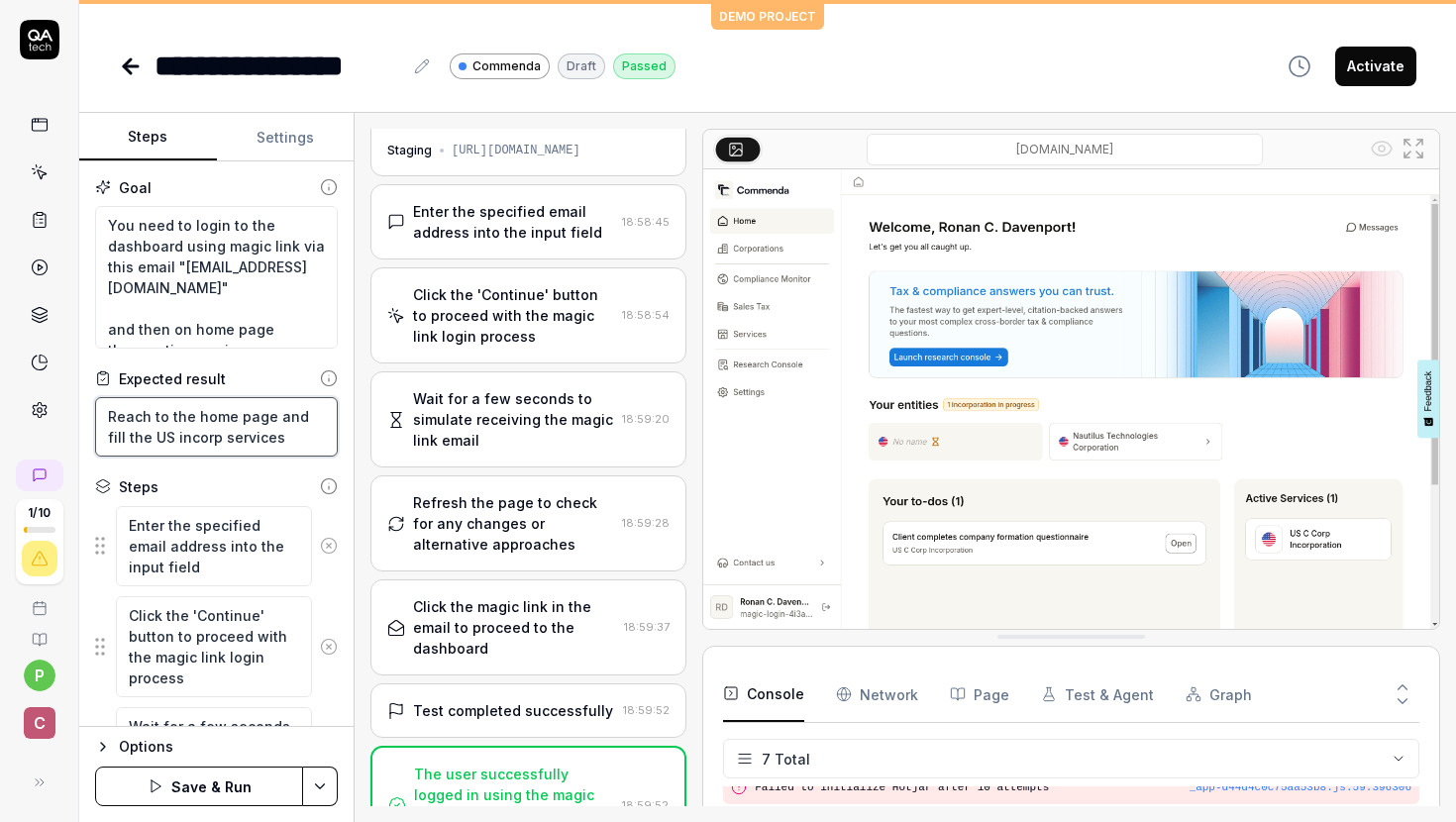 type on "*" 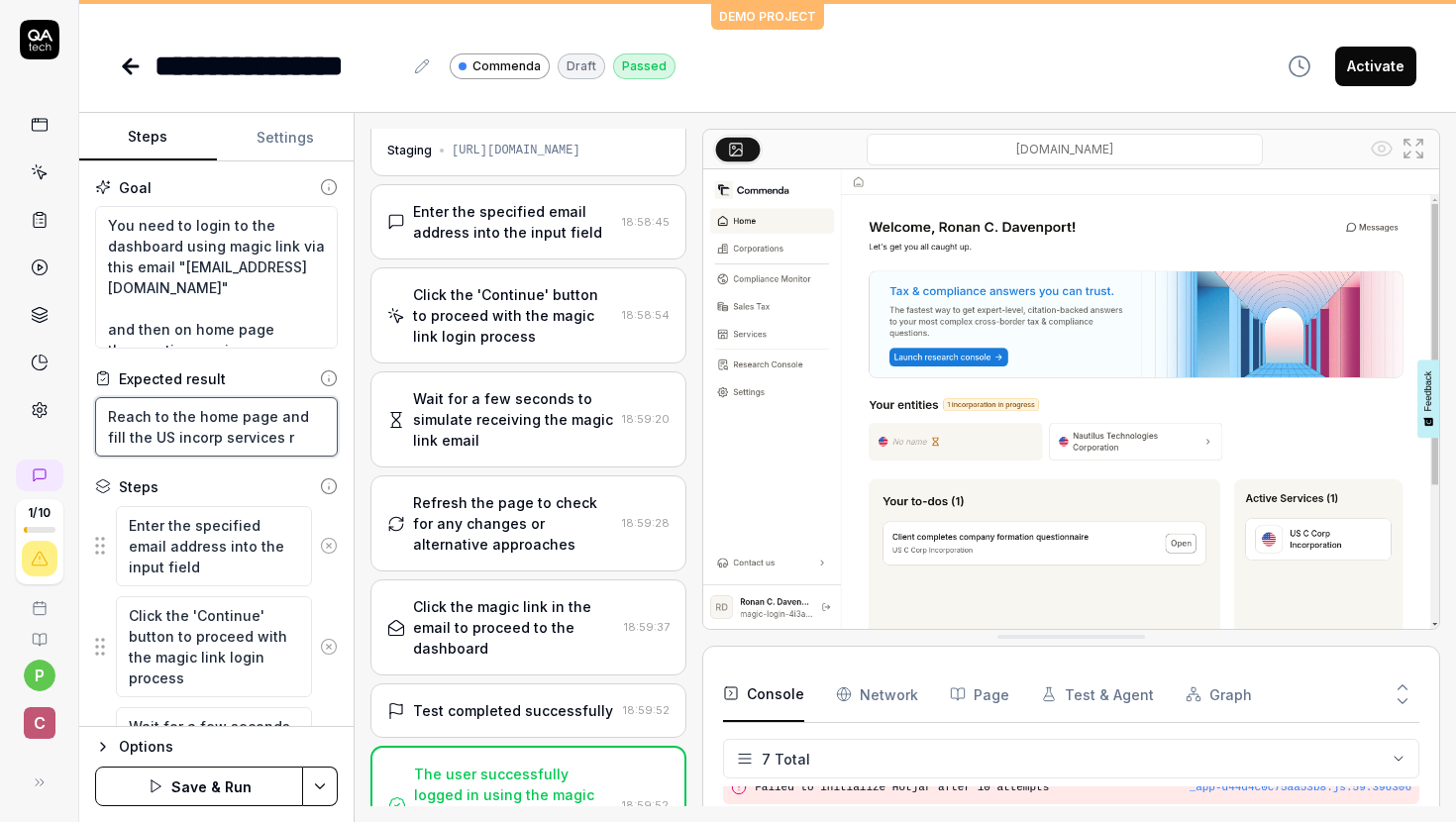 type on "*" 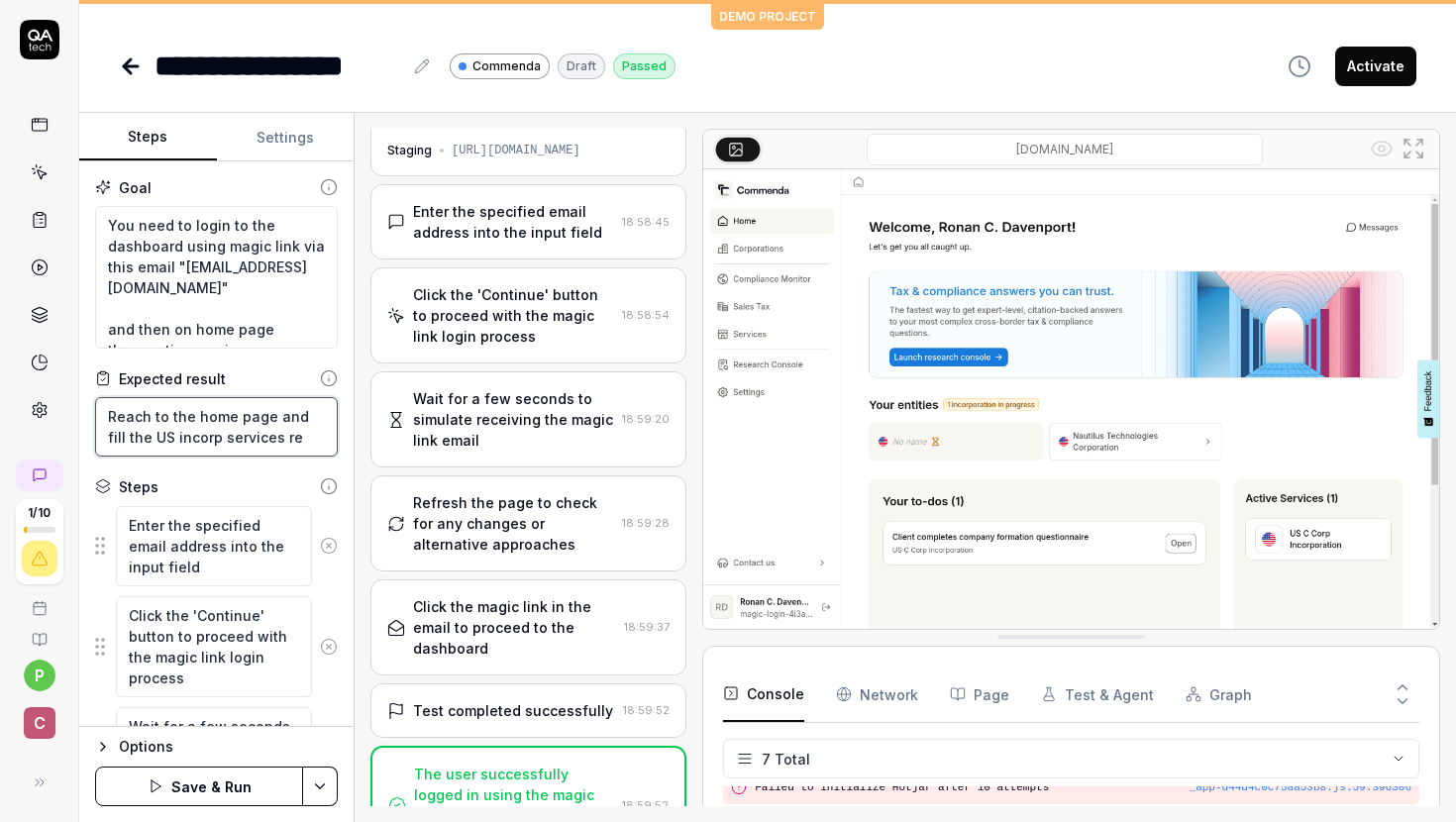 type on "*" 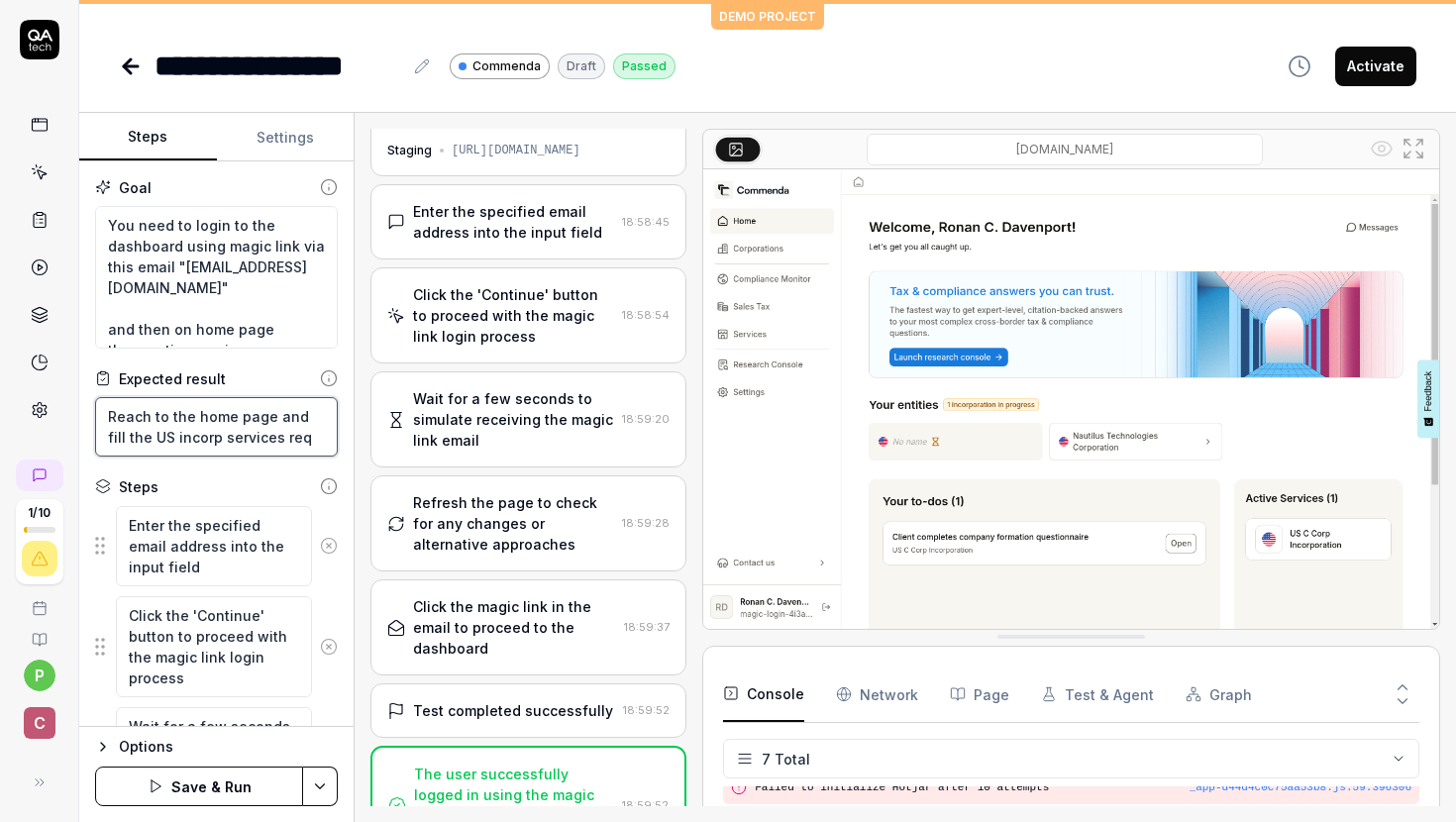 type on "*" 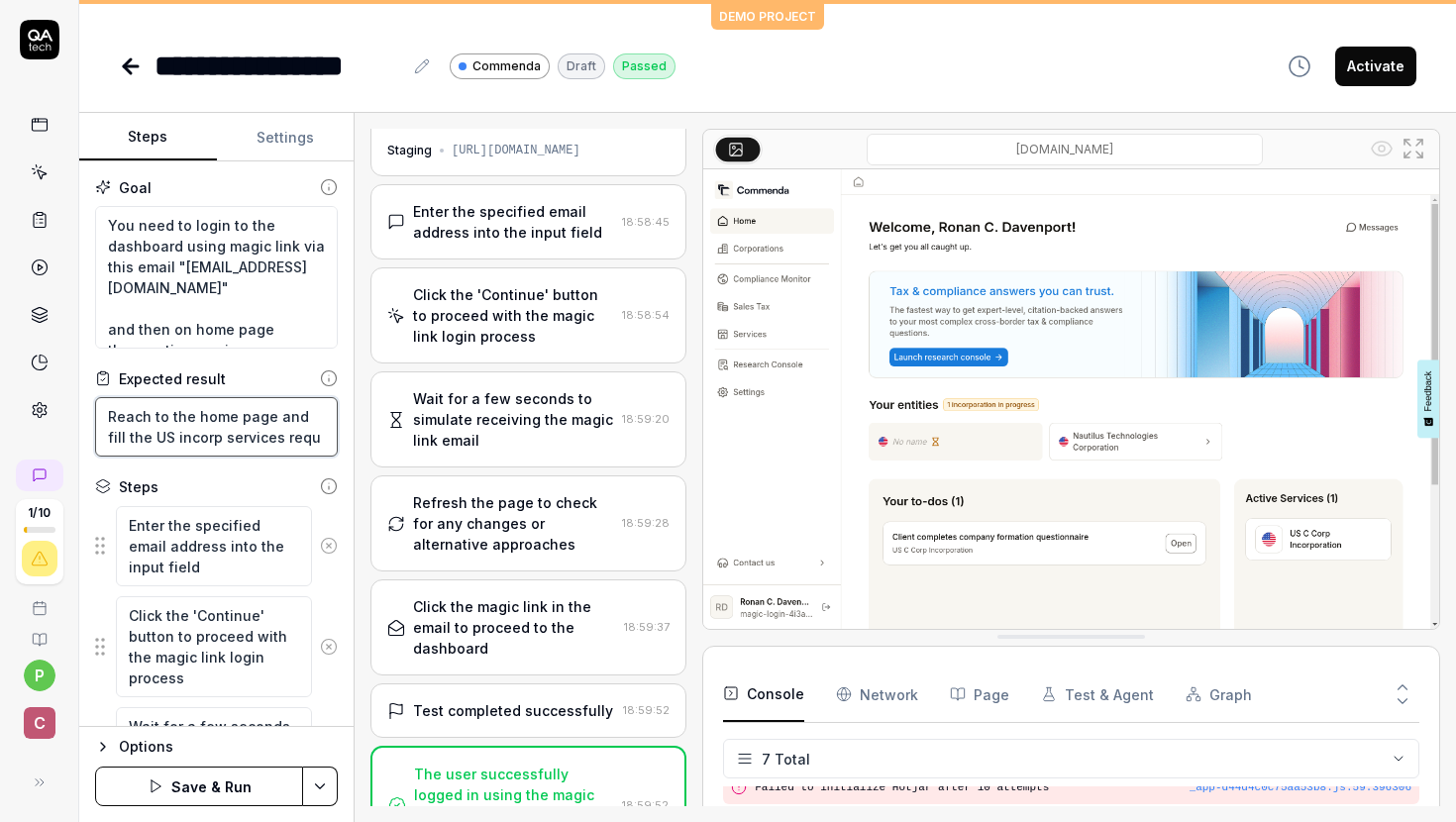 type on "*" 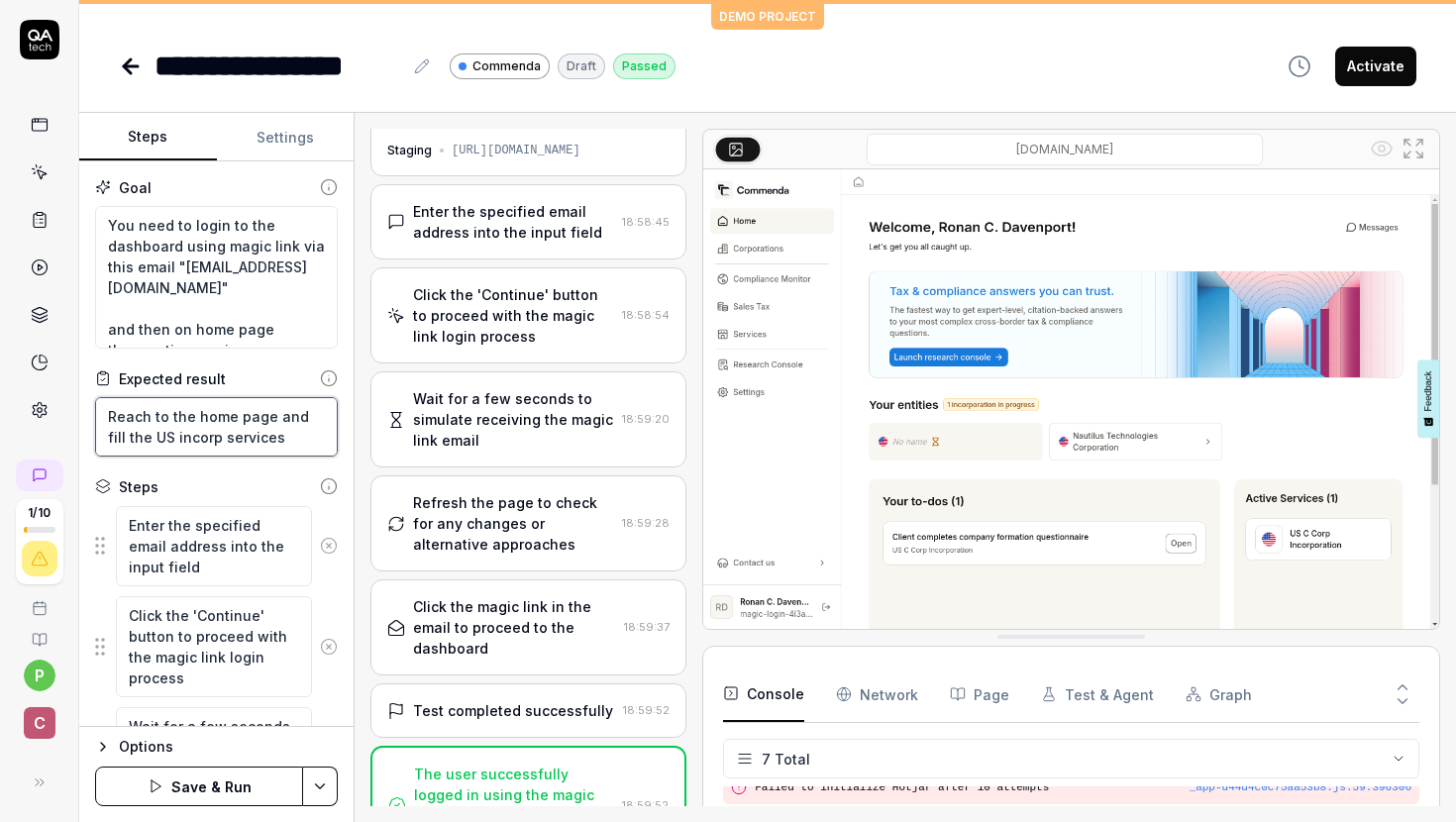 type on "*" 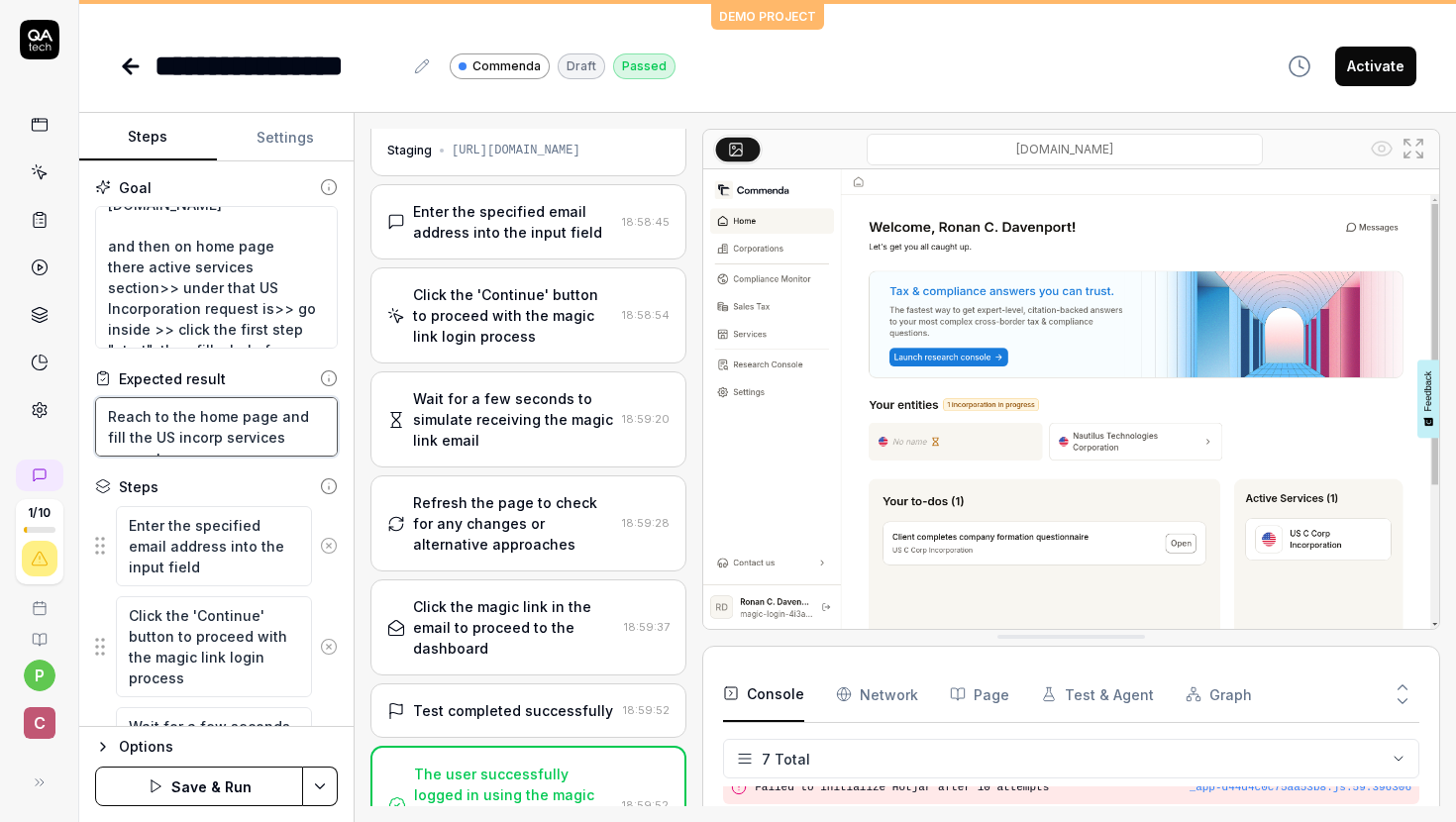 scroll, scrollTop: 104, scrollLeft: 0, axis: vertical 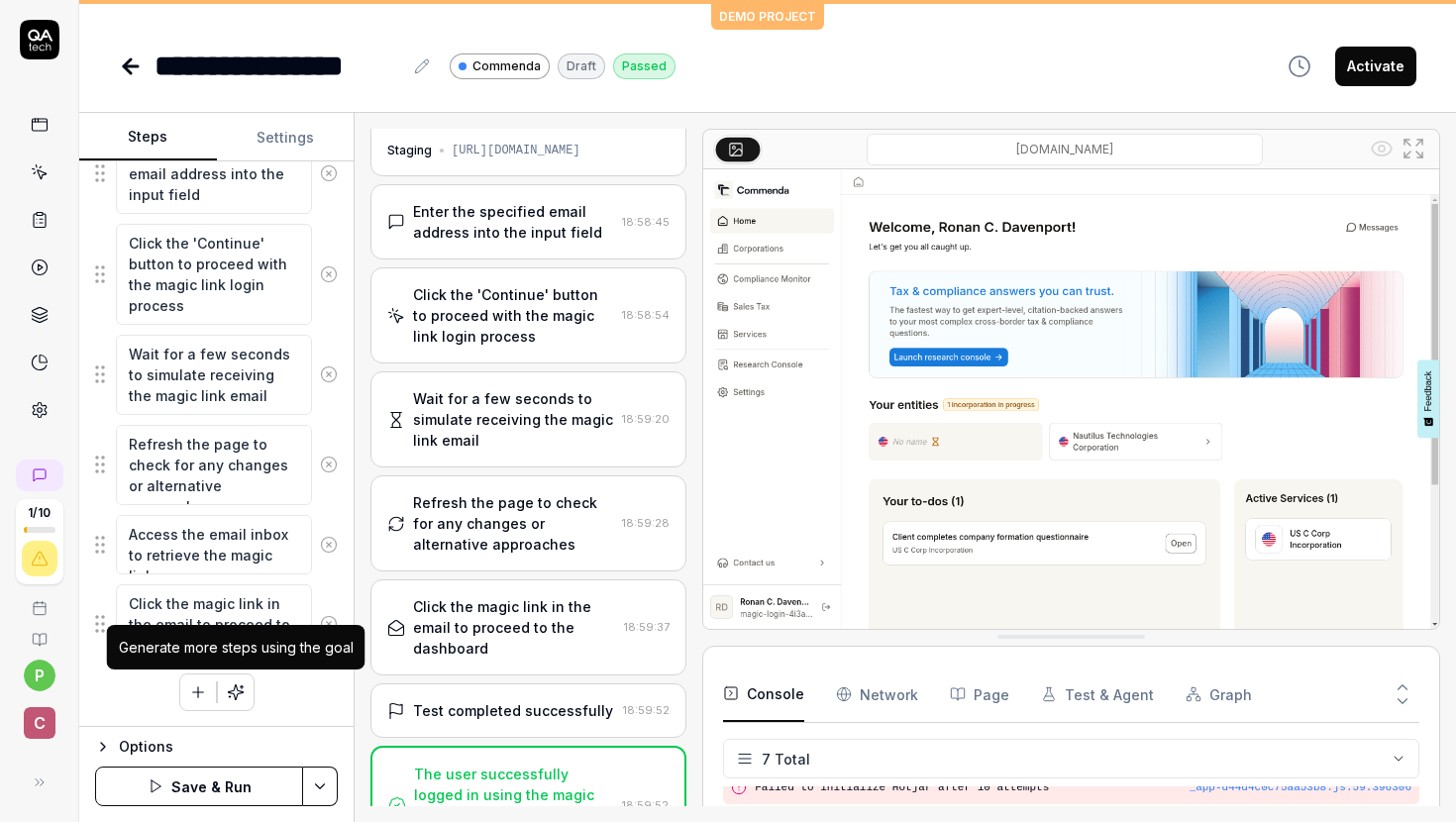 type on "Reach to the home page and fill the US incorp services request" 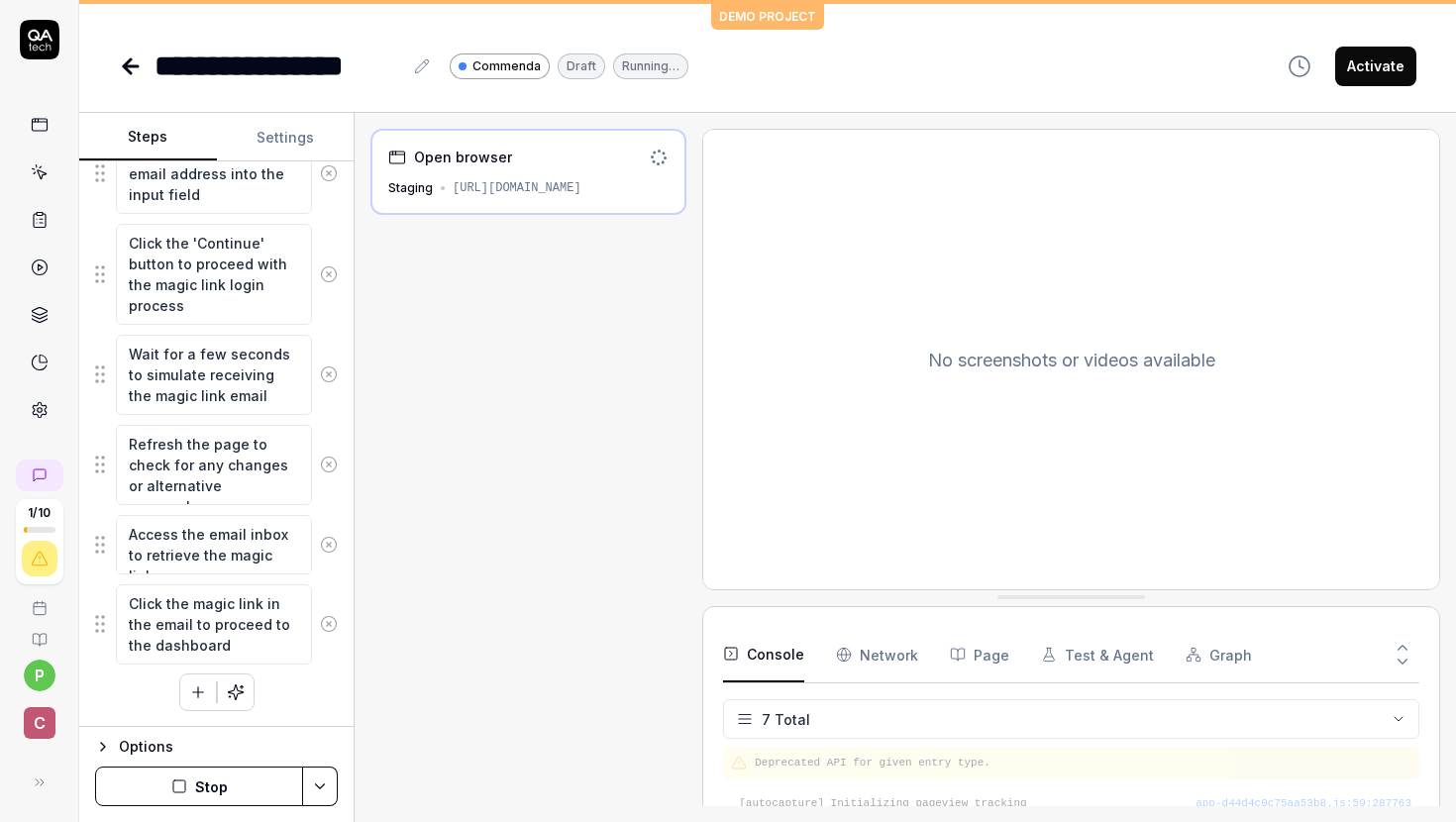 scroll, scrollTop: 201, scrollLeft: 0, axis: vertical 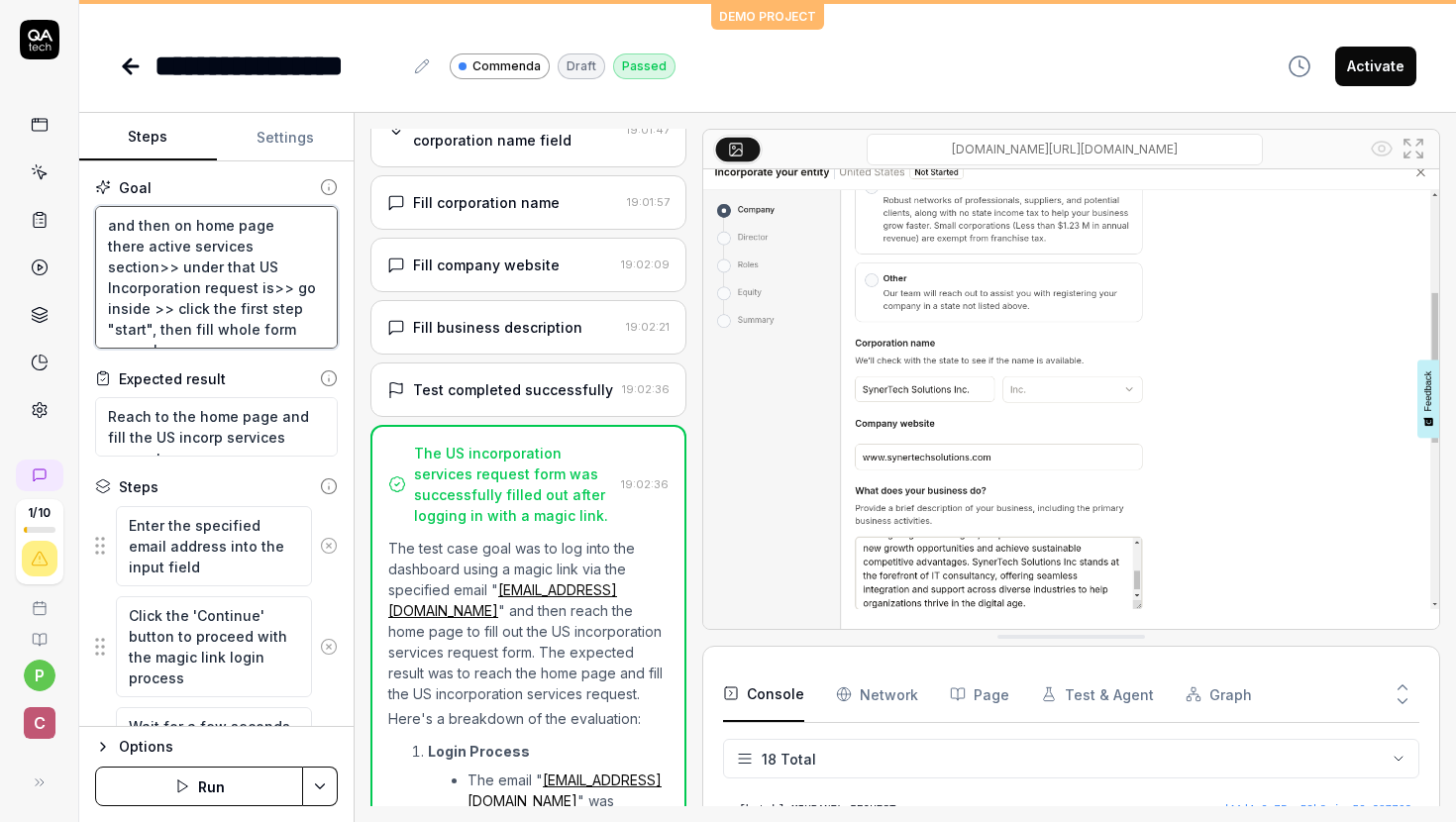 click on "You need to login to the dashboard using magic link via this email "[EMAIL_ADDRESS][DOMAIN_NAME]"
and then on home page
there active services section>> under that US Incorporation request is>> go inside >> click the first step "start", then fill whole form properly" at bounding box center (216, 277) 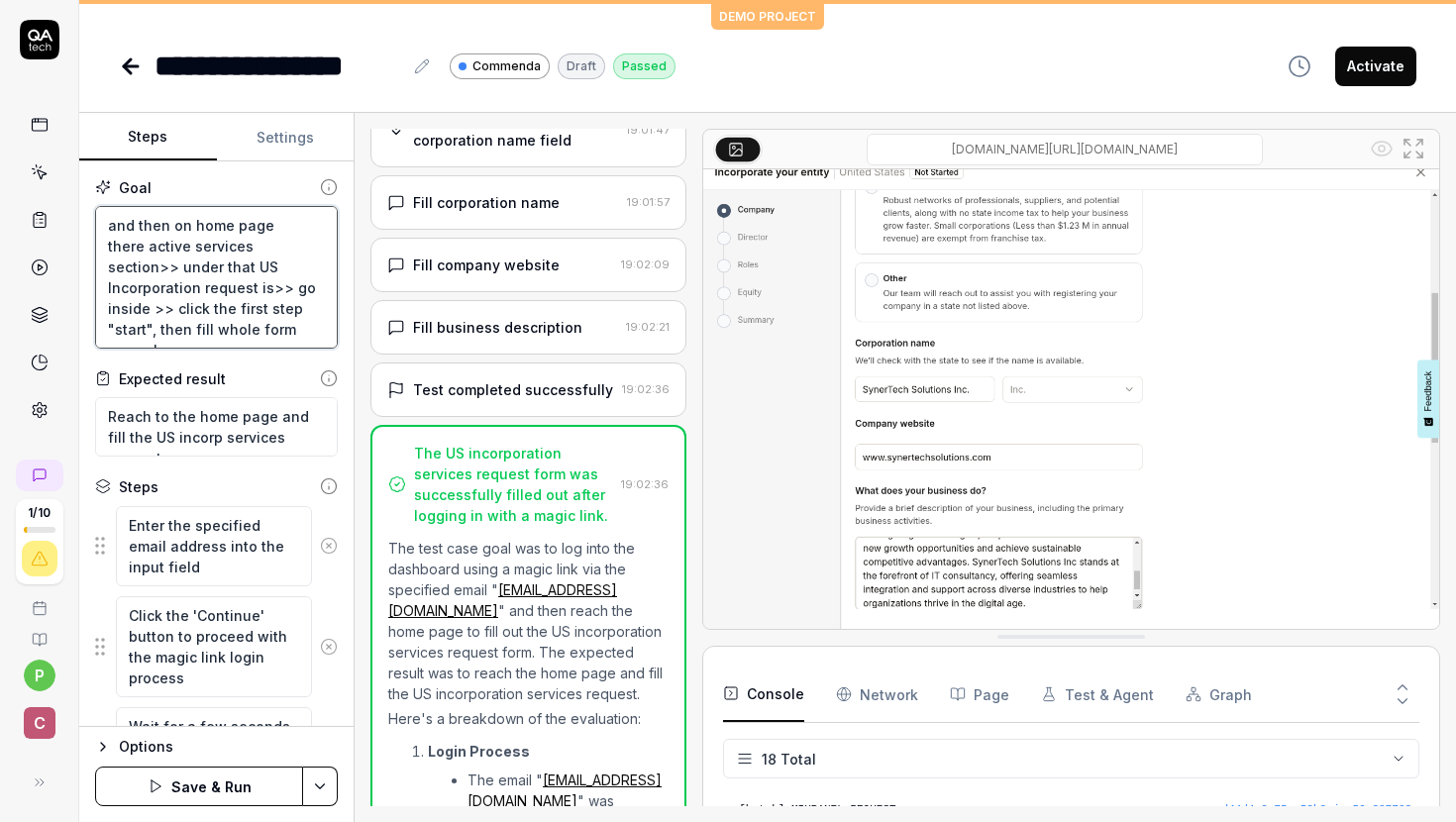 type on "*" 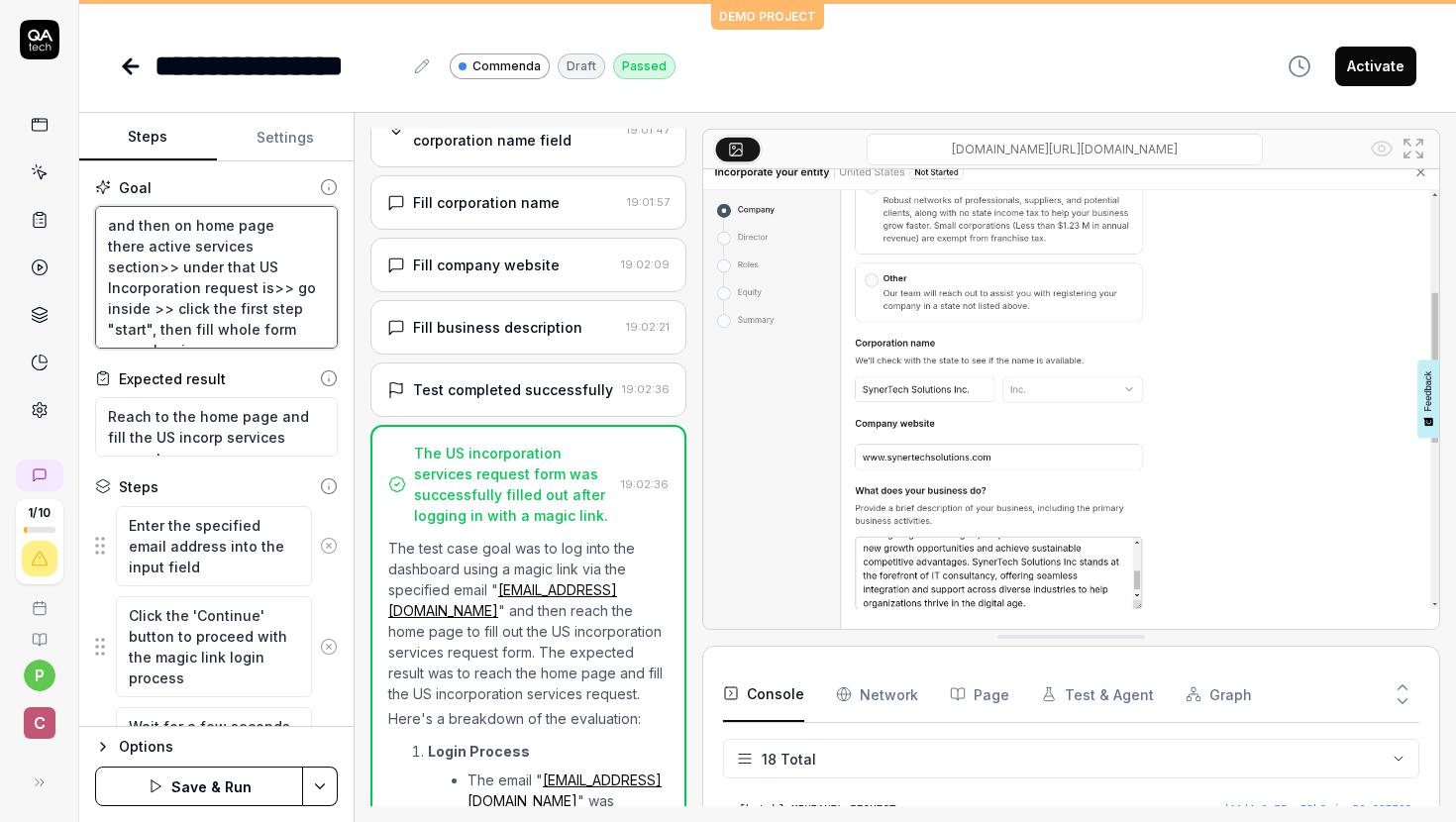 type on "*" 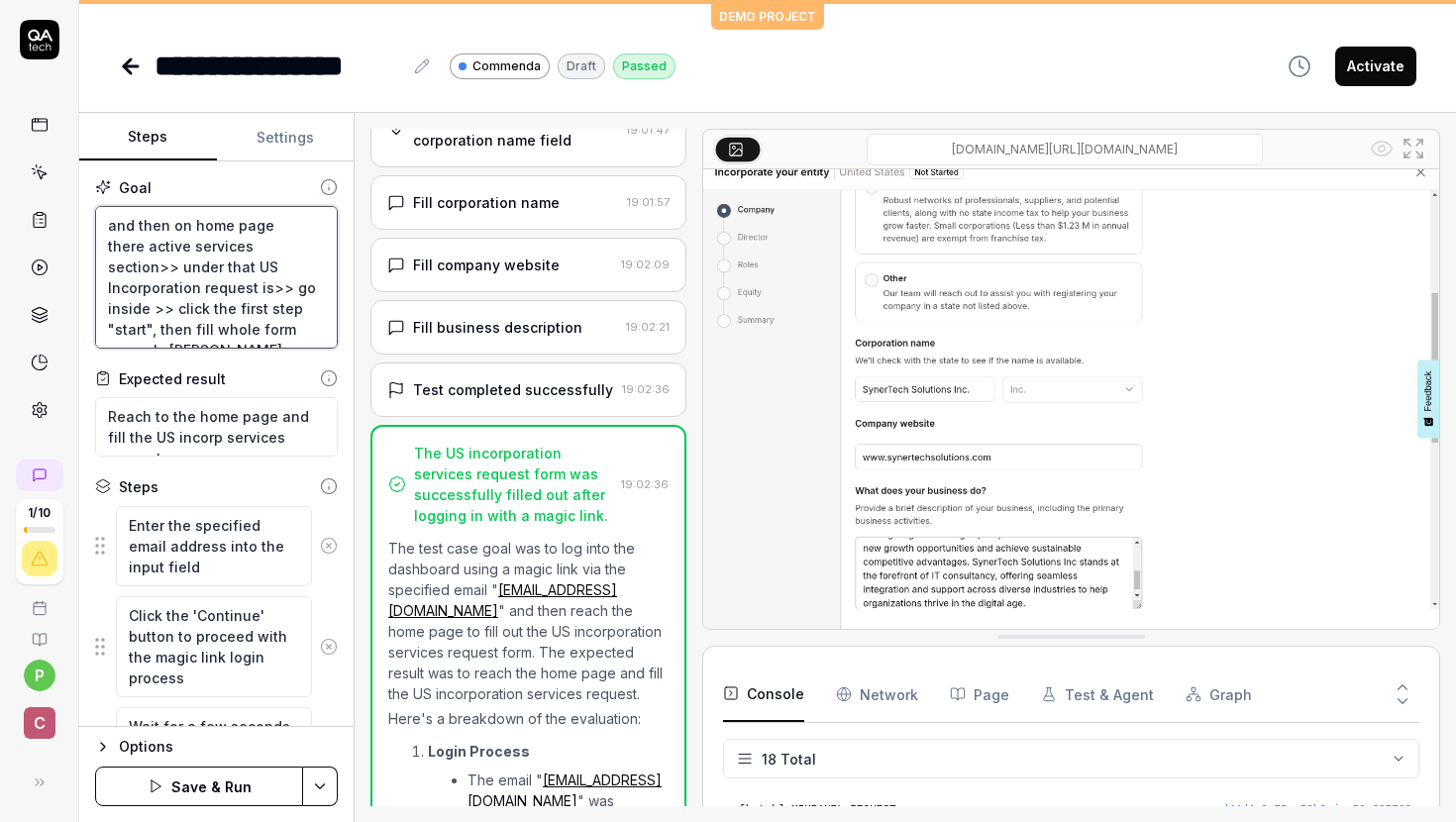 type on "*" 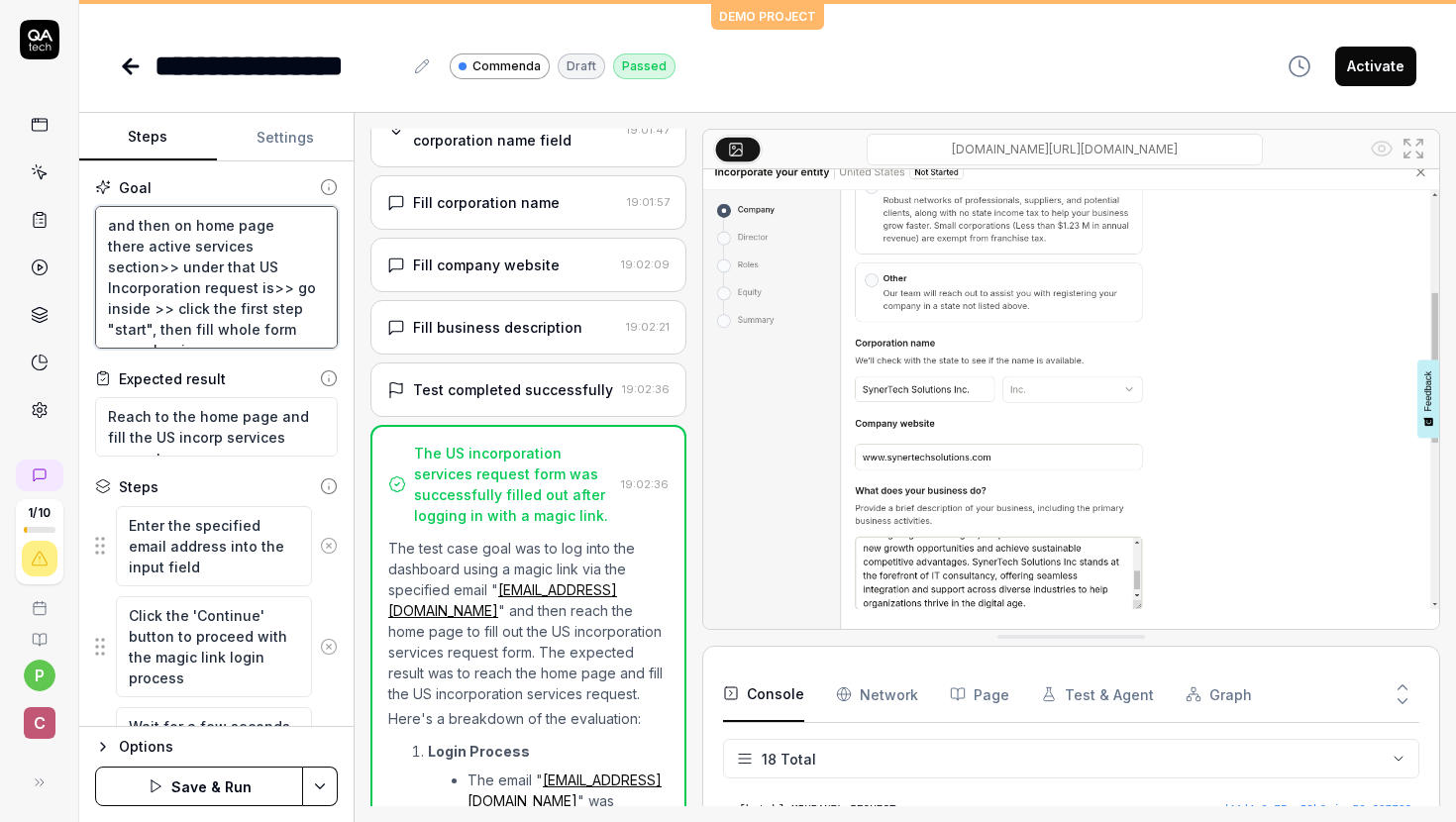 type on "*" 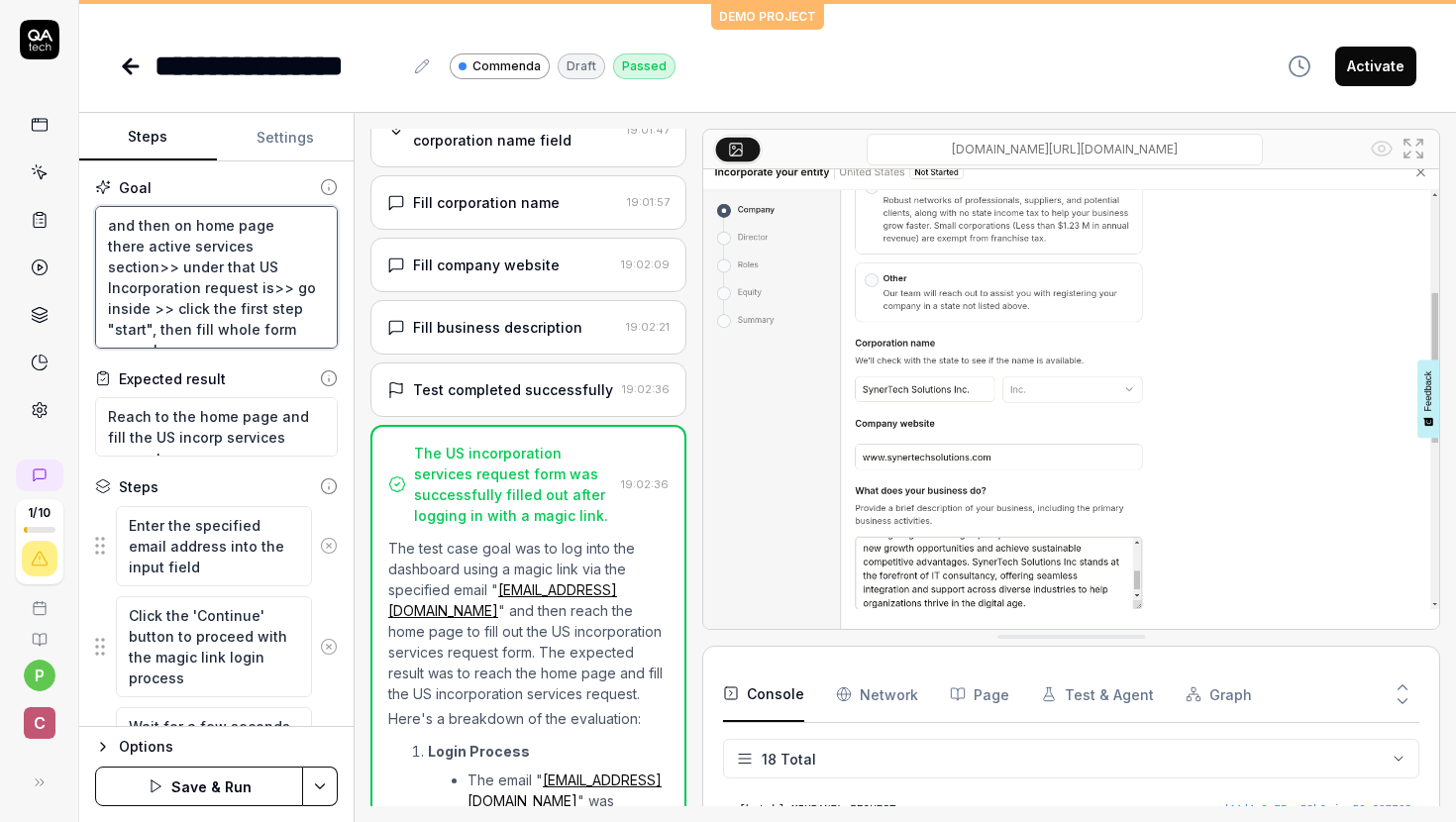 type on "*" 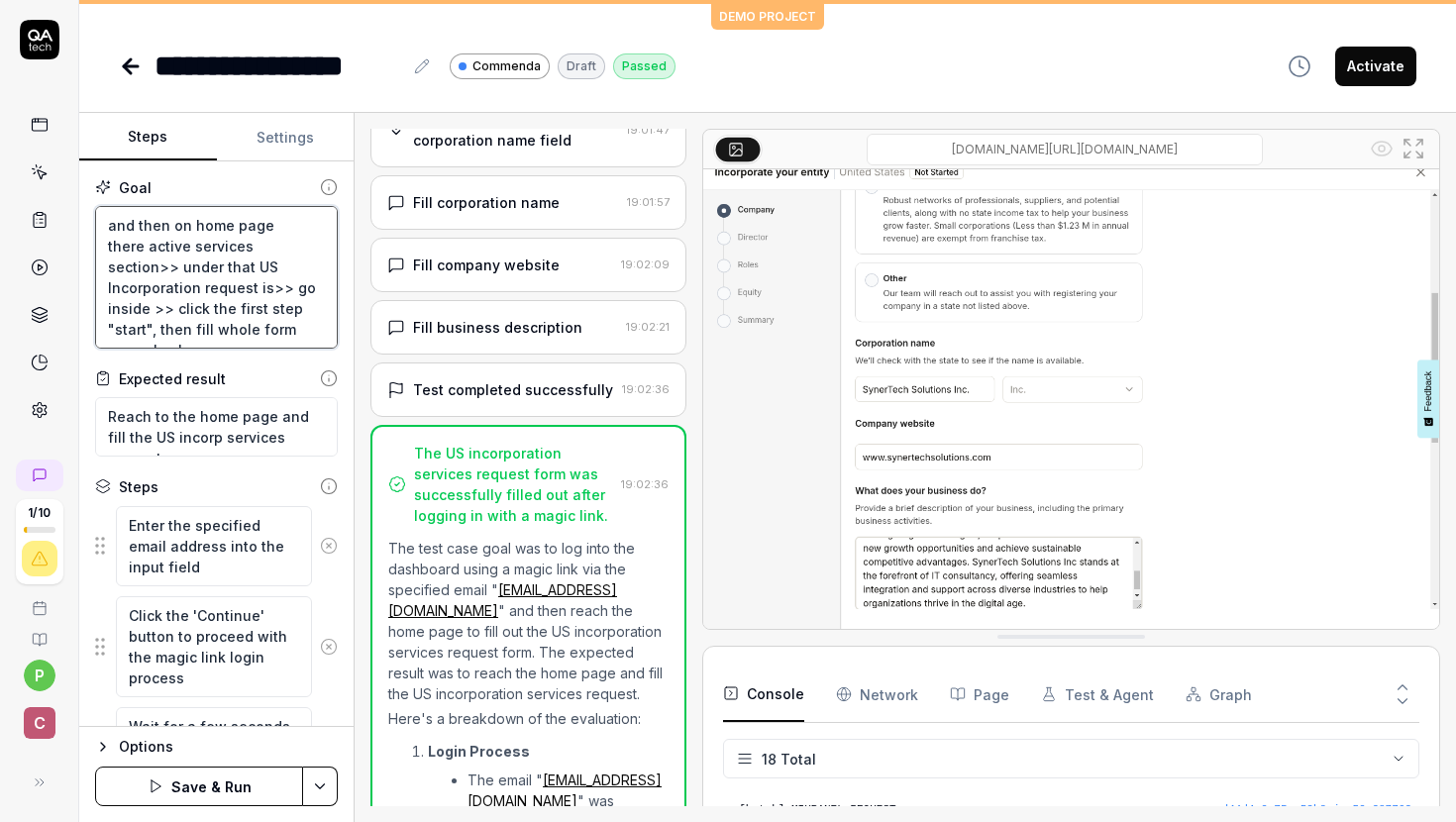 type on "*" 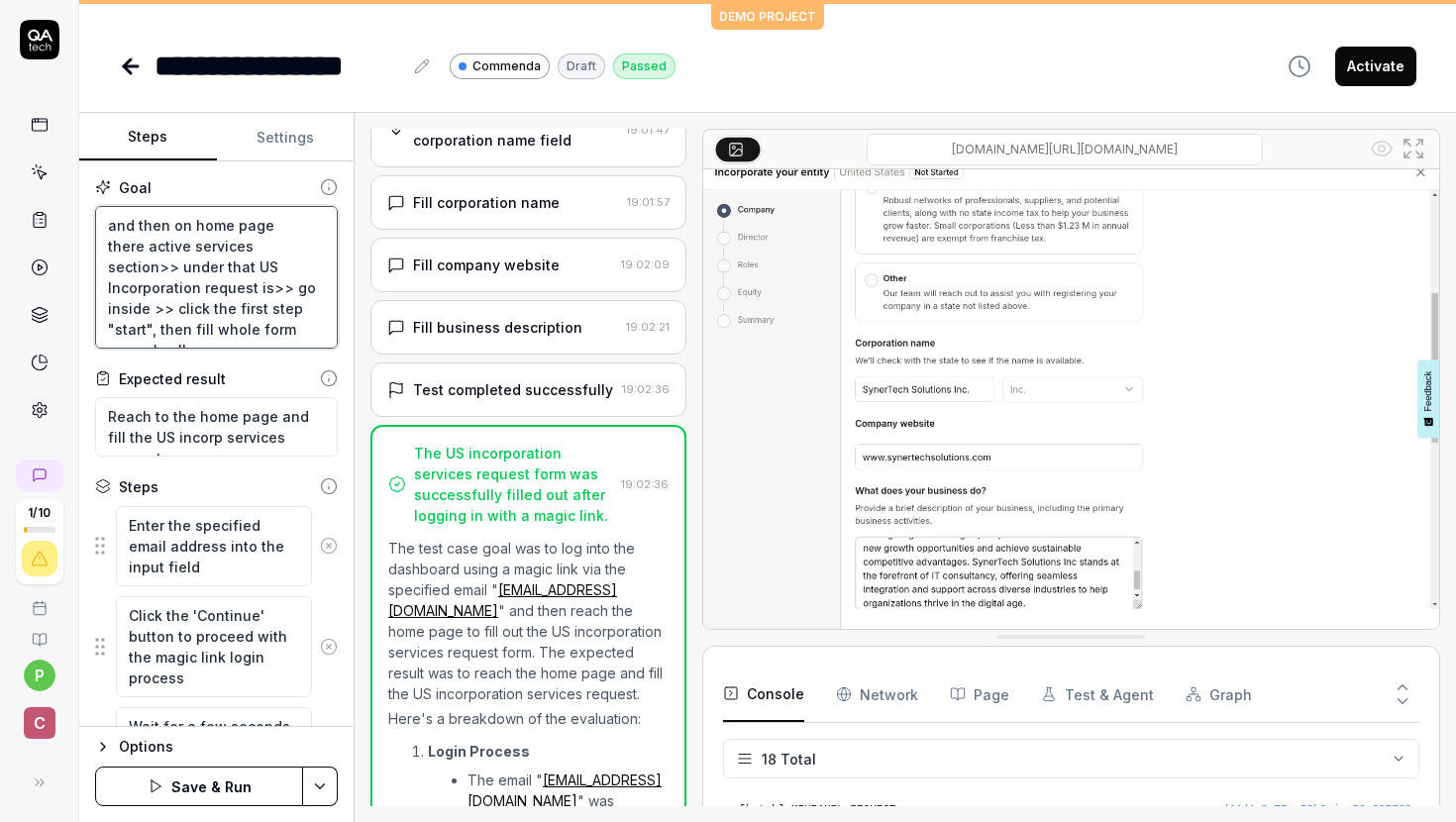 type on "*" 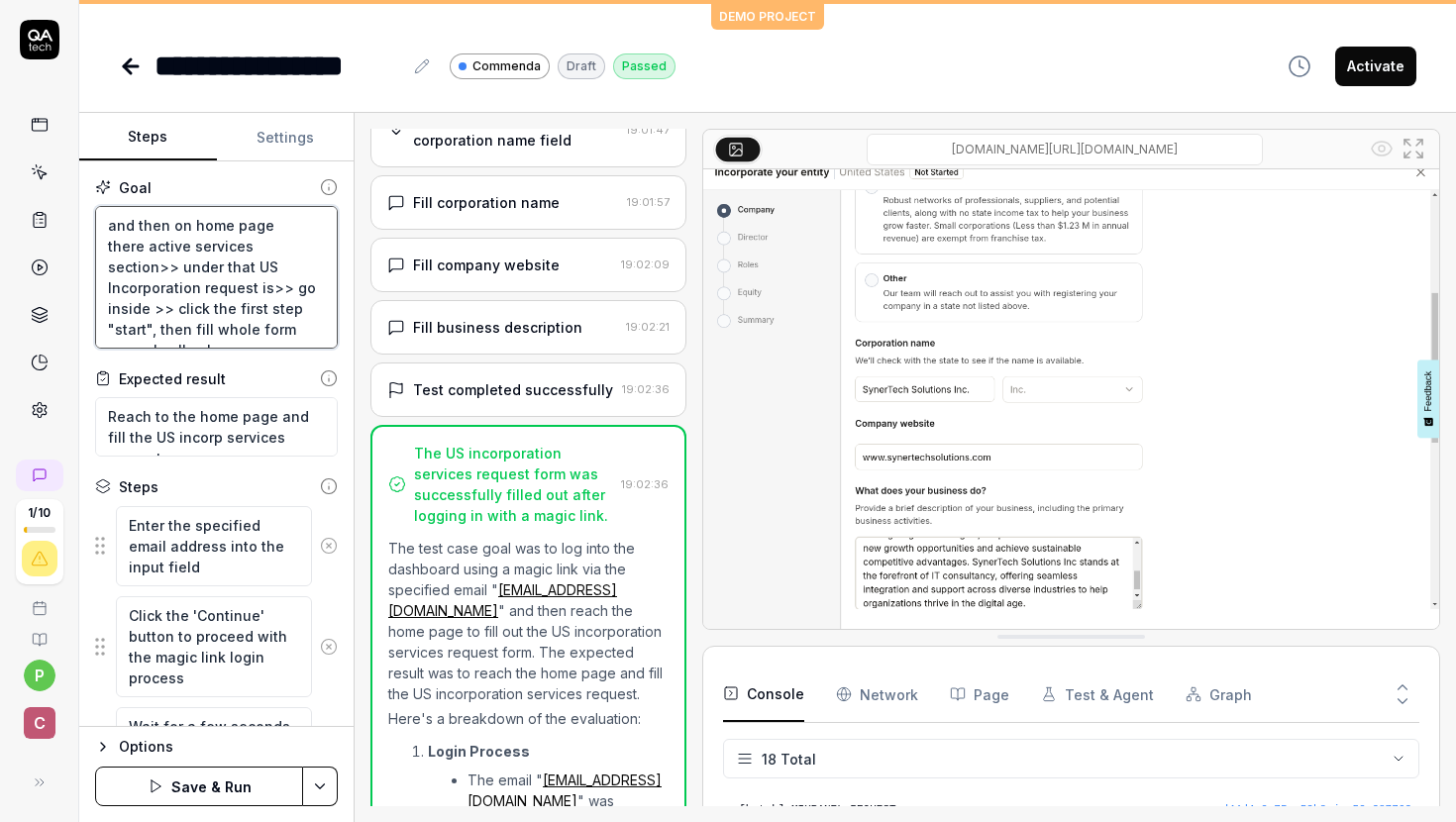 type on "*" 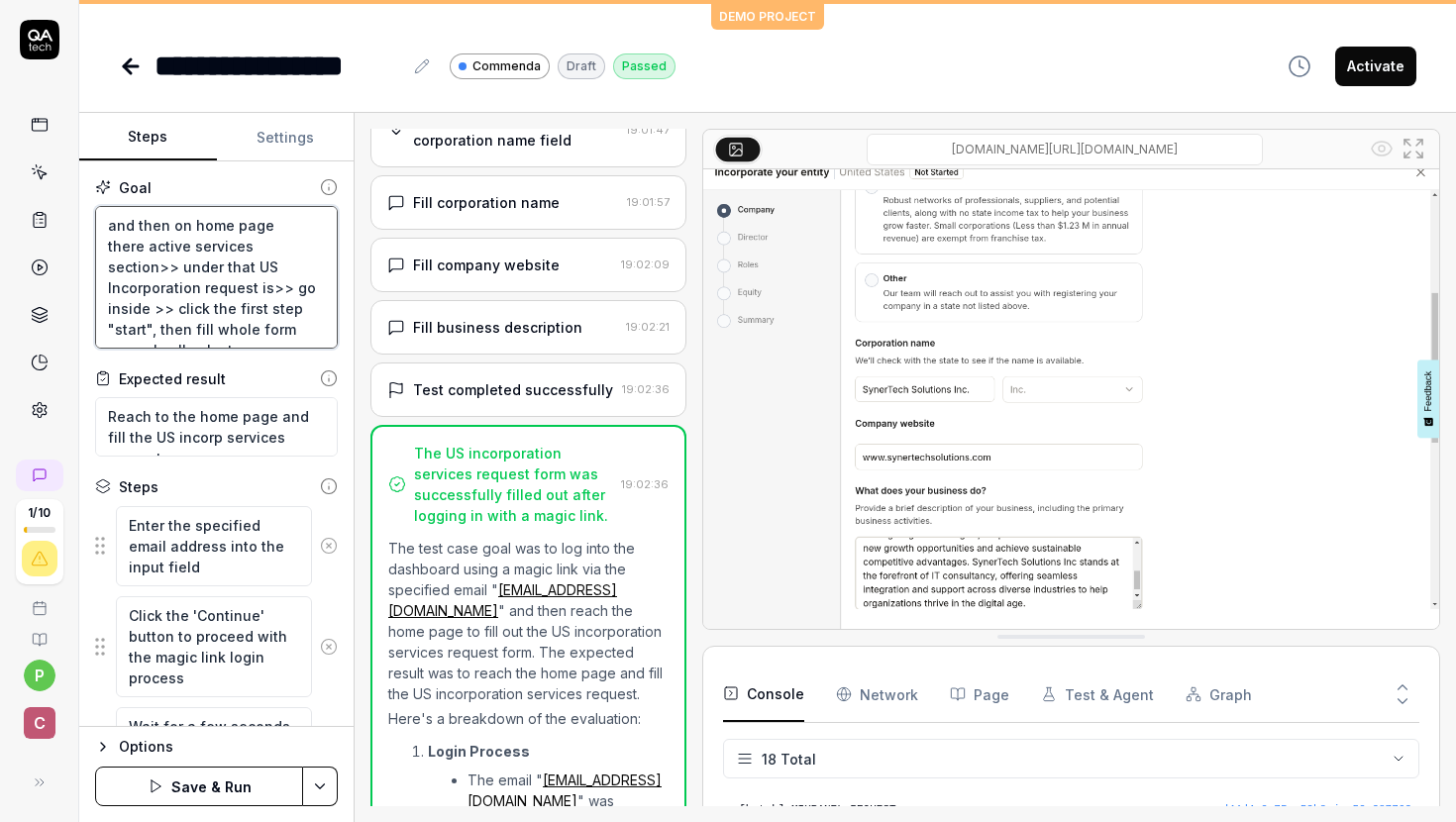type on "*" 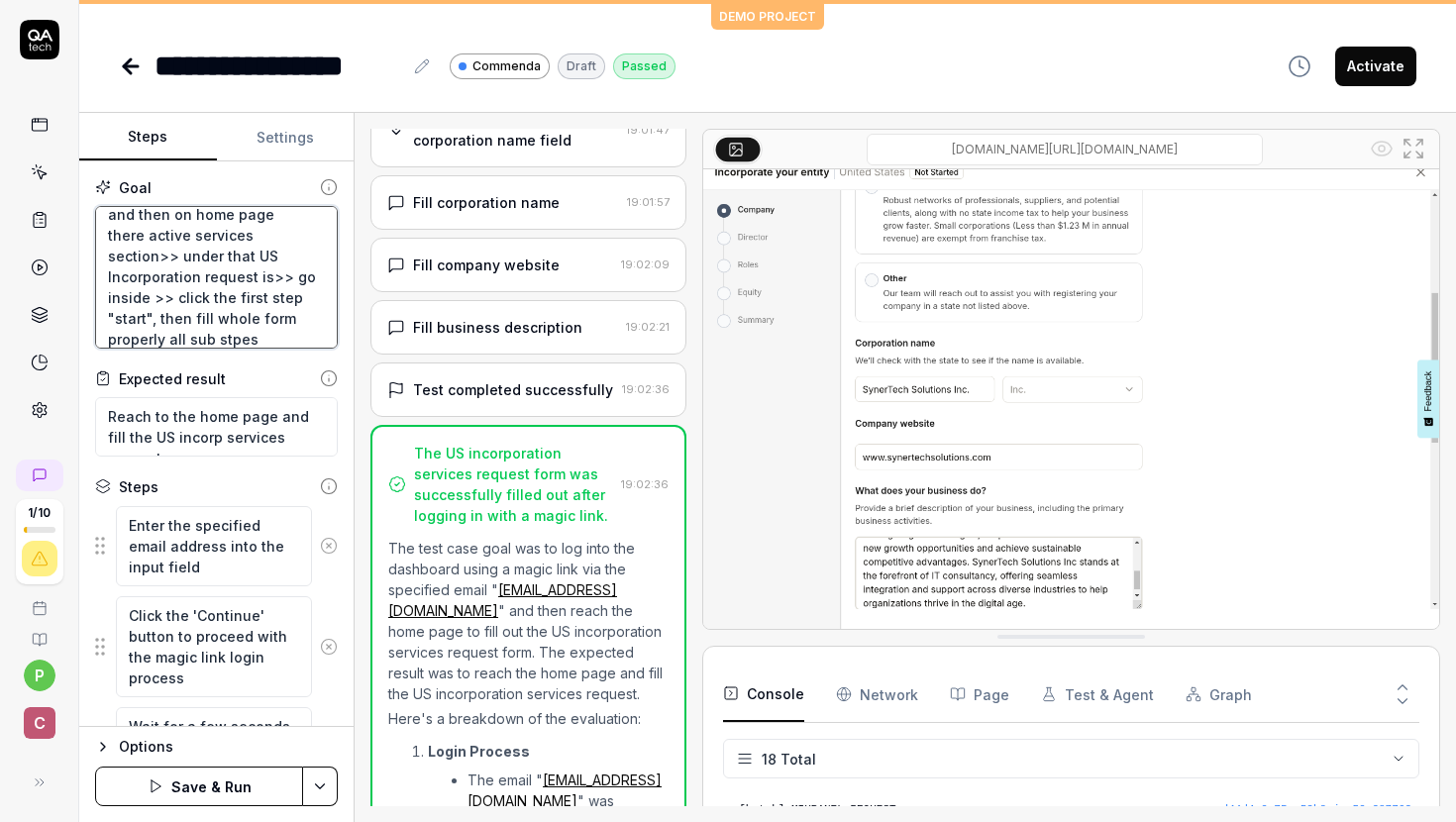 type on "*" 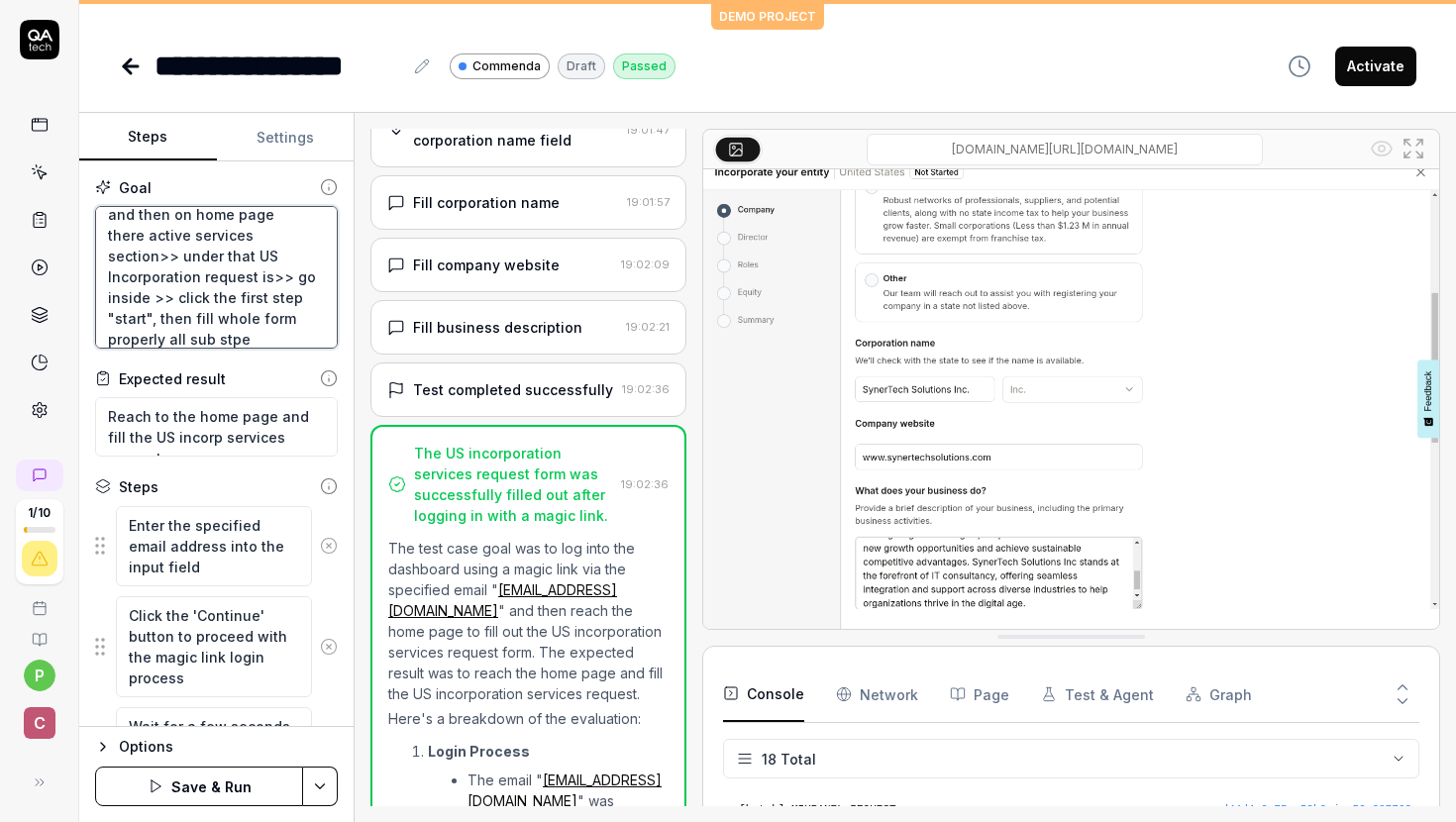 scroll, scrollTop: 104, scrollLeft: 0, axis: vertical 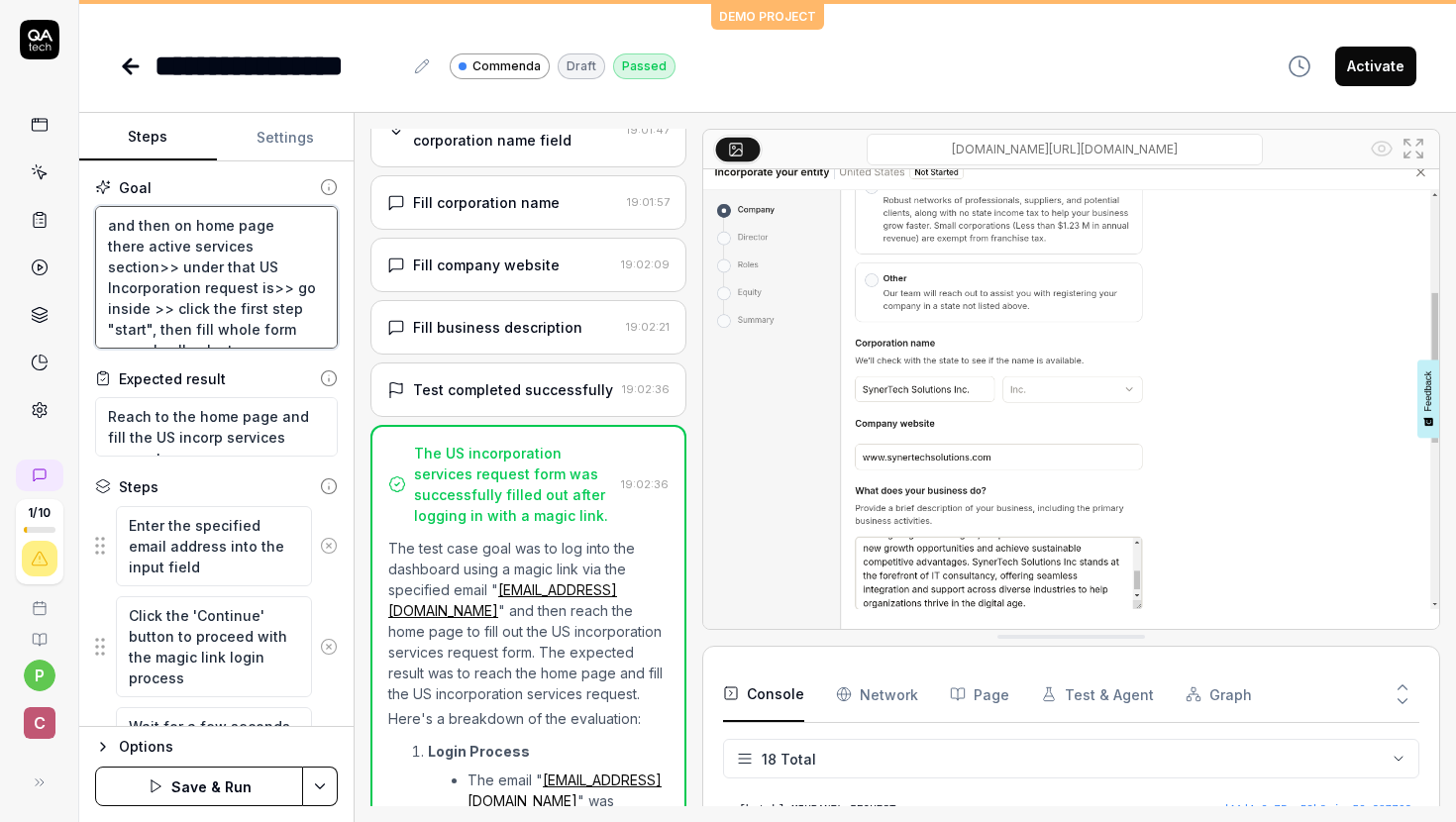 type on "*" 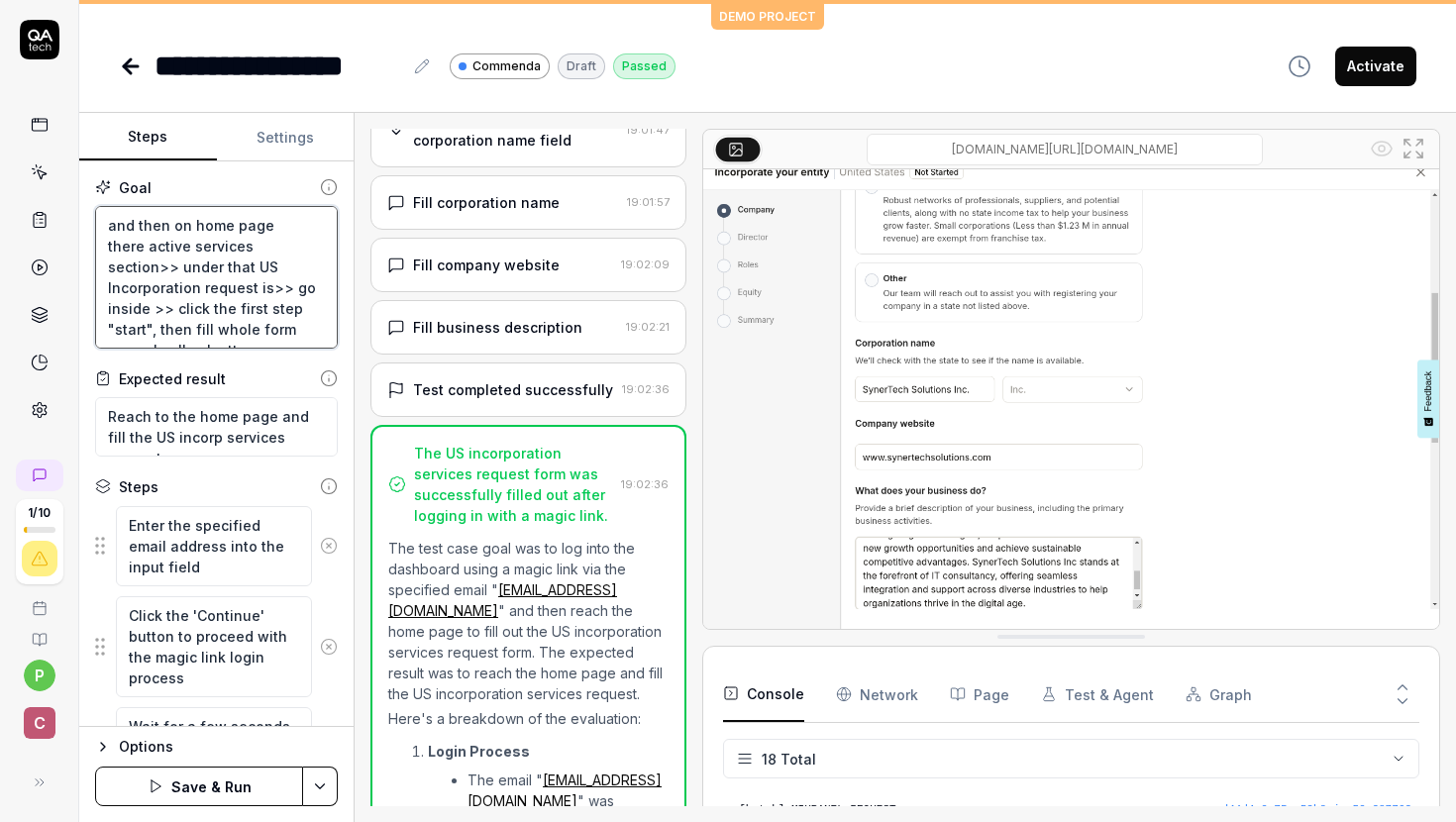 type on "*" 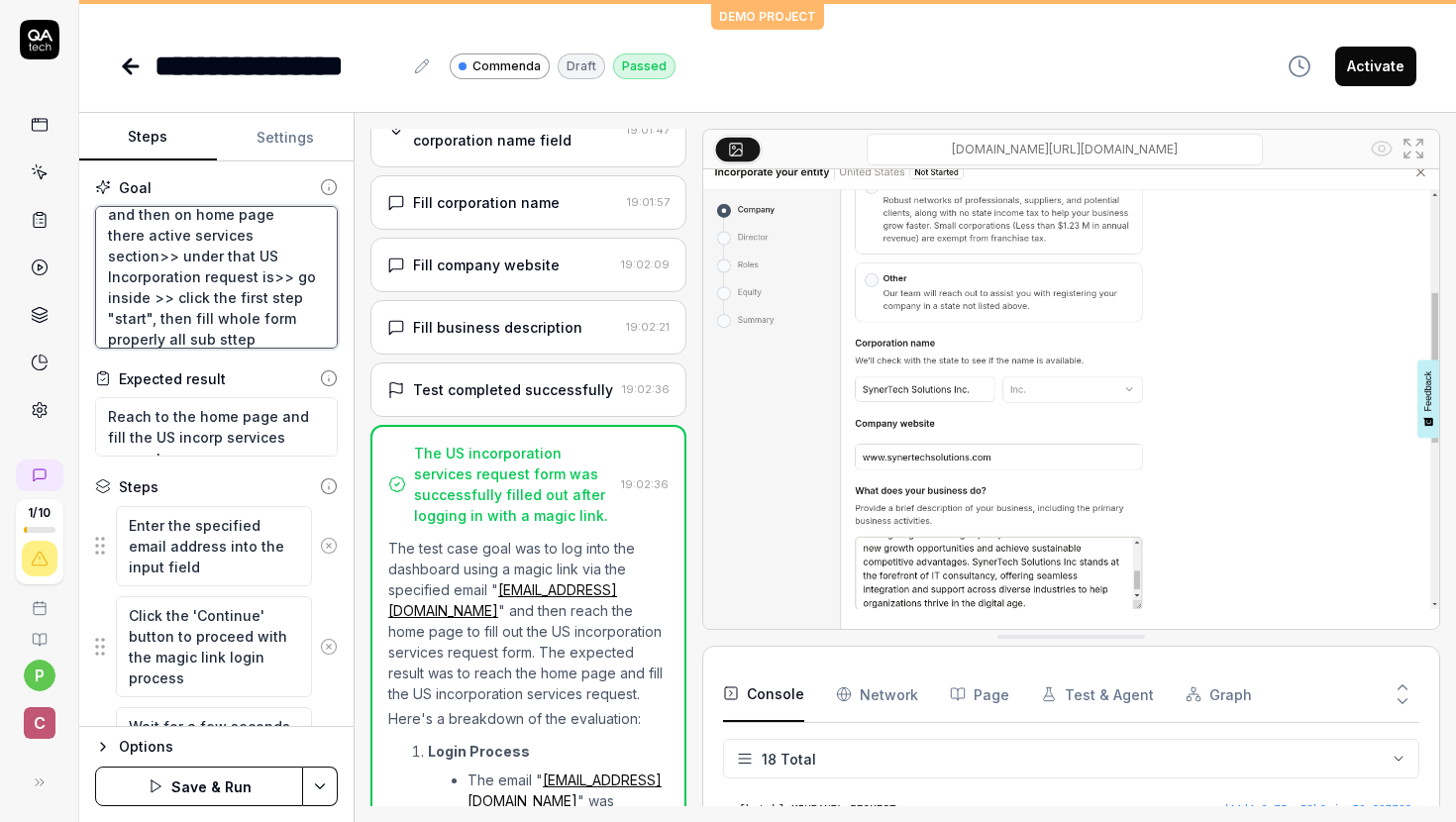 type on "*" 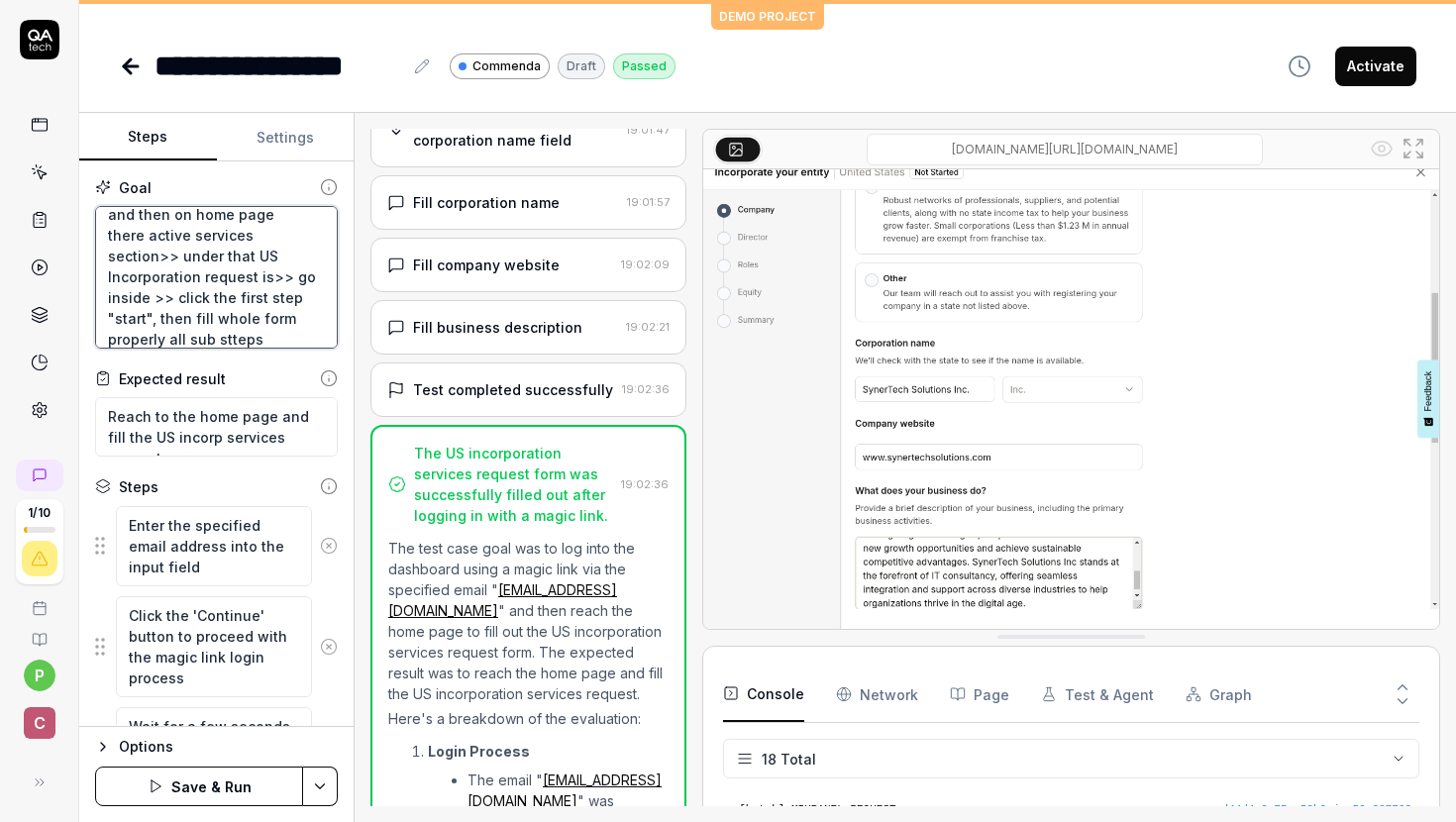 type on "*" 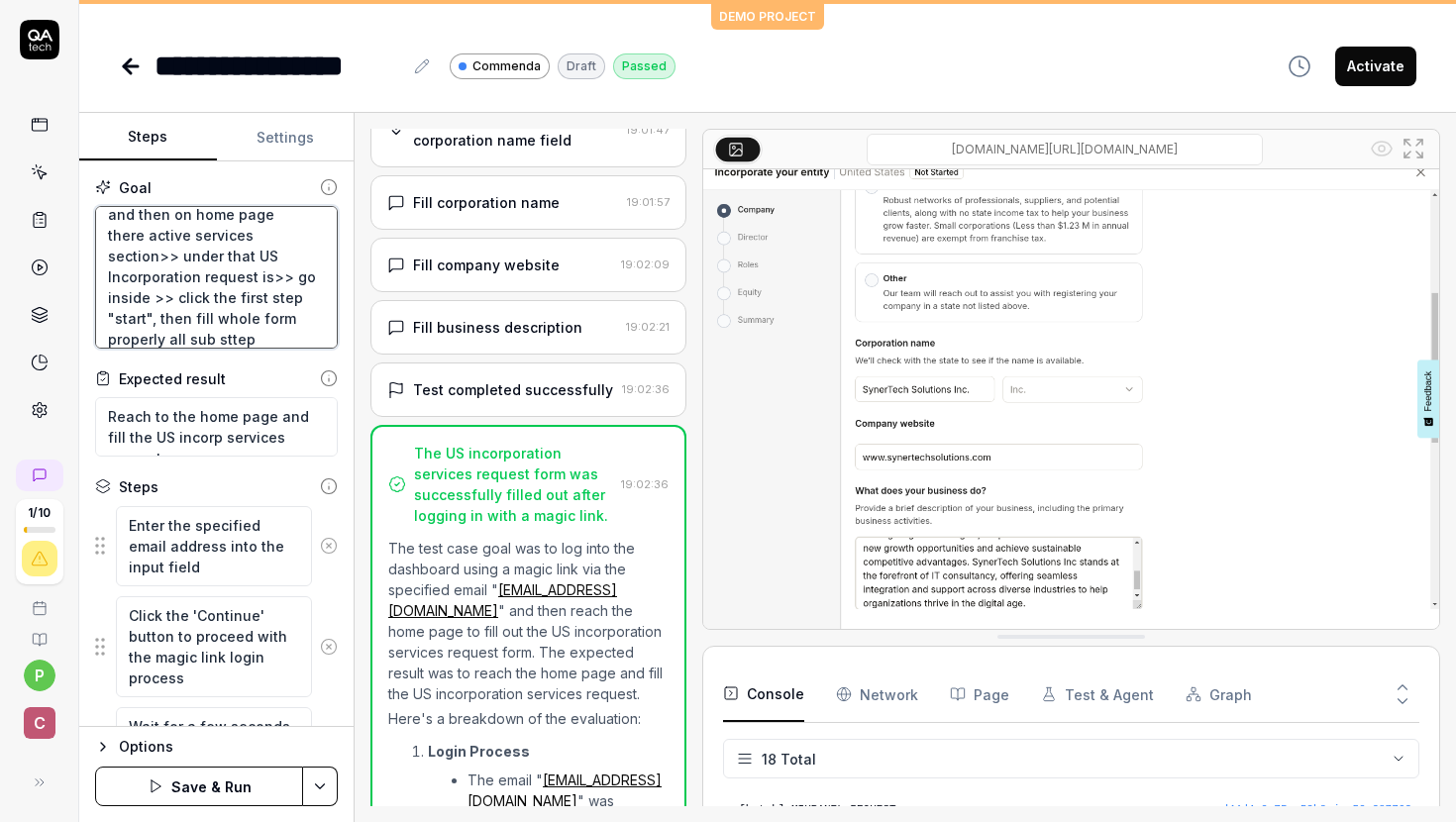 type on "*" 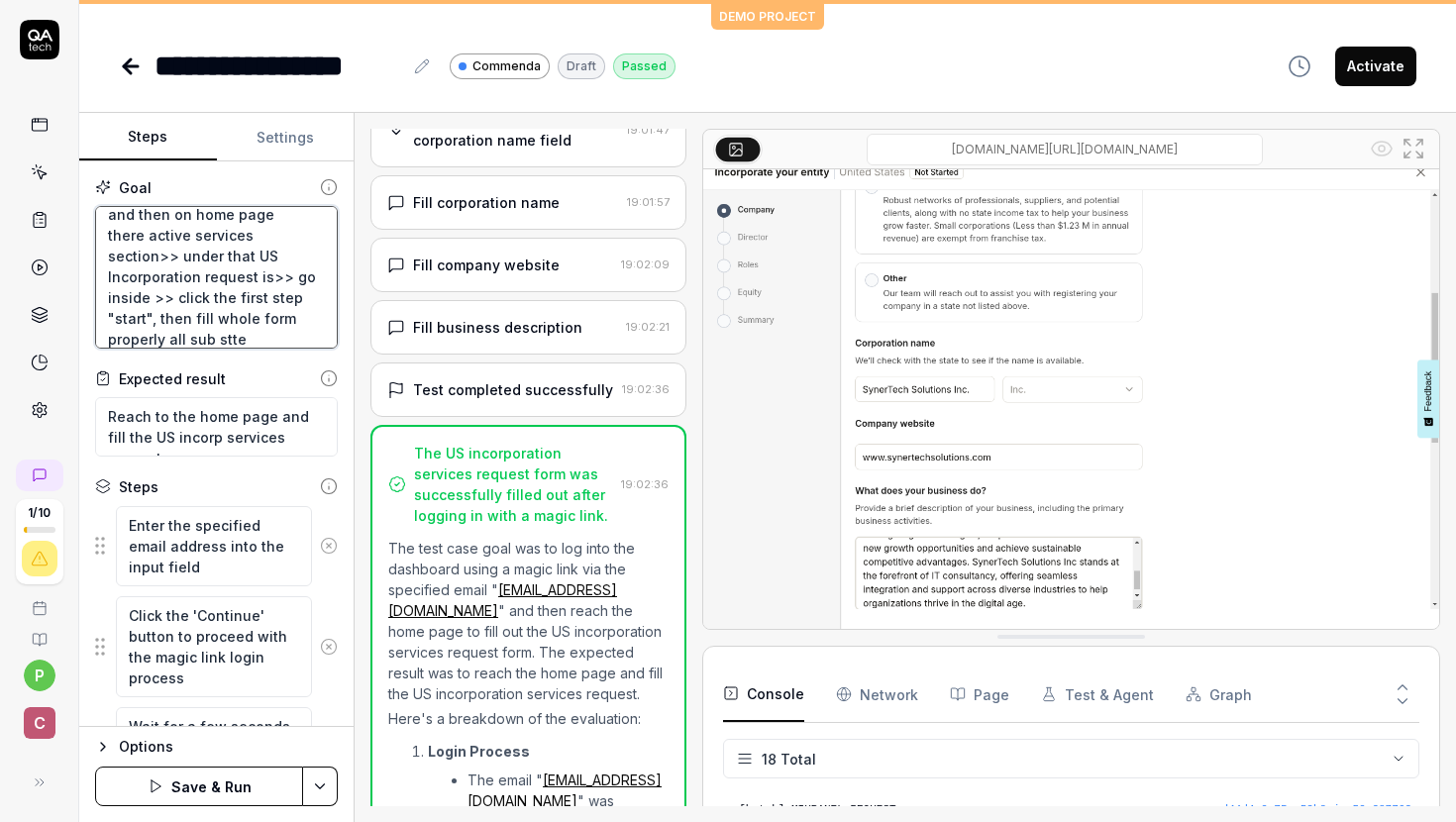 scroll, scrollTop: 104, scrollLeft: 0, axis: vertical 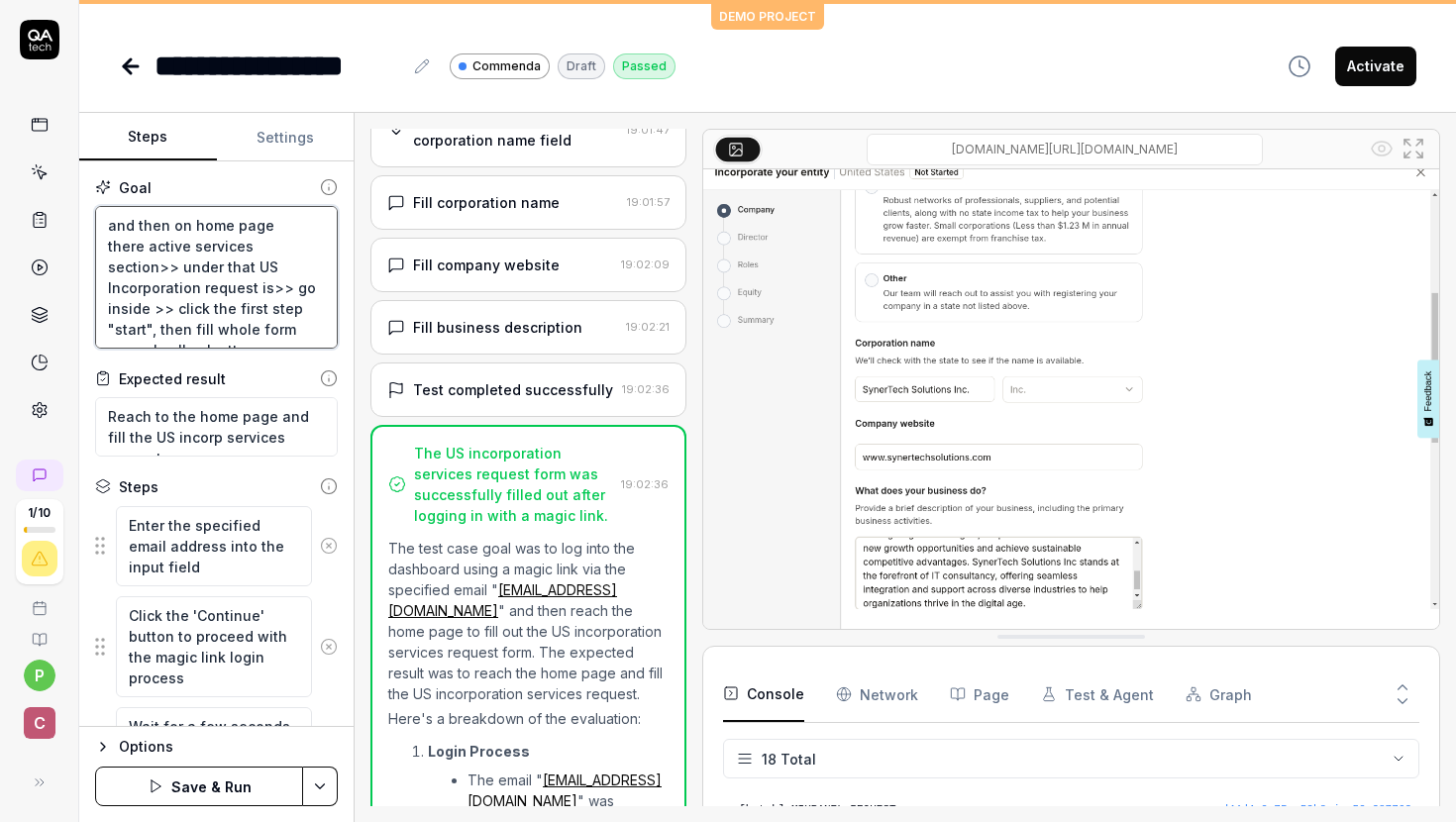 type on "*" 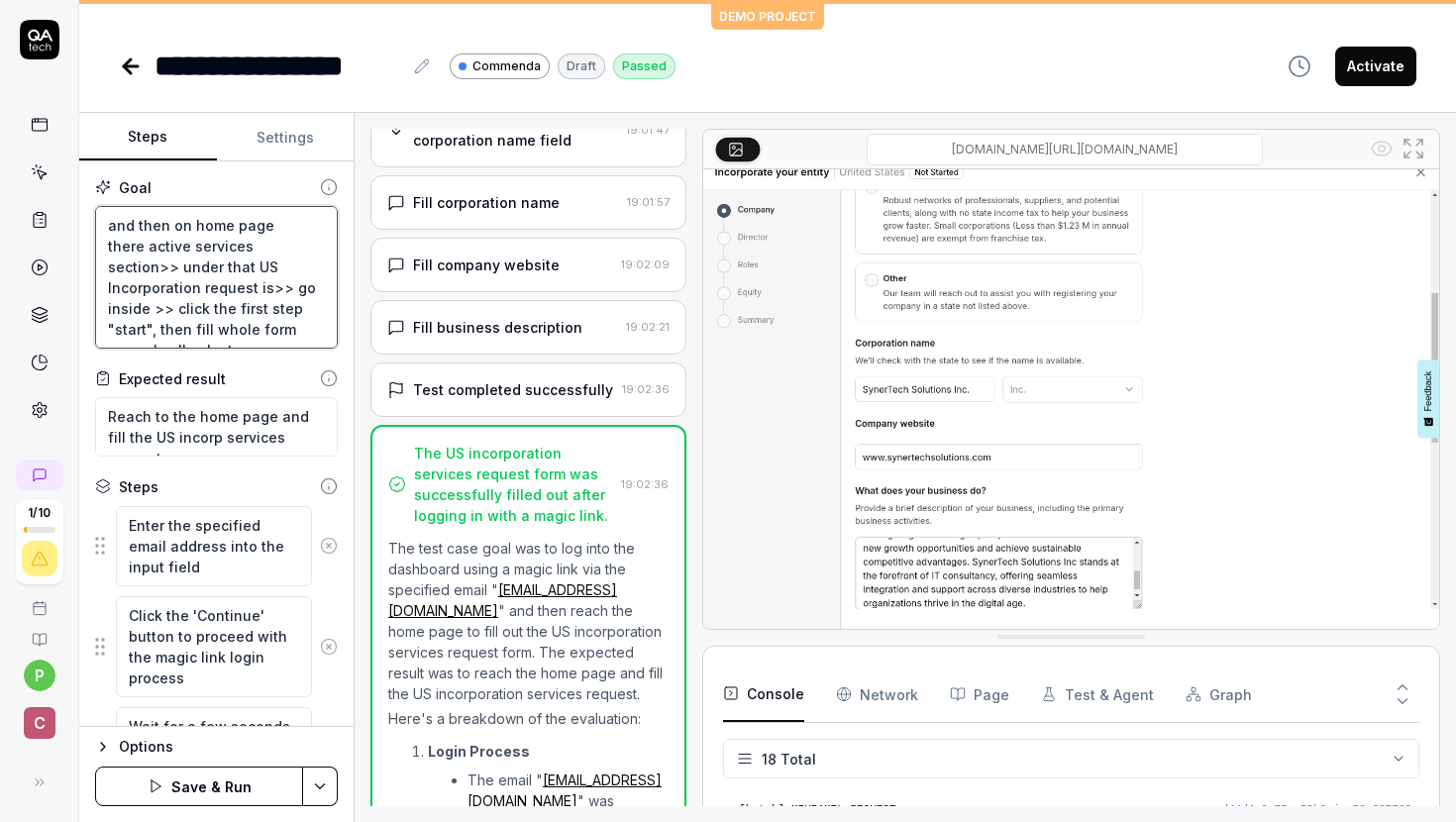 type on "*" 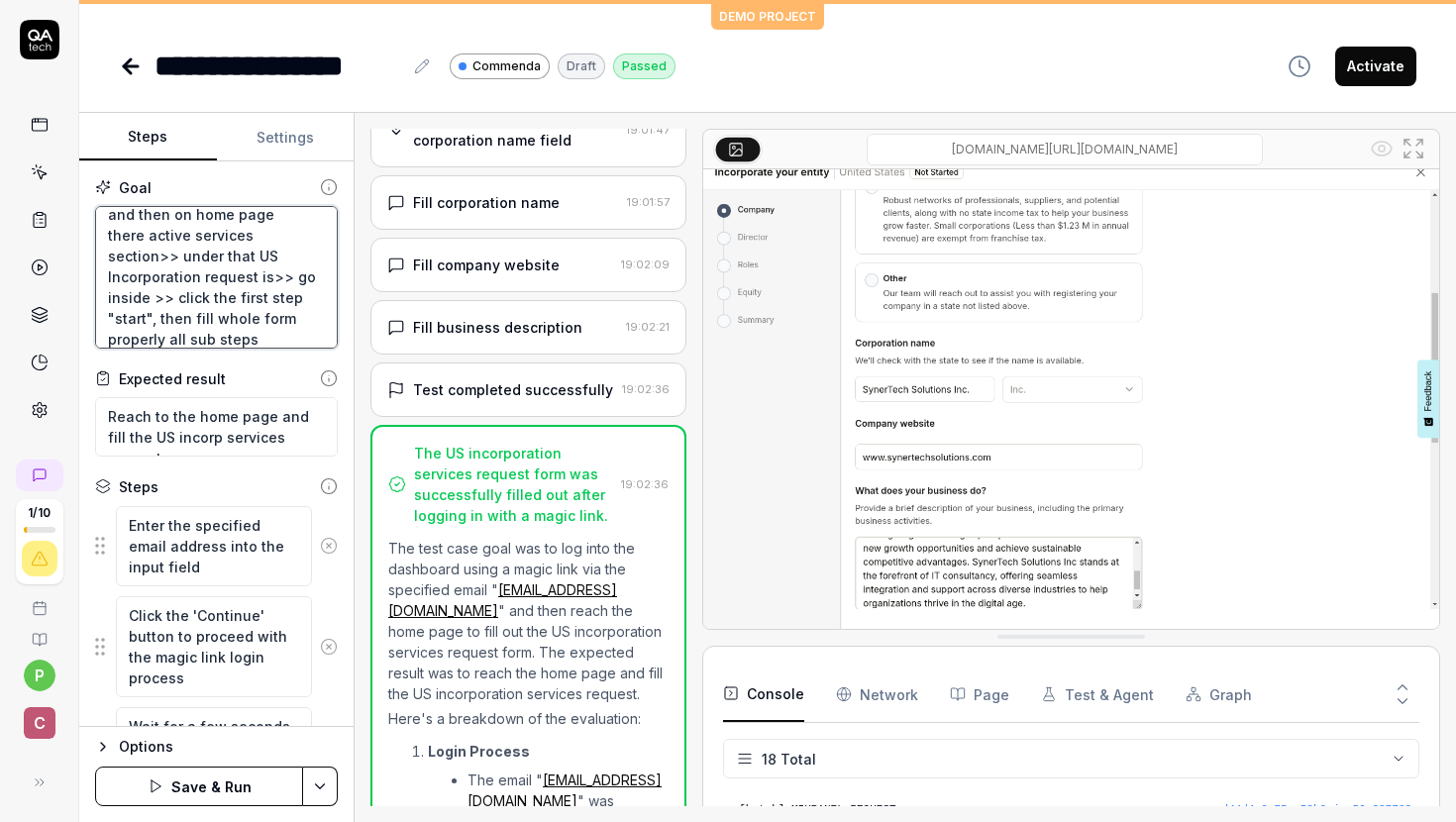 type on "*" 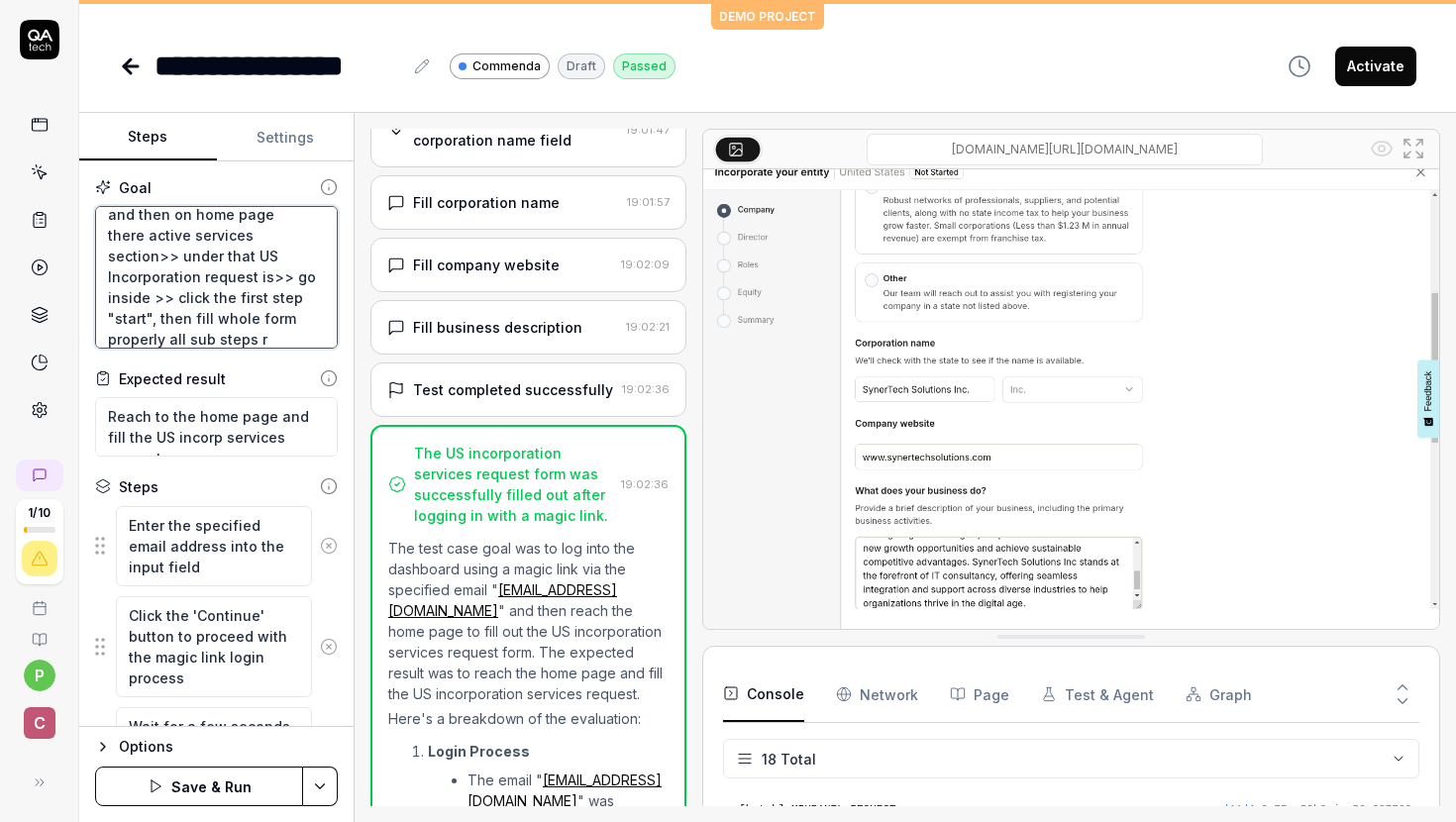 type on "*" 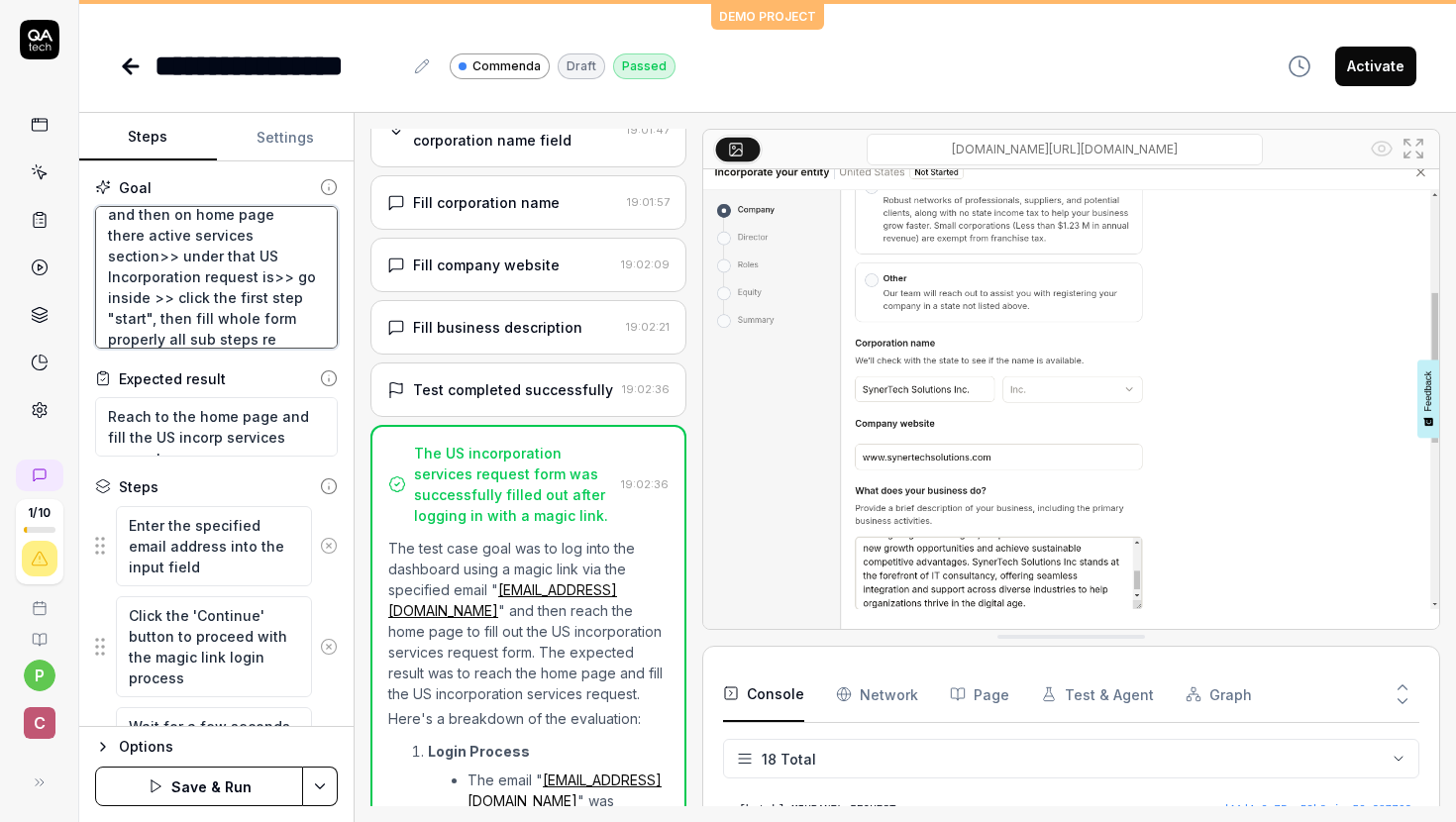 type on "*" 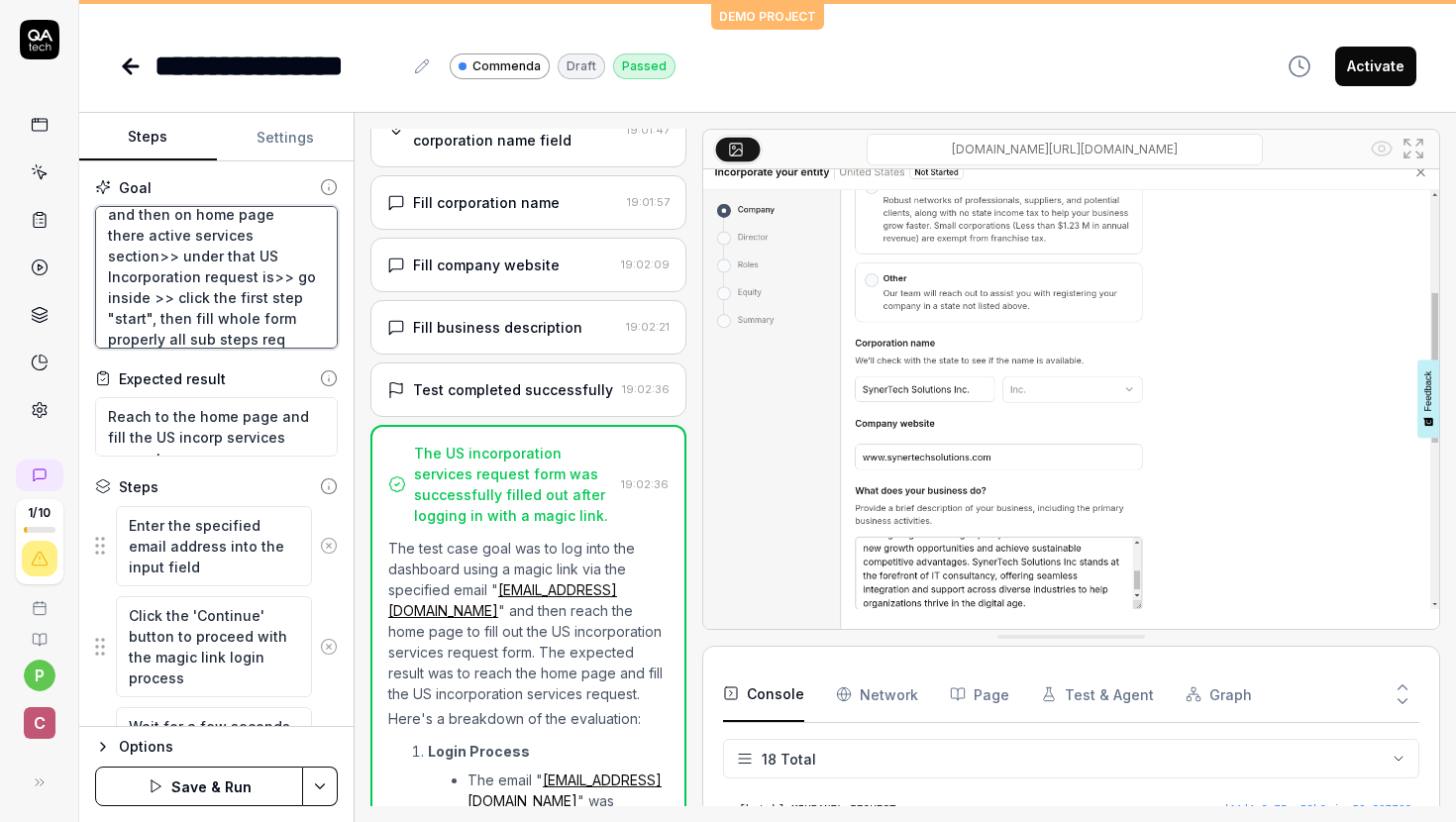 type on "*" 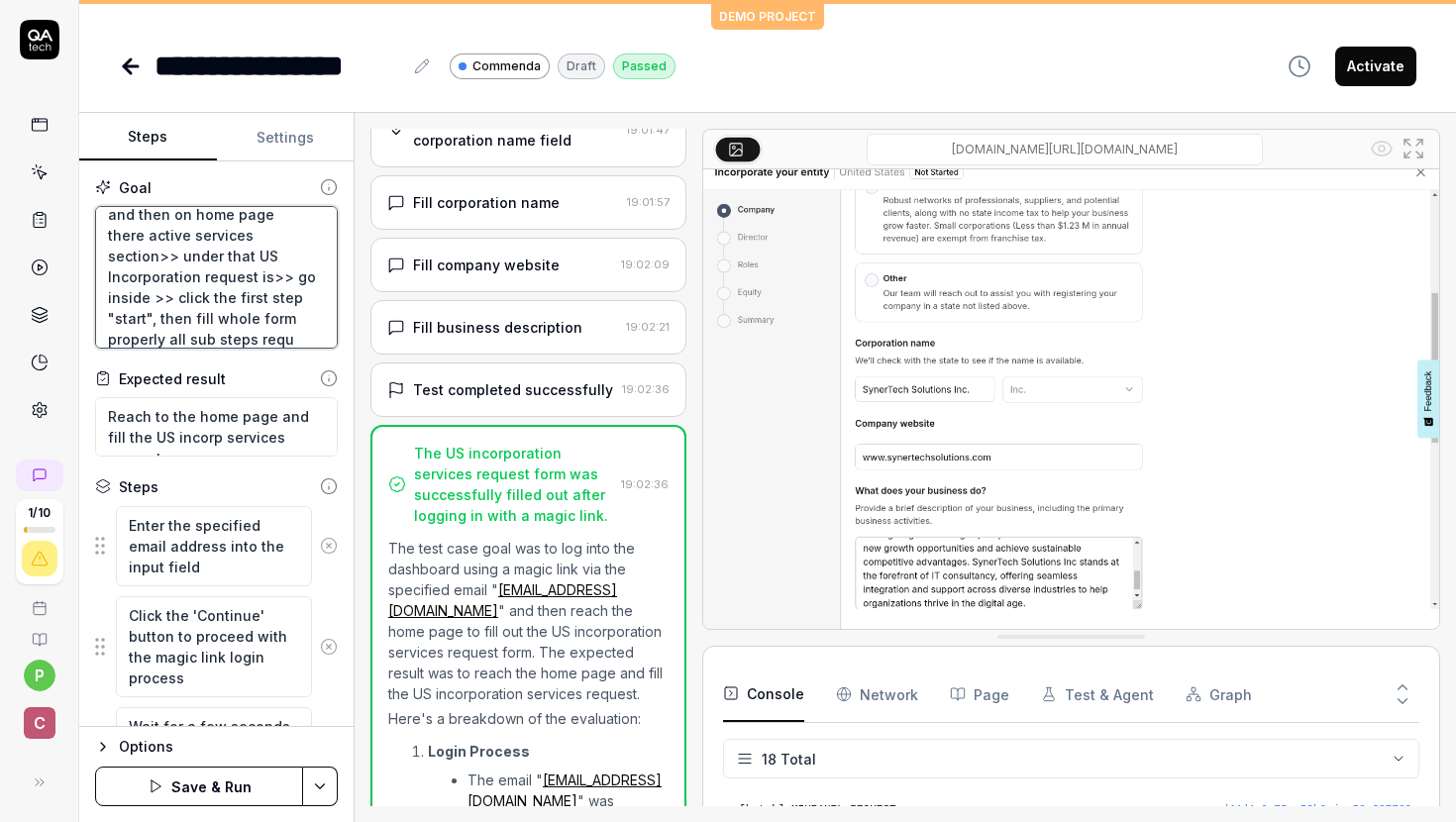 type on "*" 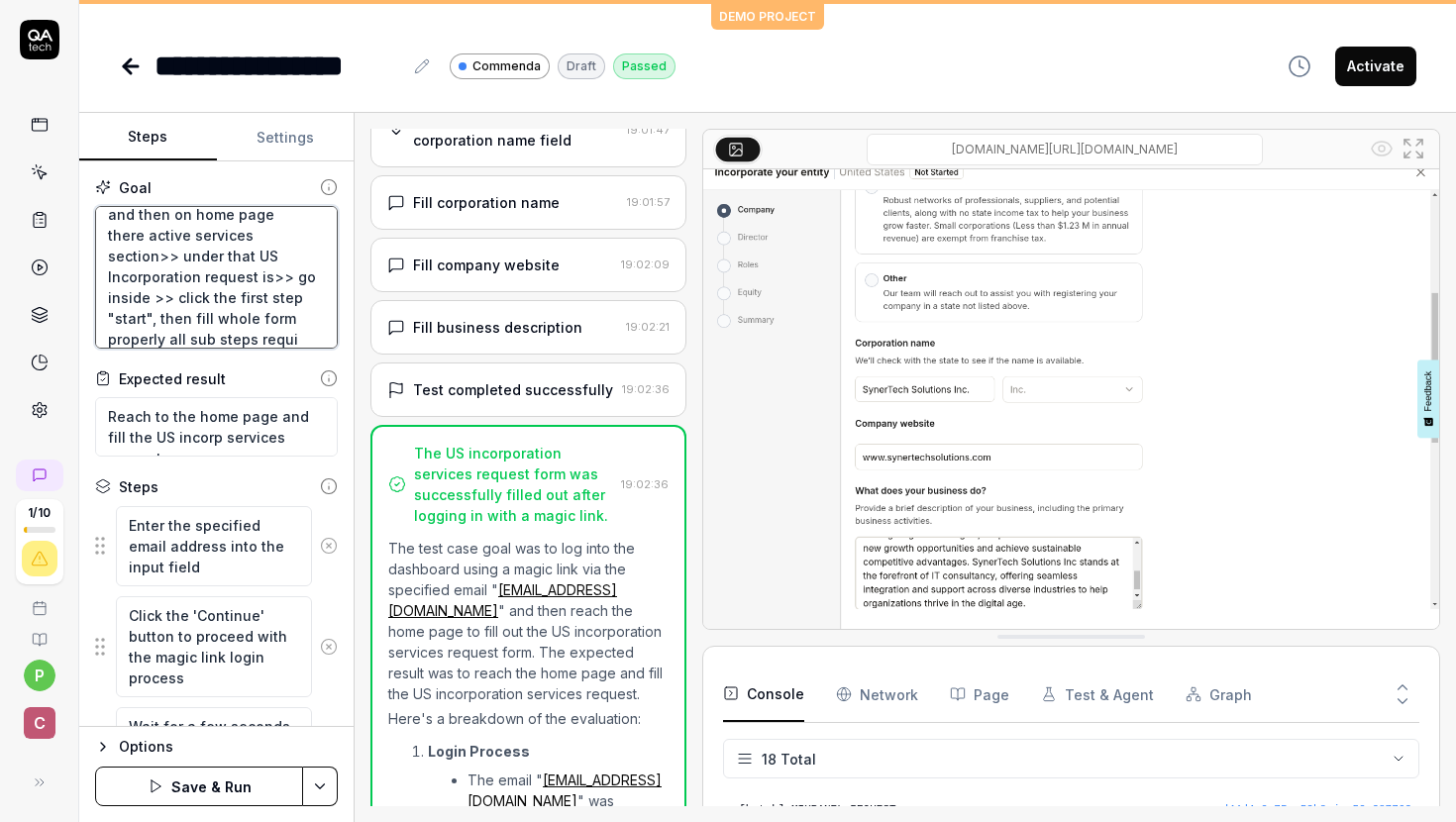 type on "*" 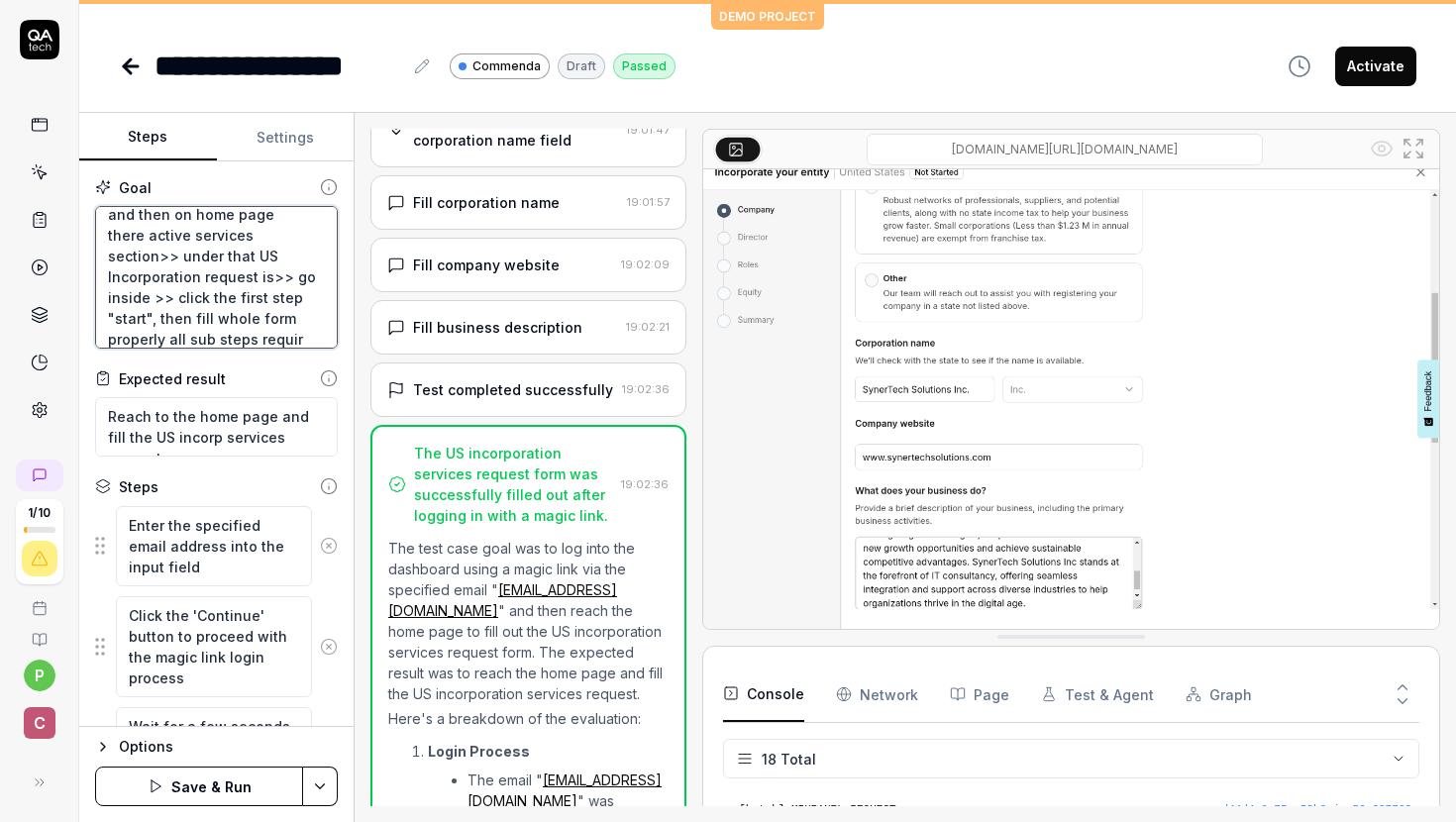 type on "*" 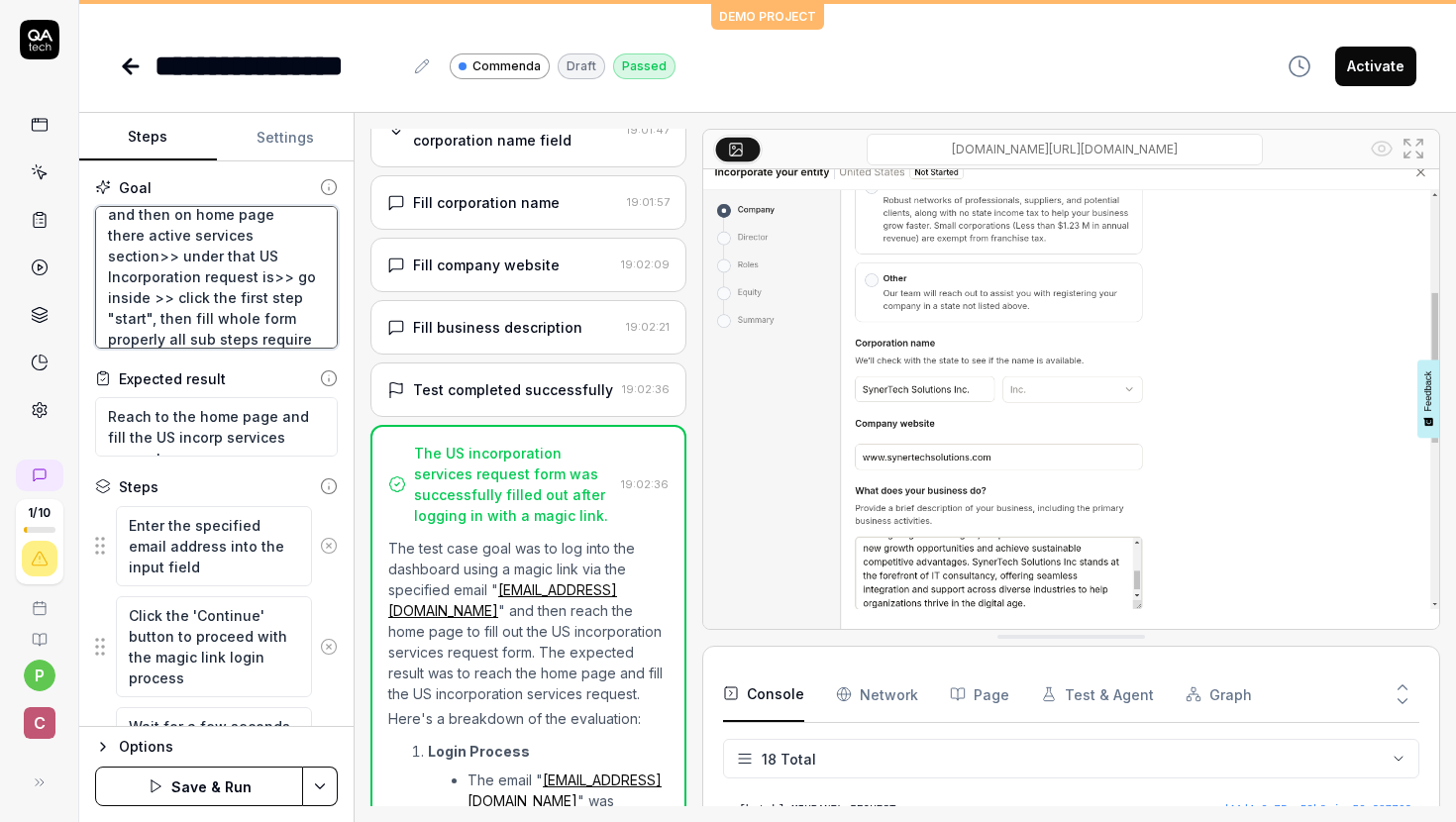 type on "*" 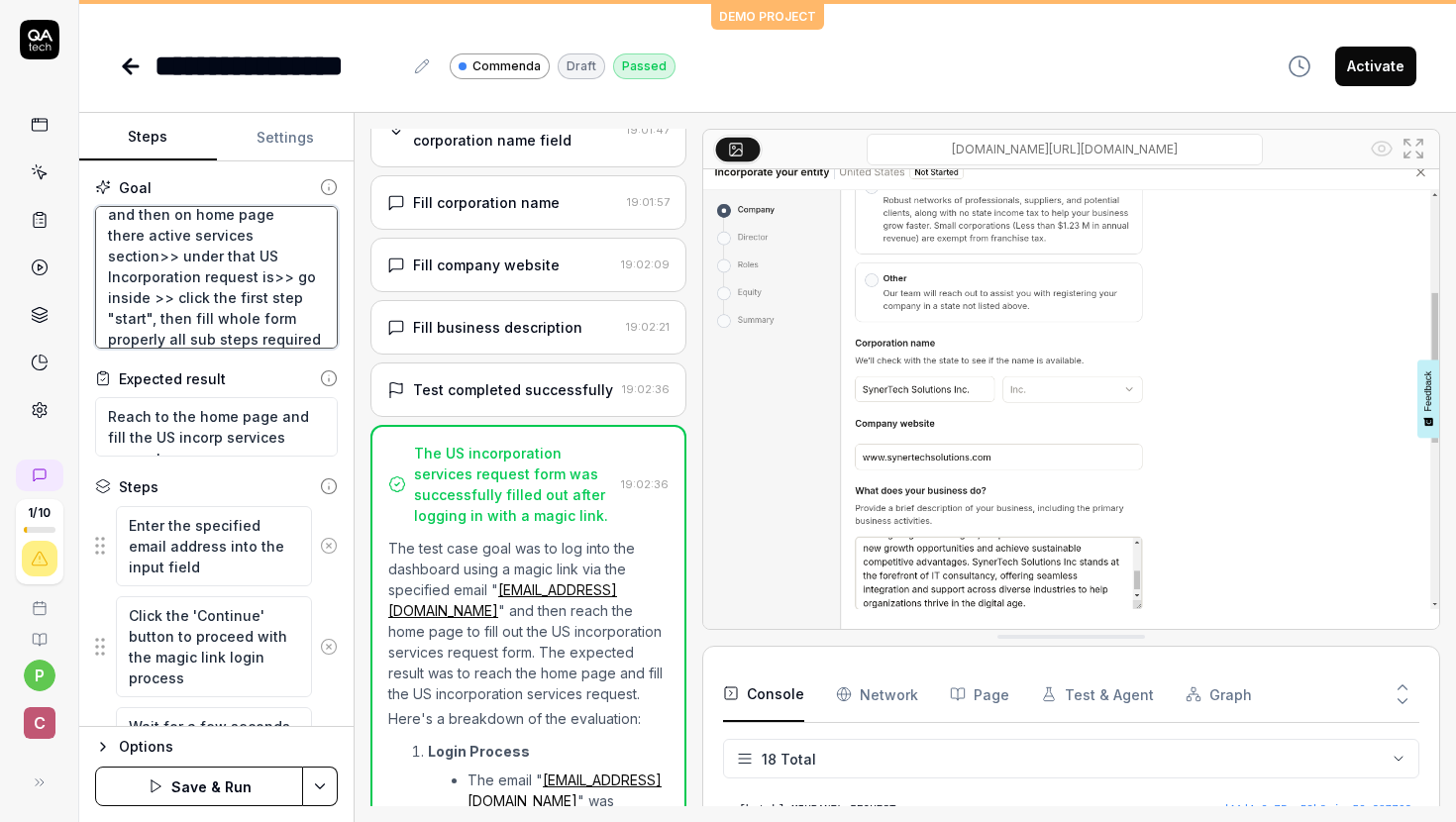 type 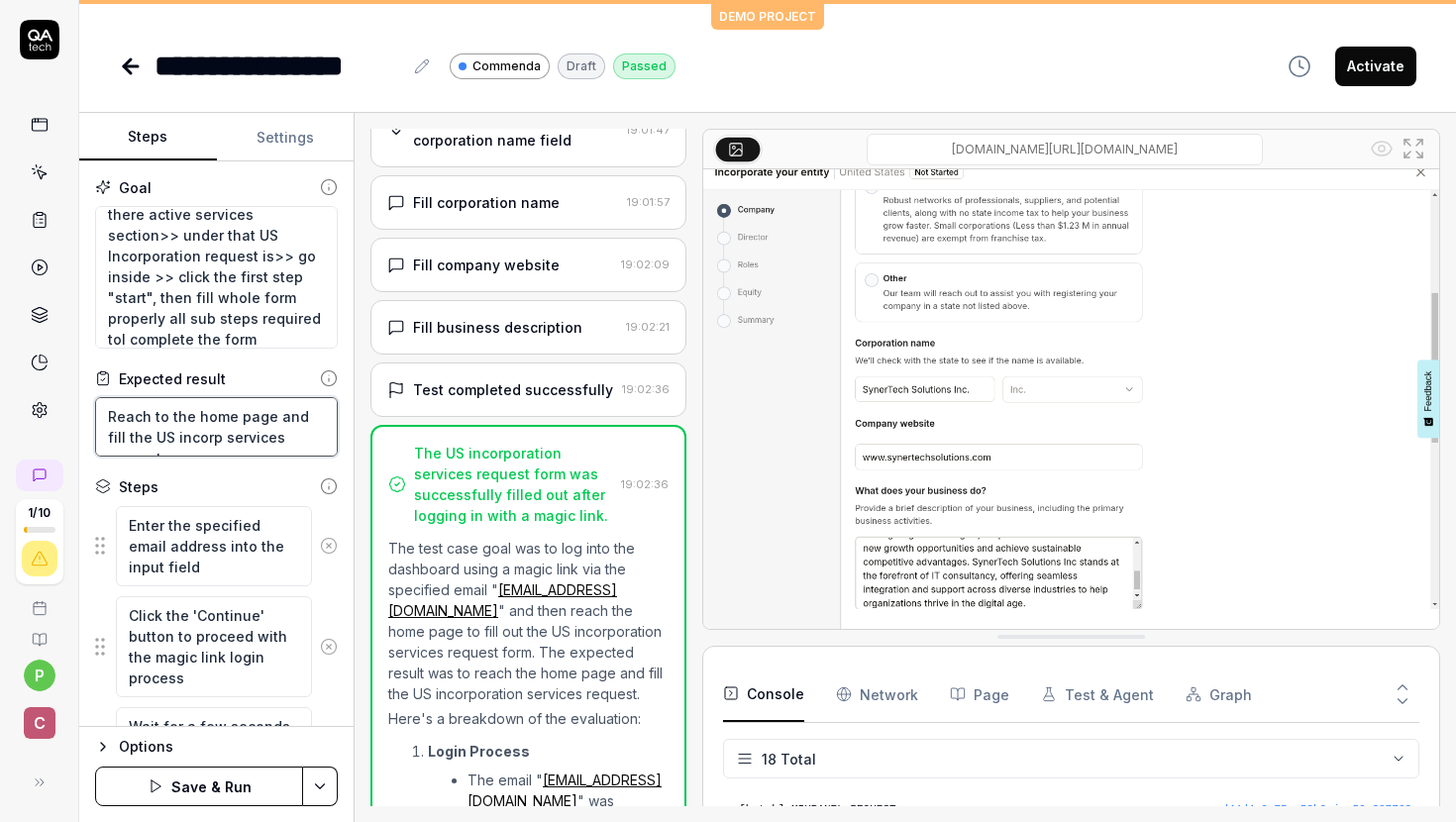 click on "Reach to the home page and fill the US incorp services request" at bounding box center [216, 427] 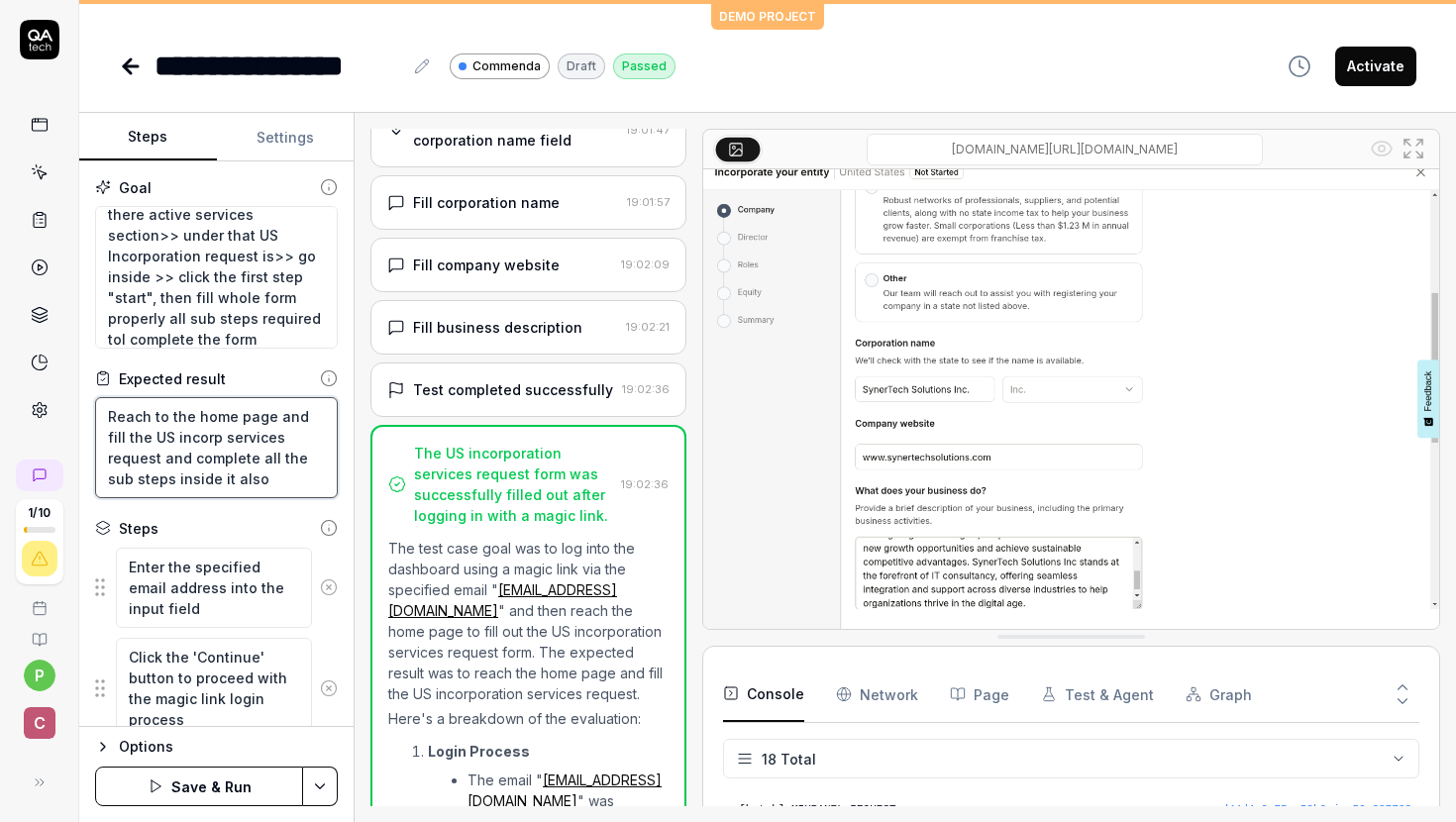 scroll, scrollTop: 976, scrollLeft: 0, axis: vertical 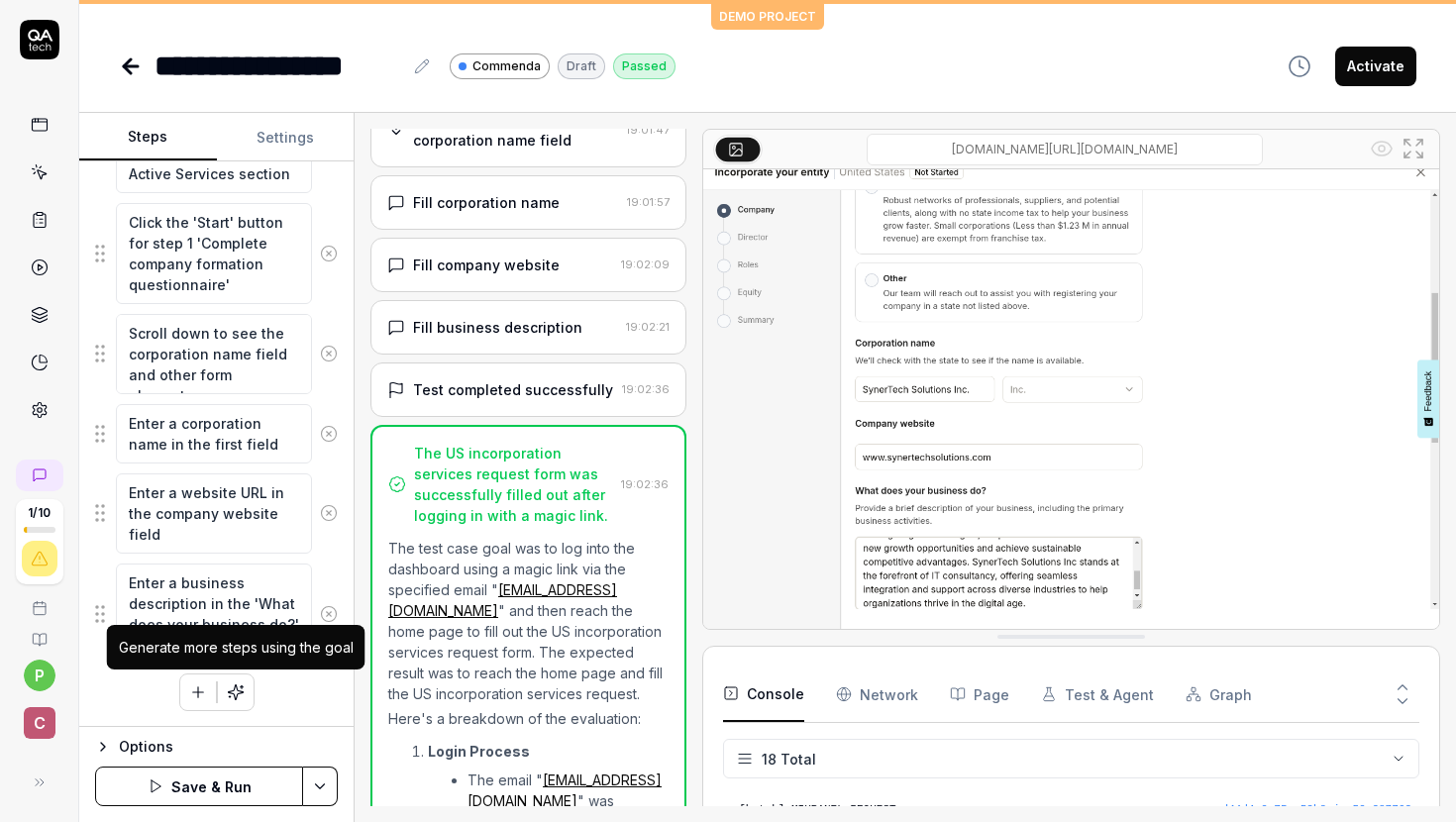 click 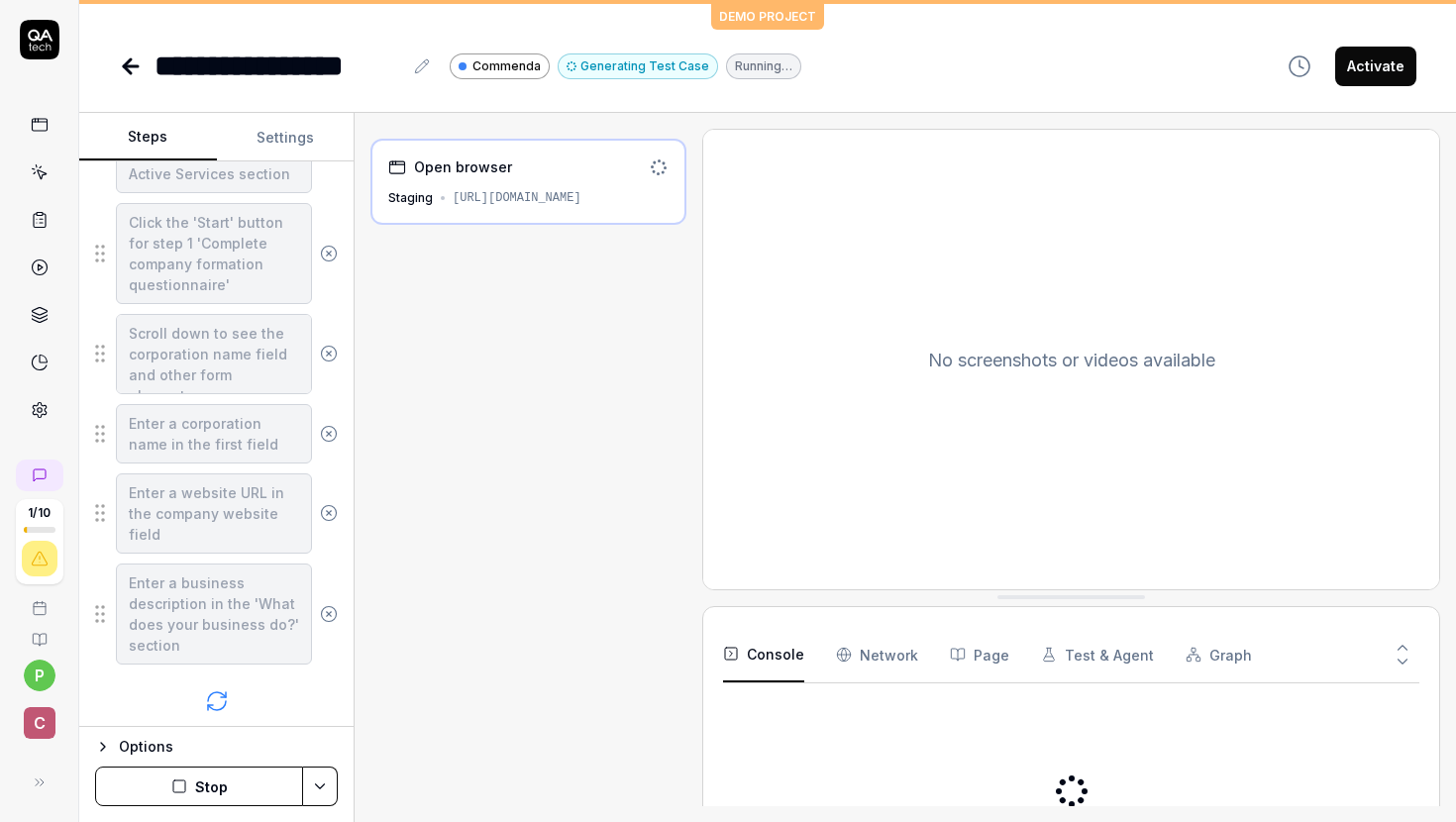 scroll, scrollTop: 1088, scrollLeft: 0, axis: vertical 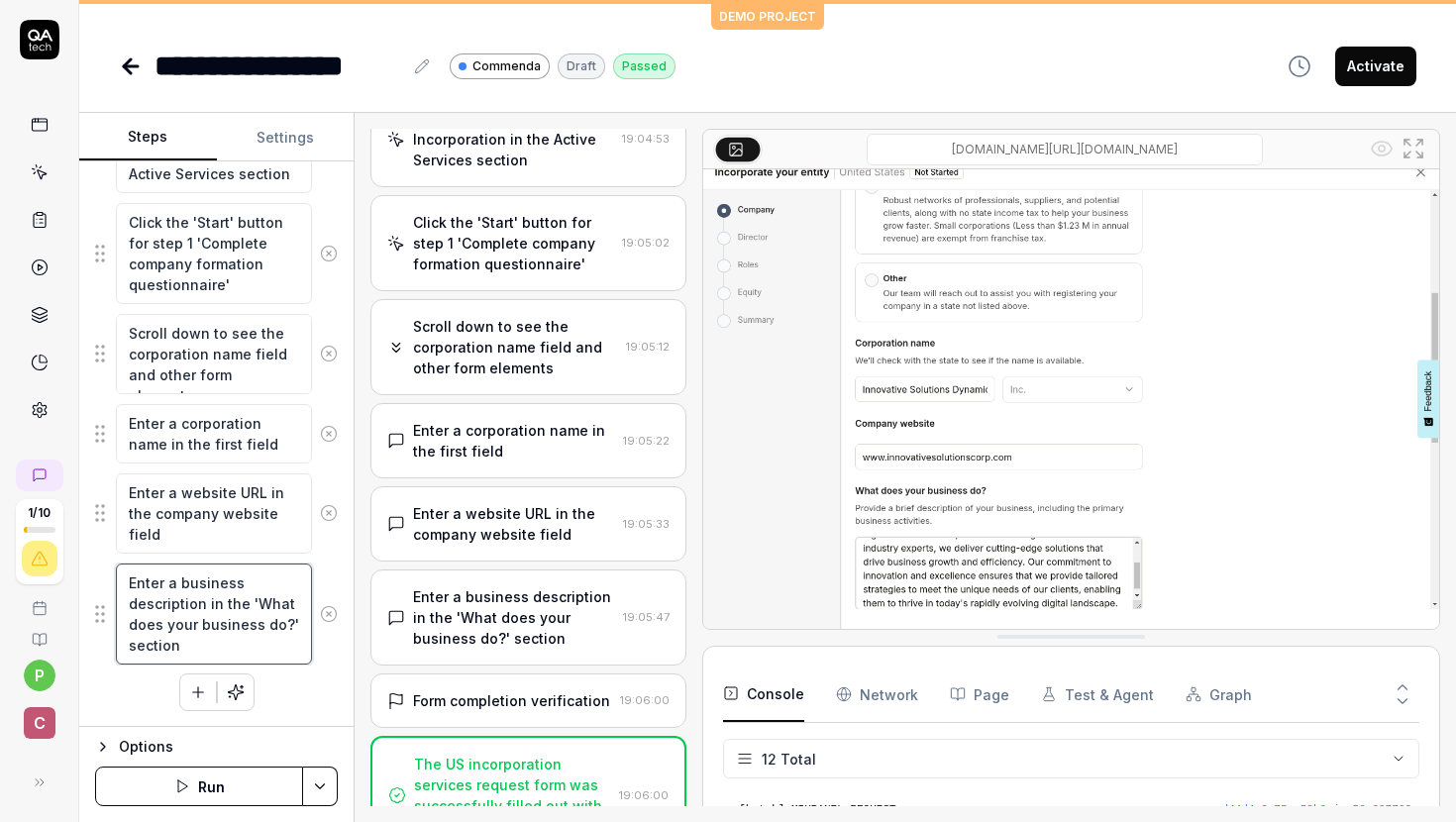 click on "Enter a business description in the 'What does your business do?' section" at bounding box center [214, 614] 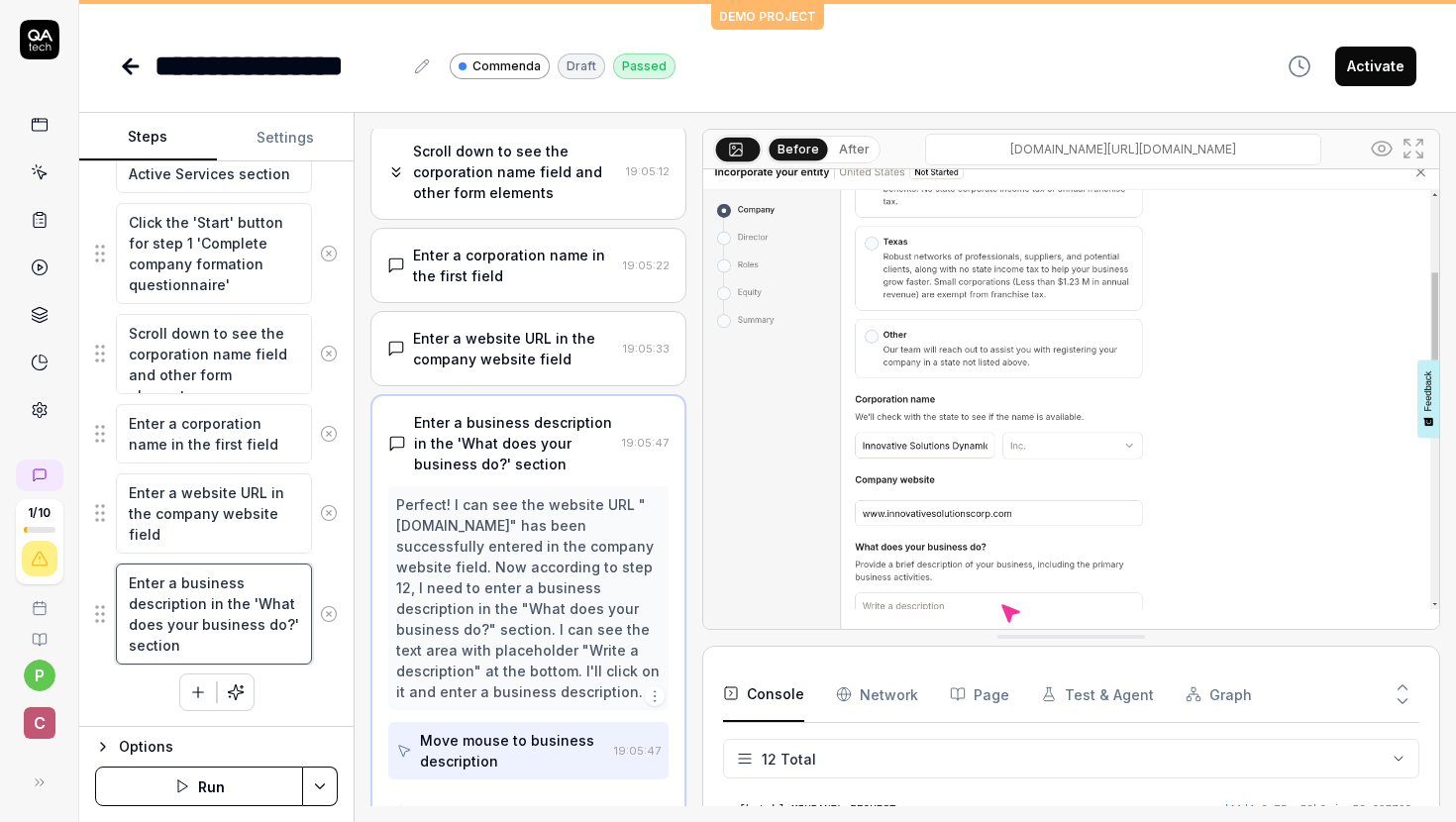 scroll, scrollTop: 876, scrollLeft: 0, axis: vertical 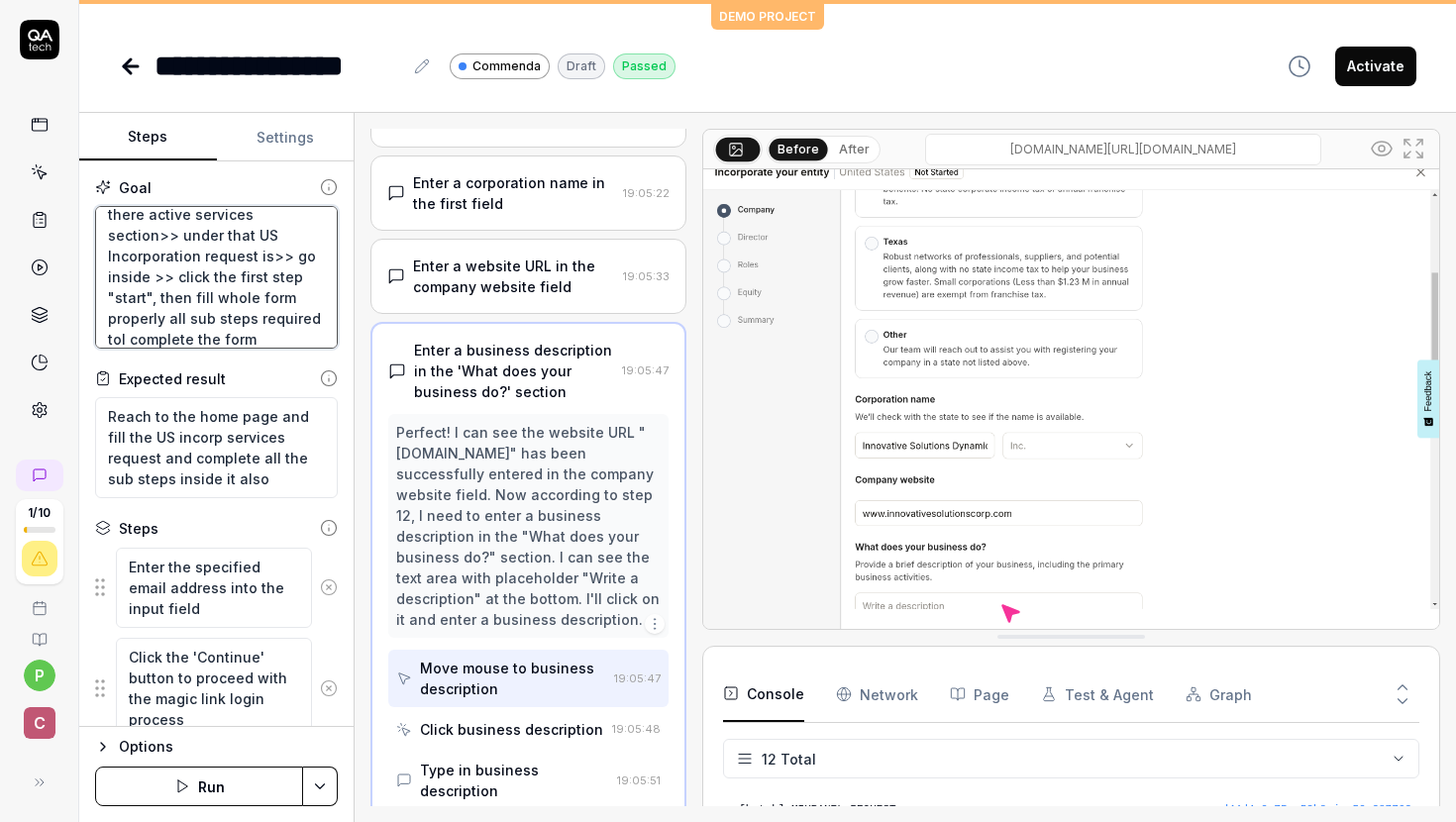 click on "You need to login to the dashboard using magic link via this email "[EMAIL_ADDRESS][DOMAIN_NAME]"
and then on home page
there active services section>> under that US Incorporation request is>> go inside >> click the first step "start", then fill whole form properly all sub steps required tol complete the form" at bounding box center (216, 277) 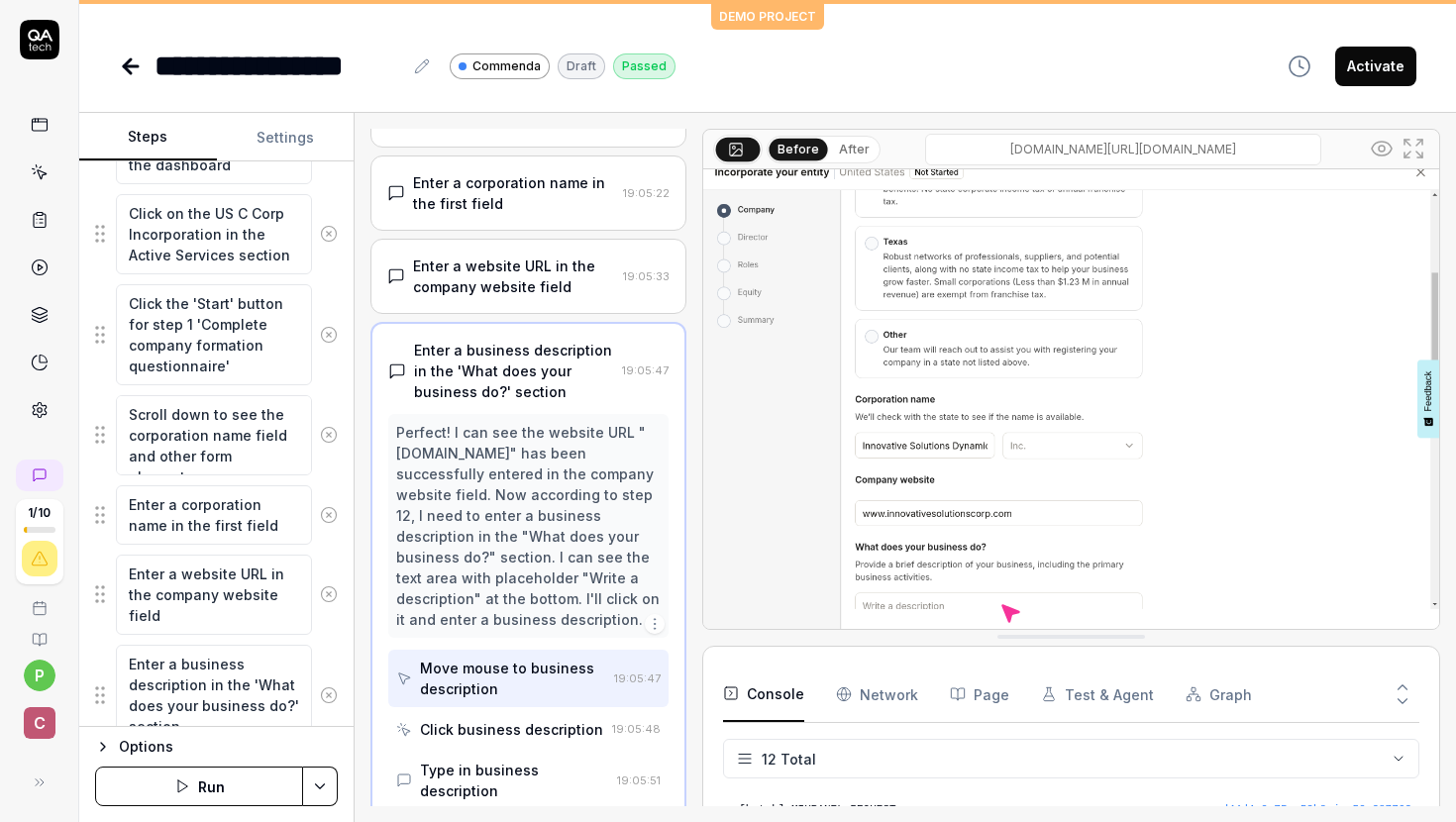 scroll, scrollTop: 2078, scrollLeft: 0, axis: vertical 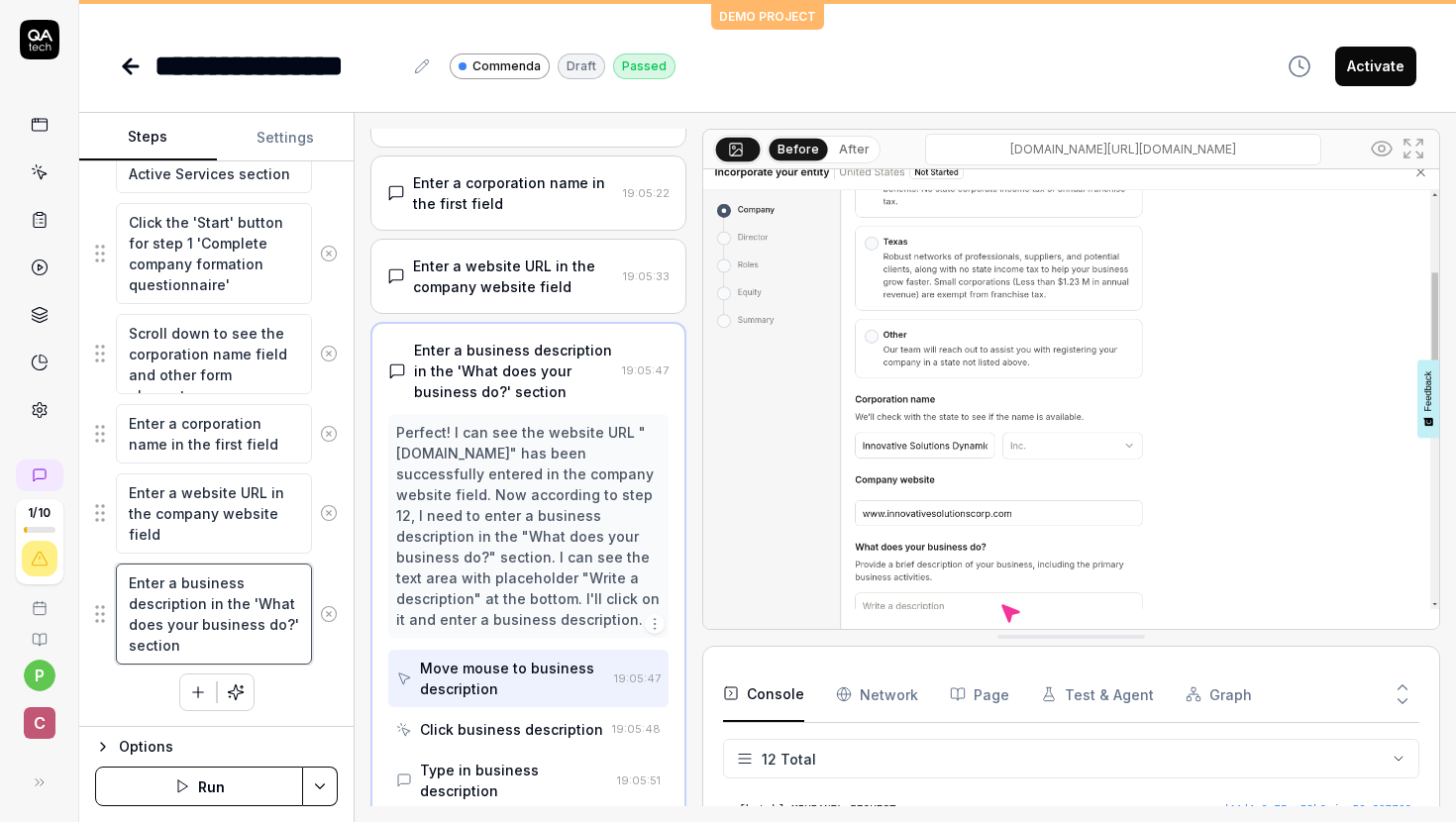 click on "Enter a business description in the 'What does your business do?' section" at bounding box center (214, 614) 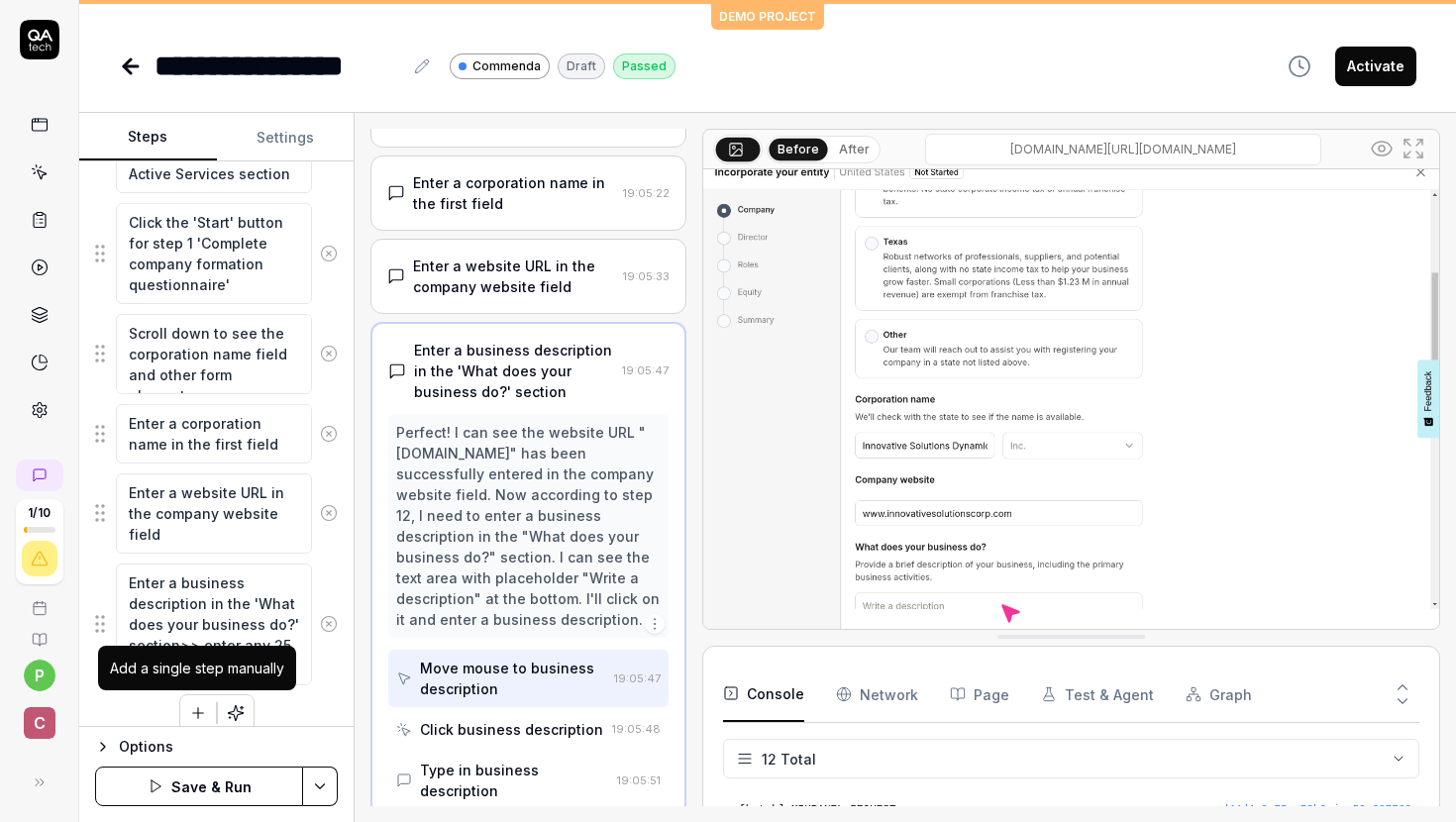 click at bounding box center (198, 713) 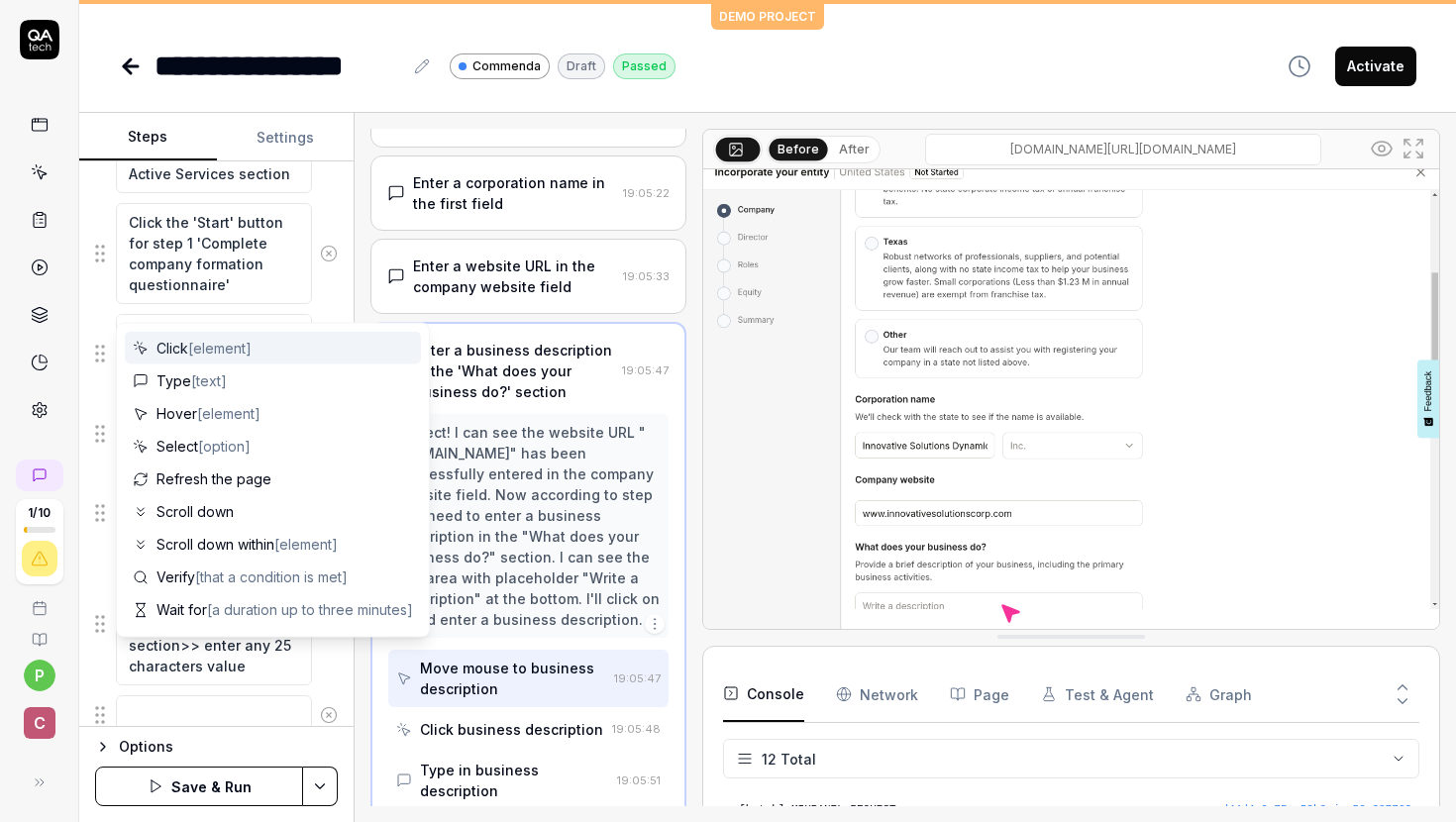 scroll, scrollTop: 2127, scrollLeft: 0, axis: vertical 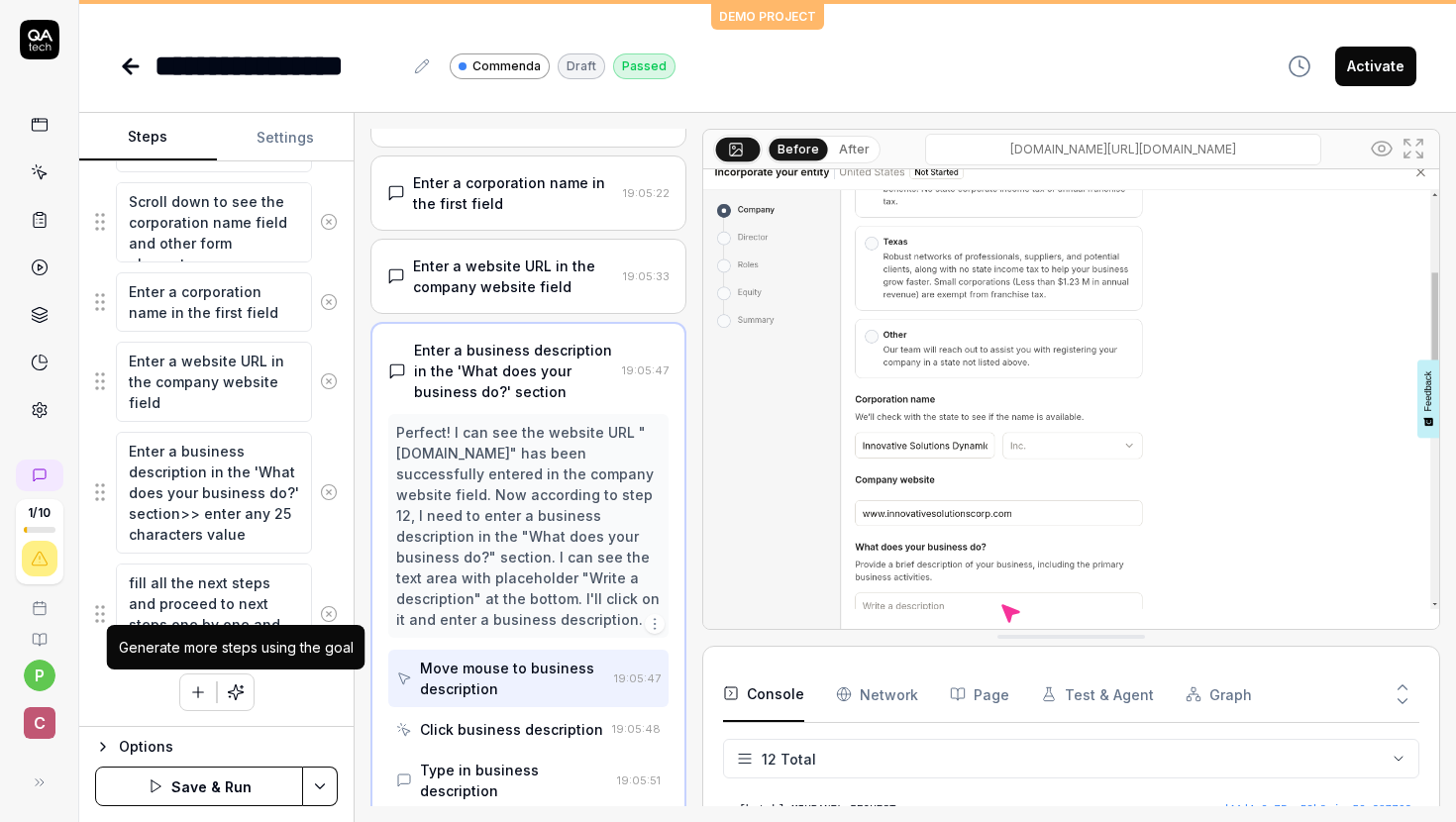 click 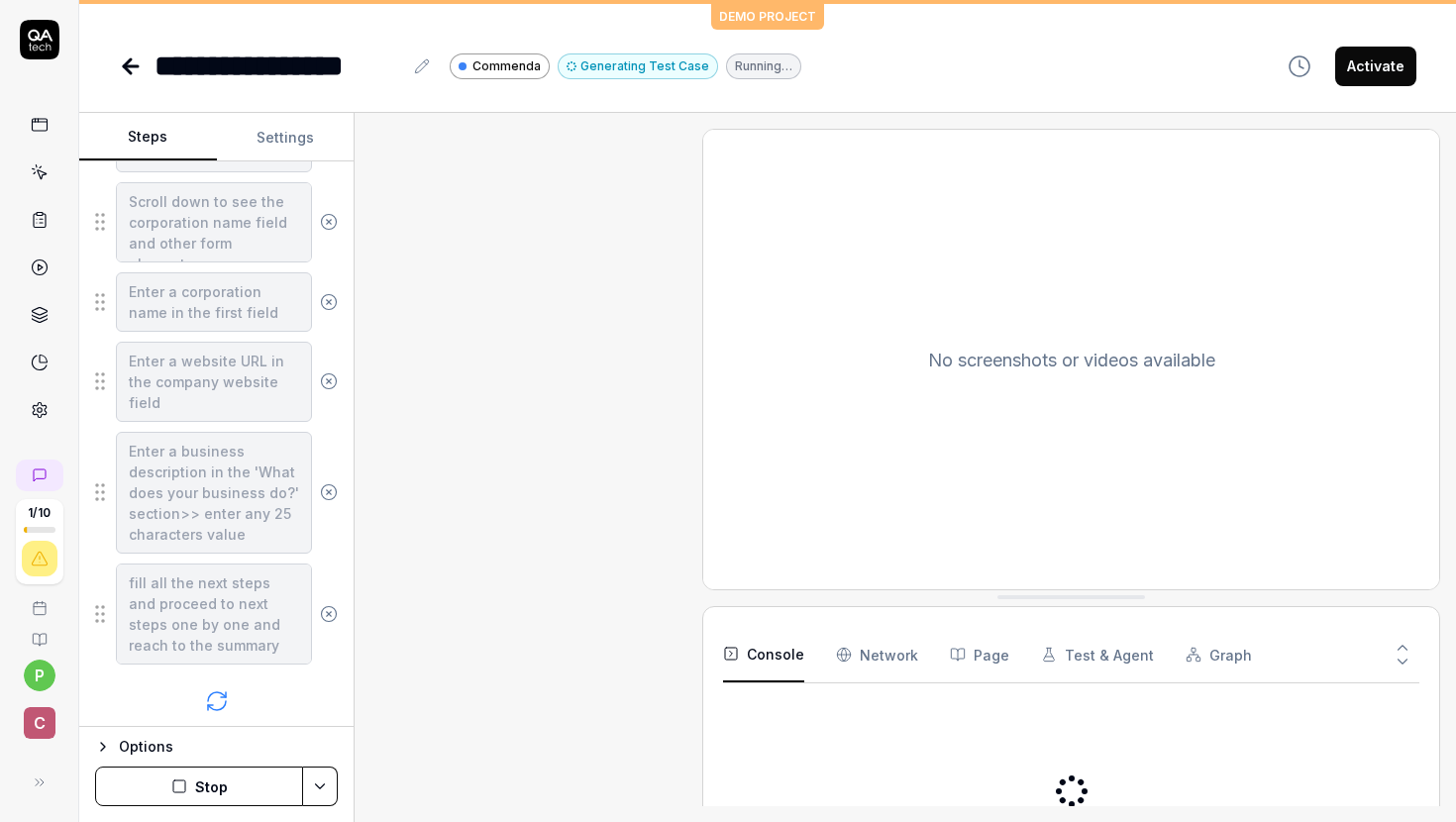 scroll, scrollTop: 2322, scrollLeft: 0, axis: vertical 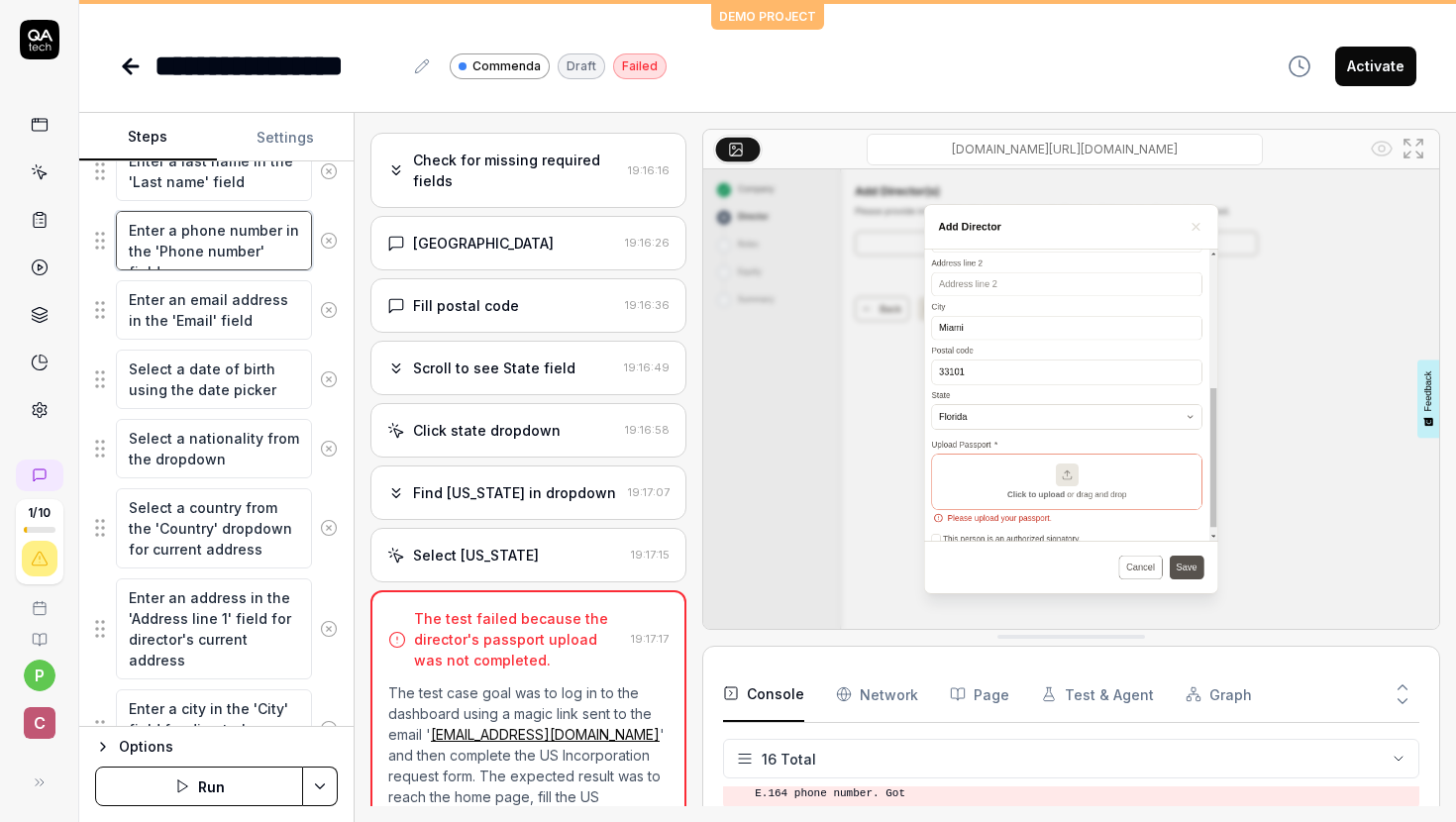 click on "Enter a phone number in the 'Phone number' field" at bounding box center [214, 241] 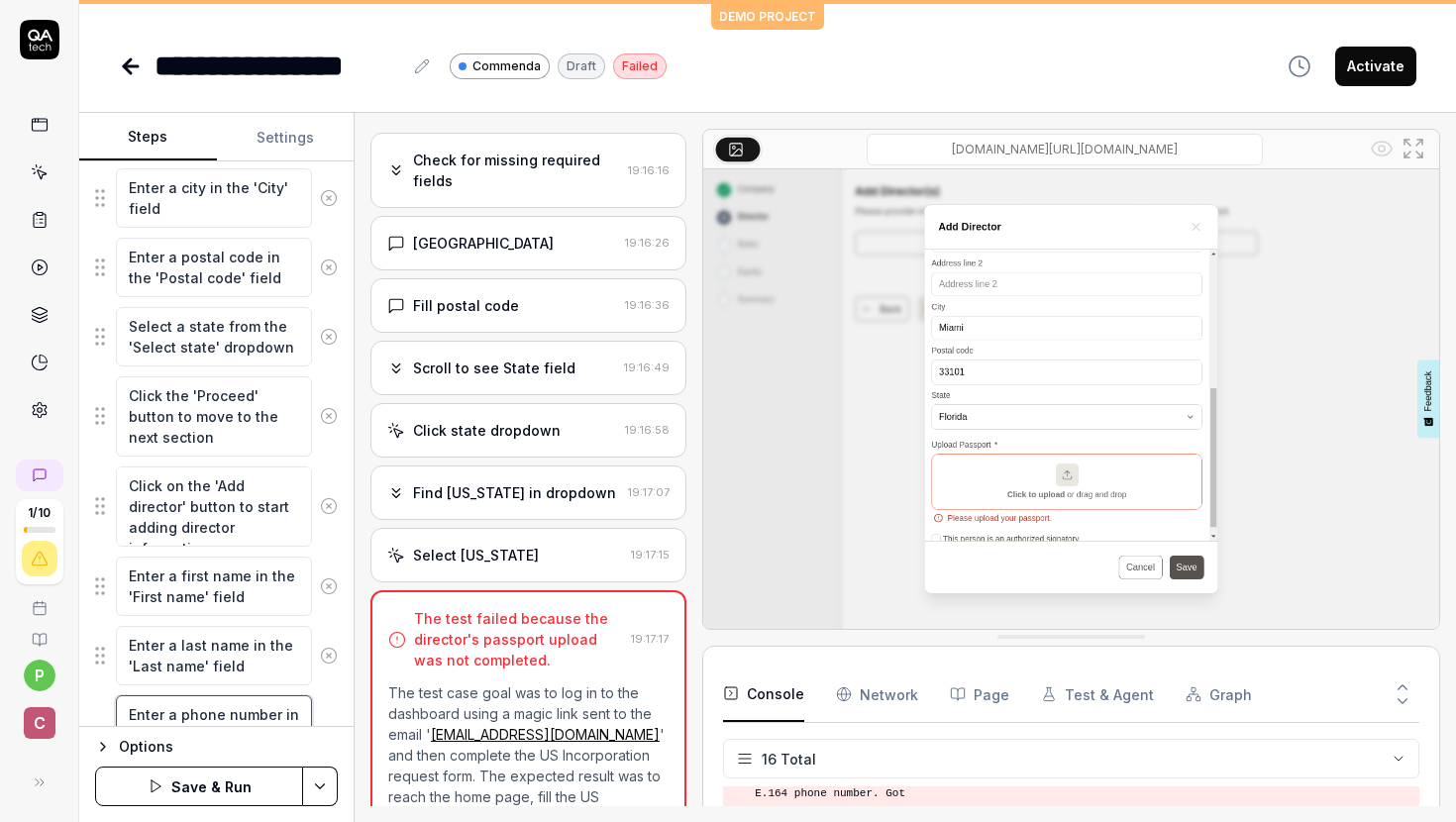 scroll, scrollTop: 2784, scrollLeft: 0, axis: vertical 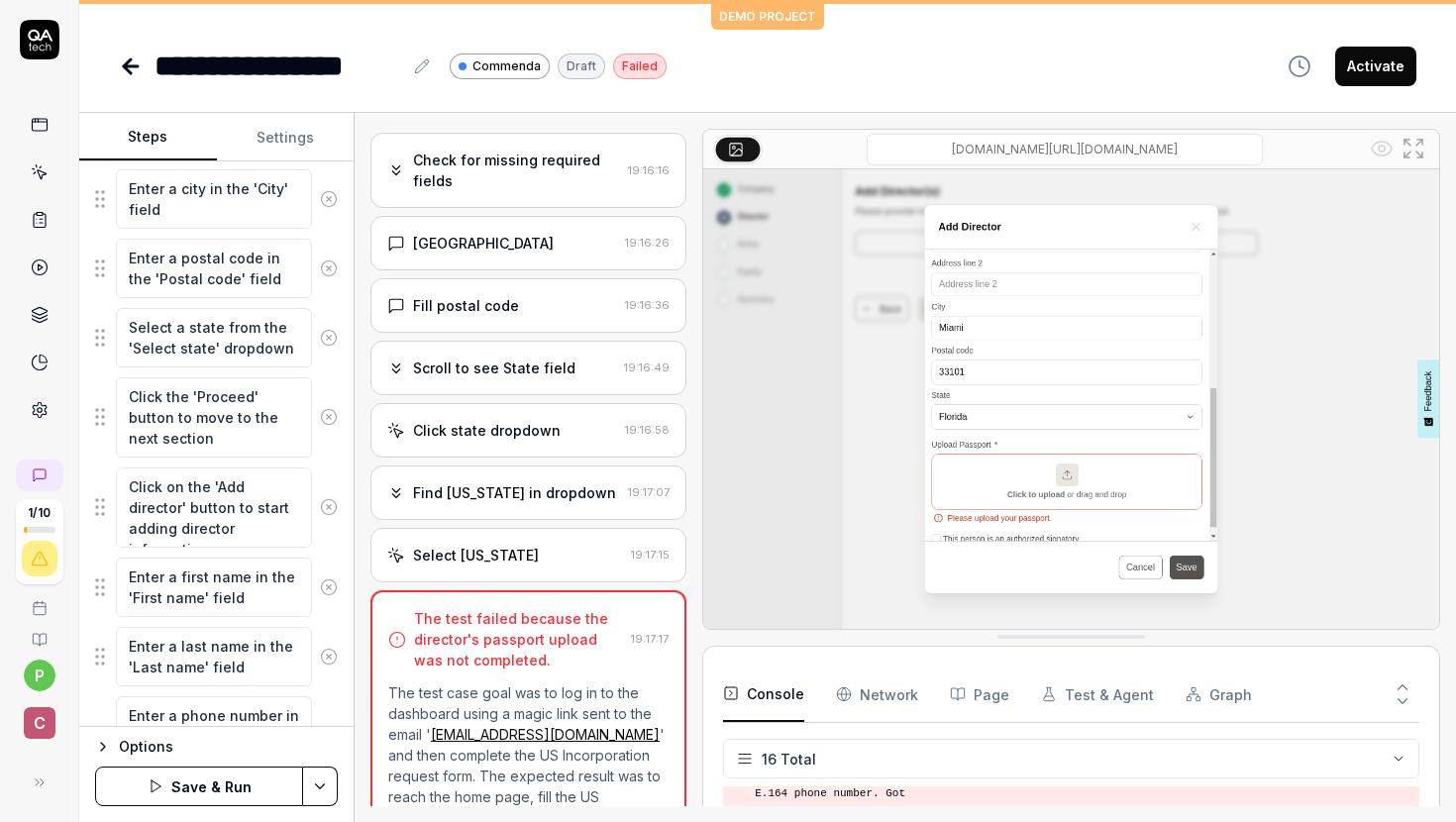 click on "Enter the specified email address into the input field Click the 'Continue' button to proceed with the magic link login process Wait for a few seconds to simulate receiving the magic link email Refresh the page to check for any changes or alternative approaches Access the email inbox to retrieve the magic link Click the magic link in the email to proceed to the dashboard Click on the US C Corp Incorporation in the Active Services section Click the 'Start' button for step 1 'Complete company formation questionnaire' Scroll down to see the corporation name field and other form elements Enter a corporation name in the first field Enter a website URL in the company website field Enter a business description in the 'What does your business do?' section Enter the specified email address into the input field Click the 'Continue' button to proceed with the magic link login process Wait for a few seconds to simulate receiving the magic link email Refresh the page to check for any changes or alternative approaches" at bounding box center [216, -349] 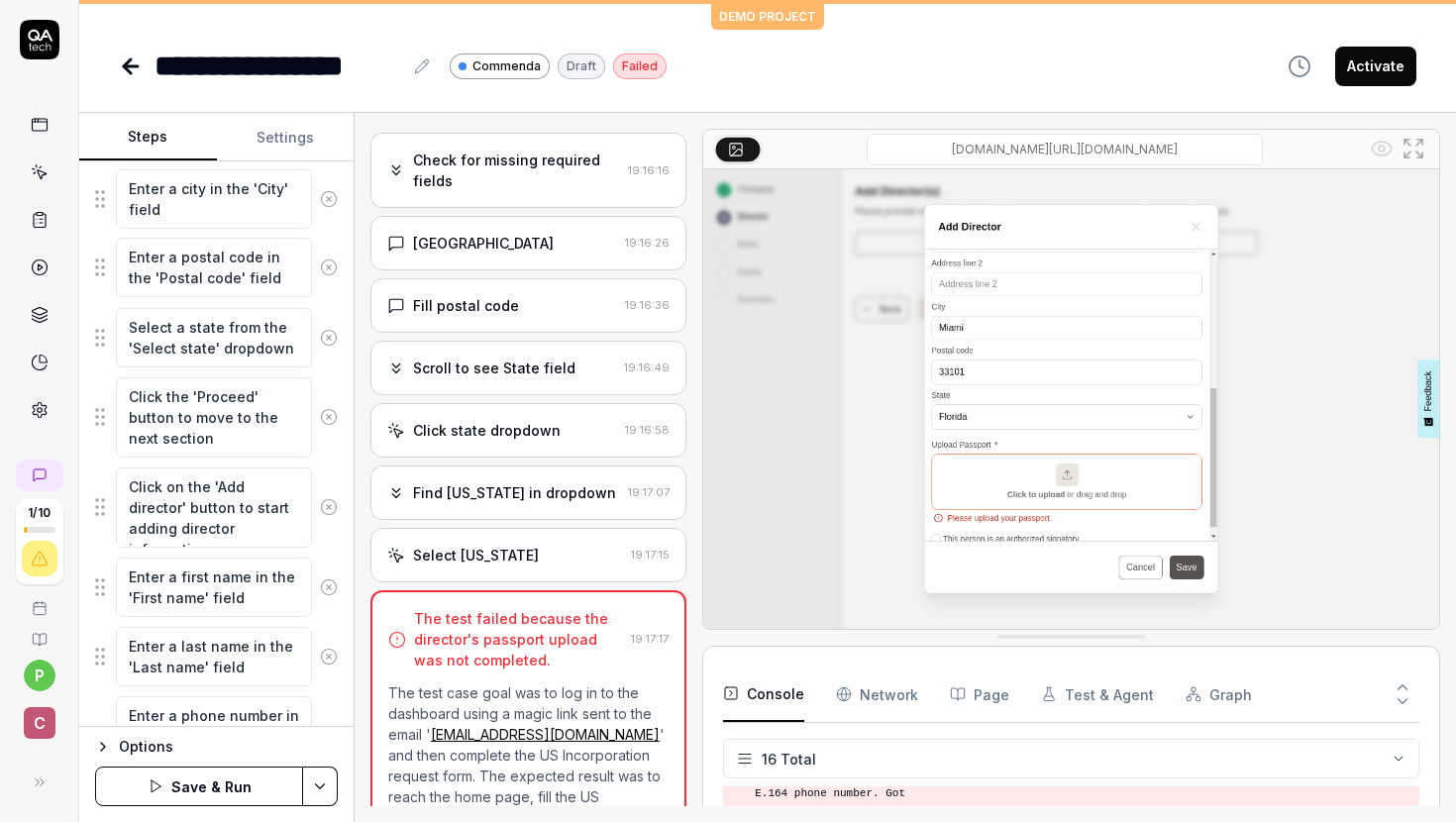 click on "Enter the specified email address into the input field Click the 'Continue' button to proceed with the magic link login process Wait for a few seconds to simulate receiving the magic link email Refresh the page to check for any changes or alternative approaches Access the email inbox to retrieve the magic link Click the magic link in the email to proceed to the dashboard Click on the US C Corp Incorporation in the Active Services section Click the 'Start' button for step 1 'Complete company formation questionnaire' Scroll down to see the corporation name field and other form elements Enter a corporation name in the first field Enter a website URL in the company website field Enter a business description in the 'What does your business do?' section Enter the specified email address into the input field Click the 'Continue' button to proceed with the magic link login process Wait for a few seconds to simulate receiving the magic link email Refresh the page to check for any changes or alternative approaches" at bounding box center [216, -349] 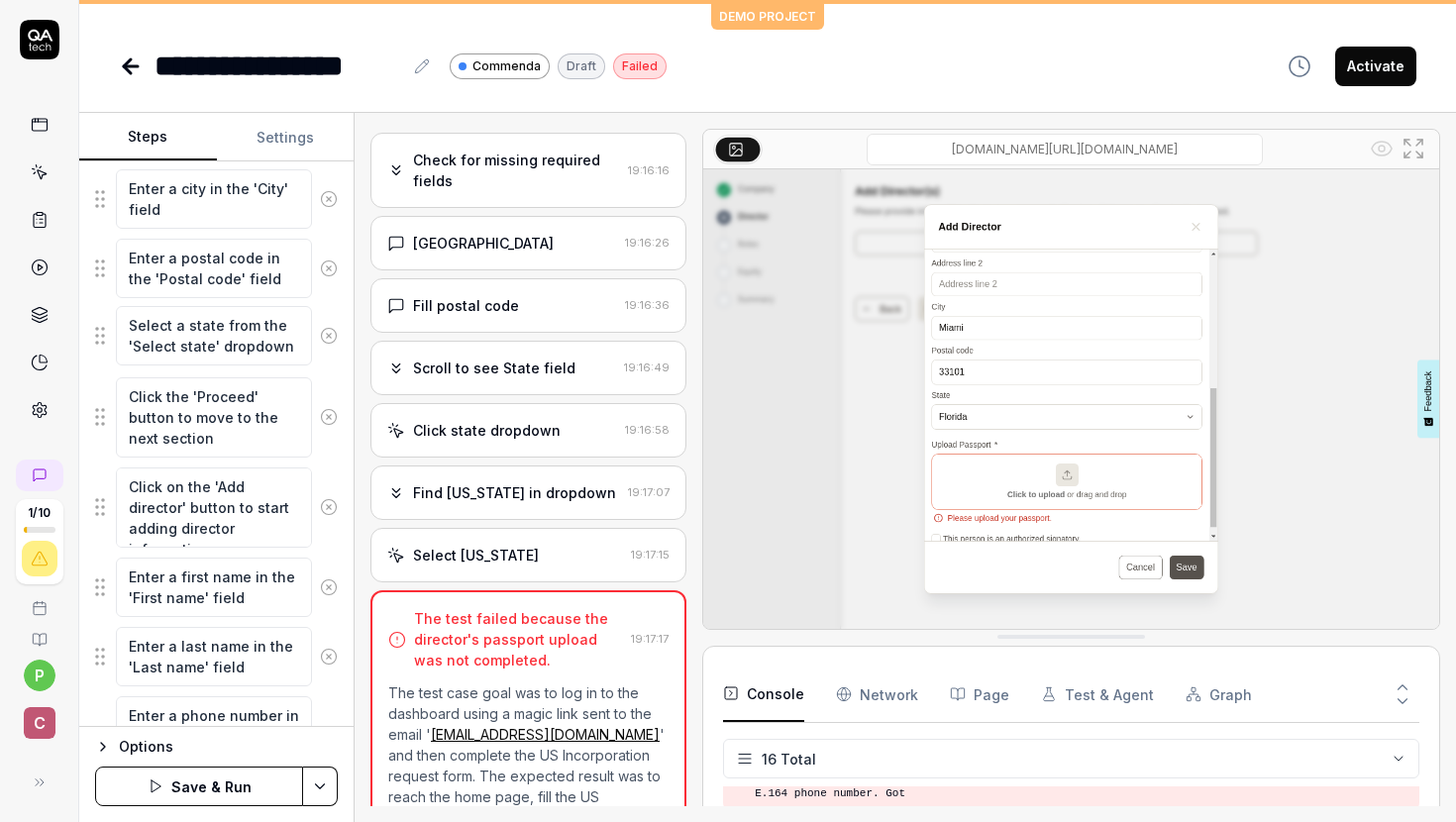 click on "Enter the specified email address into the input field Click the 'Continue' button to proceed with the magic link login process Wait for a few seconds to simulate receiving the magic link email Refresh the page to check for any changes or alternative approaches Access the email inbox to retrieve the magic link Click the magic link in the email to proceed to the dashboard Click on the US C Corp Incorporation in the Active Services section Click the 'Start' button for step 1 'Complete company formation questionnaire' Scroll down to see the corporation name field and other form elements Enter a corporation name in the first field Enter a website URL in the company website field Enter a business description in the 'What does your business do?' section Enter the specified email address into the input field Click the 'Continue' button to proceed with the magic link login process Wait for a few seconds to simulate receiving the magic link email Refresh the page to check for any changes or alternative approaches" at bounding box center [216, -349] 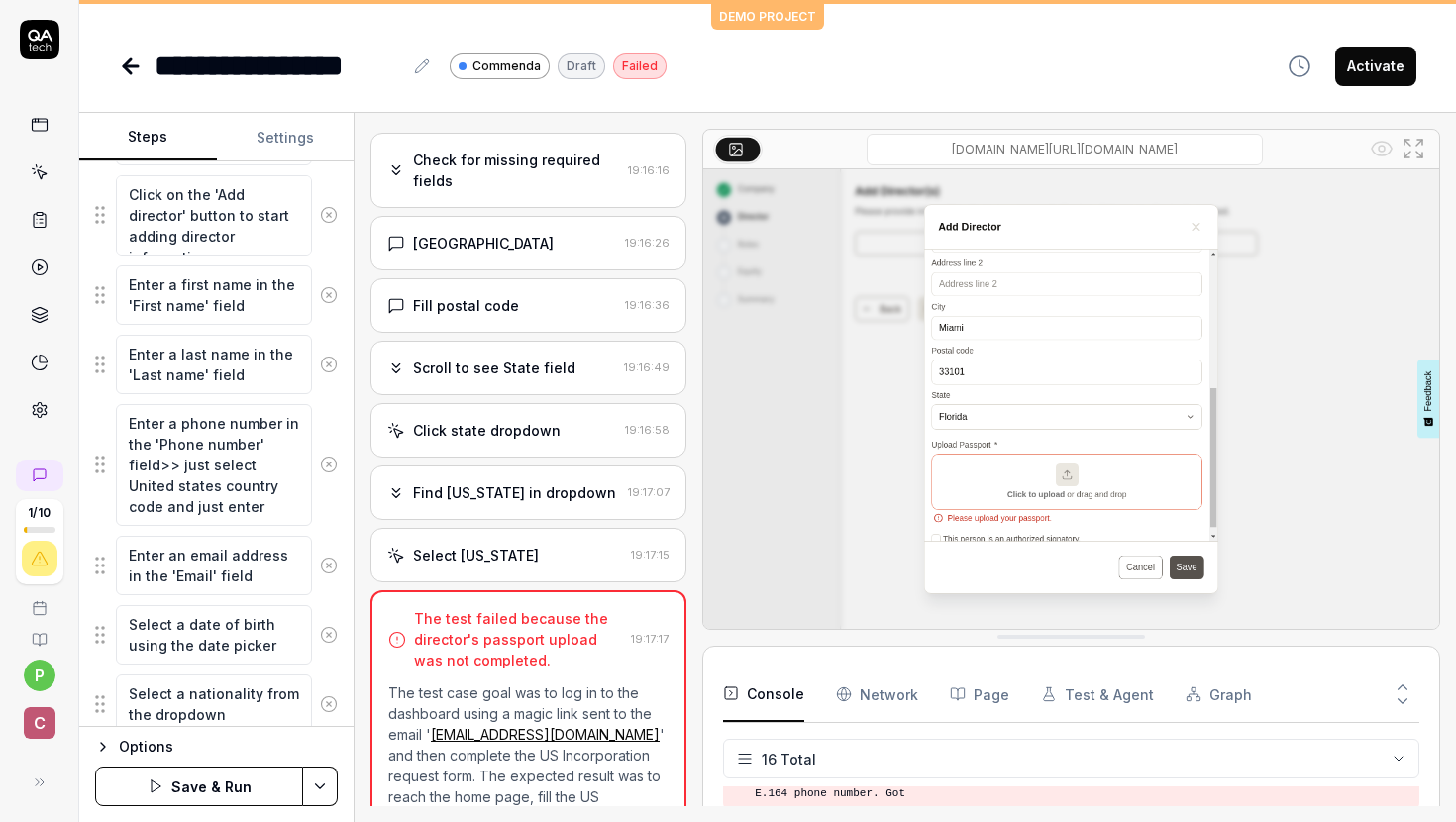 scroll, scrollTop: 3135, scrollLeft: 0, axis: vertical 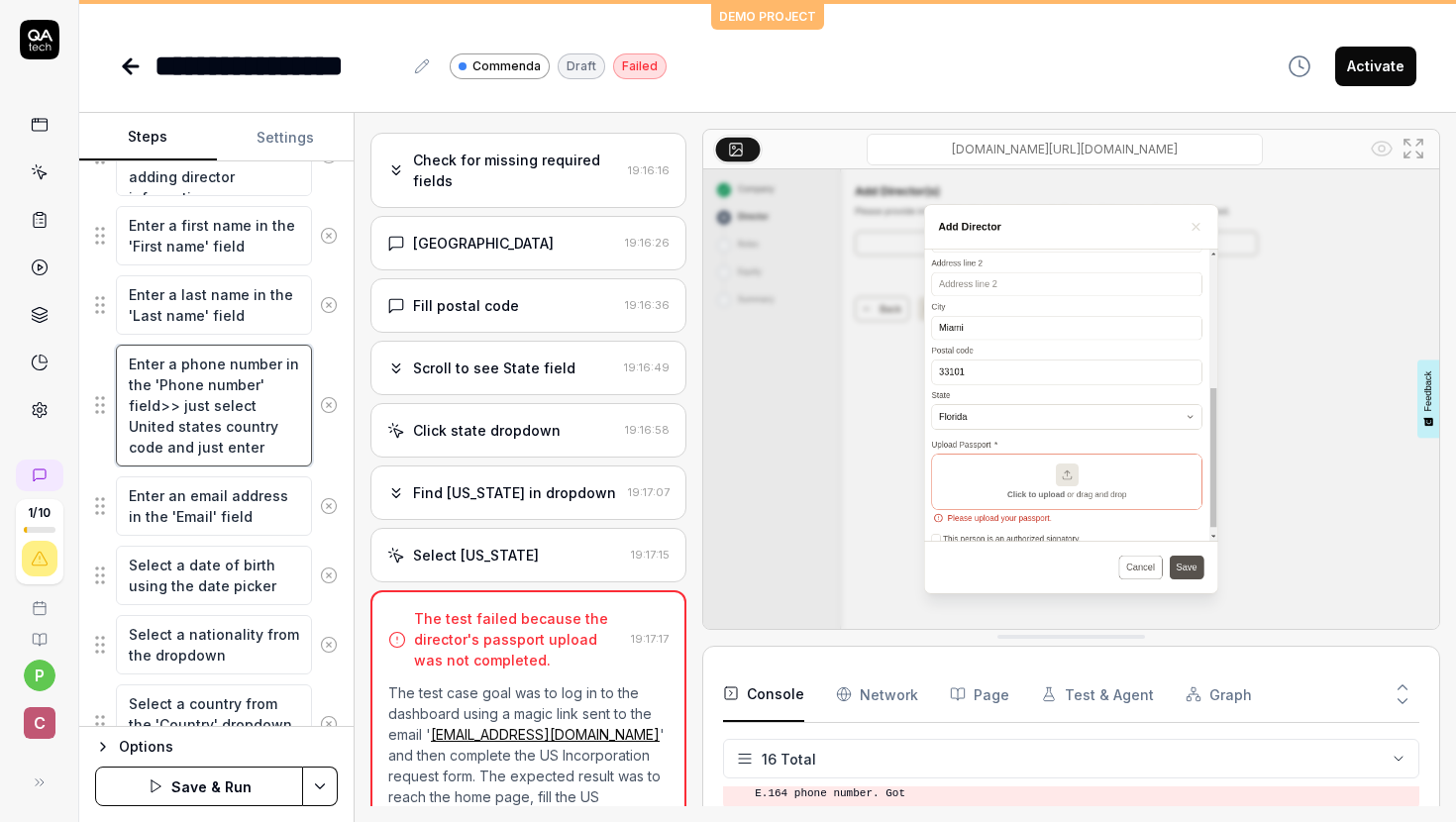 click on "Enter a phone number in the 'Phone number' field>> just select United states country code and just enter" at bounding box center (214, 405) 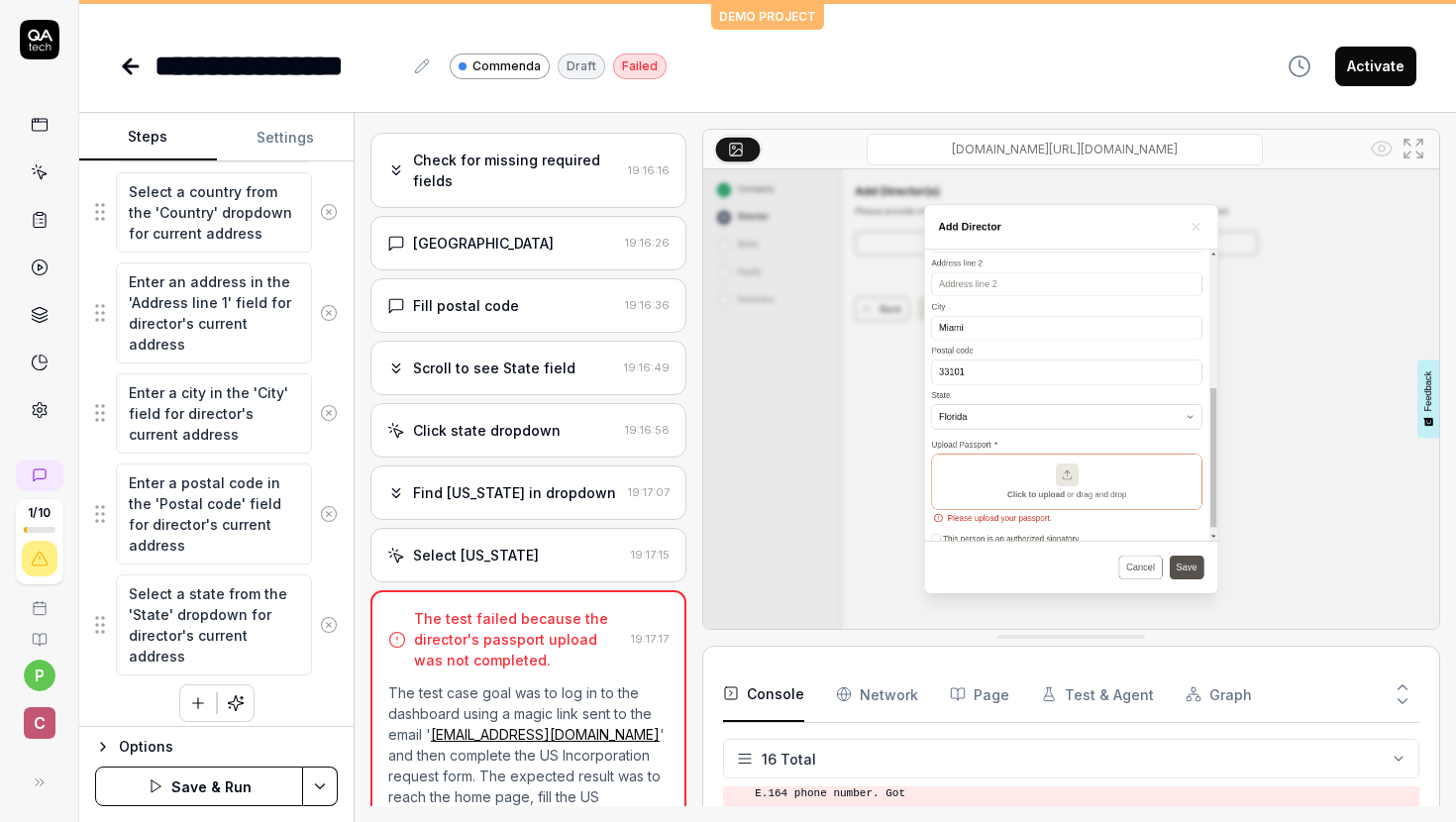 scroll, scrollTop: 3679, scrollLeft: 0, axis: vertical 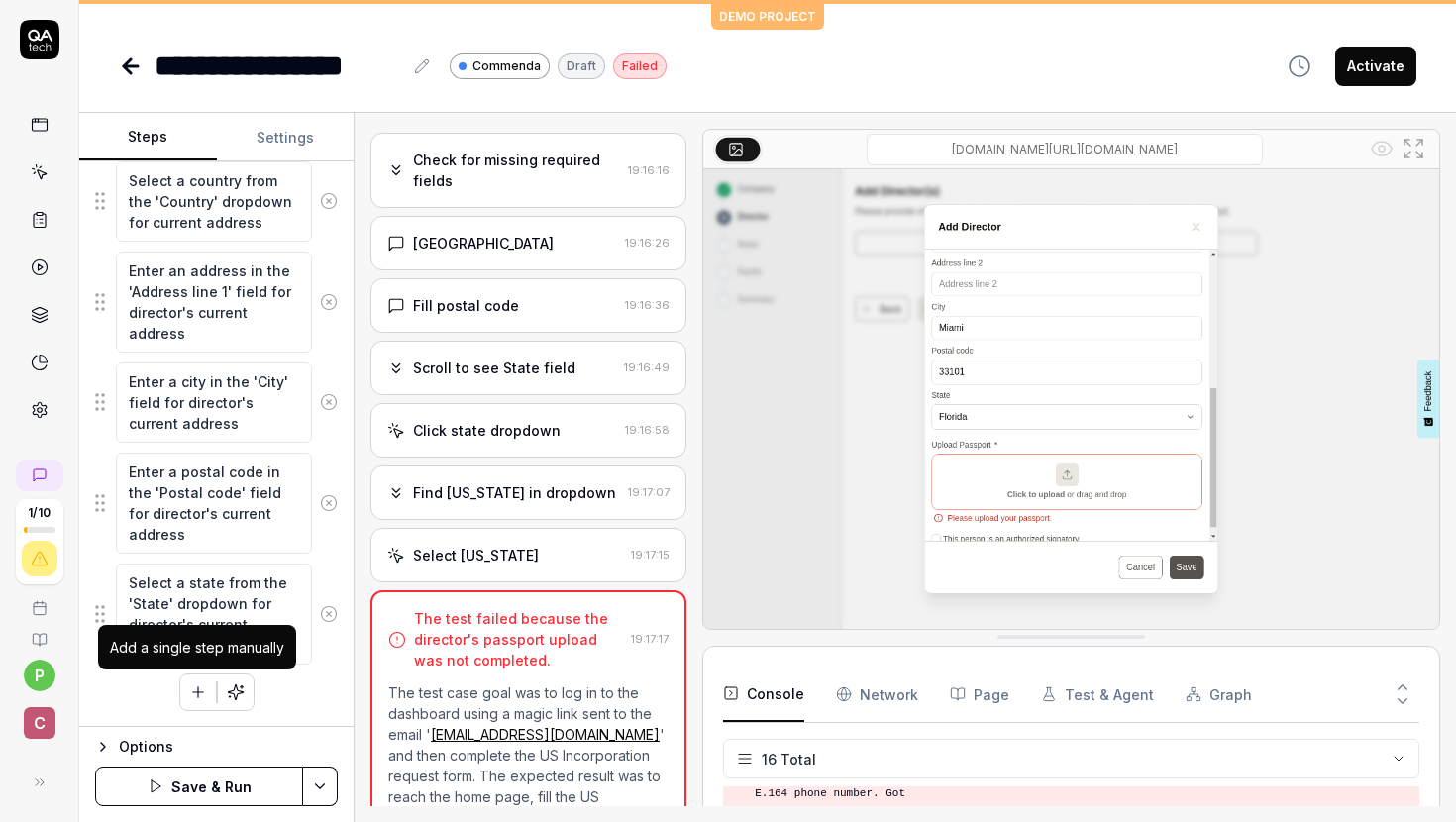 click 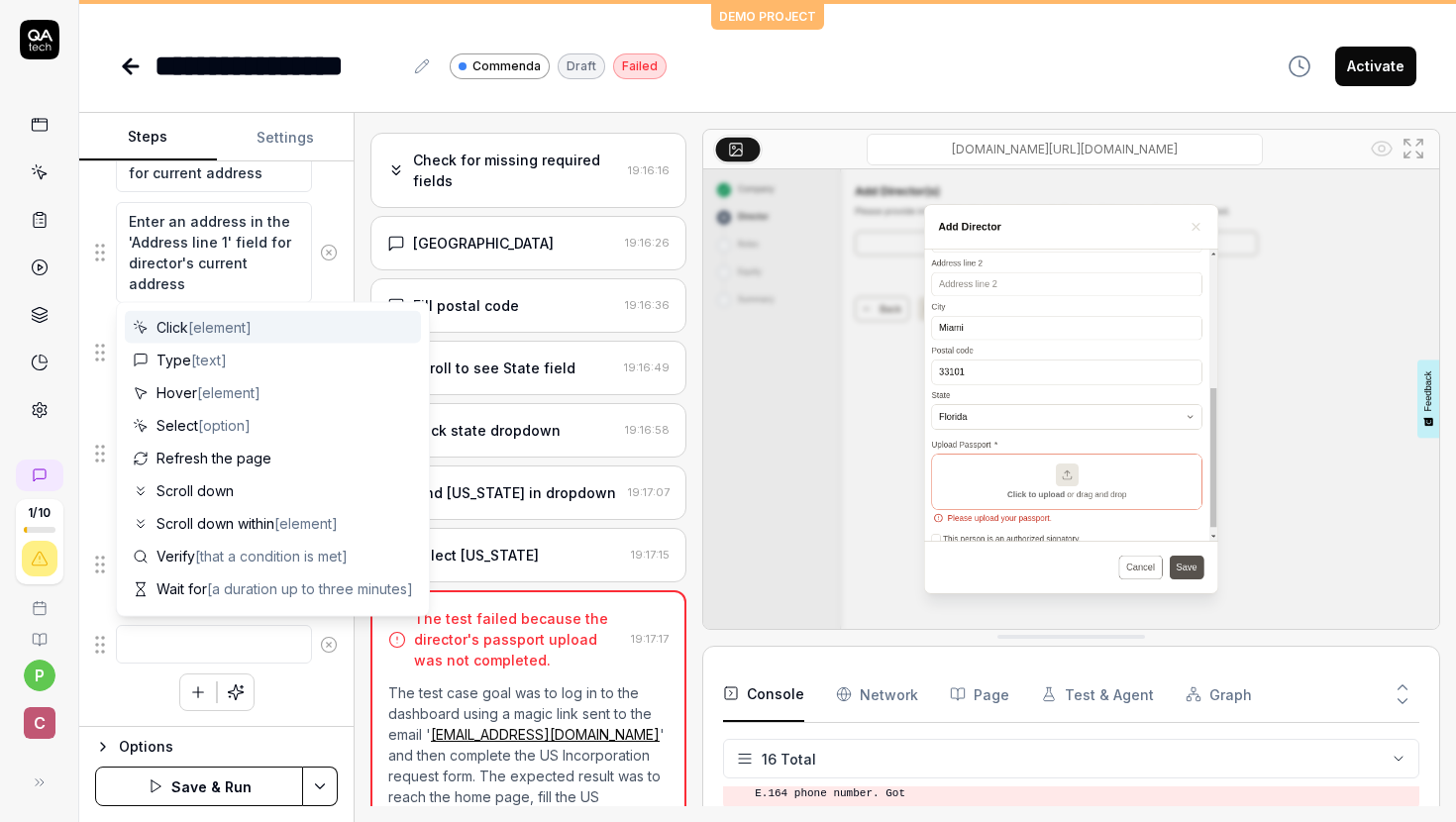 click at bounding box center [214, 644] 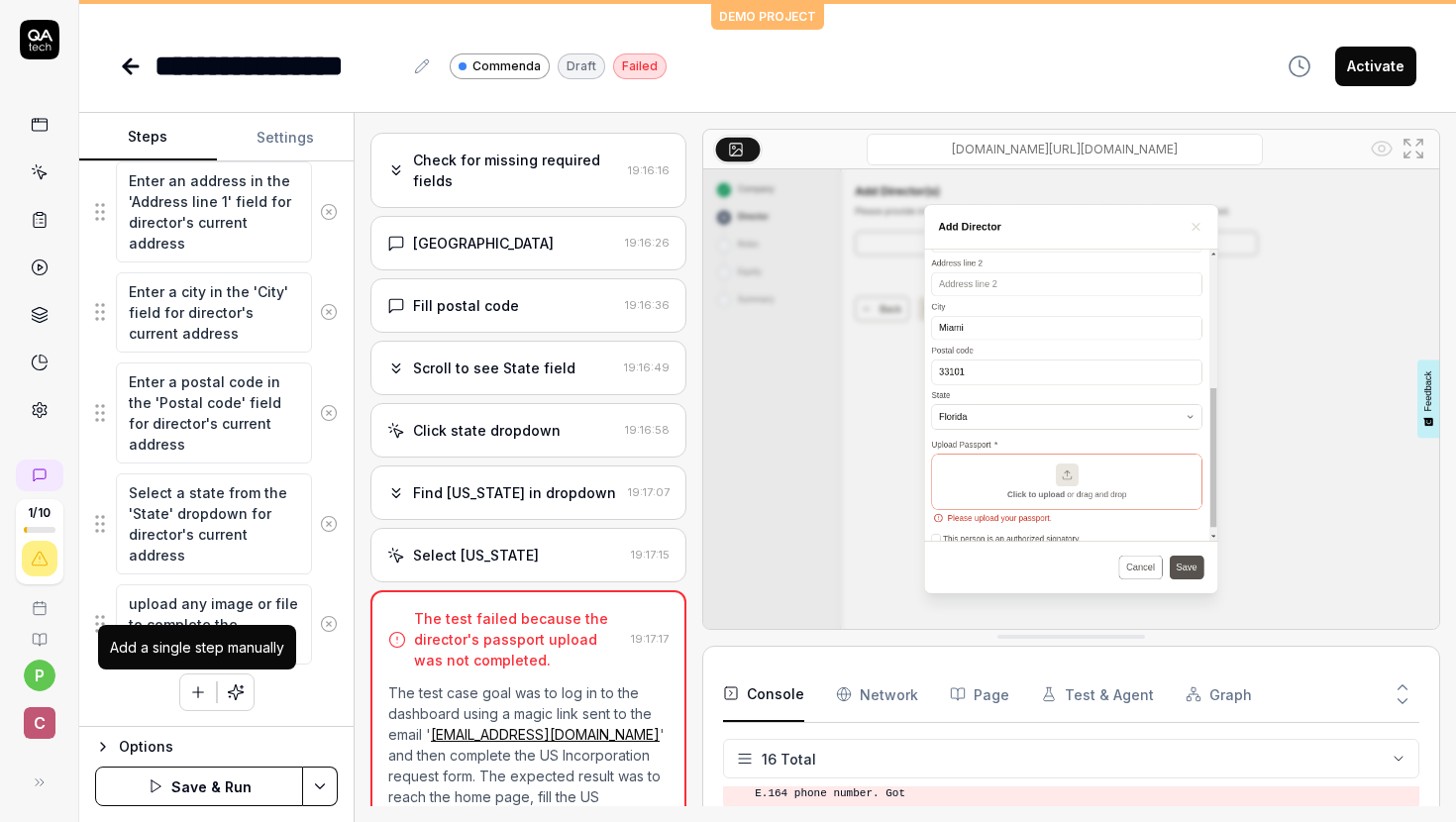 click 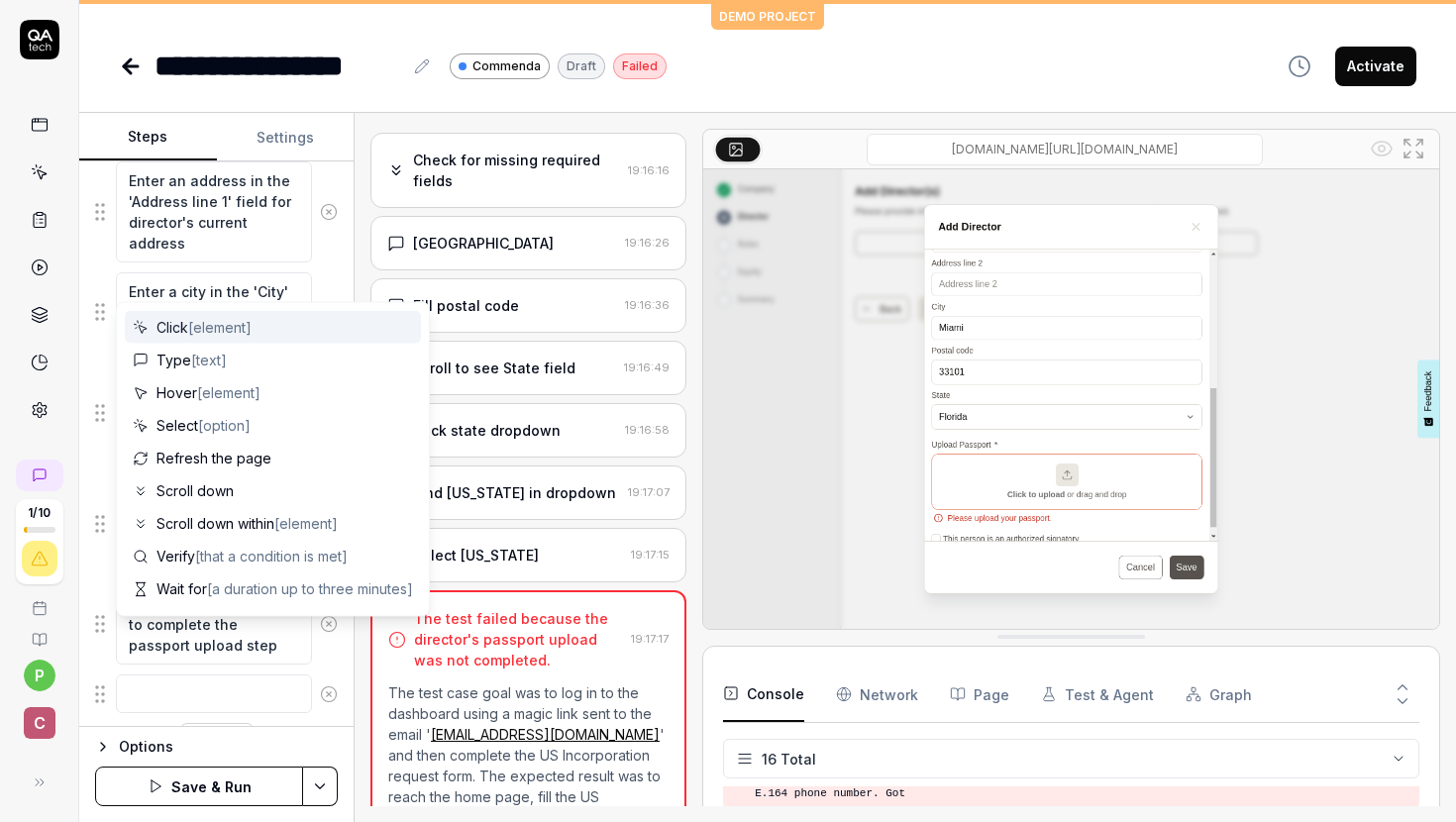 scroll, scrollTop: 3819, scrollLeft: 0, axis: vertical 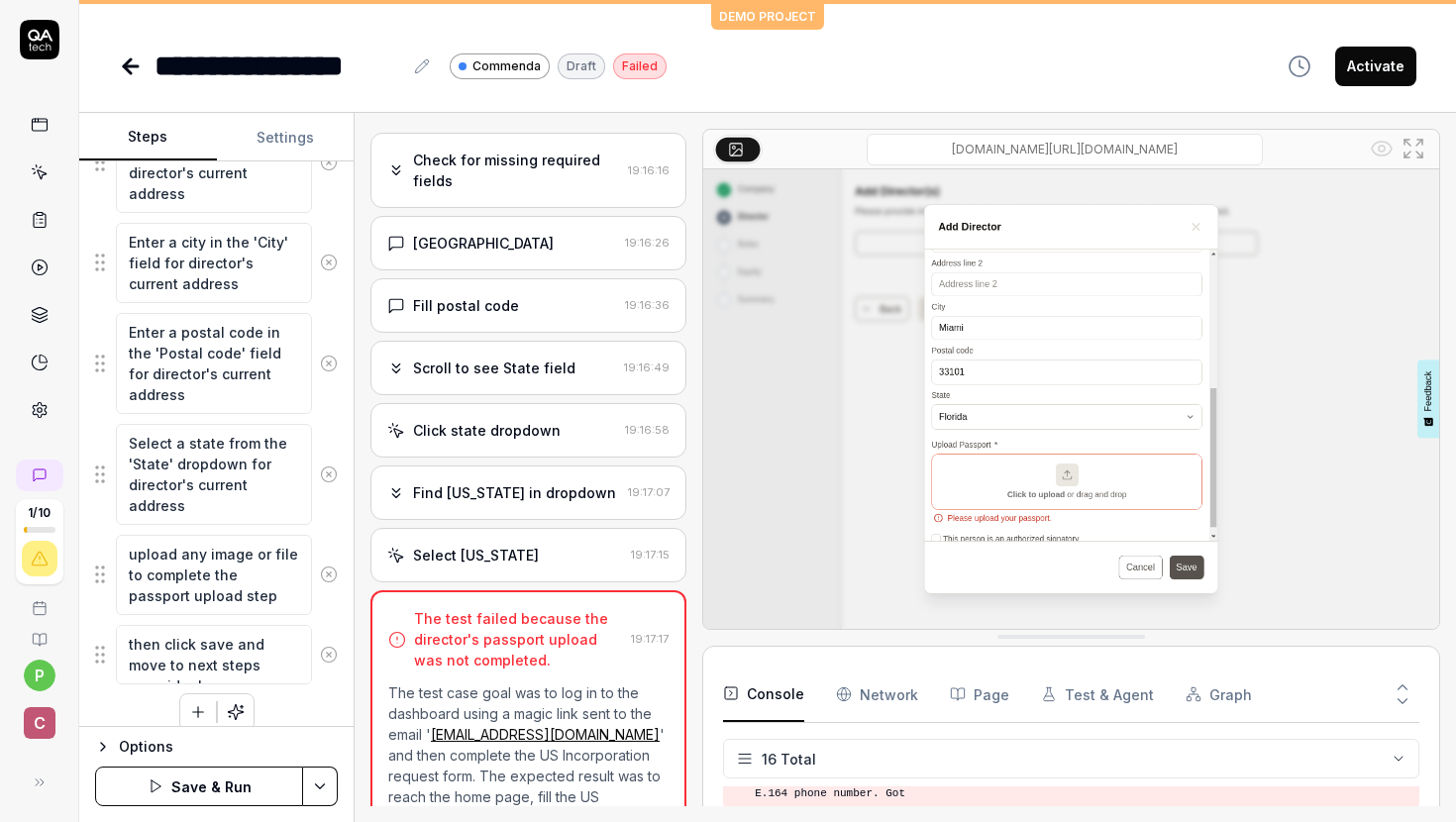 click on "then click save and move to next steps accoridngly" at bounding box center (214, 655) 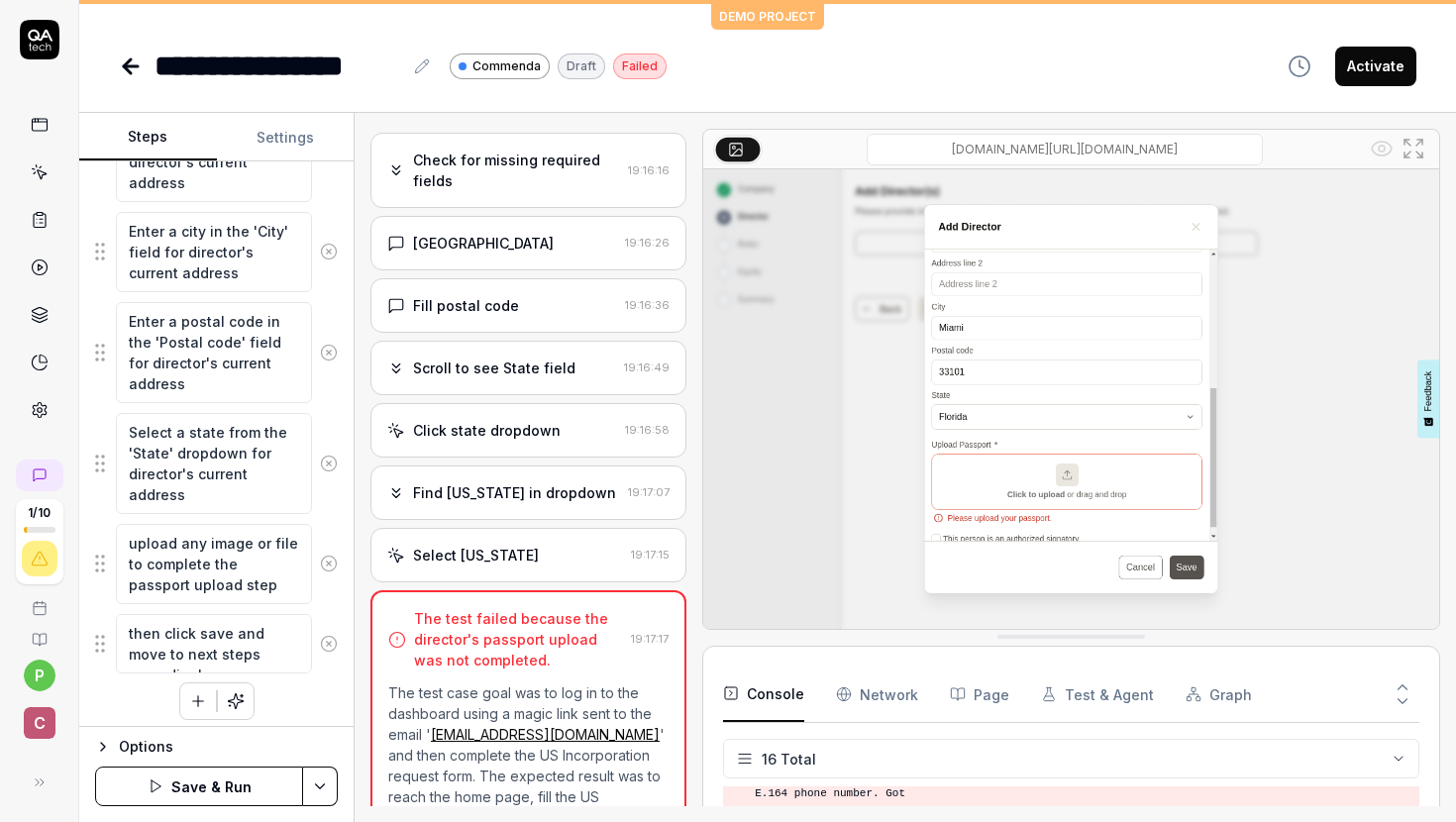 scroll, scrollTop: 3839, scrollLeft: 0, axis: vertical 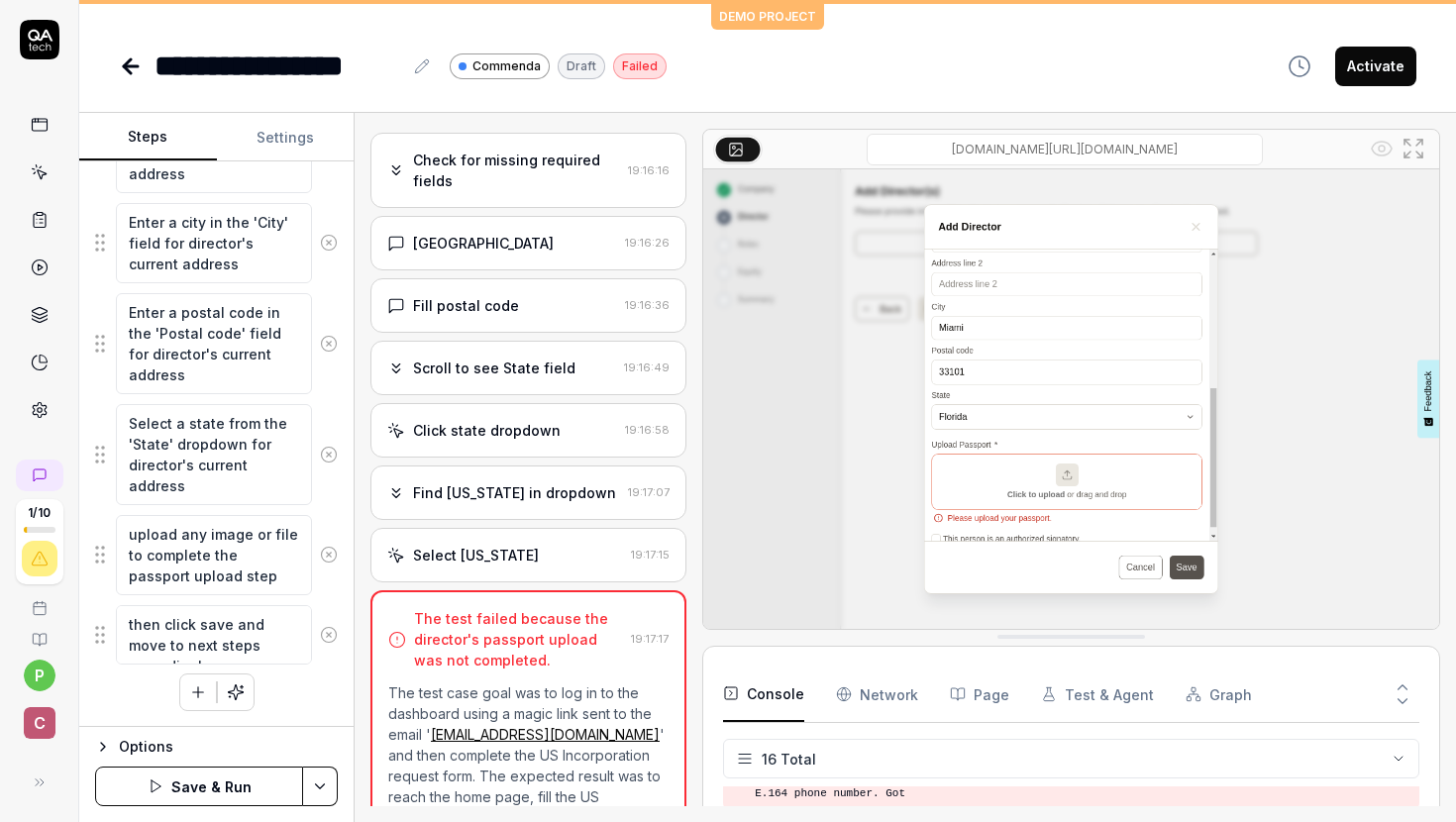 click 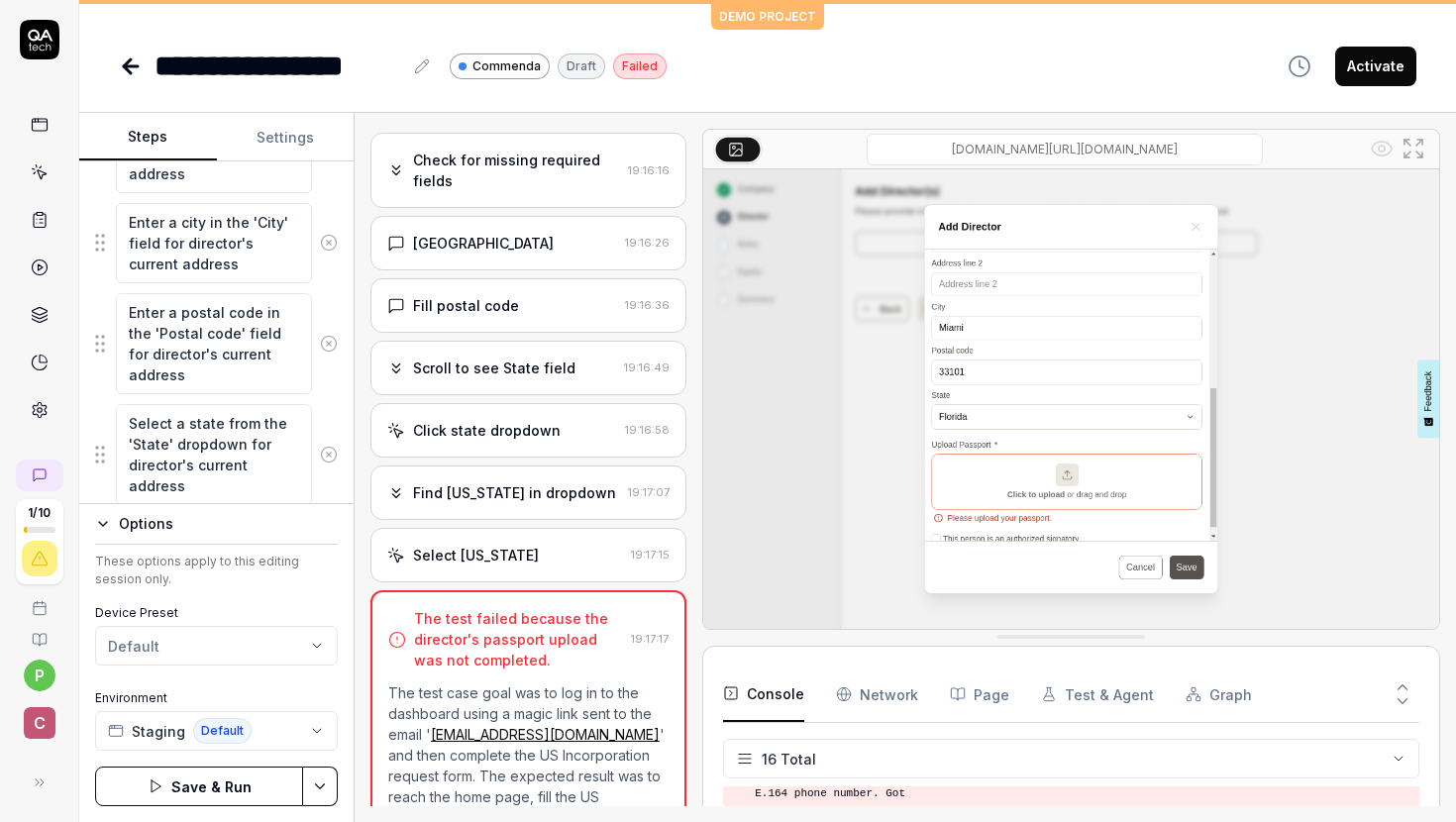 click on "**********" at bounding box center [728, 411] 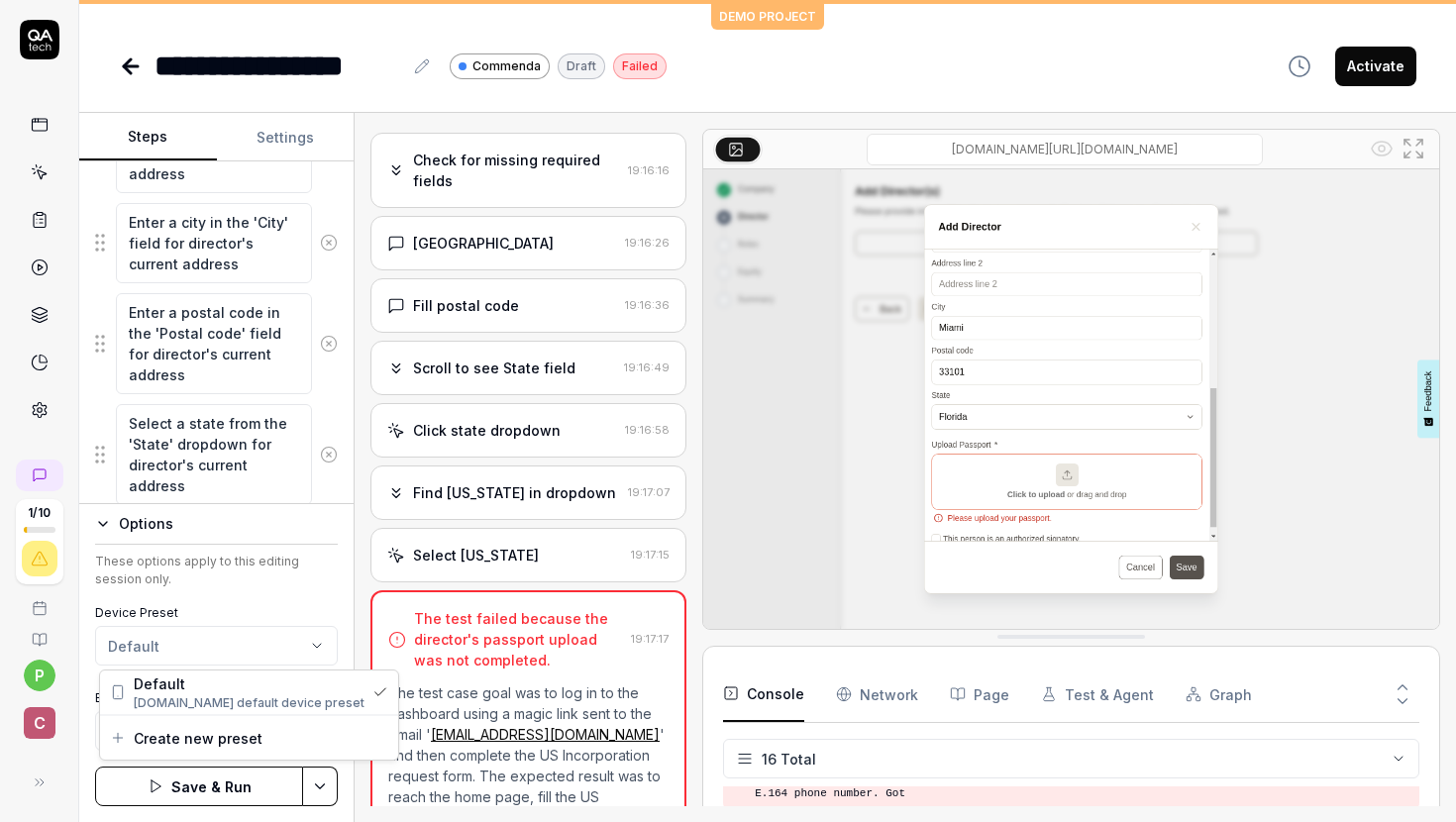 click on "**********" at bounding box center (728, 411) 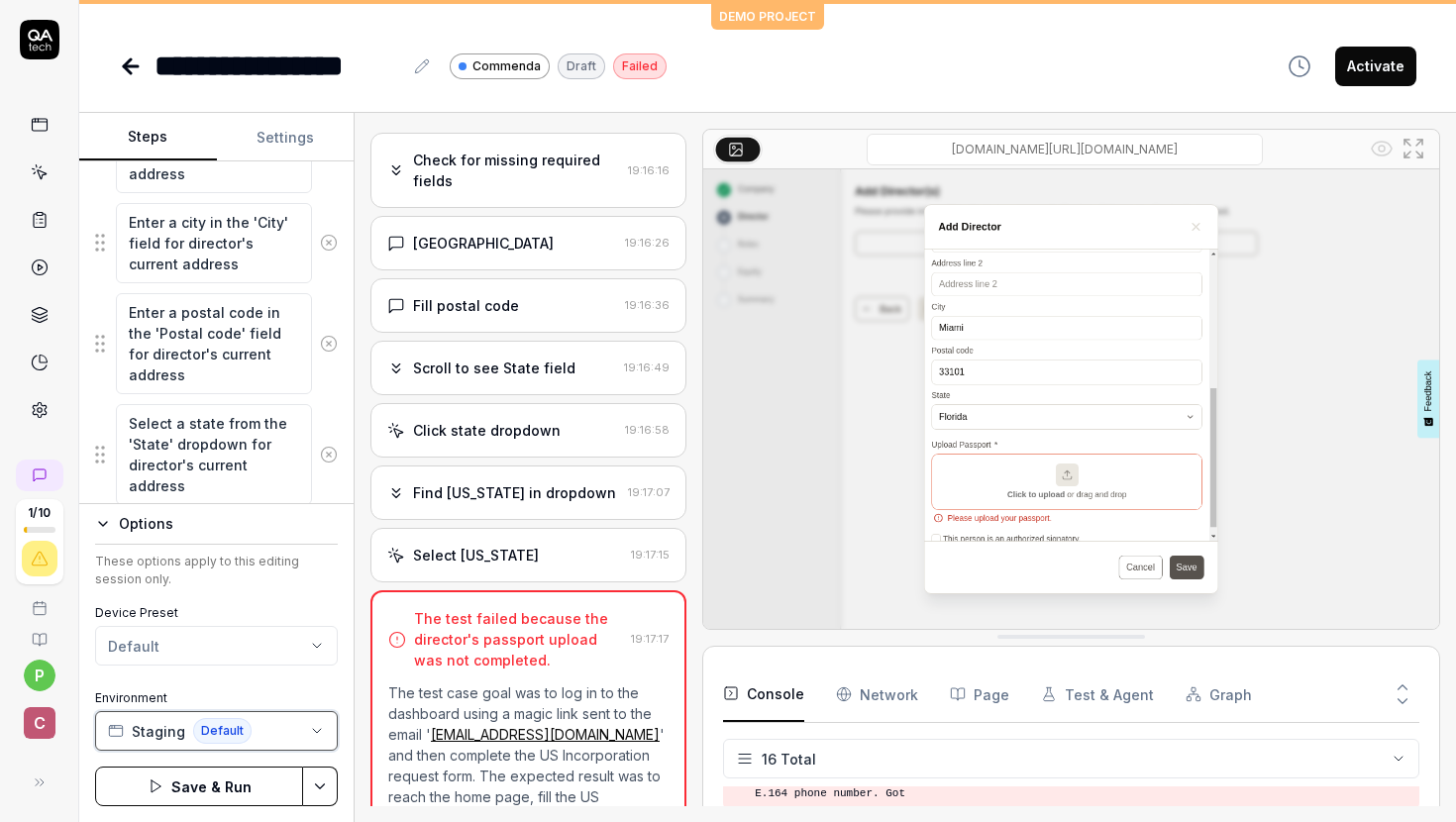 click on "Staging Default" at bounding box center (216, 731) 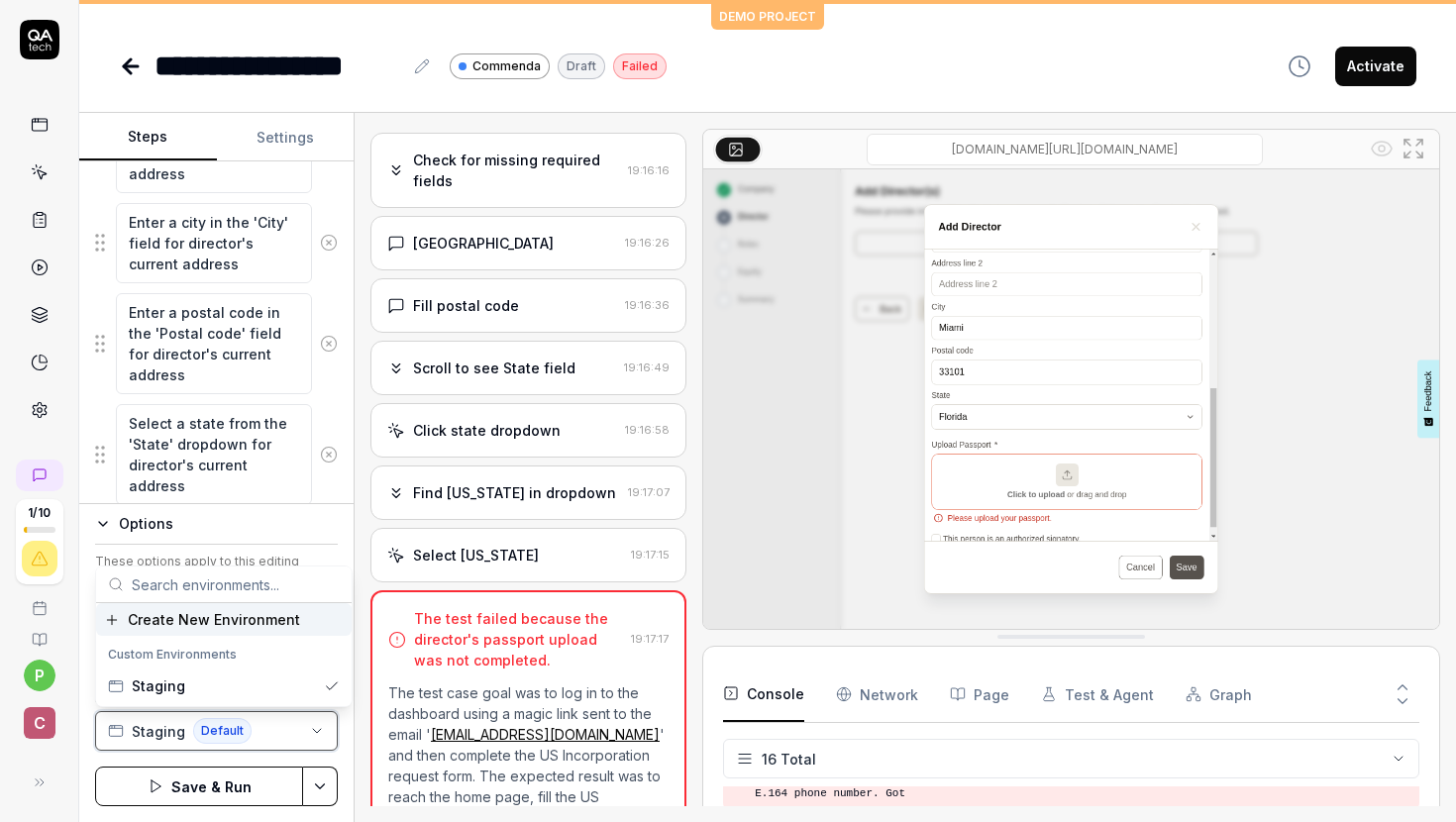 click on "Staging Default" at bounding box center [216, 731] 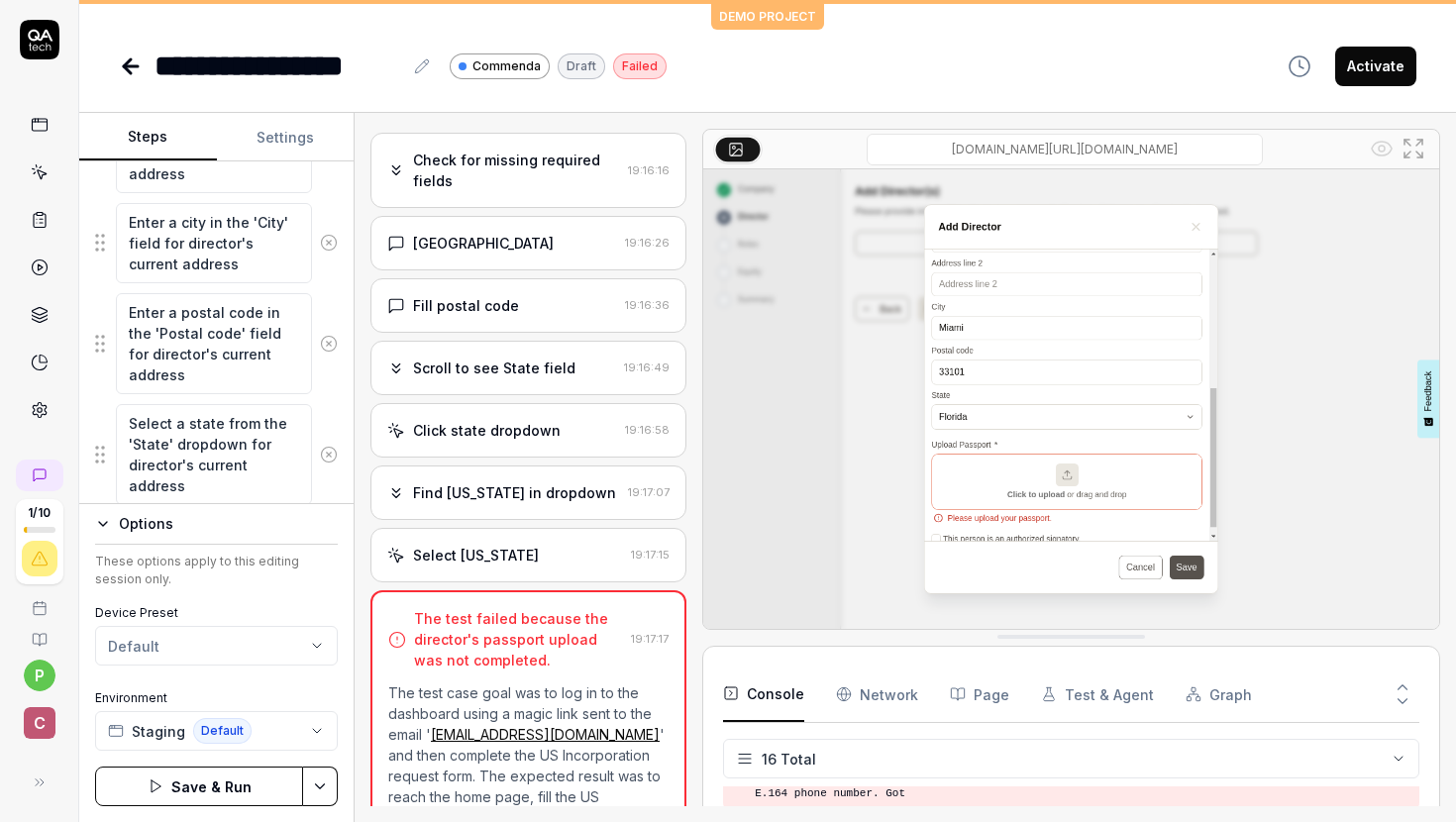 click on "**********" at bounding box center [728, 411] 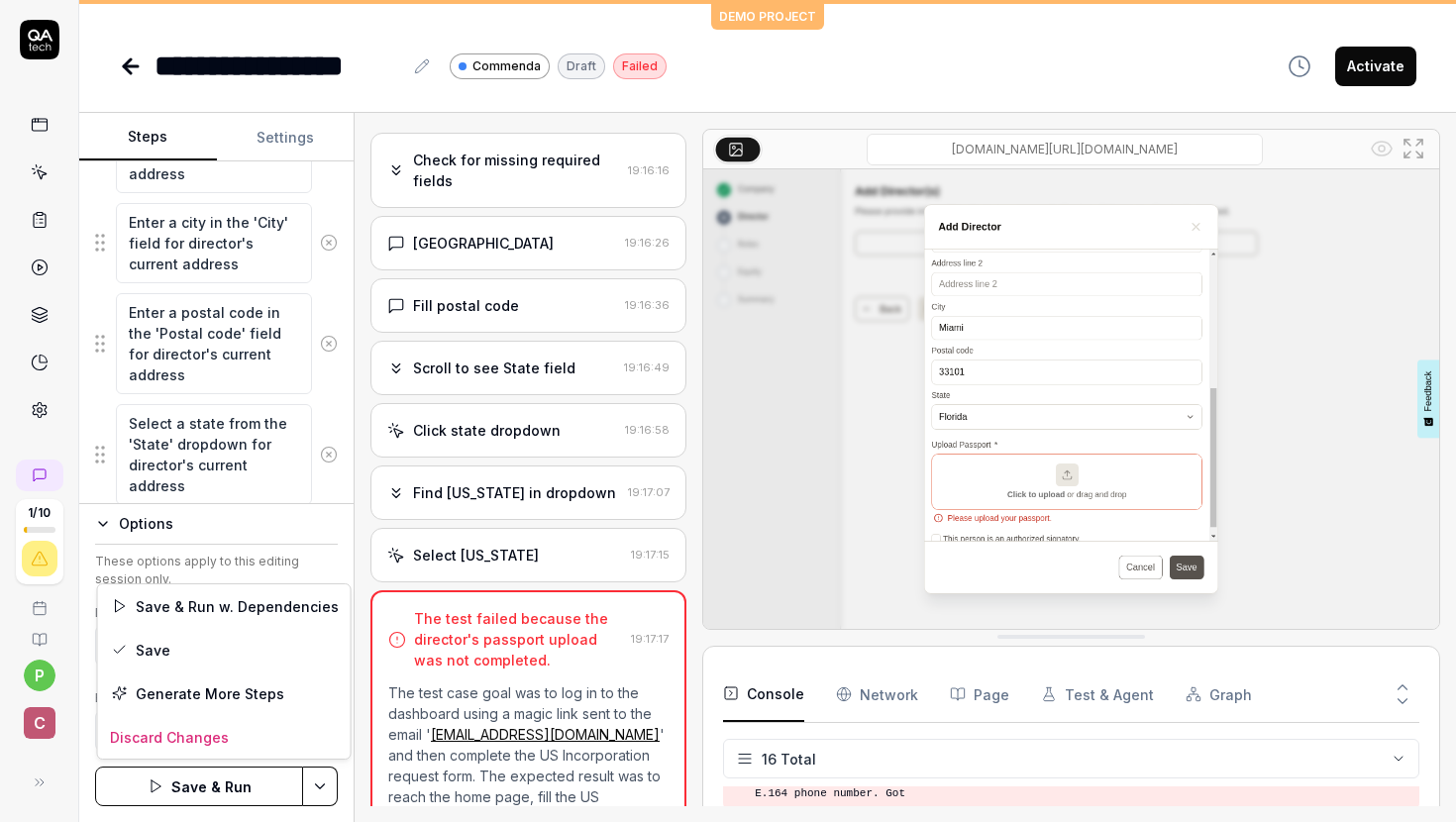 click on "**********" at bounding box center [728, 411] 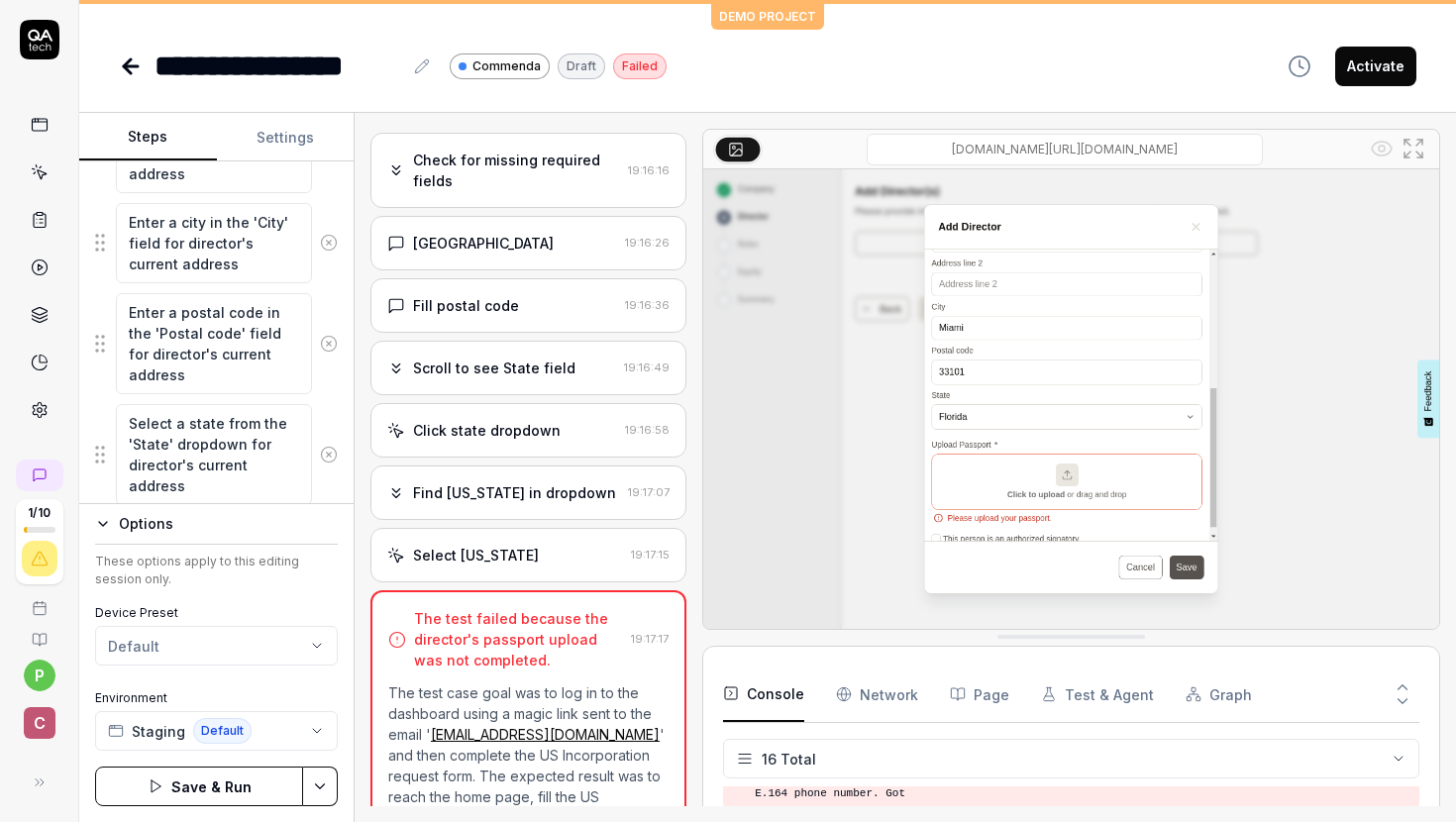 click 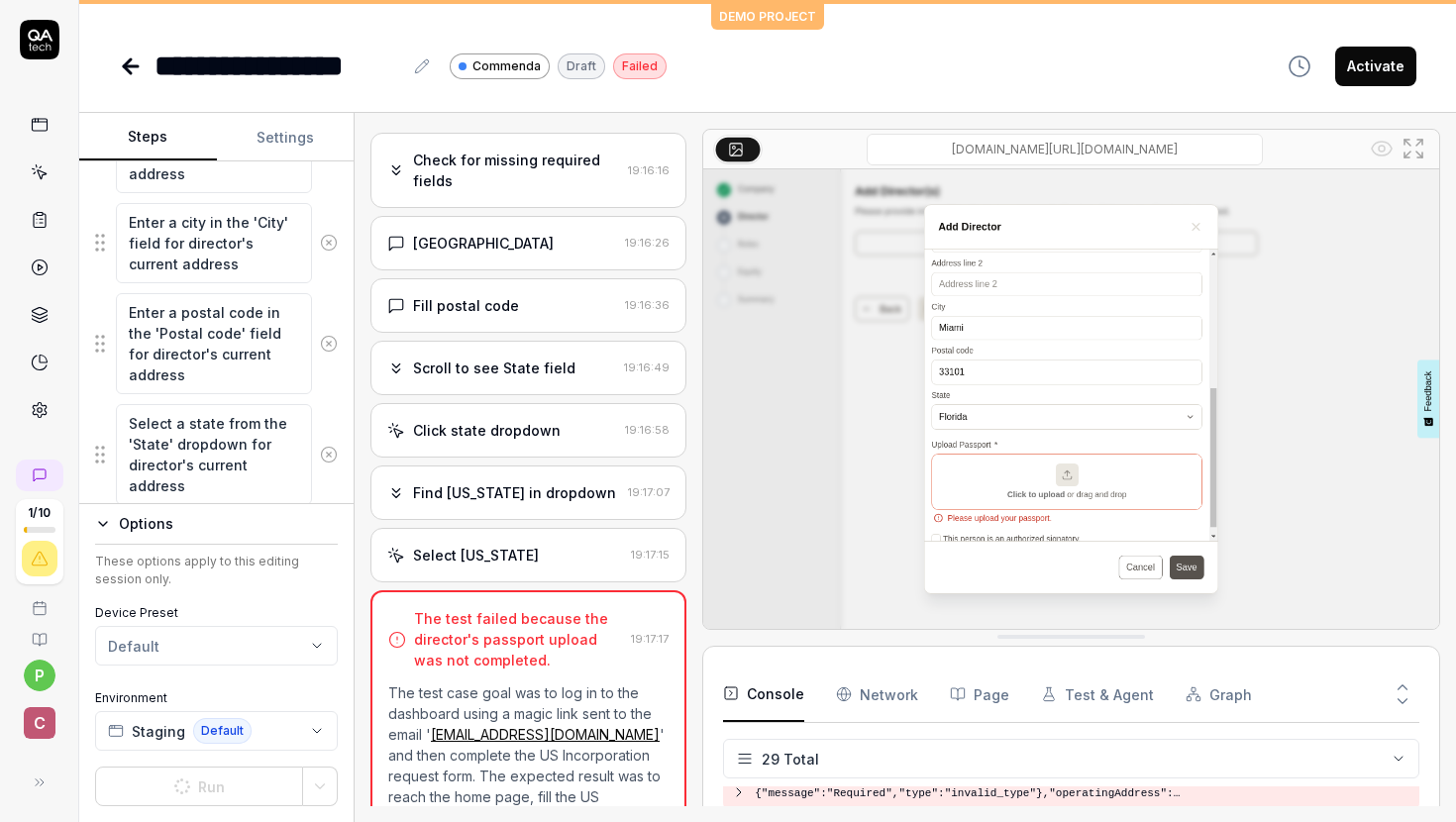 scroll, scrollTop: 1214, scrollLeft: 0, axis: vertical 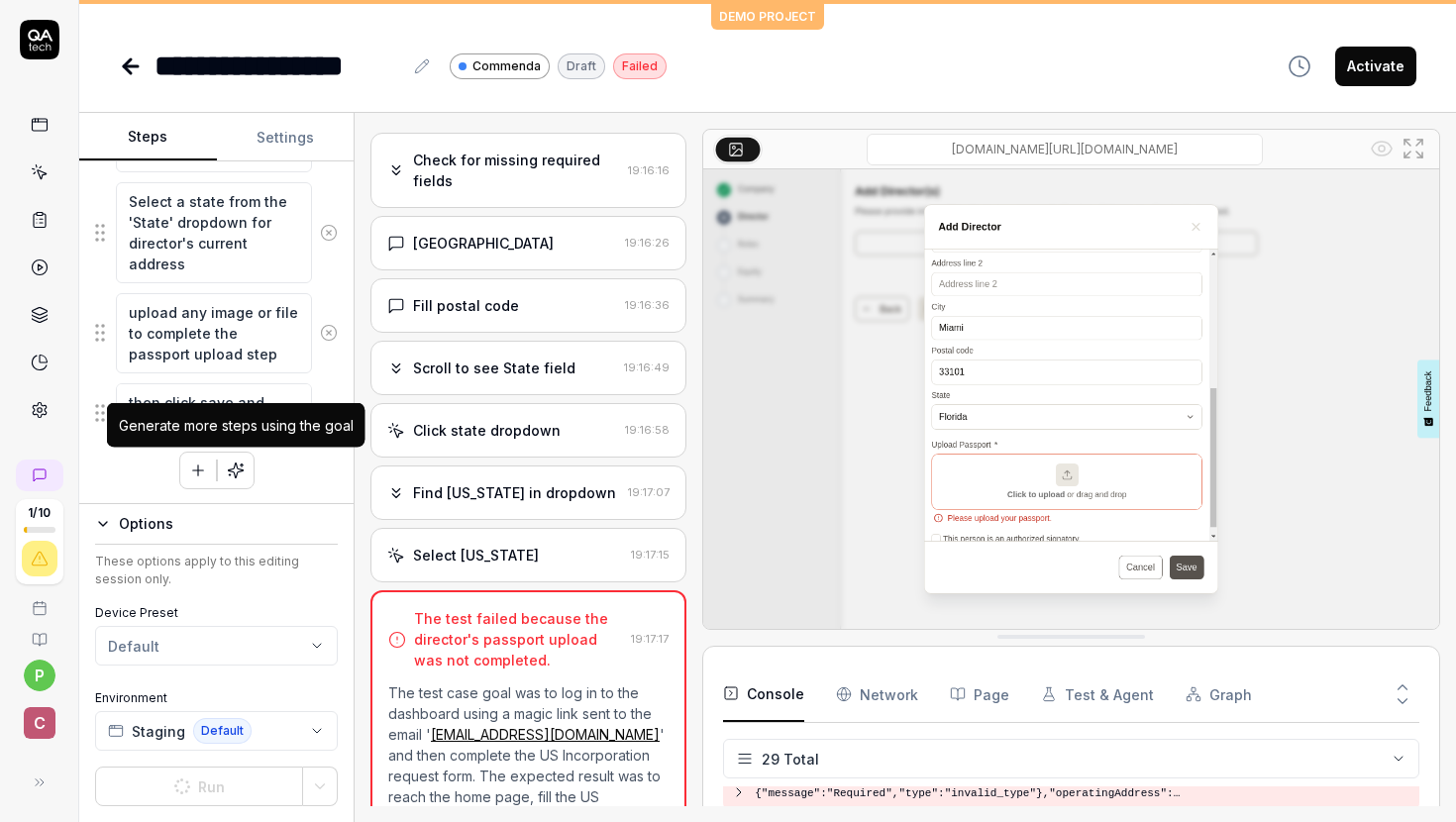 click 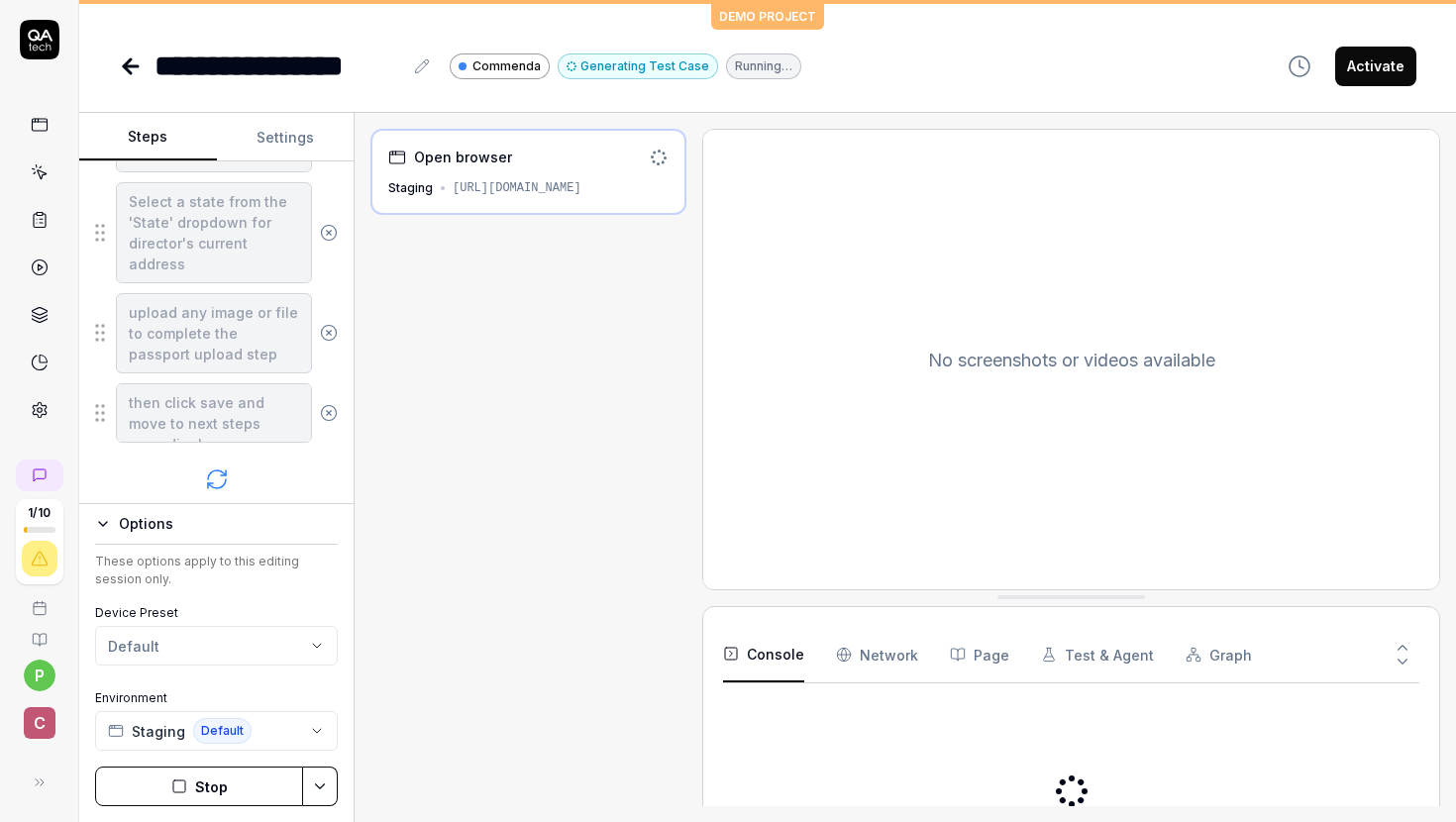 scroll, scrollTop: 4173, scrollLeft: 0, axis: vertical 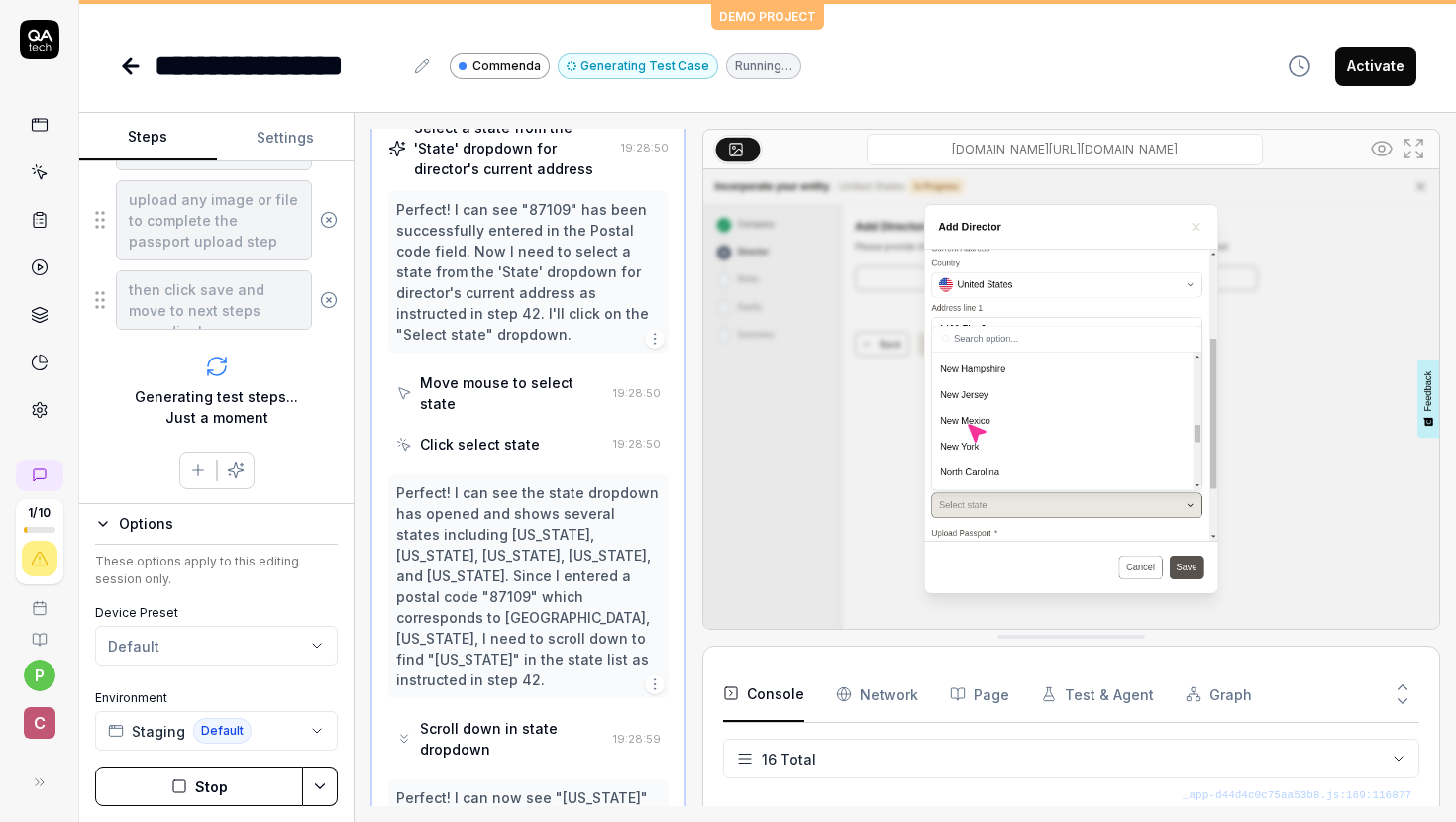 click on "Perfect! I can see "87109" has been successfully entered in the Postal code field. Now I need to select a state from the 'State' dropdown for director's current address as instructed in step 42. I'll click on the "Select state" dropdown. Move mouse to select state 19:28:50 Click select state 19:28:50" at bounding box center [528, 327] 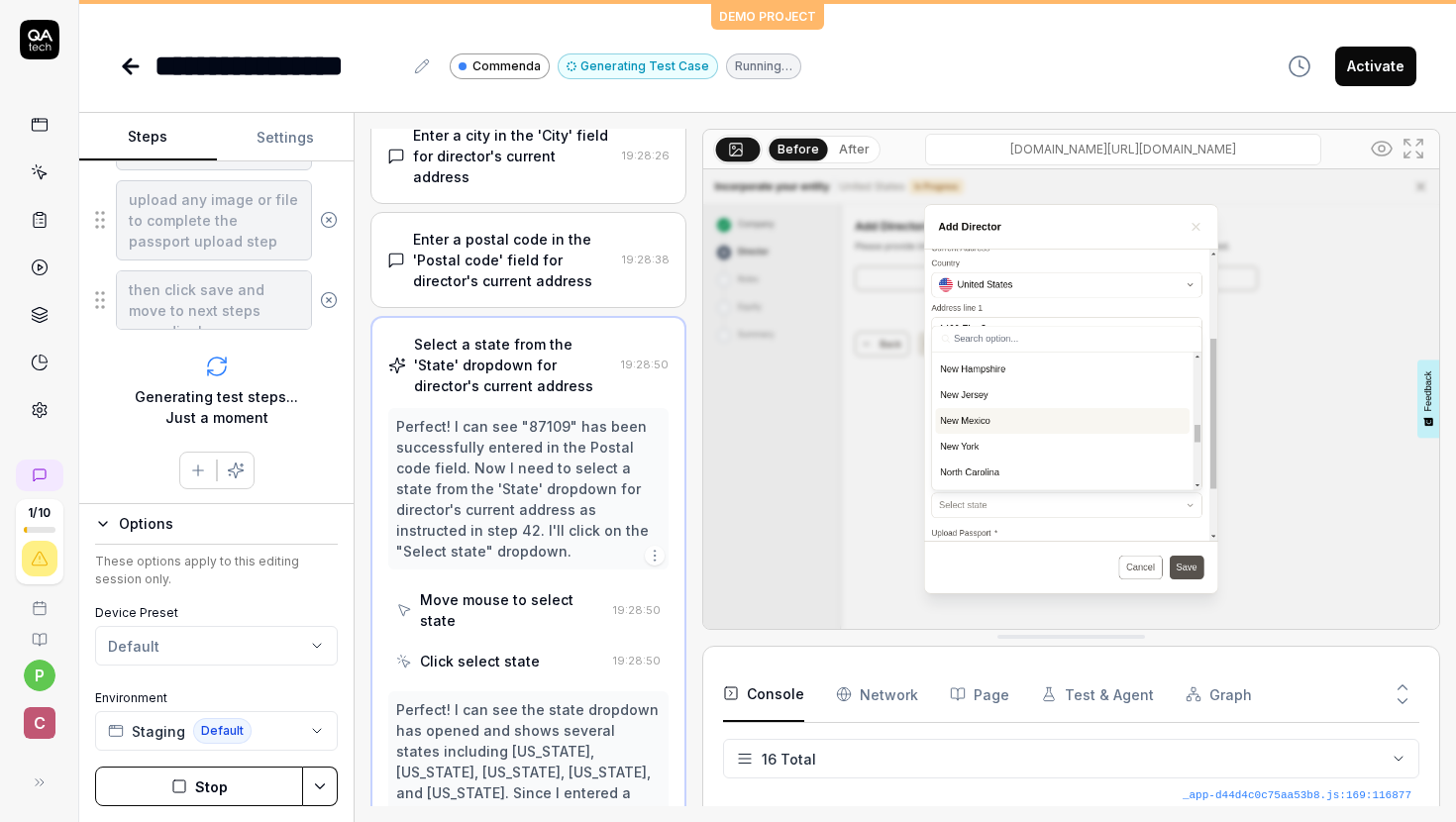 scroll, scrollTop: 1728, scrollLeft: 0, axis: vertical 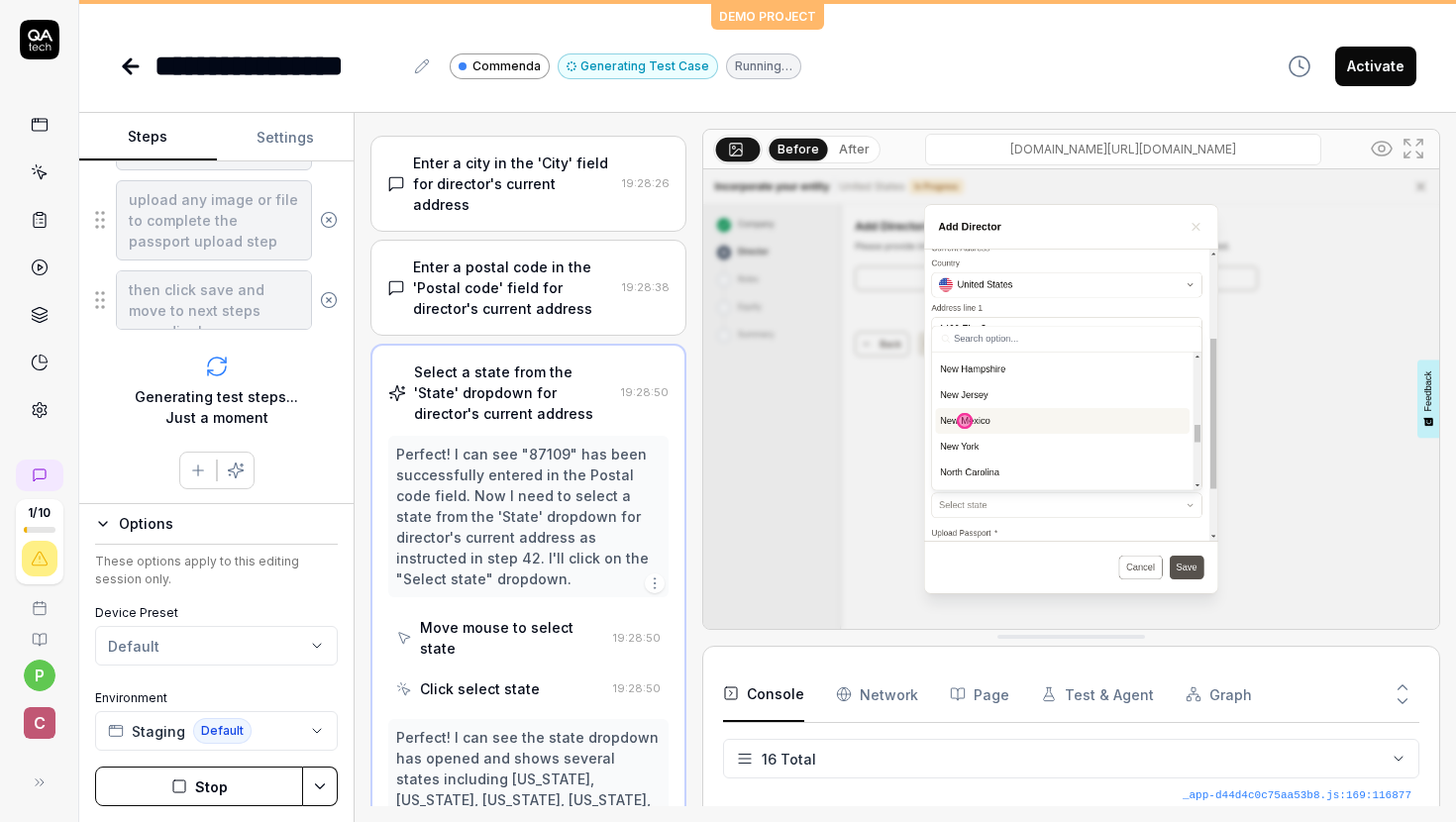 click 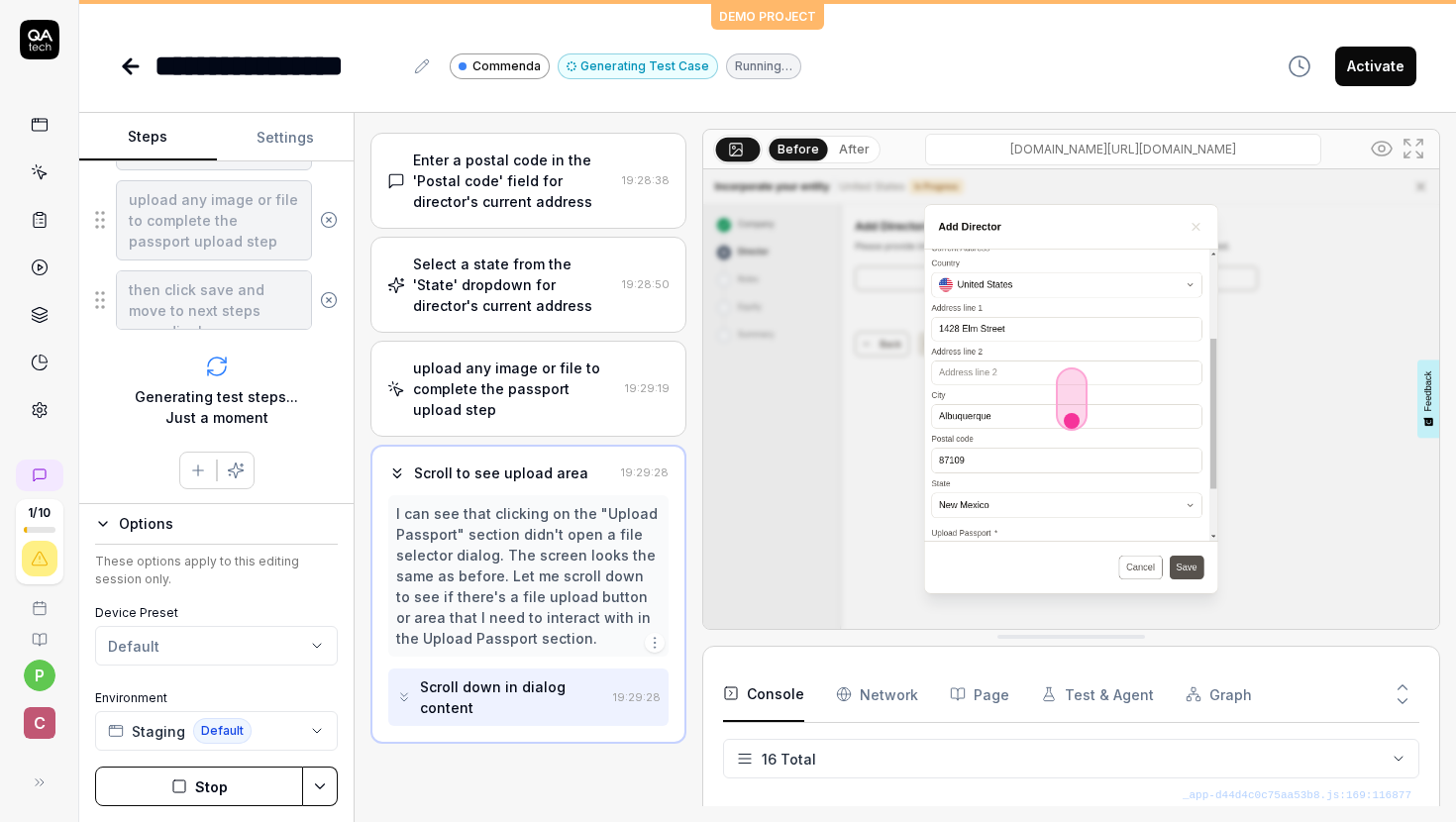 scroll, scrollTop: 1815, scrollLeft: 0, axis: vertical 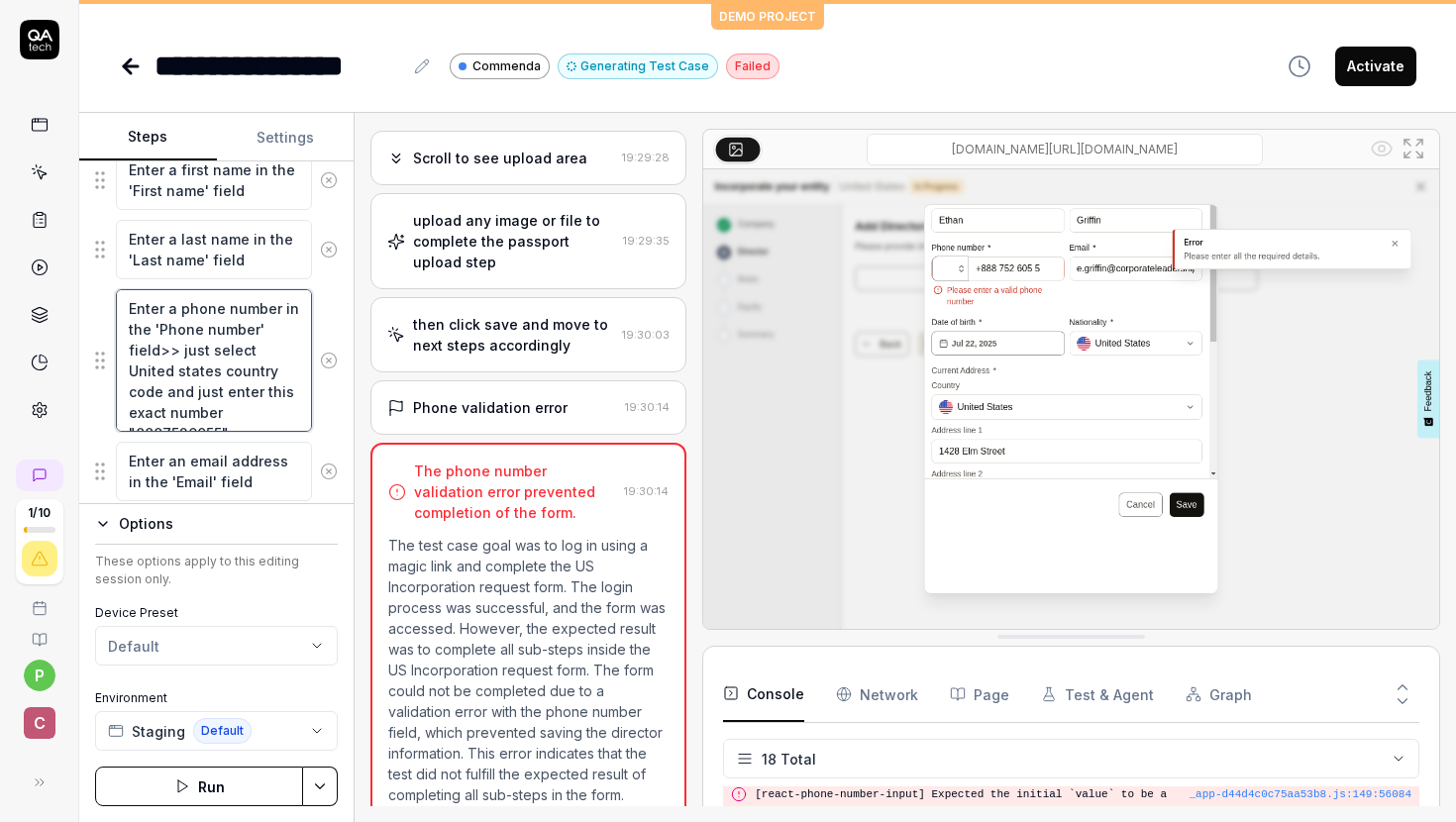 click on "Enter a phone number in the 'Phone number' field>> just select United states country code and just enter this exact number "8887526055"" at bounding box center [214, 360] 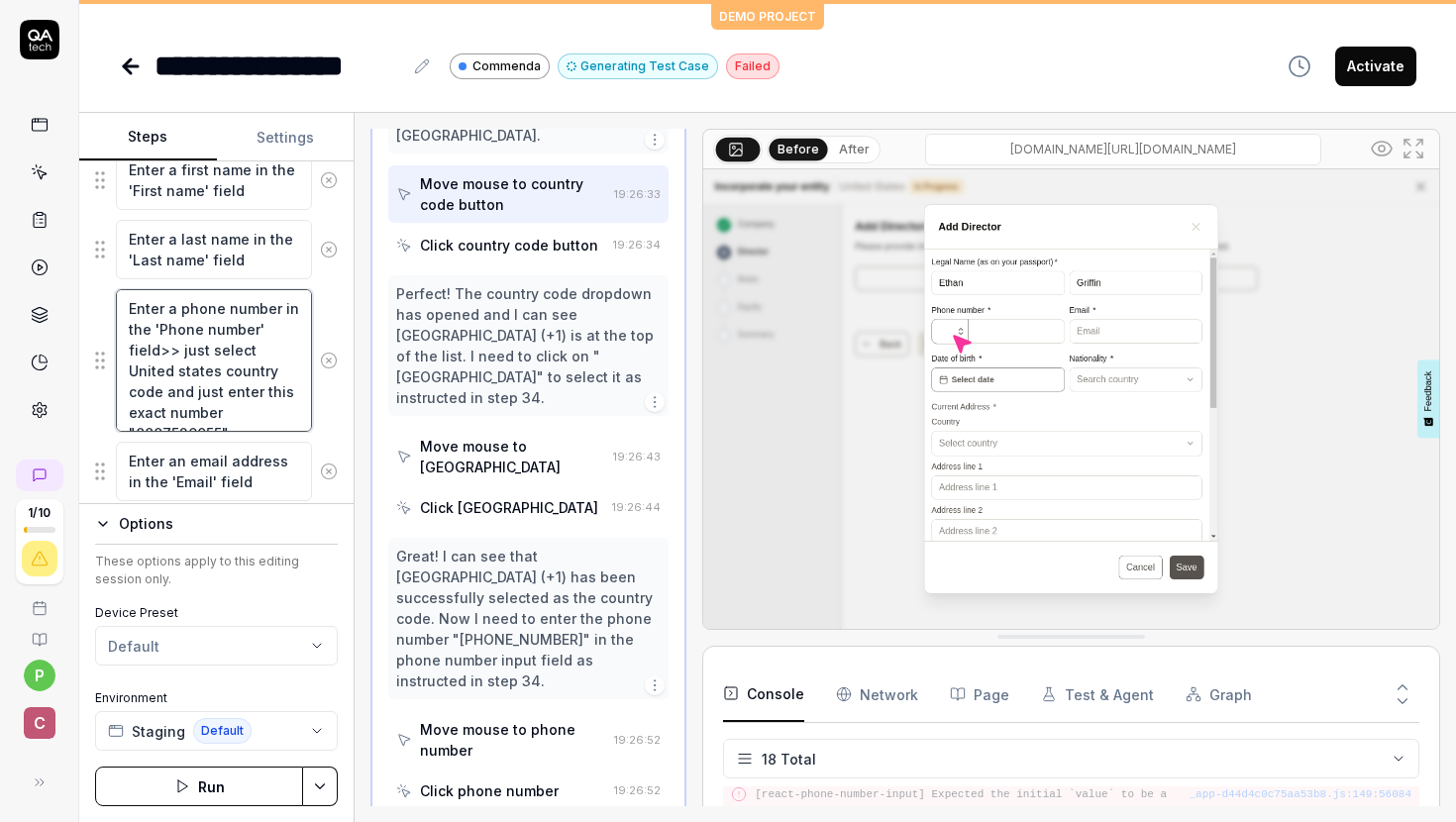 scroll, scrollTop: 1422, scrollLeft: 0, axis: vertical 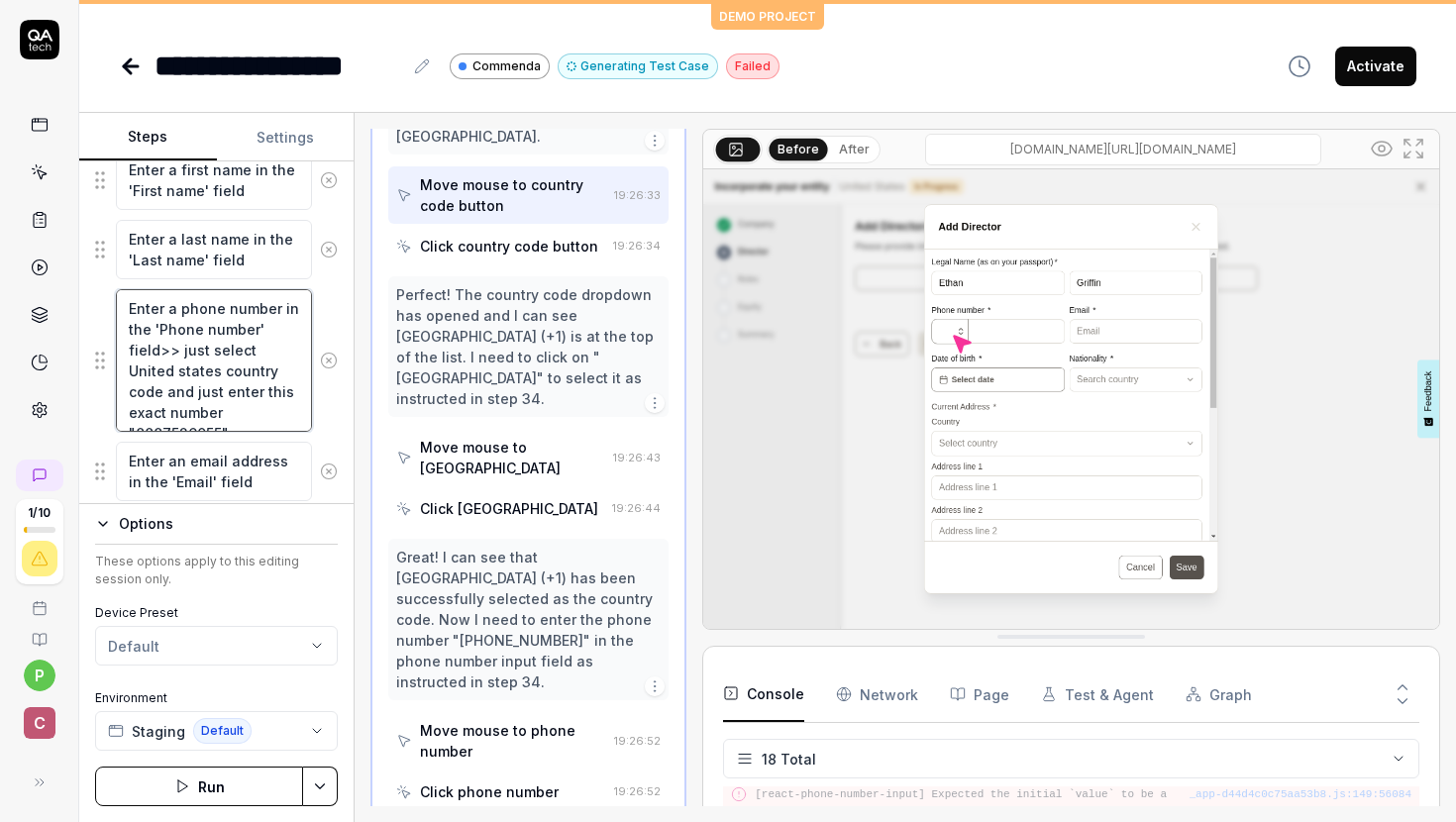 drag, startPoint x: 190, startPoint y: 412, endPoint x: 174, endPoint y: 354, distance: 60.16644 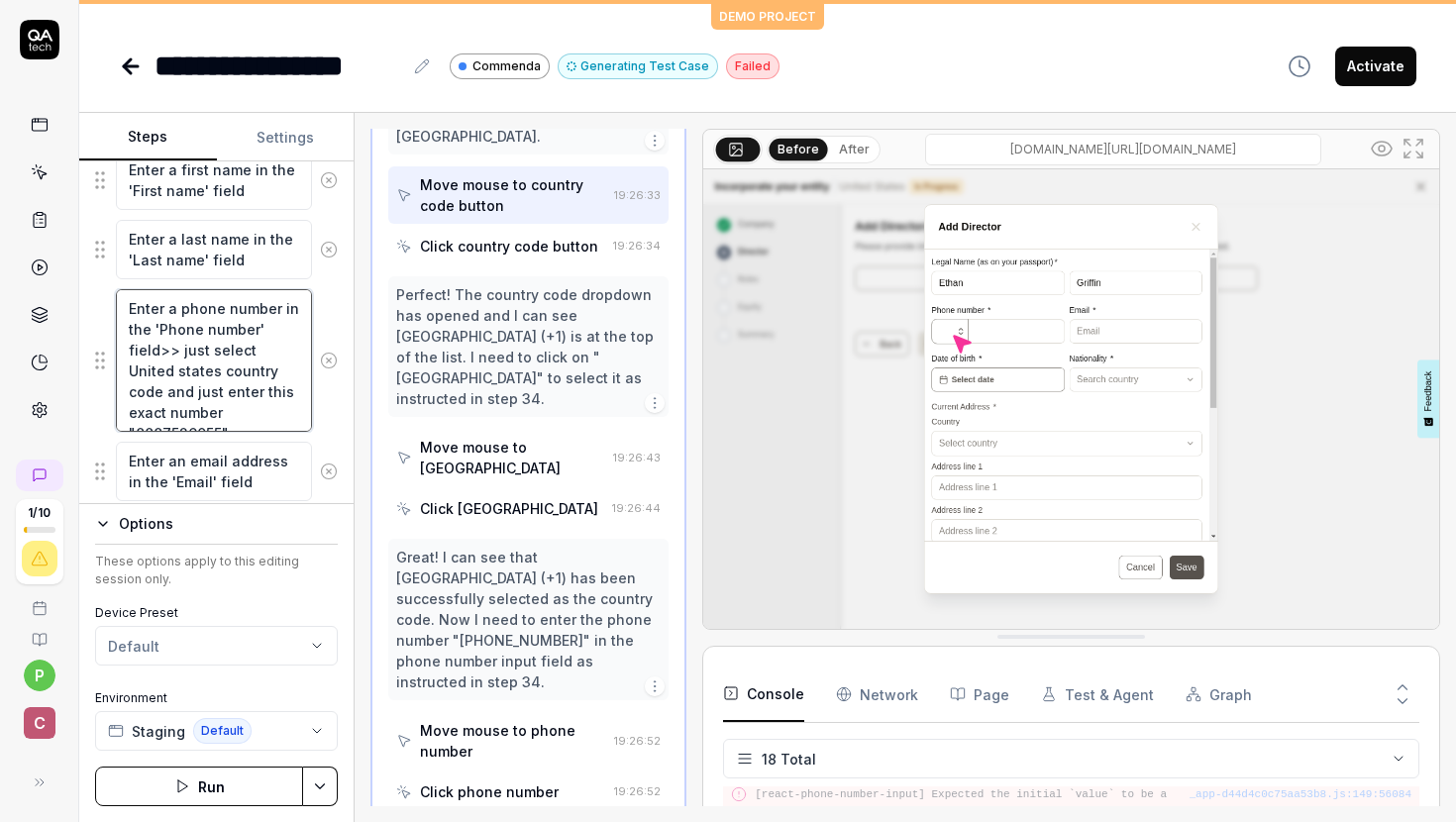 click on "Enter a phone number in the 'Phone number' field>> just select United states country code and just enter this exact number "8887526055"" at bounding box center [214, 360] 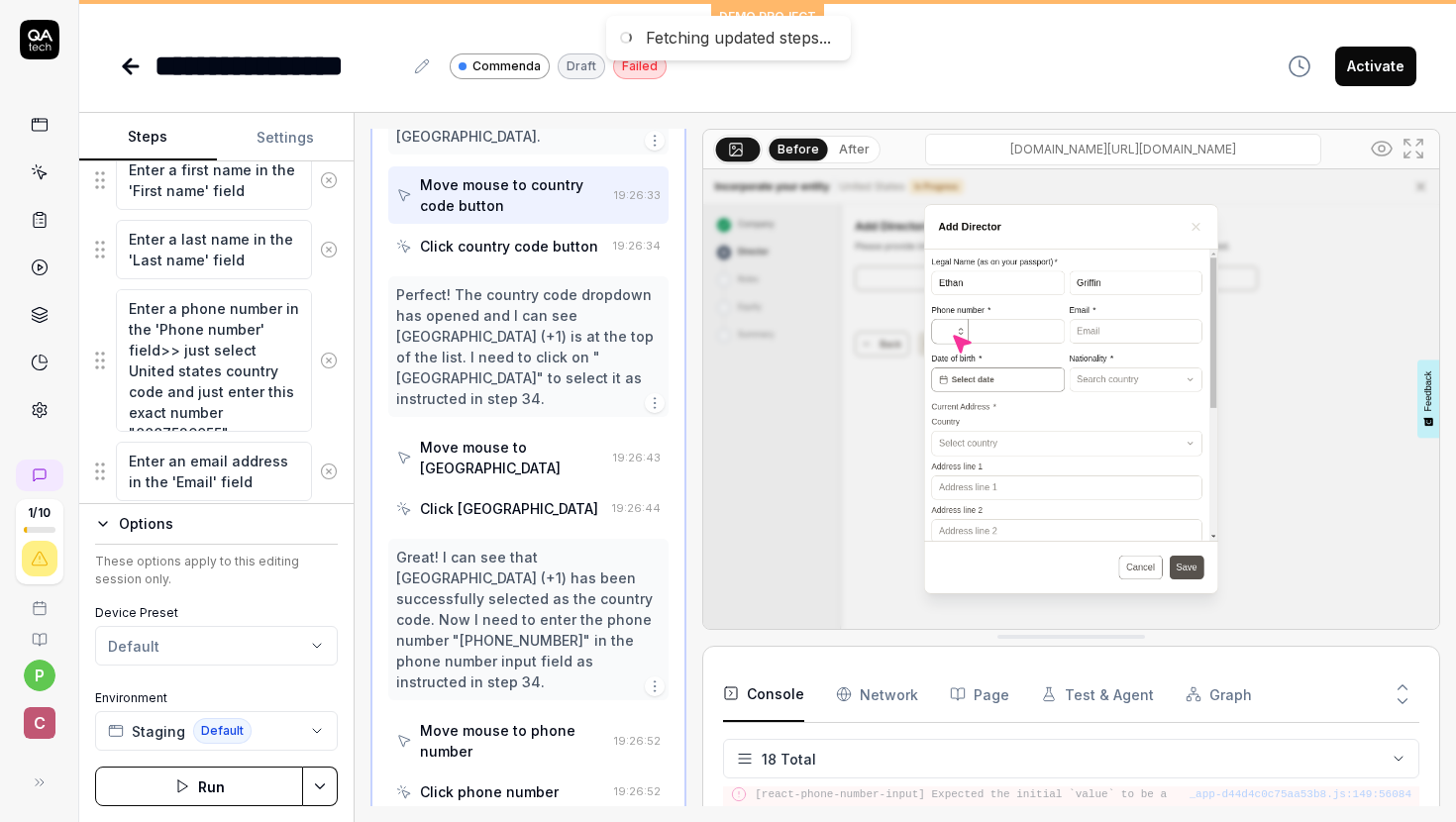 scroll, scrollTop: 258, scrollLeft: 0, axis: vertical 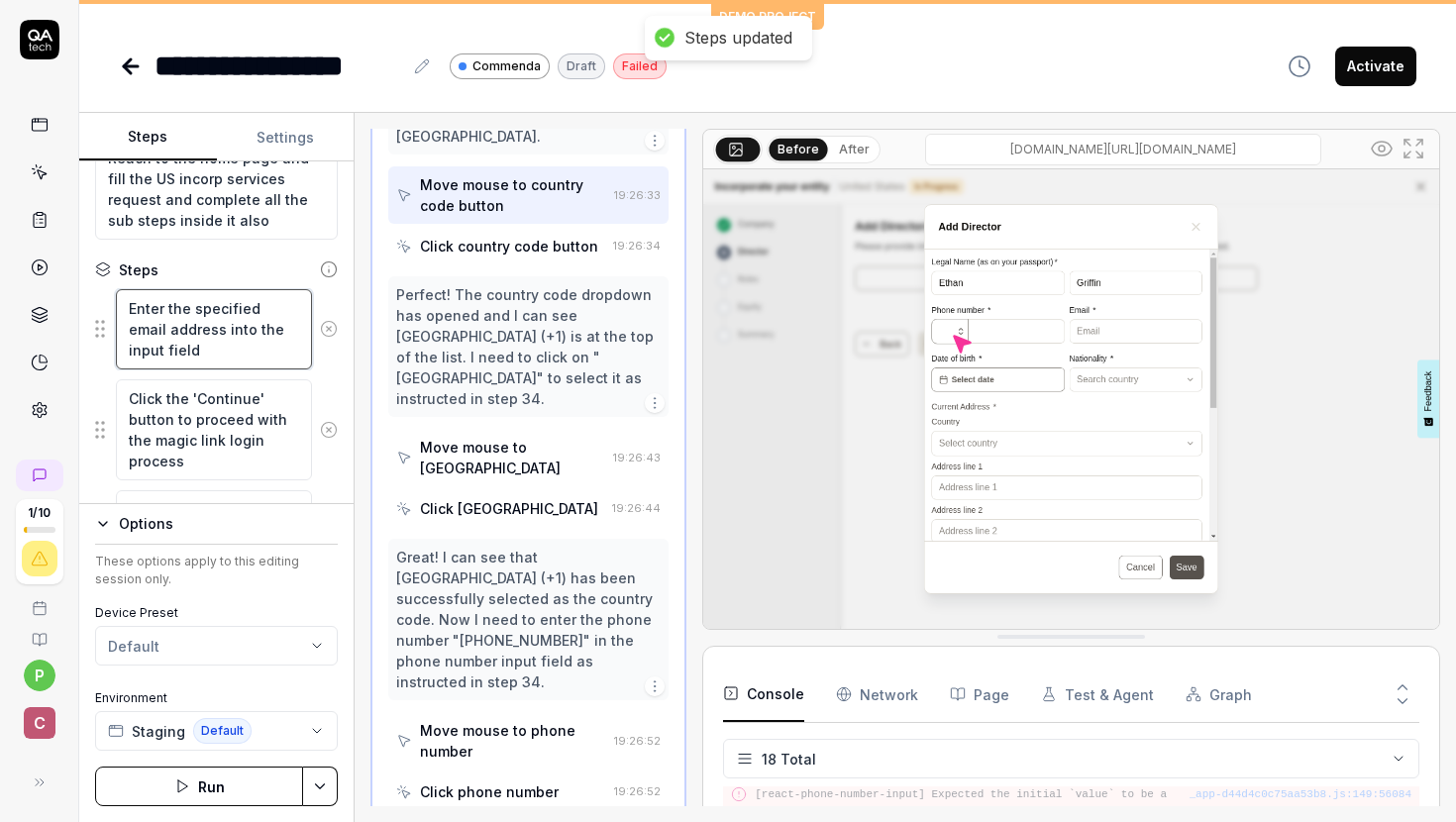 click on "Enter the specified email address into the input field" at bounding box center [214, 329] 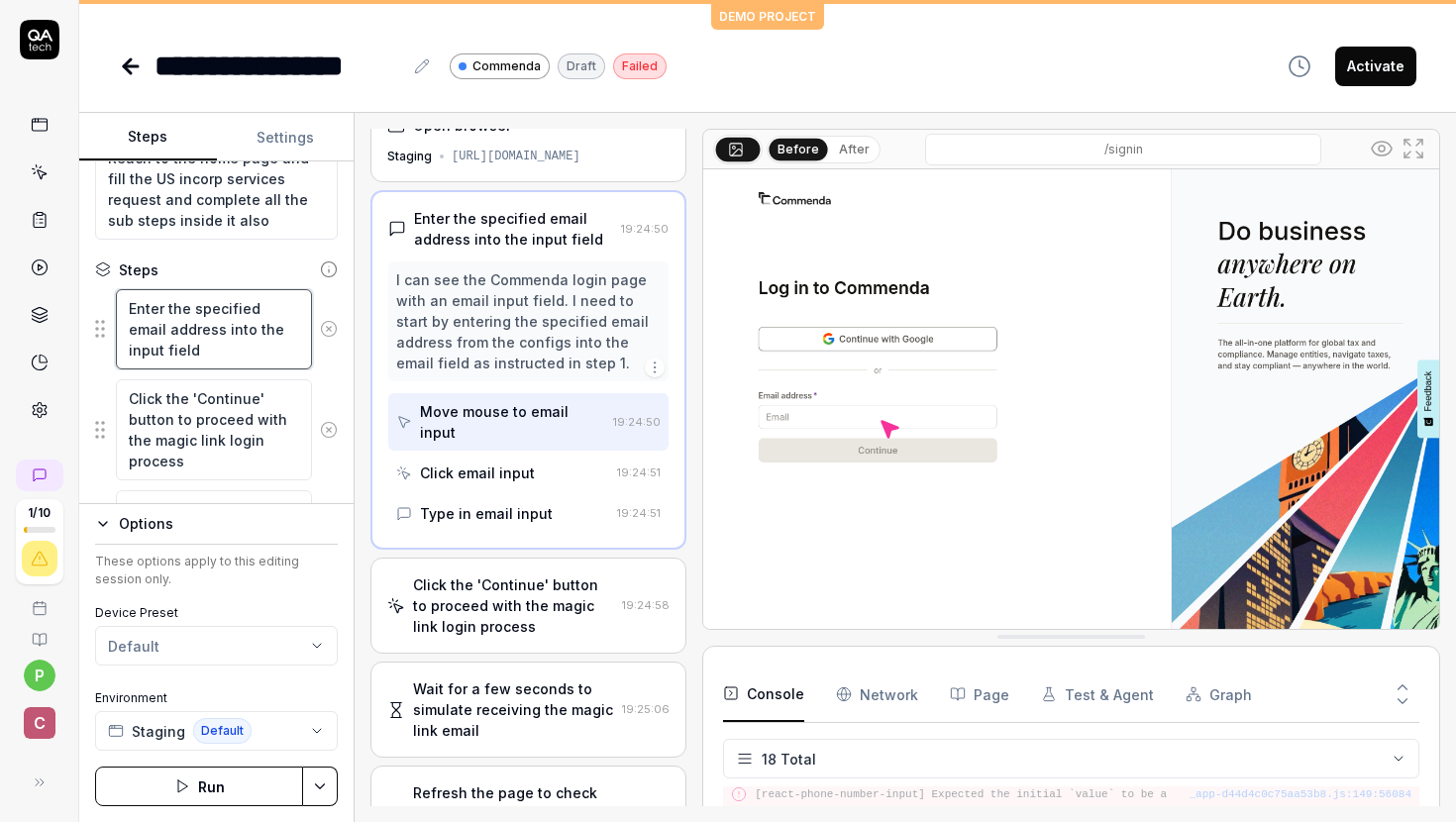 scroll, scrollTop: 0, scrollLeft: 0, axis: both 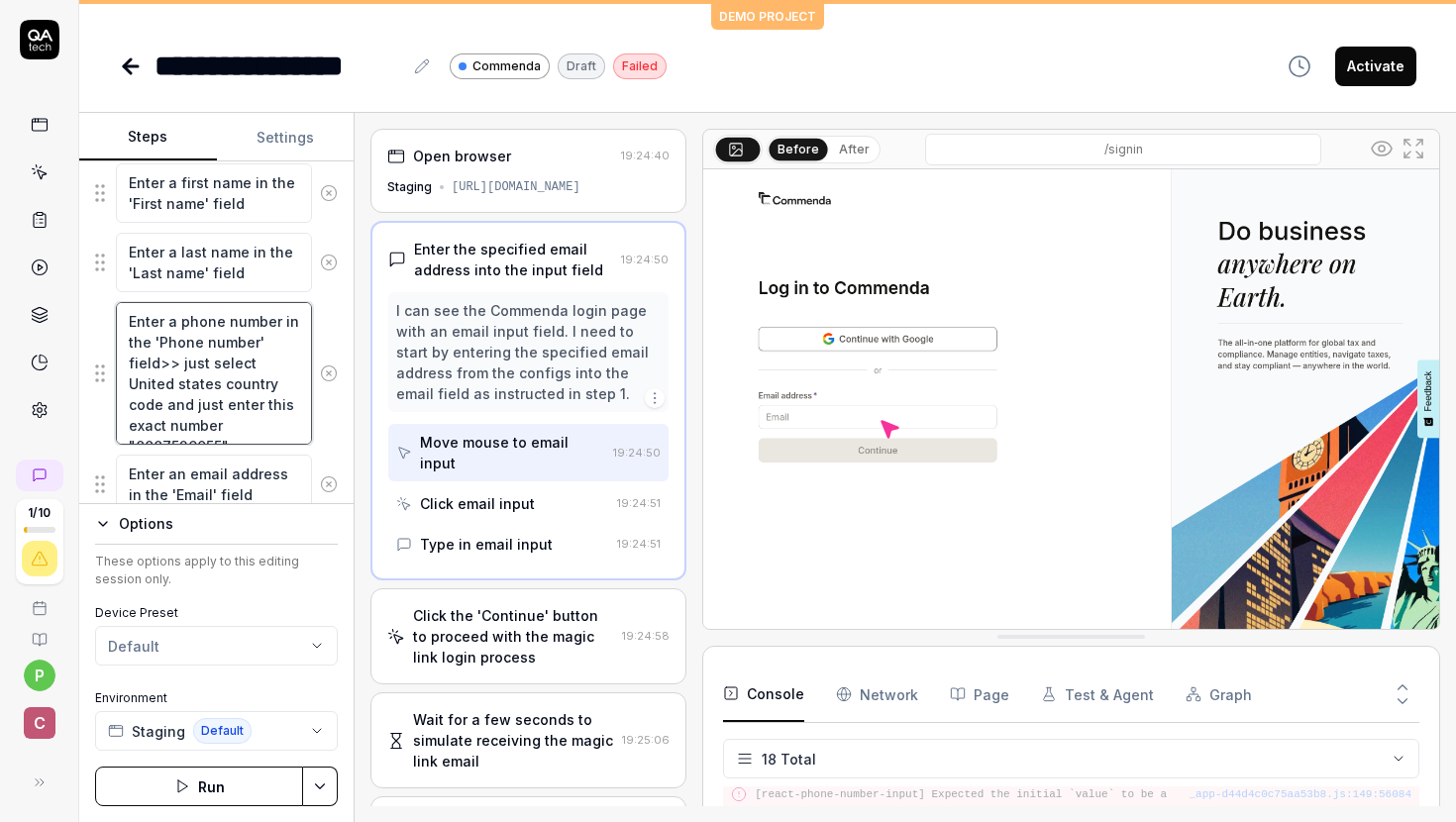 click on "Enter a phone number in the 'Phone number' field>> just select United states country code and just enter this exact number "8887526055"" at bounding box center [214, 373] 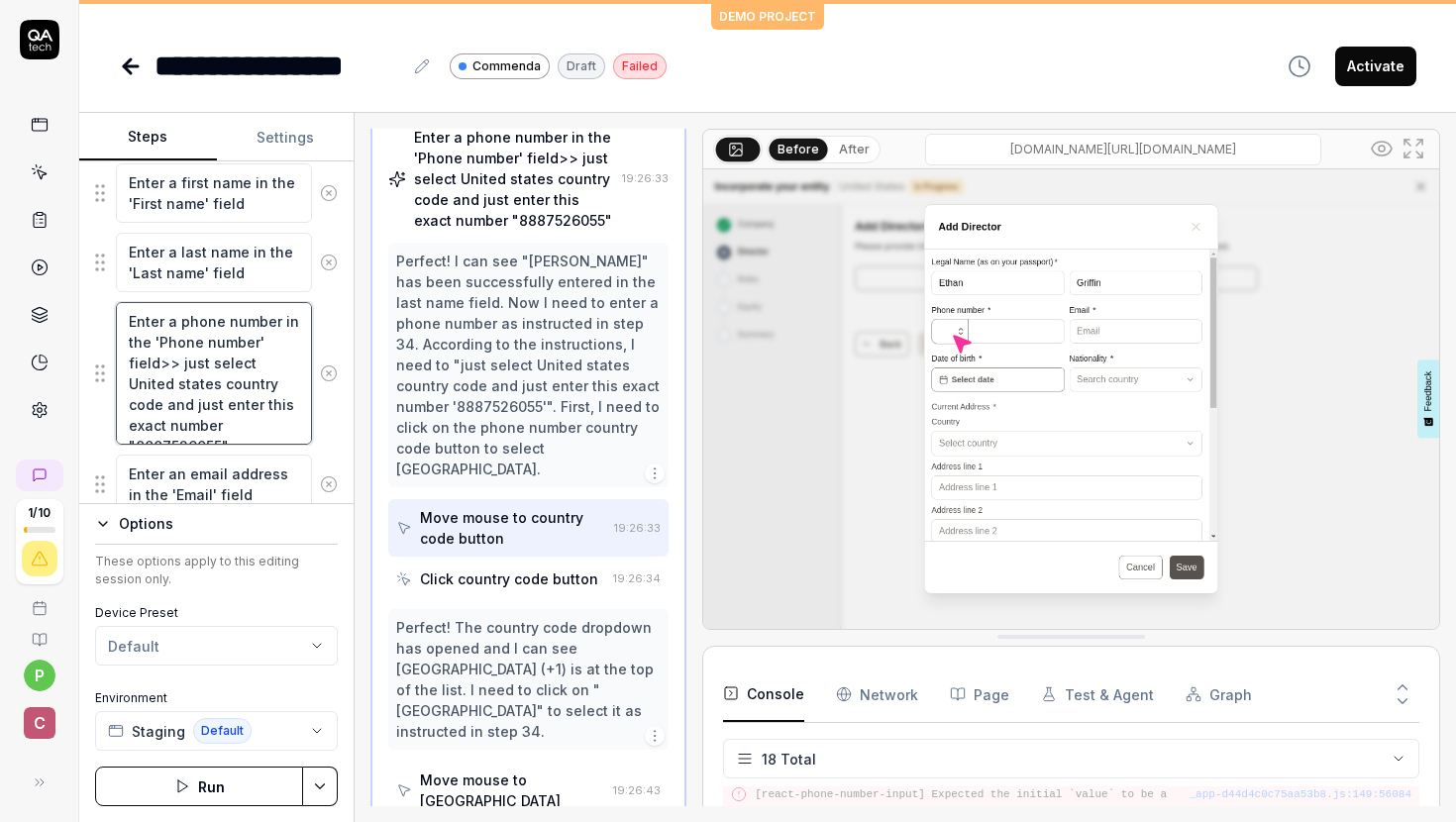 scroll, scrollTop: 1422, scrollLeft: 0, axis: vertical 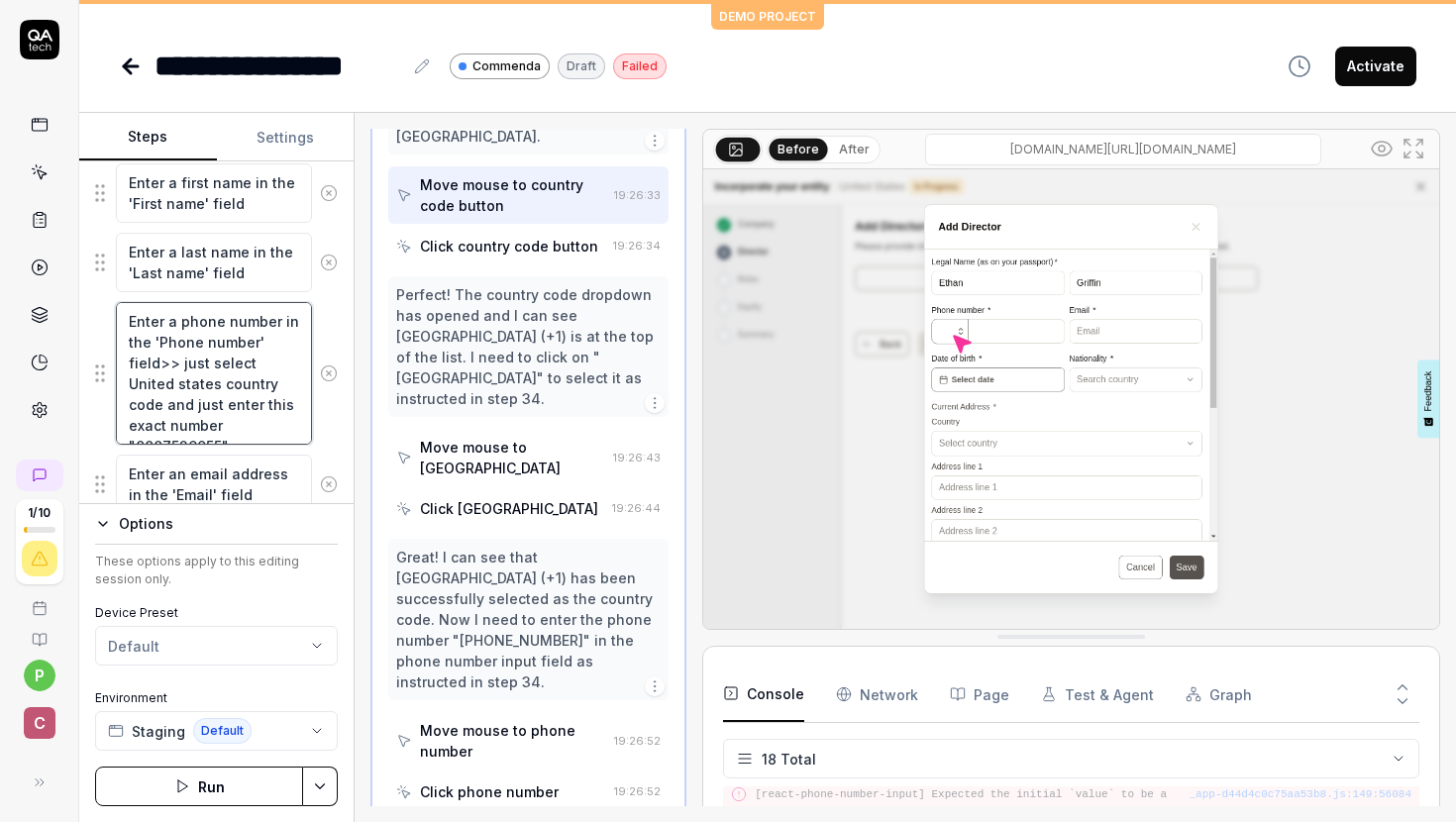 drag, startPoint x: 179, startPoint y: 360, endPoint x: 273, endPoint y: 419, distance: 110.98198 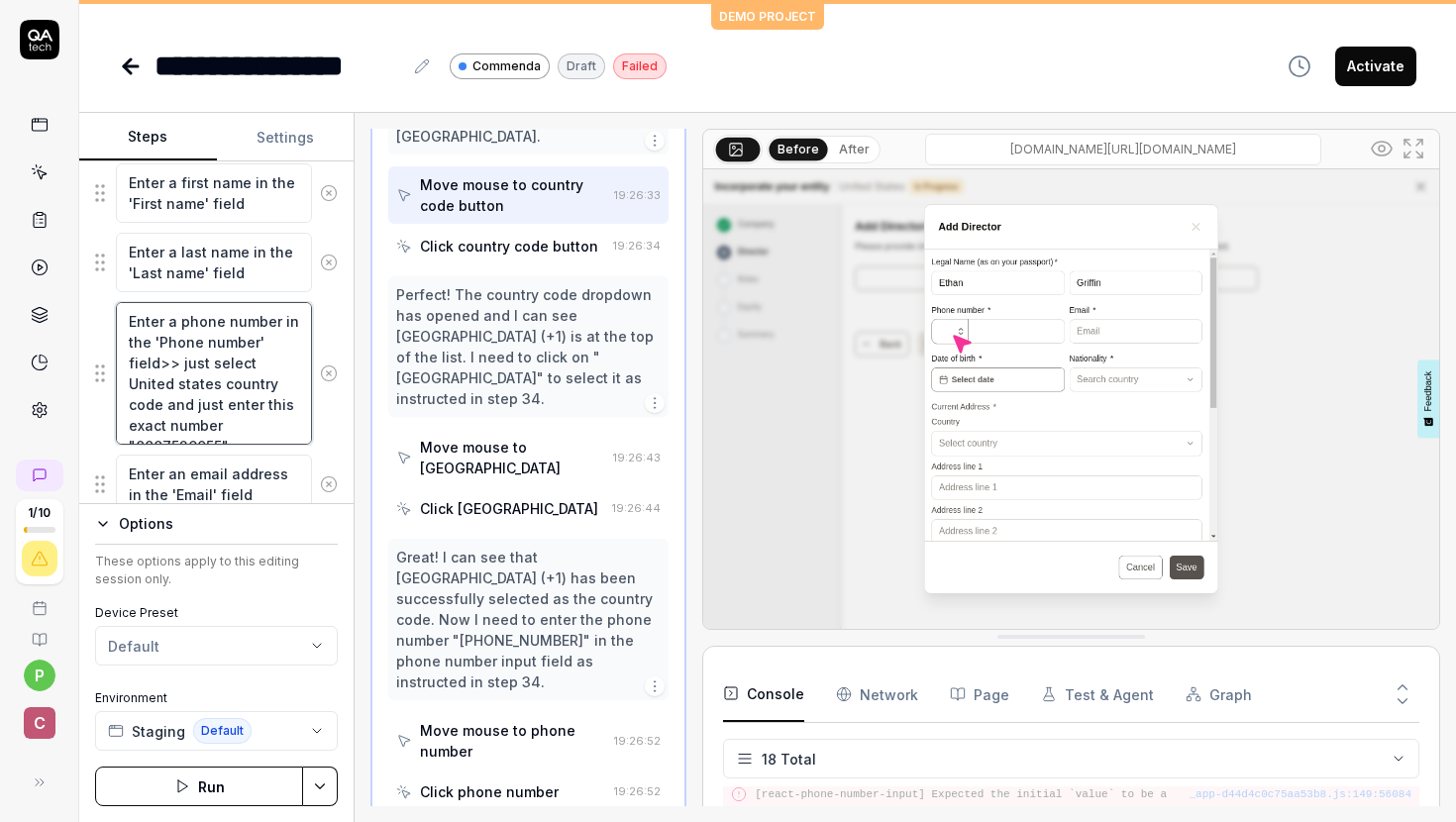 click on "Enter a phone number in the 'Phone number' field>> just select United states country code and just enter this exact number "8887526055"" at bounding box center [214, 373] 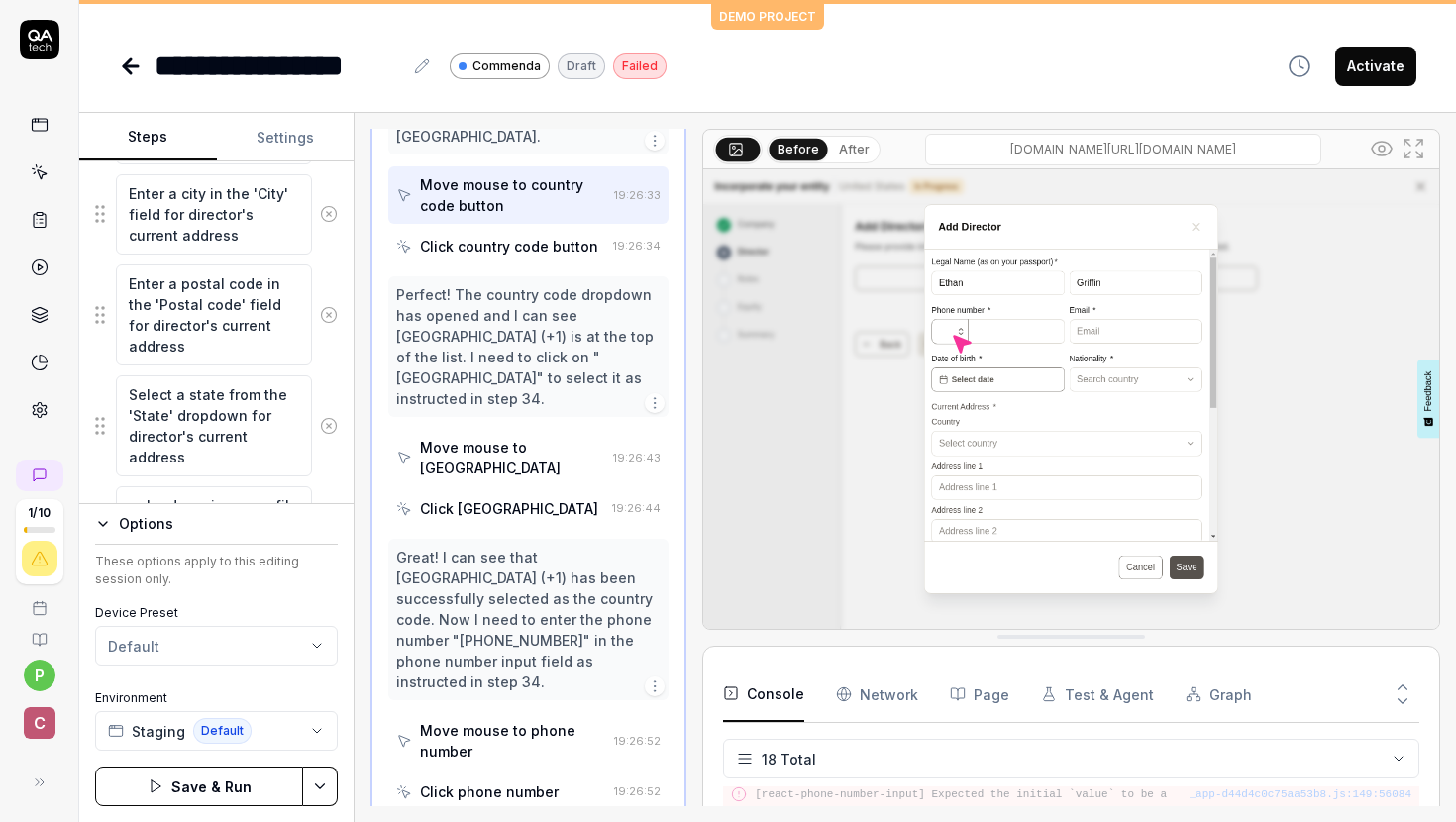 scroll, scrollTop: 5891, scrollLeft: 0, axis: vertical 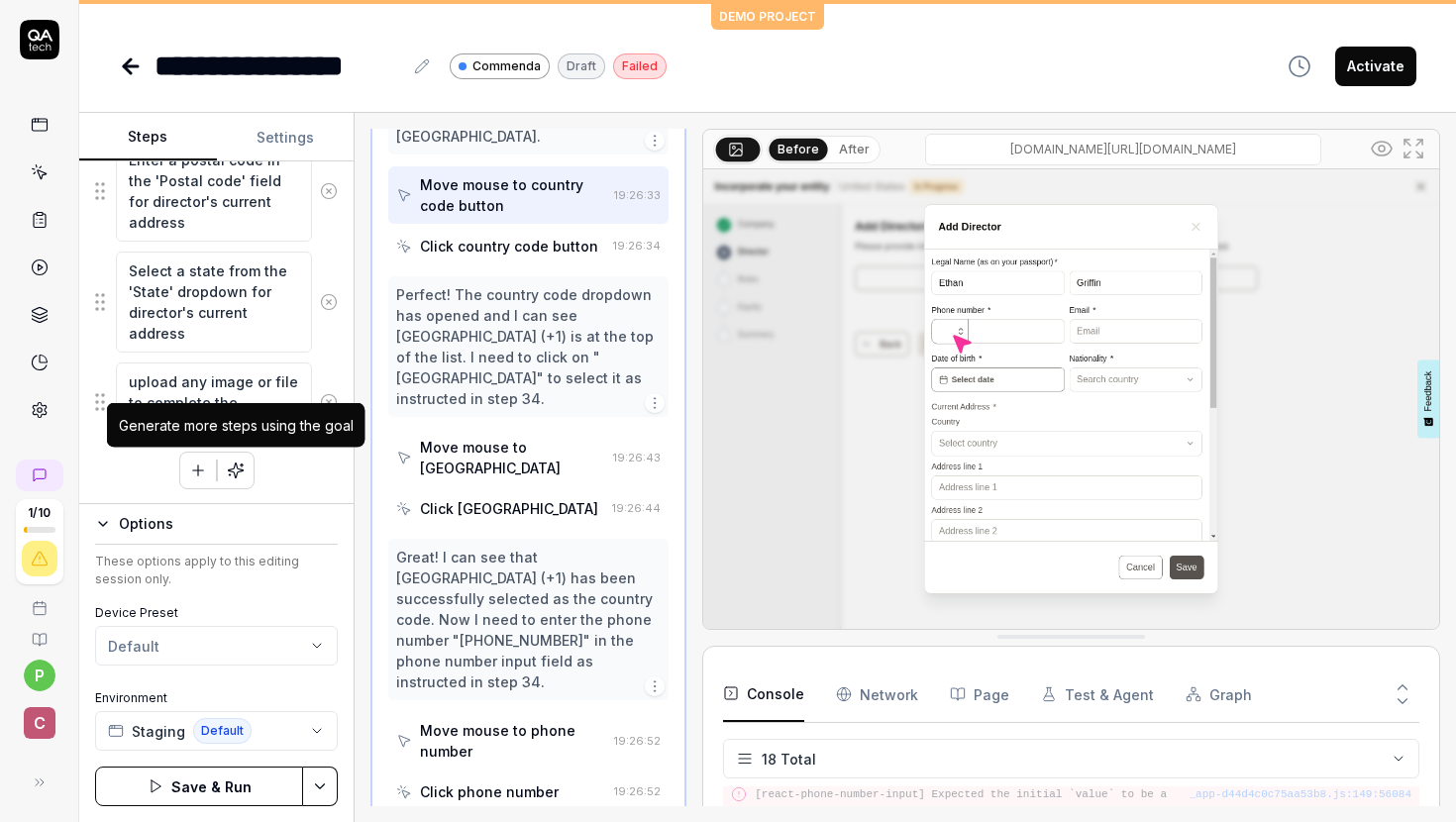 click at bounding box center (236, 470) 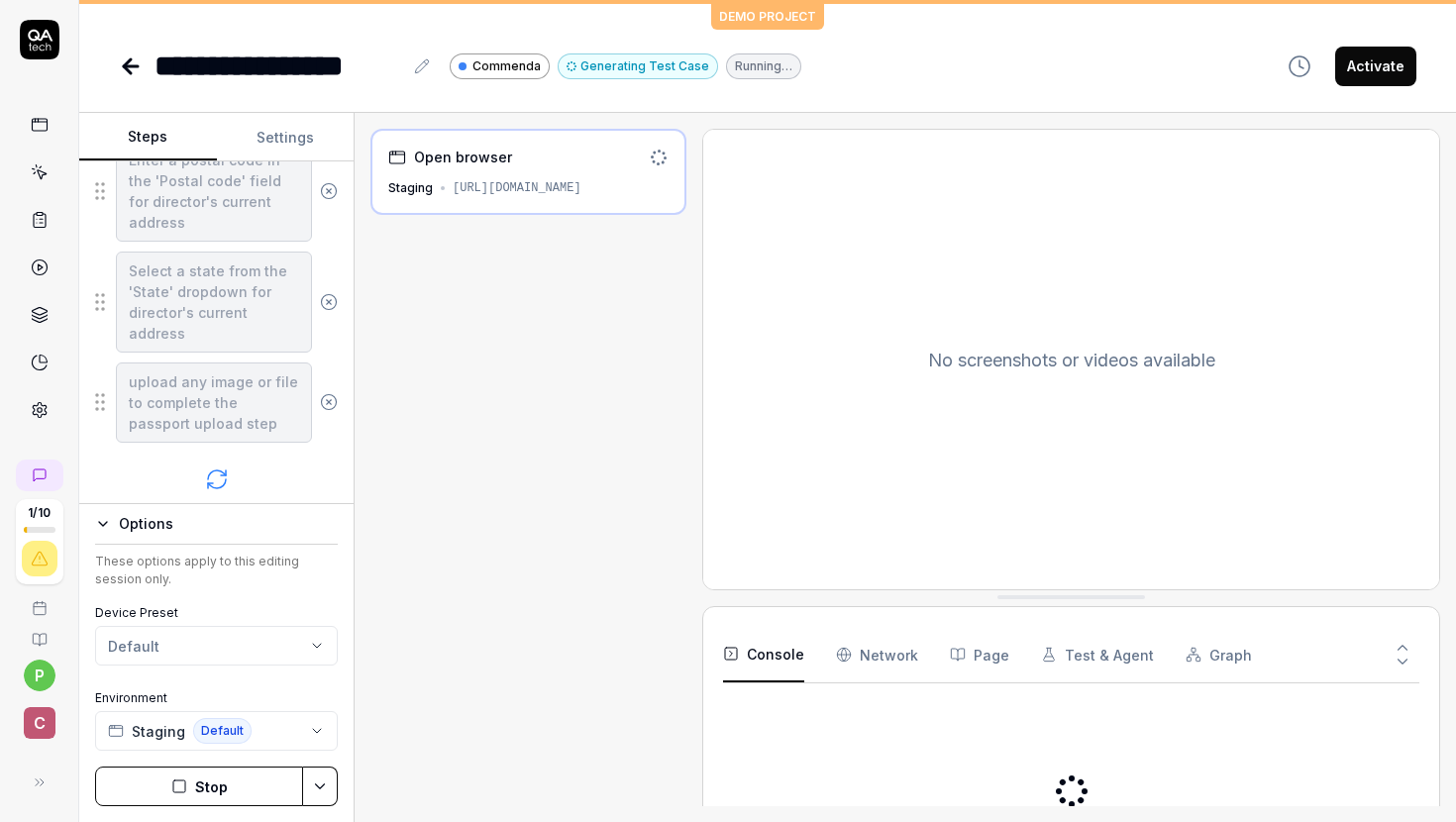 scroll, scrollTop: 6004, scrollLeft: 0, axis: vertical 